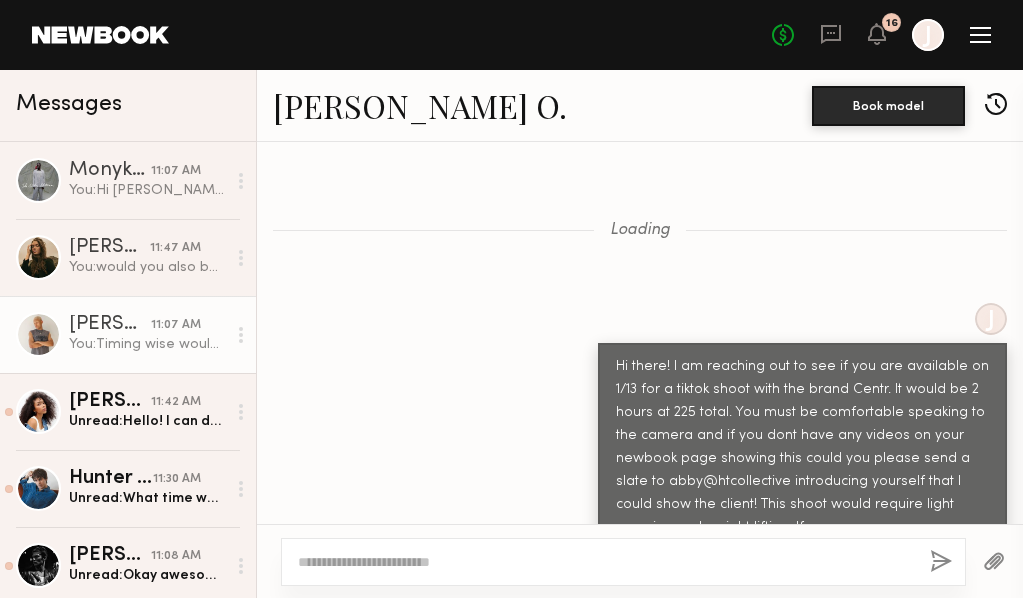 scroll, scrollTop: 0, scrollLeft: 0, axis: both 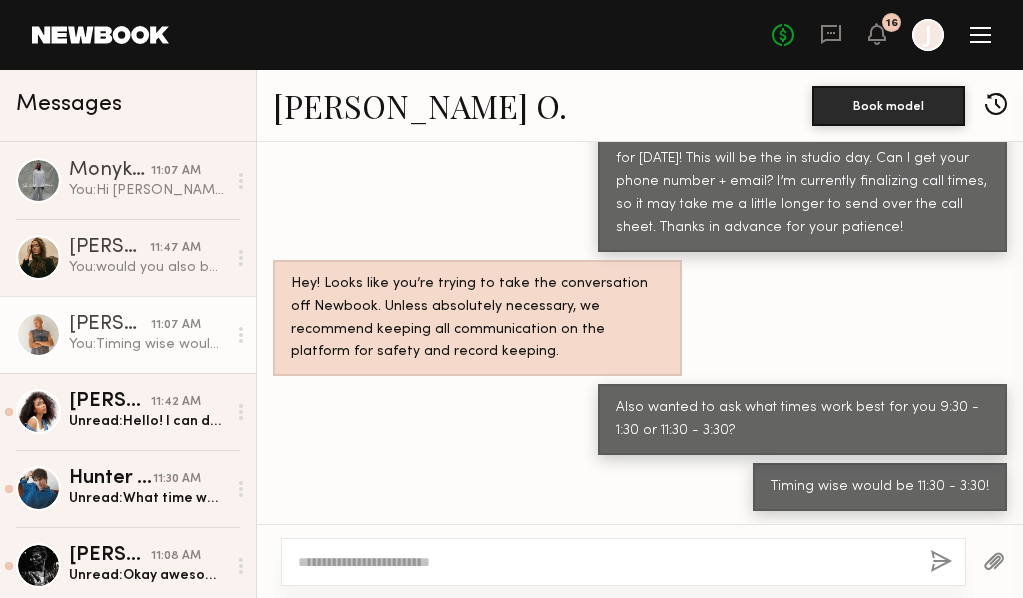 click on "11:07 AM" 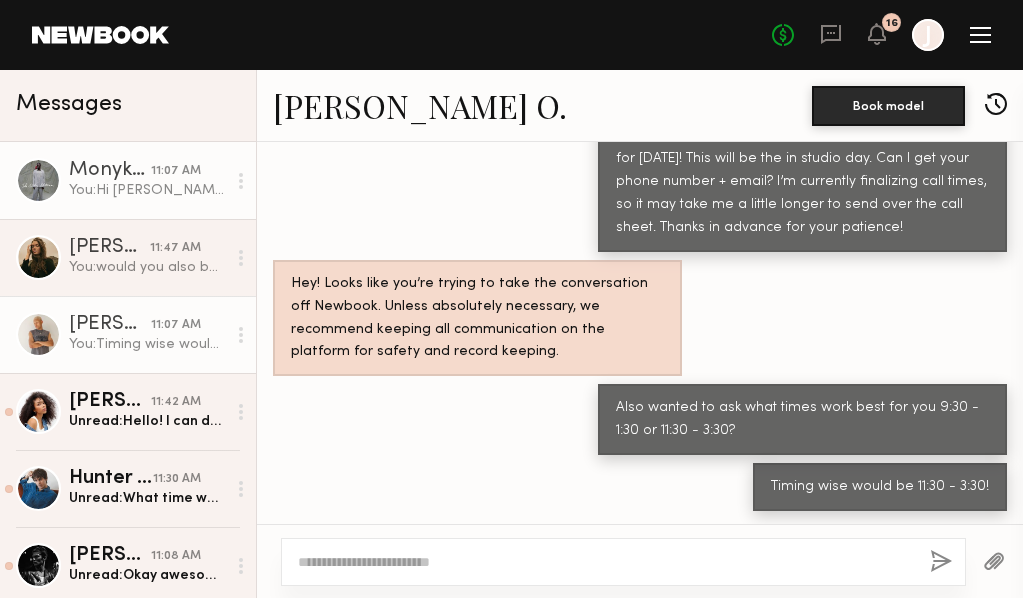 click on "You:  Hi [PERSON_NAME]! Just wanted to reconfirm you'd be avail [DATE] for the shoot. Timing wise would be 11:30 - 3:30." 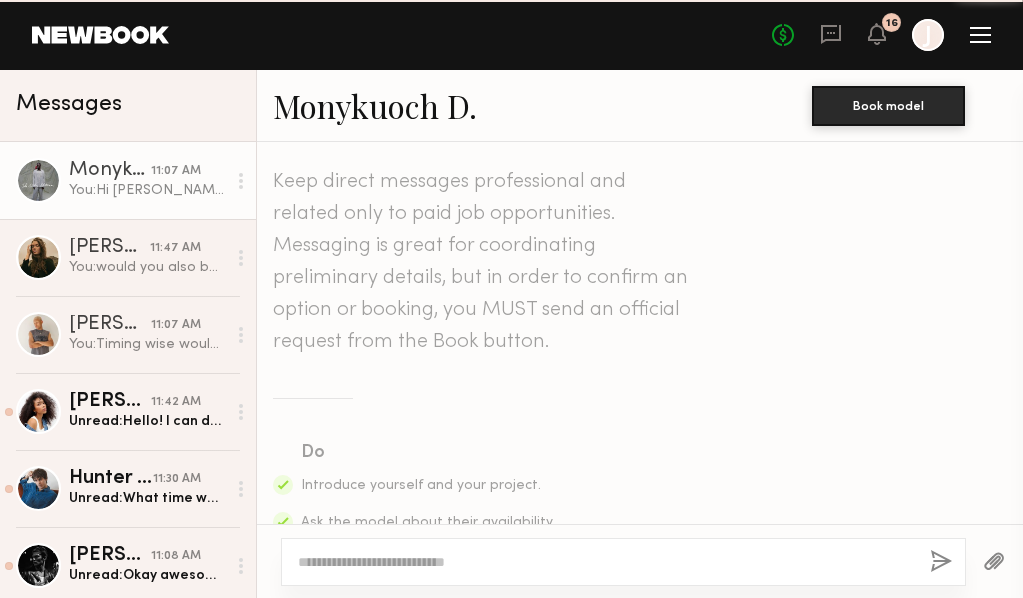 scroll, scrollTop: 1658, scrollLeft: 0, axis: vertical 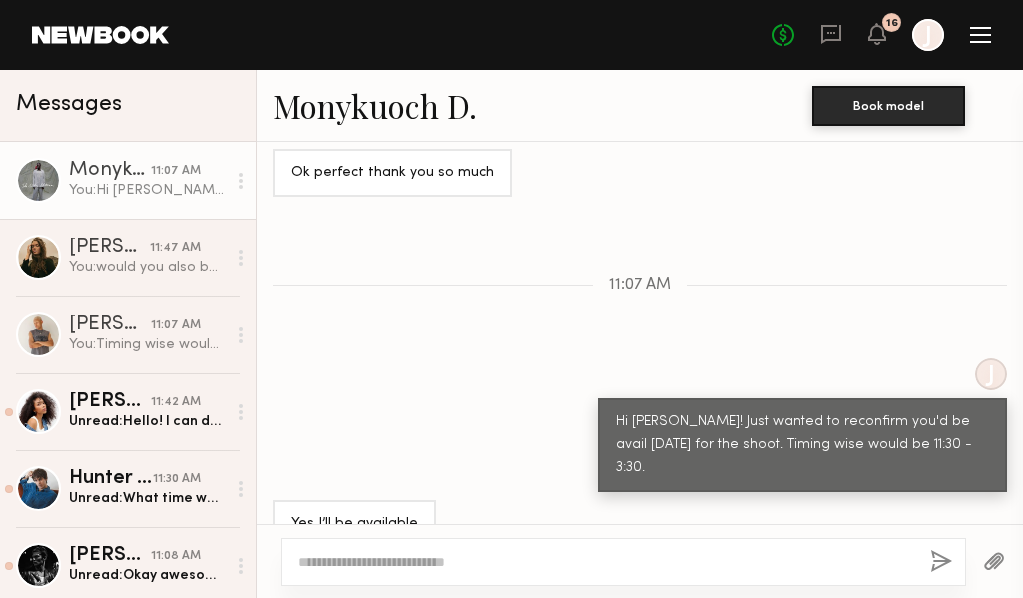 click on "Monykuoch D." 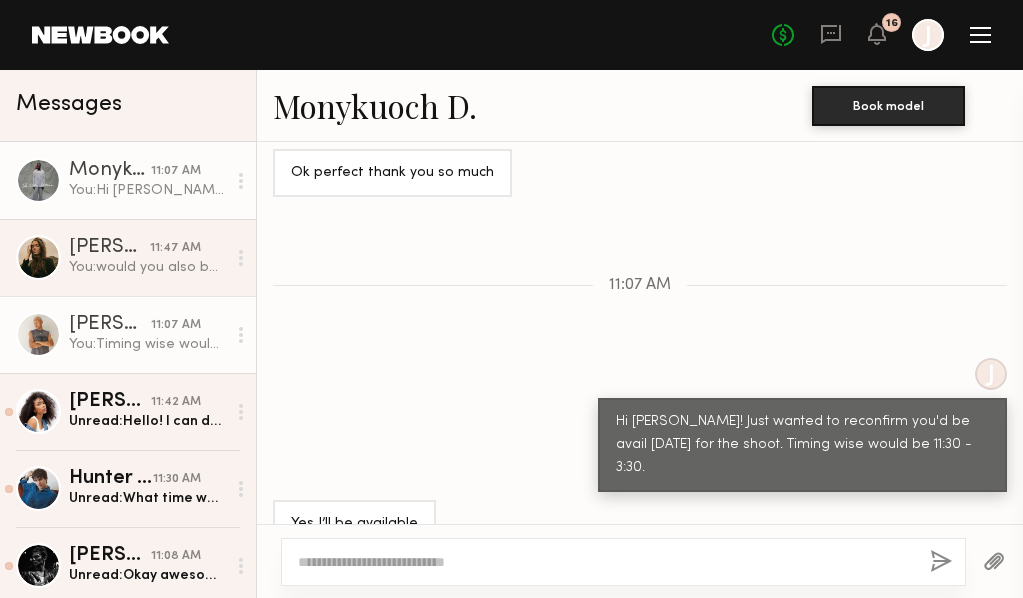 click on "You:  Timing wise would be 11:30 - 3:30!" 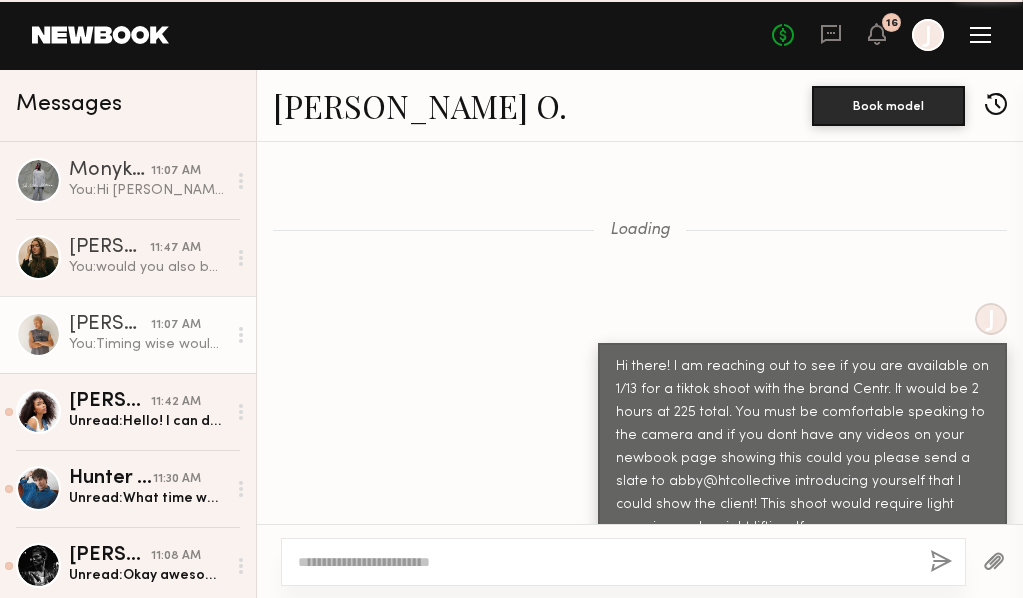 scroll, scrollTop: 2386, scrollLeft: 0, axis: vertical 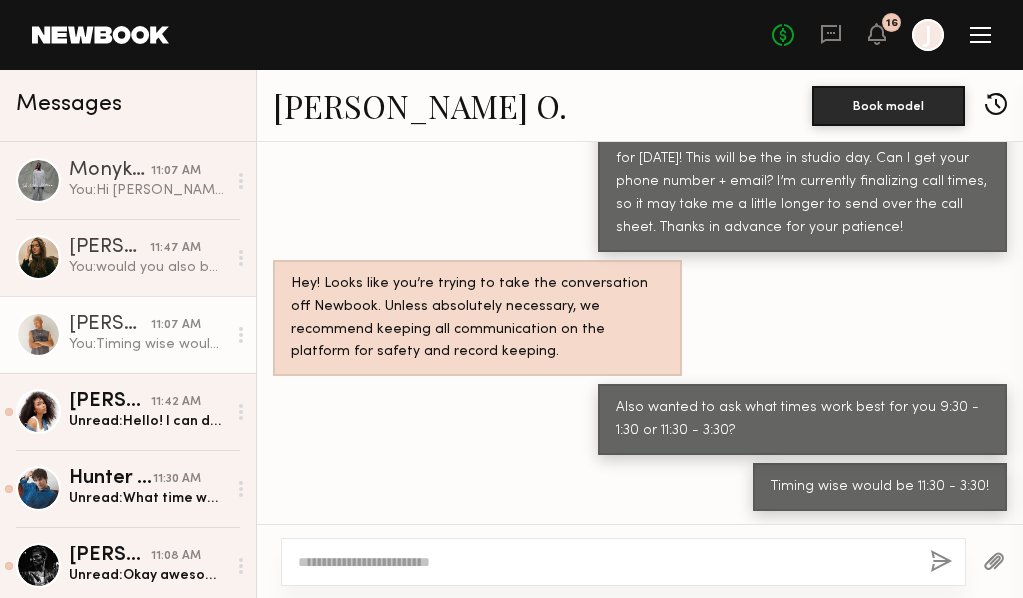 click on "[PERSON_NAME] O." 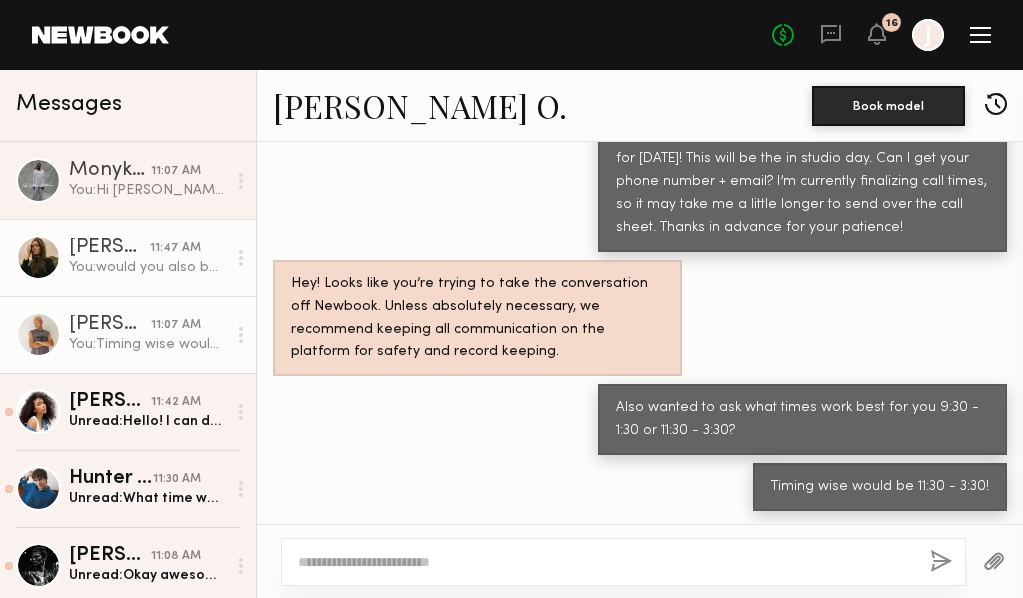 click on "[PERSON_NAME] 11:47 AM You:  would you also be able to send over photos to my email [PERSON_NAME][EMAIL_ADDRESS][DOMAIN_NAME] of cool sneakers, sunglasses, hats, watches, hiking boots and hiking shoes you may own? Going for outdoorsy vibes." 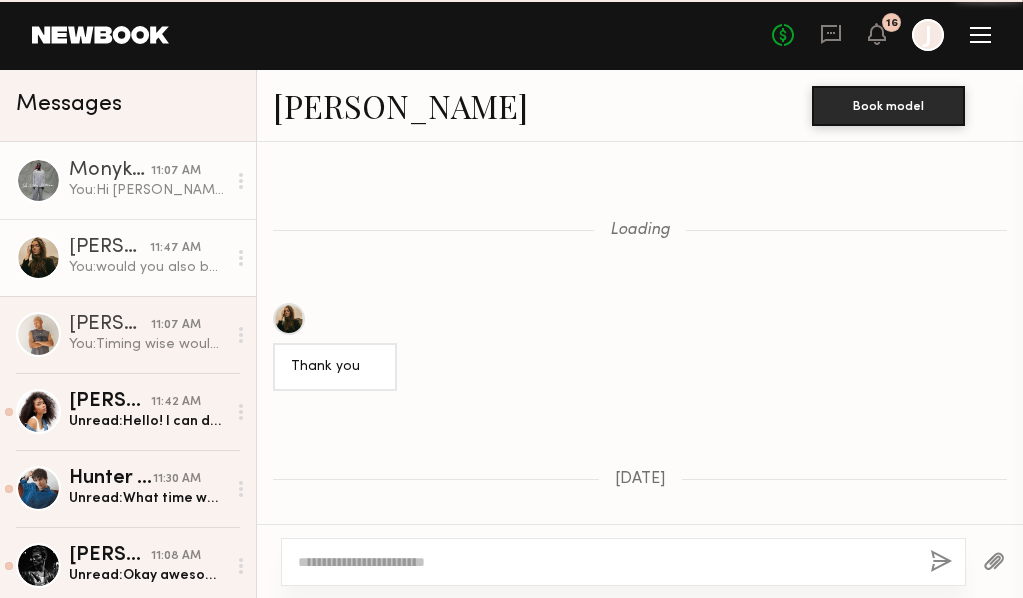 scroll, scrollTop: 3052, scrollLeft: 0, axis: vertical 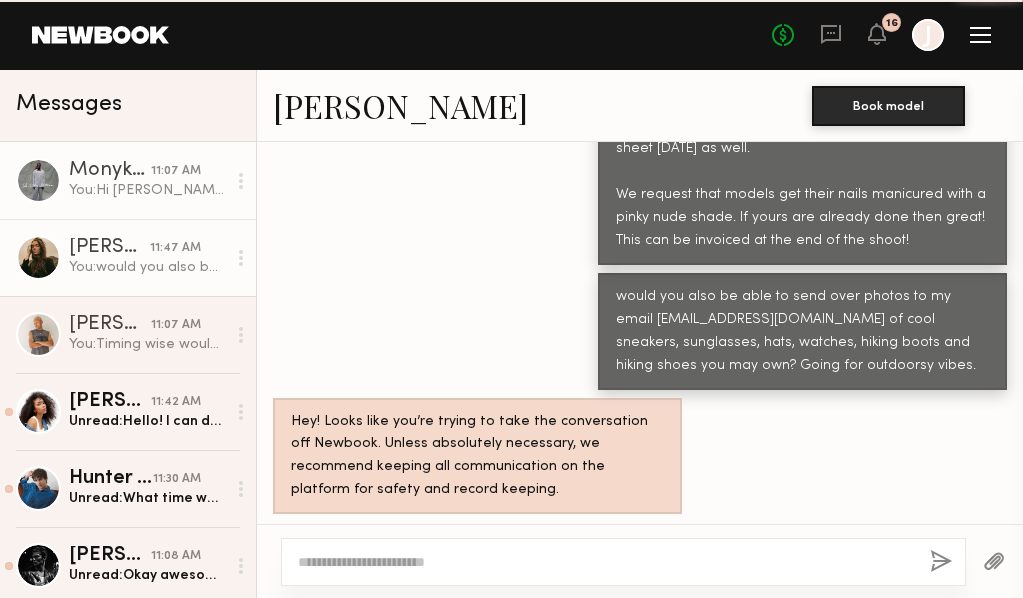 click on "You:  Hi Monykuoch! Just wanted to reconfirm you'd be avail July 30th for the shoot. Timing wise would be 11:30 - 3:30." 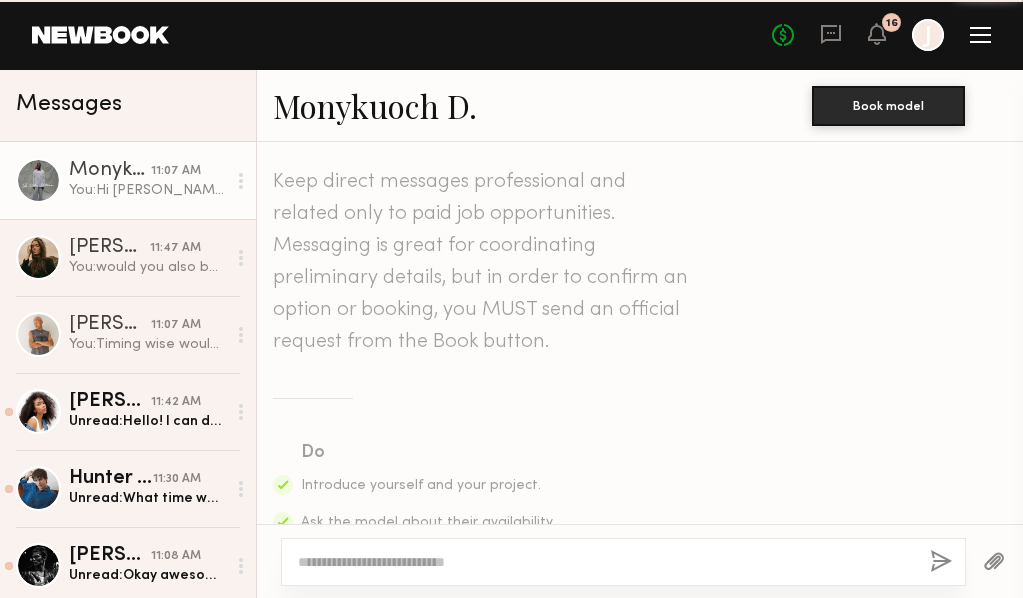 scroll, scrollTop: 1658, scrollLeft: 0, axis: vertical 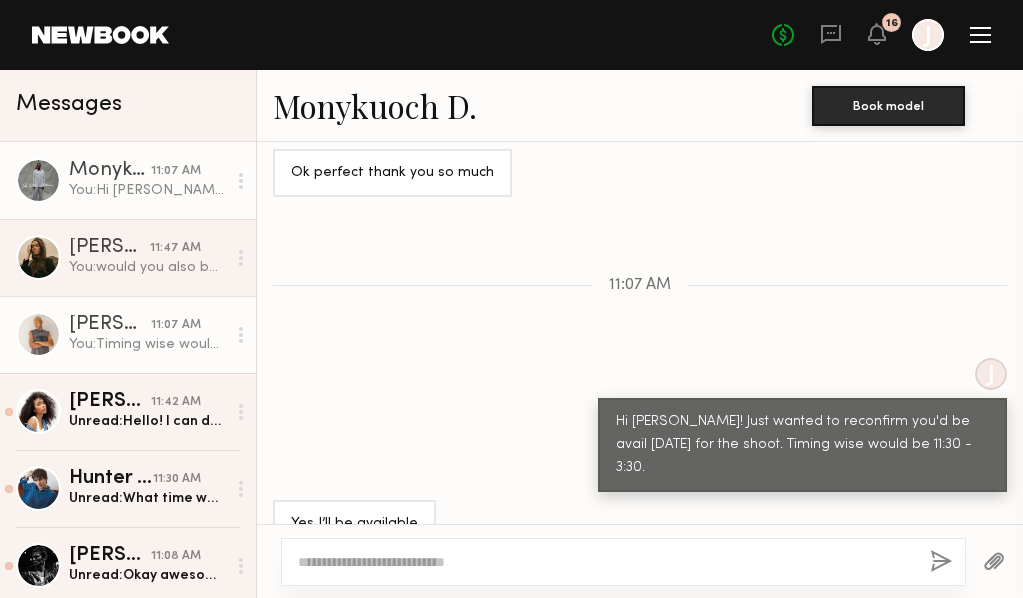 click on "[PERSON_NAME] O." 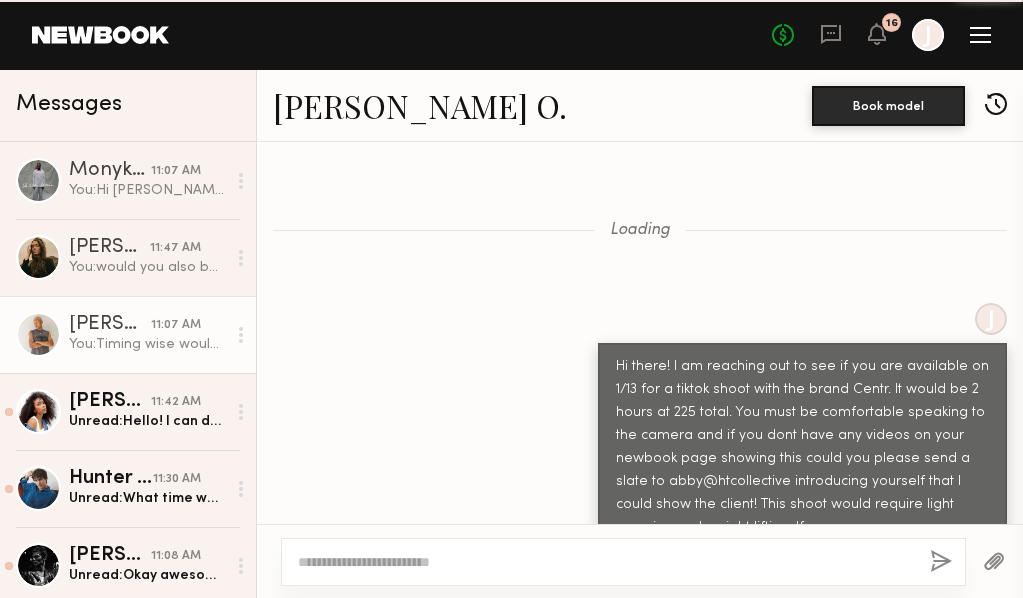 scroll, scrollTop: 2386, scrollLeft: 0, axis: vertical 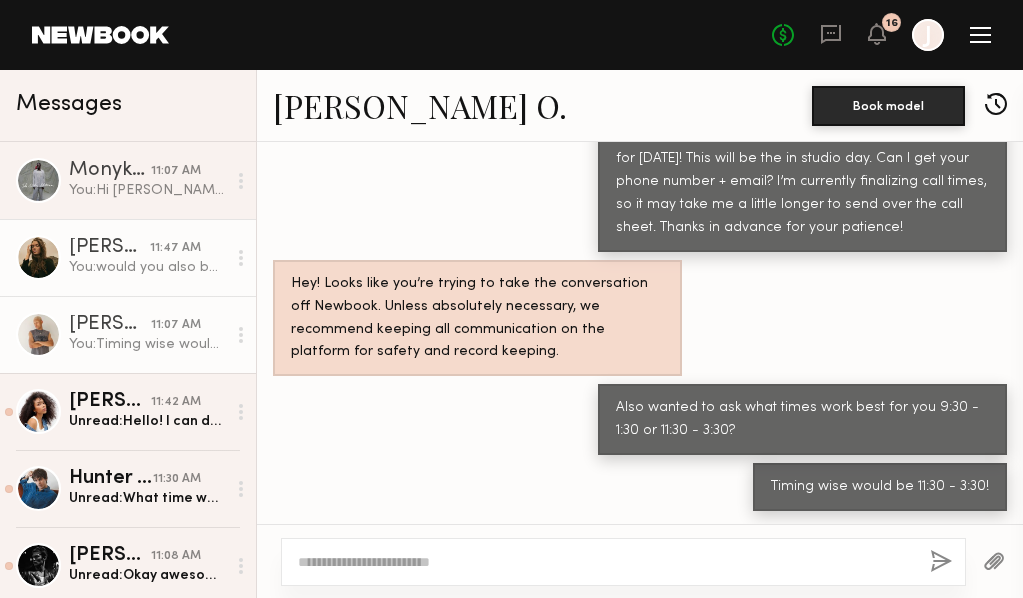 click on "You:  would you also be able to send over photos to my email maddie@htcollective.com of cool sneakers, sunglasses, hats, watches, hiking boots and hiking shoes you may own? Going for outdoorsy vibes." 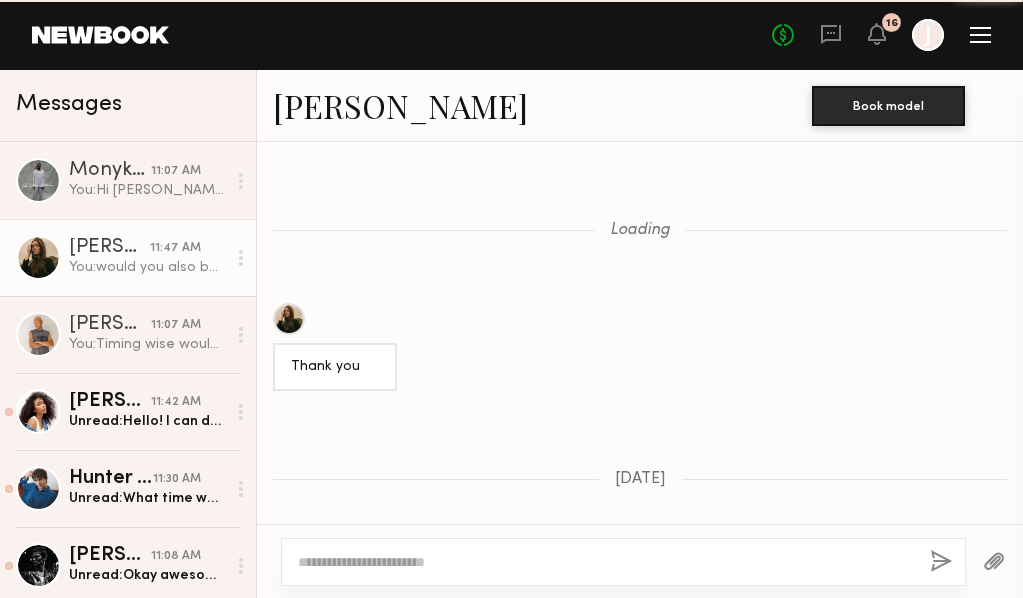 scroll, scrollTop: 3052, scrollLeft: 0, axis: vertical 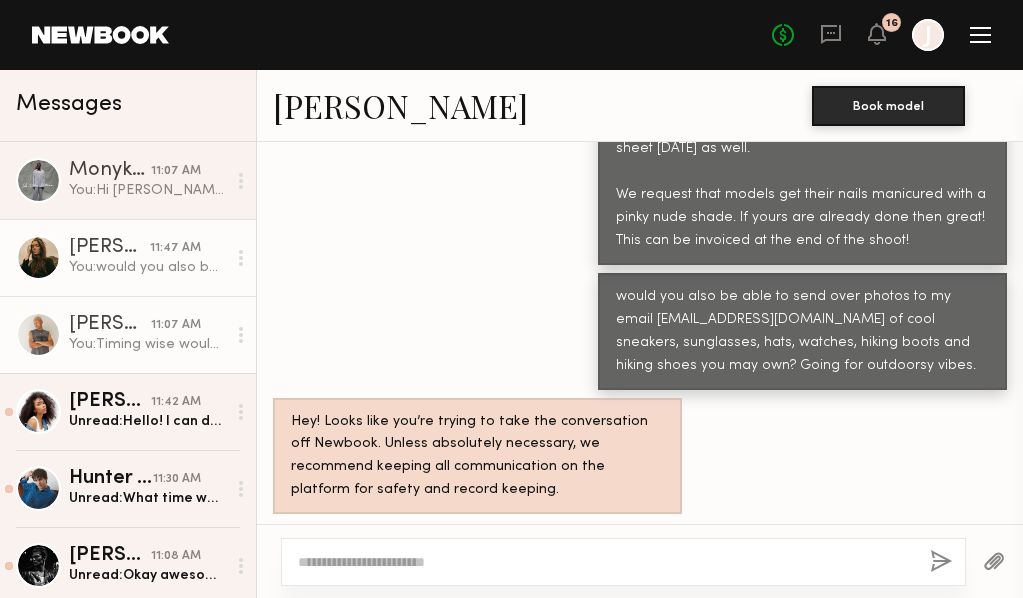 click on "[PERSON_NAME] O." 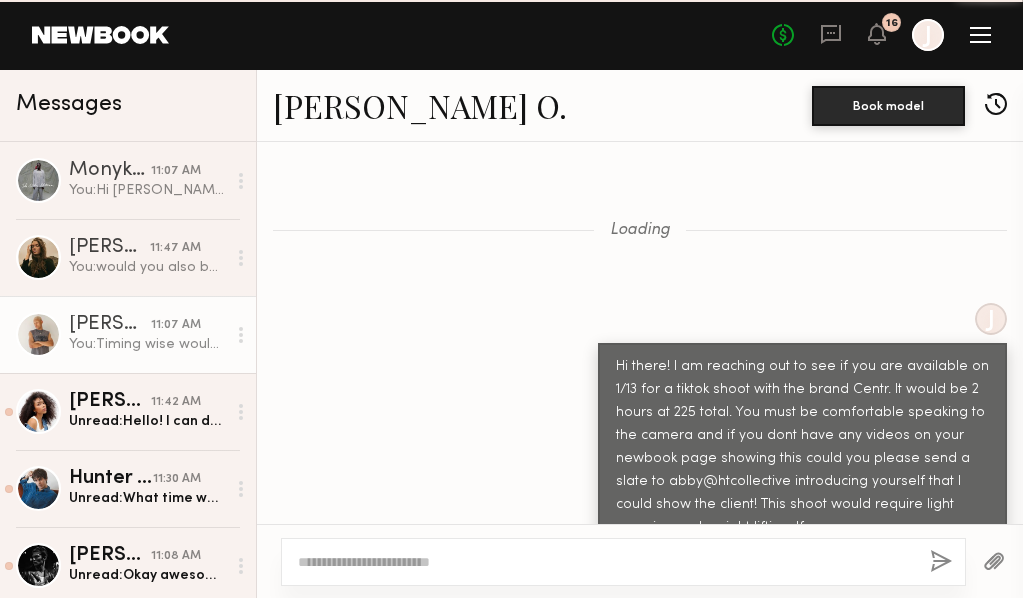 scroll, scrollTop: 2386, scrollLeft: 0, axis: vertical 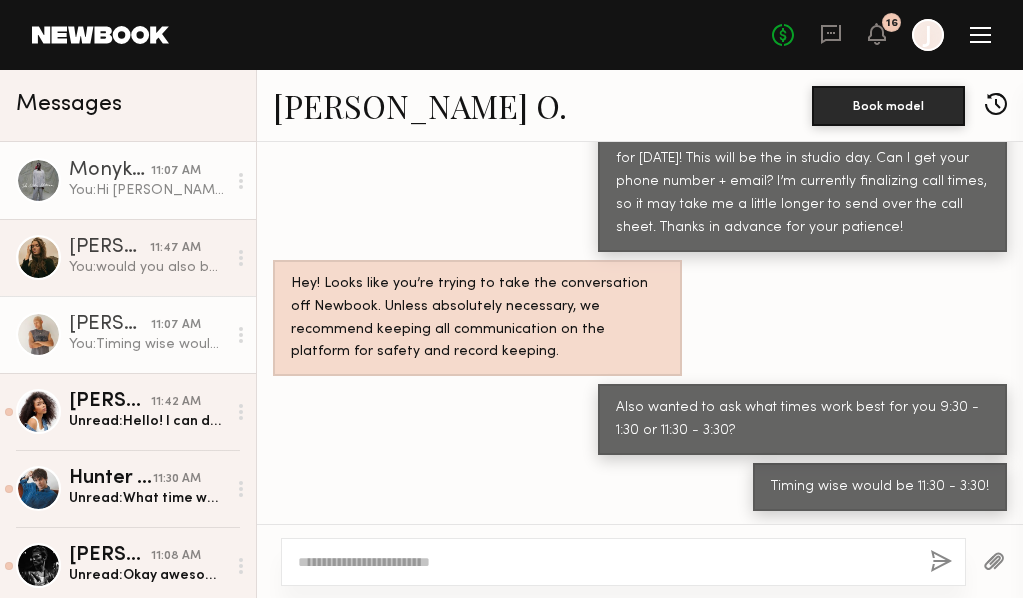 click on "You:  Hi Monykuoch! Just wanted to reconfirm you'd be avail July 30th for the shoot. Timing wise would be 11:30 - 3:30." 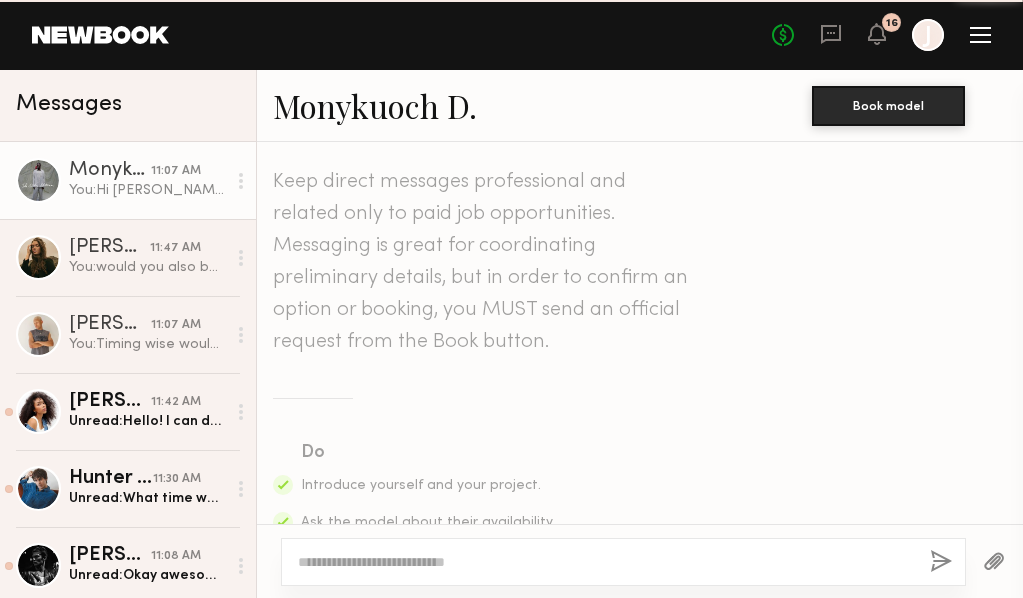 scroll, scrollTop: 1658, scrollLeft: 0, axis: vertical 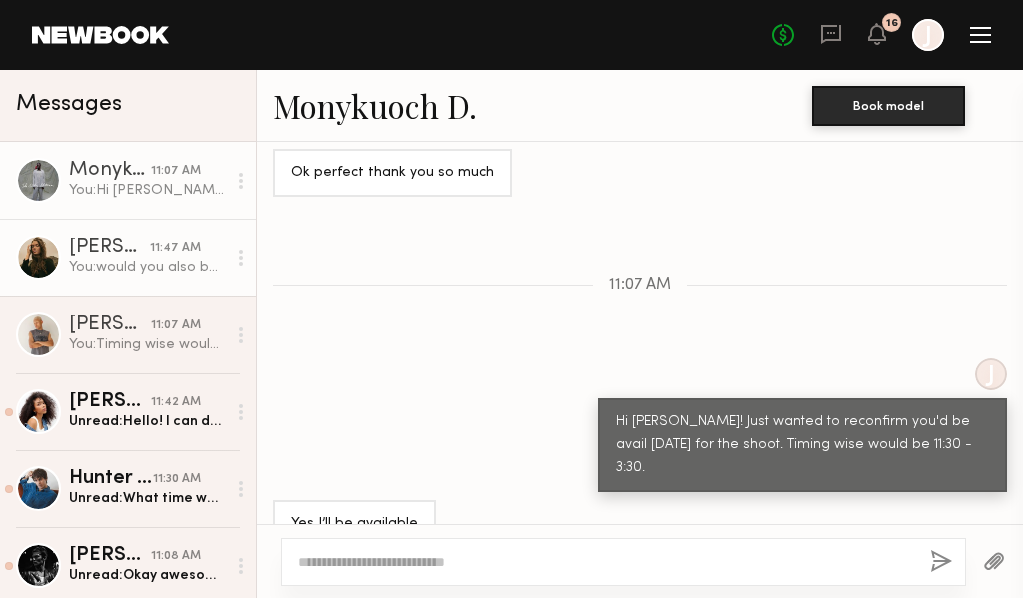 click on "You:  would you also be able to send over photos to my email maddie@htcollective.com of cool sneakers, sunglasses, hats, watches, hiking boots and hiking shoes you may own? Going for outdoorsy vibes." 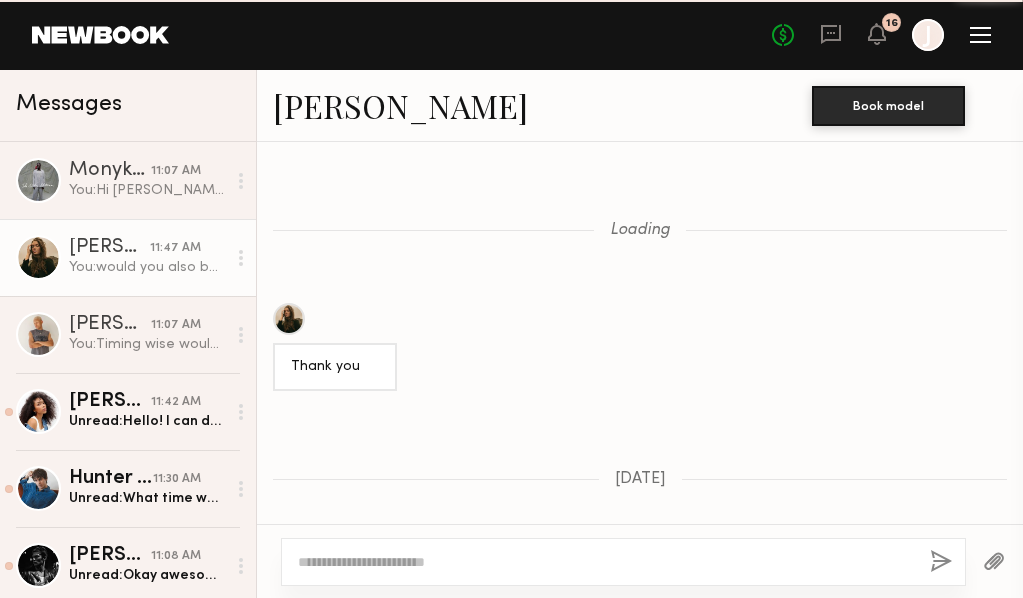 scroll, scrollTop: 3052, scrollLeft: 0, axis: vertical 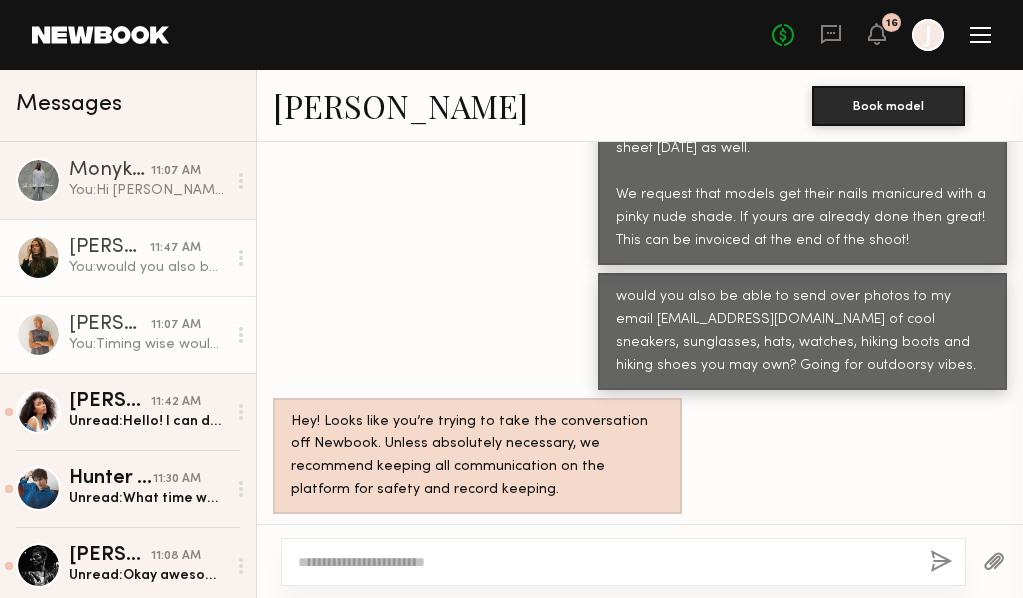 click on "[PERSON_NAME] O." 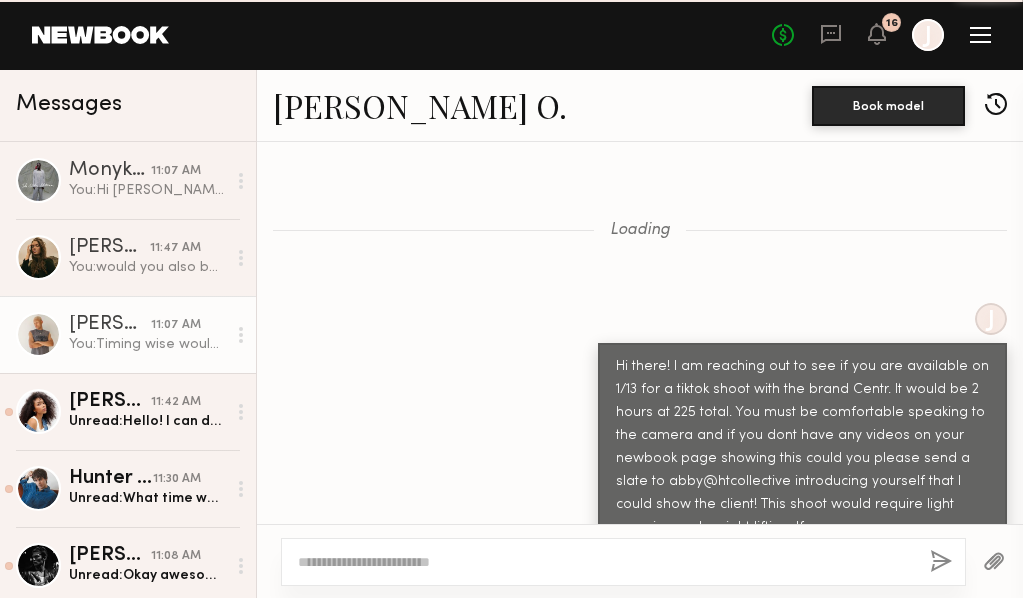 scroll, scrollTop: 2386, scrollLeft: 0, axis: vertical 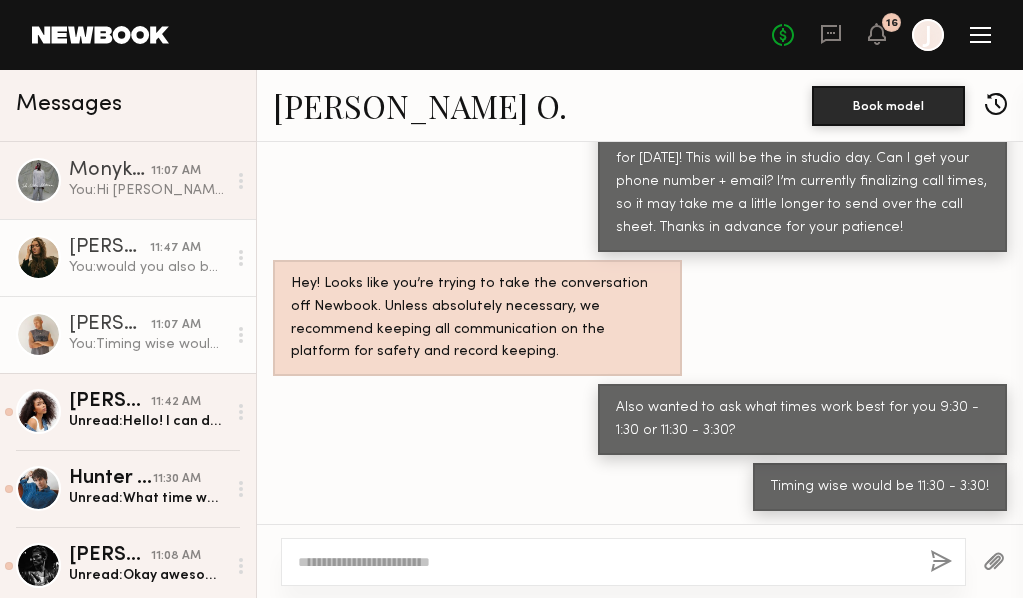 click on "11:47 AM" 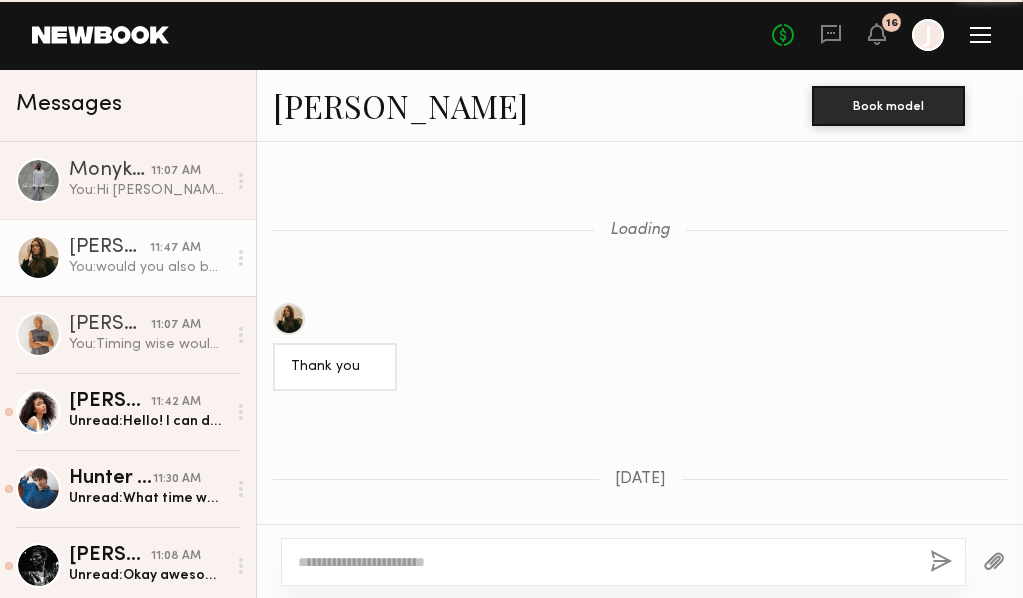 scroll, scrollTop: 3052, scrollLeft: 0, axis: vertical 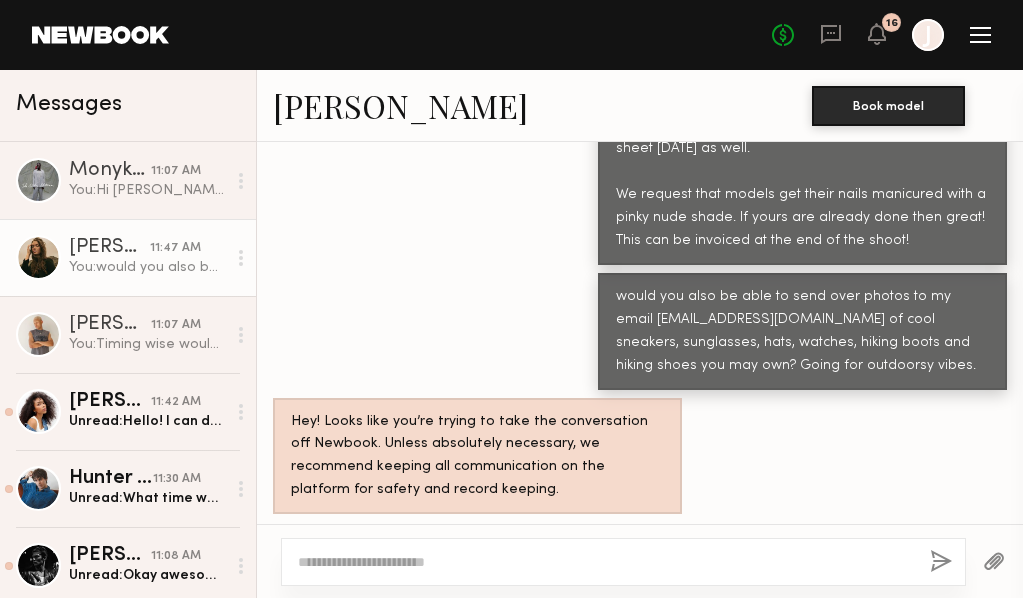 click on "11:47 AM" 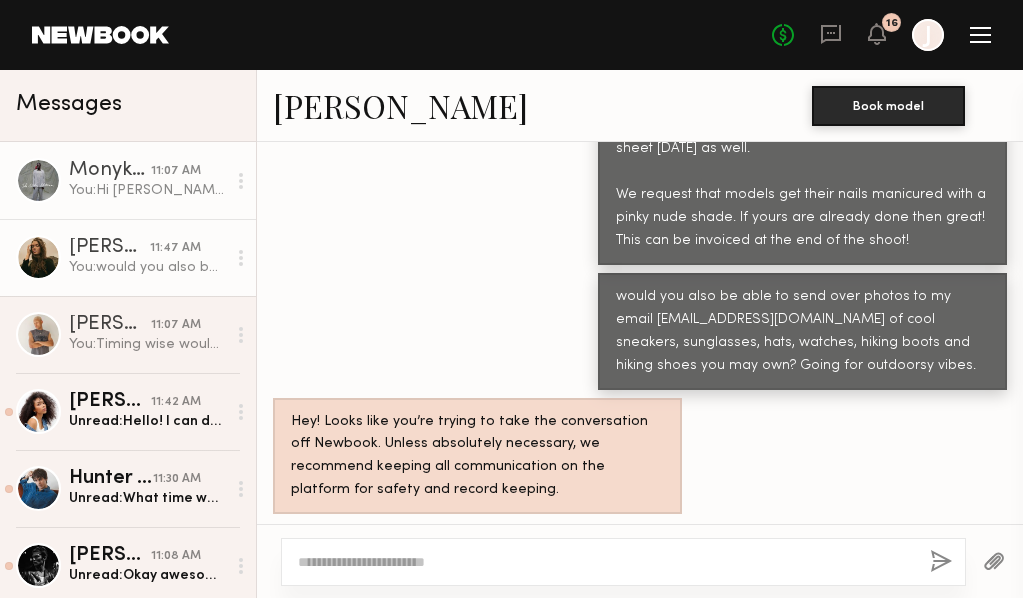click on "You:  Hi Monykuoch! Just wanted to reconfirm you'd be avail July 30th for the shoot. Timing wise would be 11:30 - 3:30." 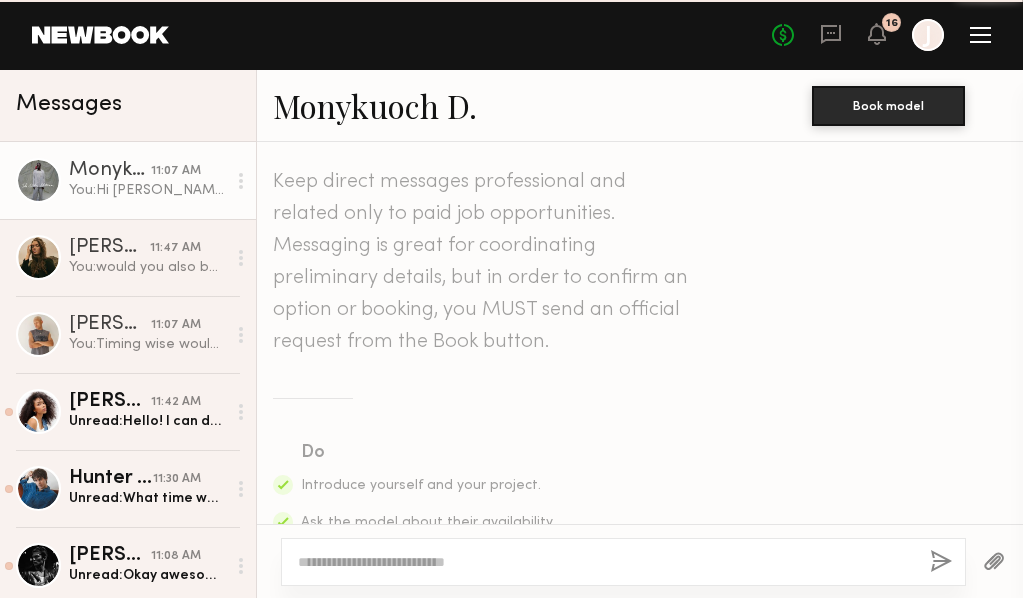 scroll, scrollTop: 1658, scrollLeft: 0, axis: vertical 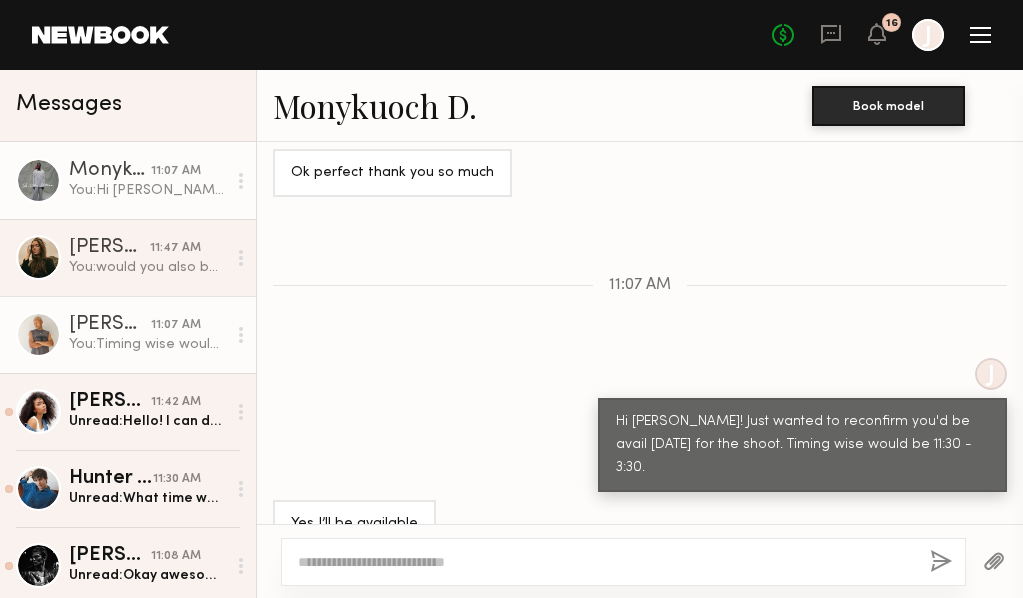 click on "Turner O. 11:07 AM You:  Timing wise would be 11:30 - 3:30!" 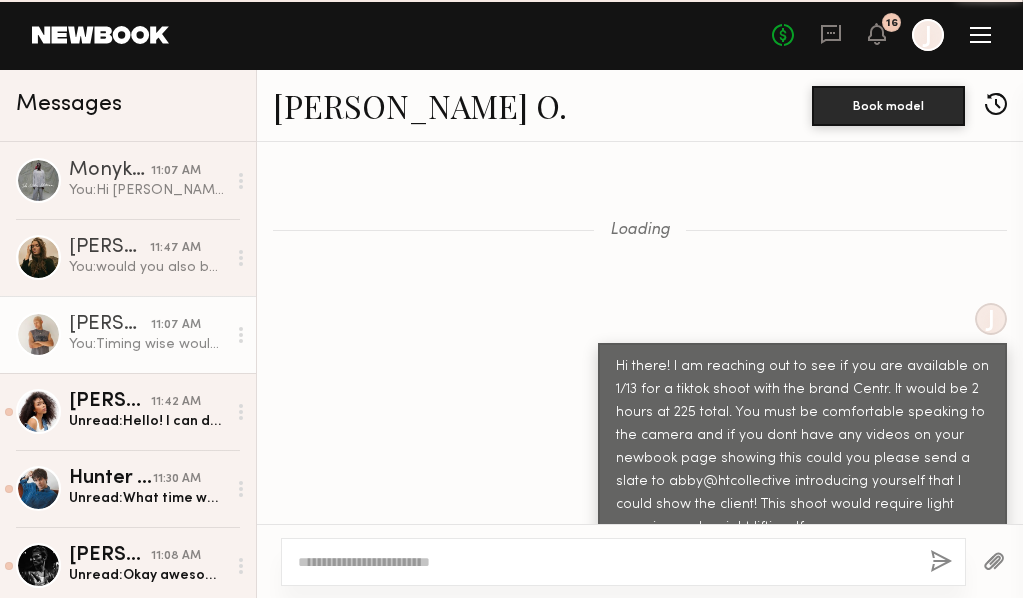 scroll, scrollTop: 2386, scrollLeft: 0, axis: vertical 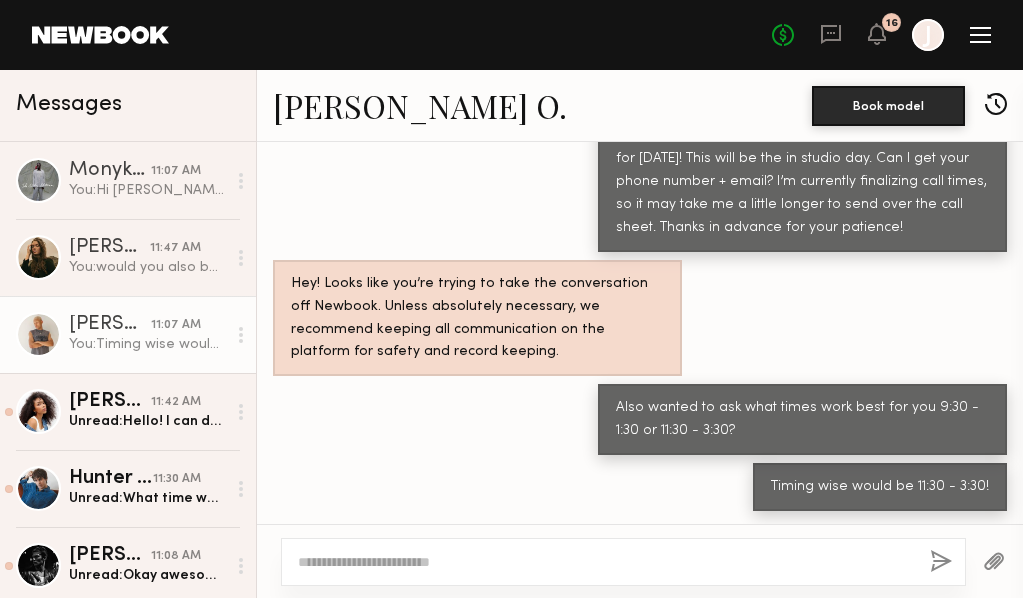 click on "You:  Timing wise would be 11:30 - 3:30!" 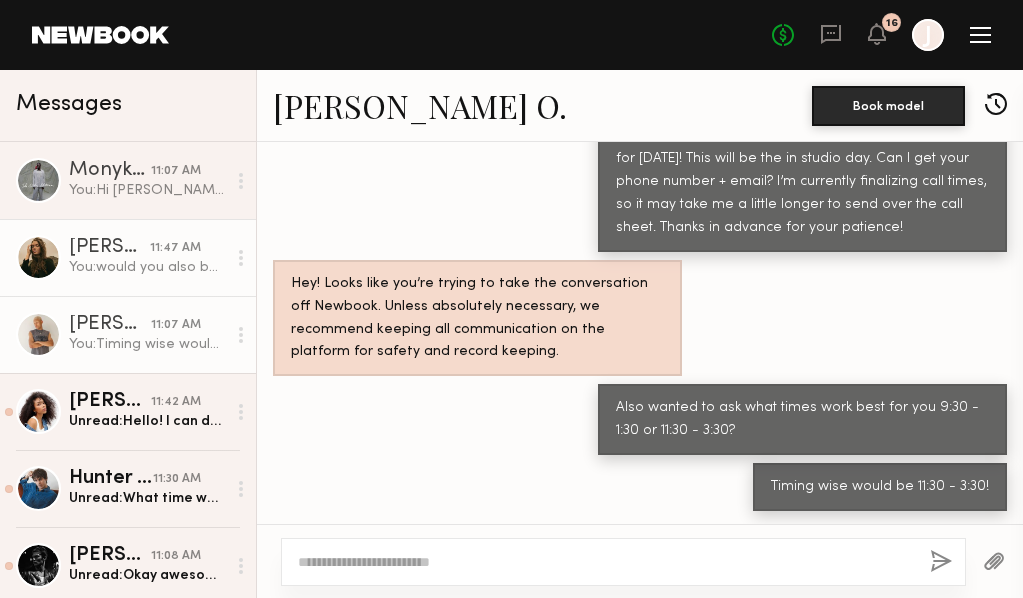 click on "[PERSON_NAME] 11:47 AM You:  would you also be able to send over photos to my email [PERSON_NAME][EMAIL_ADDRESS][DOMAIN_NAME] of cool sneakers, sunglasses, hats, watches, hiking boots and hiking shoes you may own? Going for outdoorsy vibes." 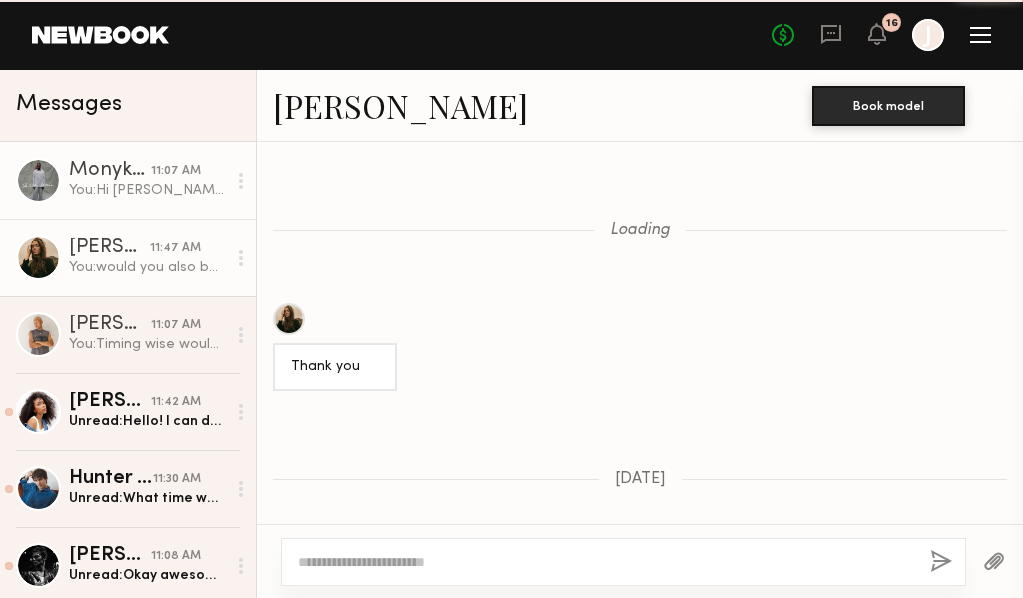 scroll, scrollTop: 3052, scrollLeft: 0, axis: vertical 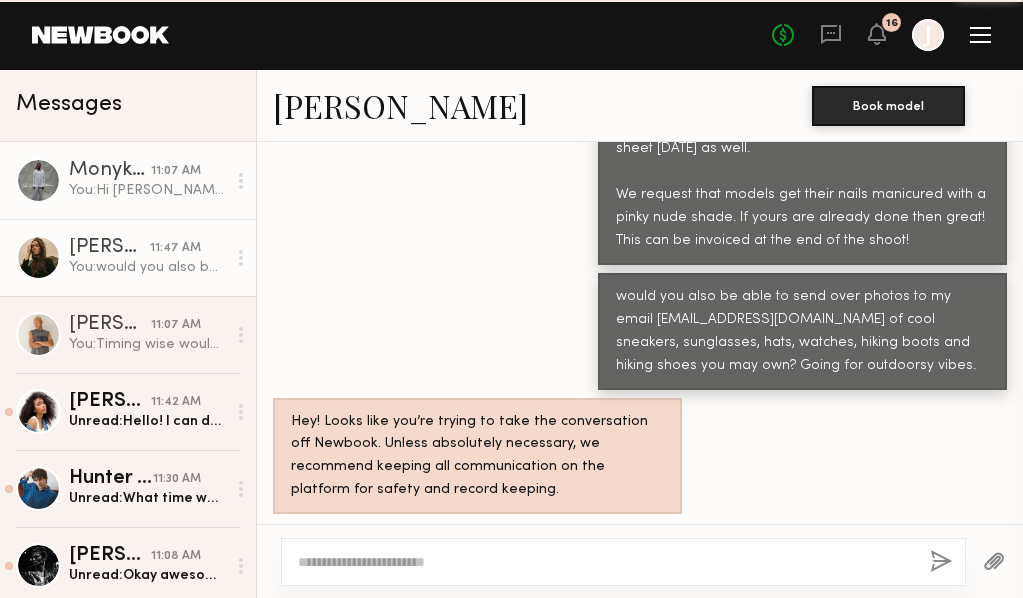click on "You:  Hi Monykuoch! Just wanted to reconfirm you'd be avail July 30th for the shoot. Timing wise would be 11:30 - 3:30." 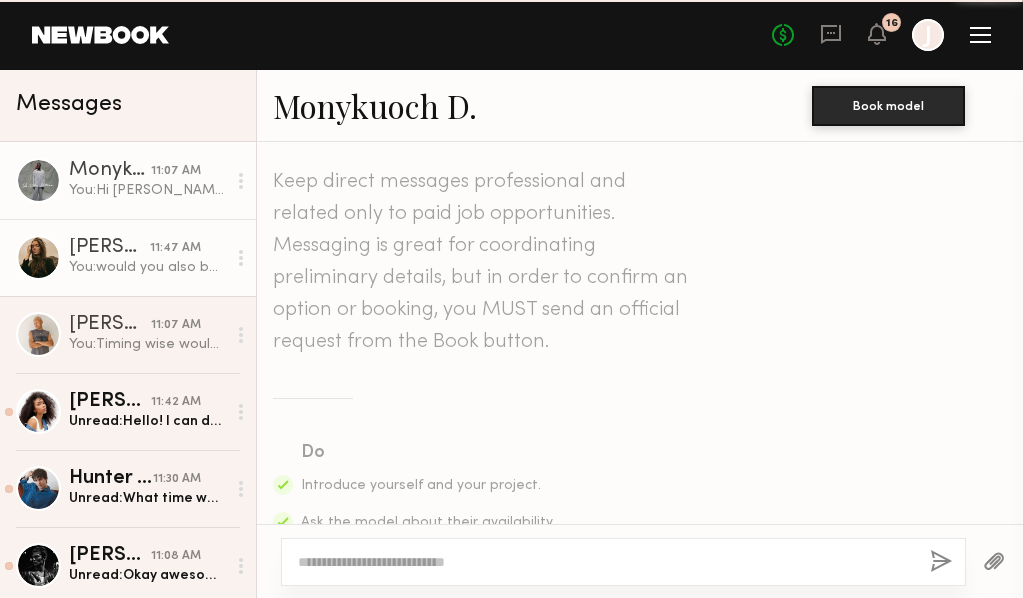 scroll, scrollTop: 1658, scrollLeft: 0, axis: vertical 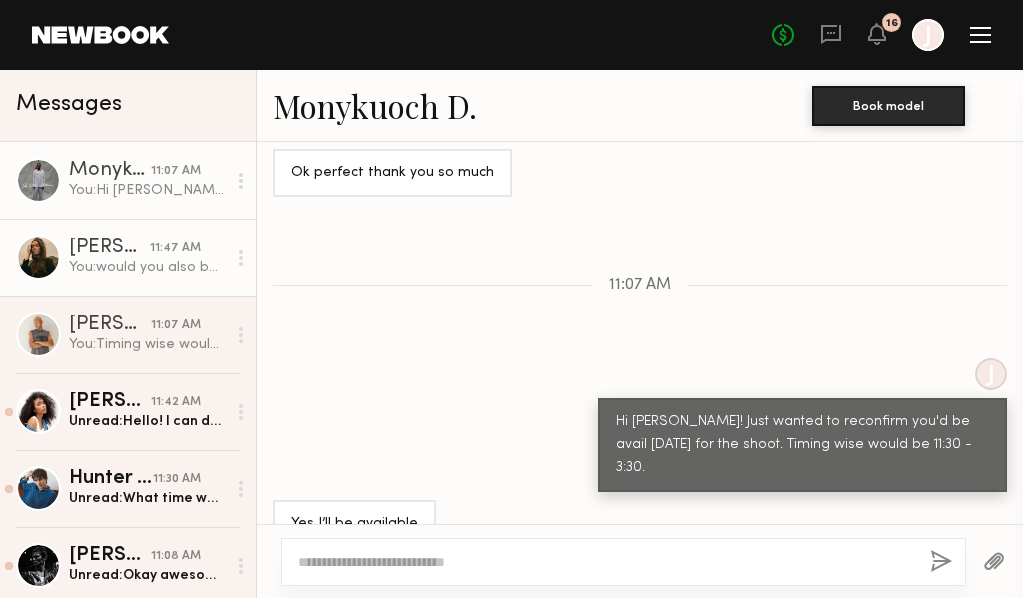 click on "You:  would you also be able to send over photos to my email maddie@htcollective.com of cool sneakers, sunglasses, hats, watches, hiking boots and hiking shoes you may own? Going for outdoorsy vibes." 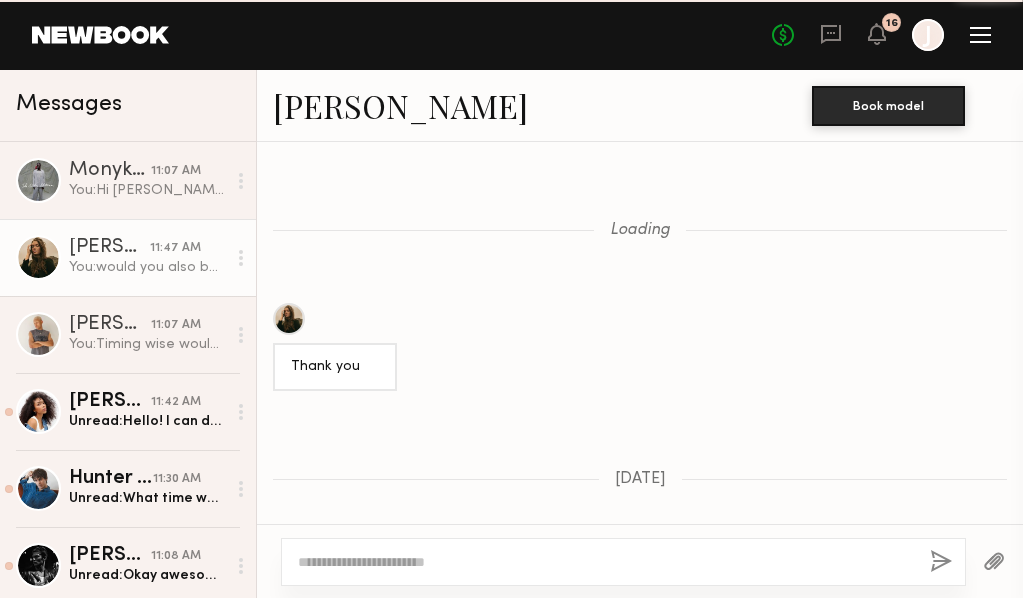 scroll, scrollTop: 3052, scrollLeft: 0, axis: vertical 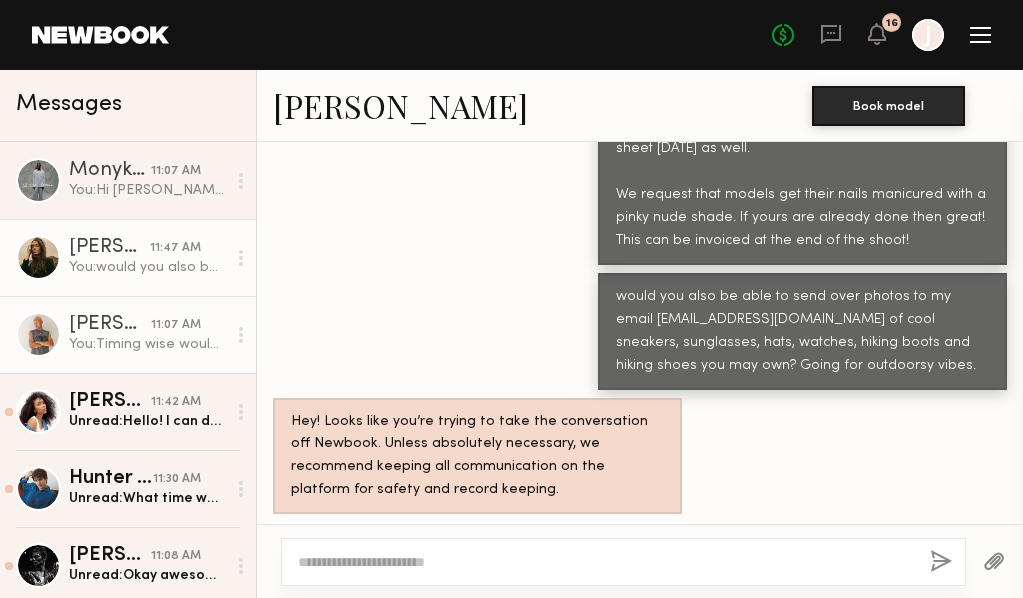 click on "You:  Timing wise would be 11:30 - 3:30!" 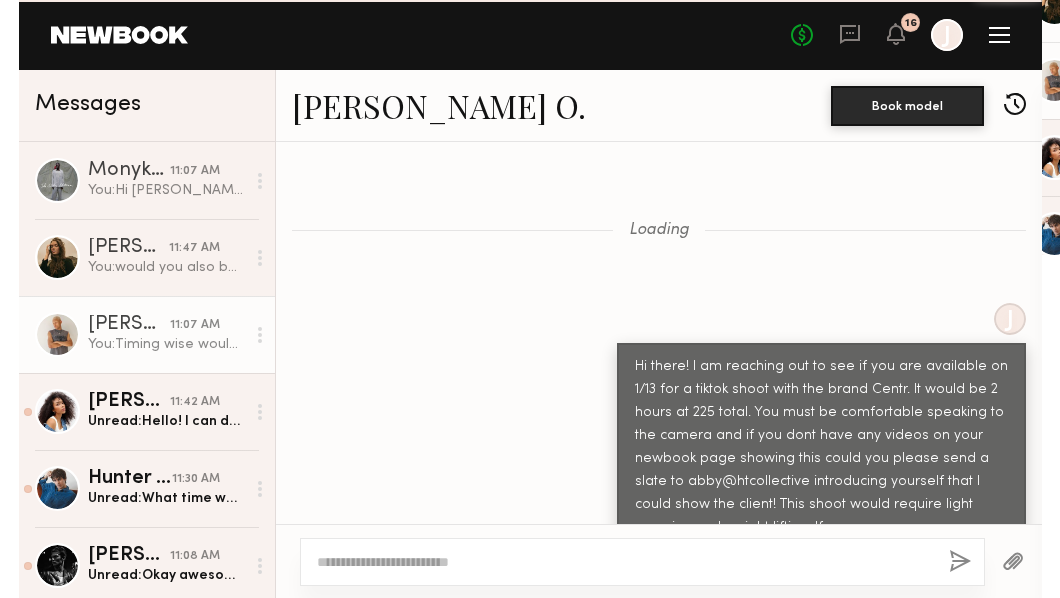 scroll, scrollTop: 2386, scrollLeft: 0, axis: vertical 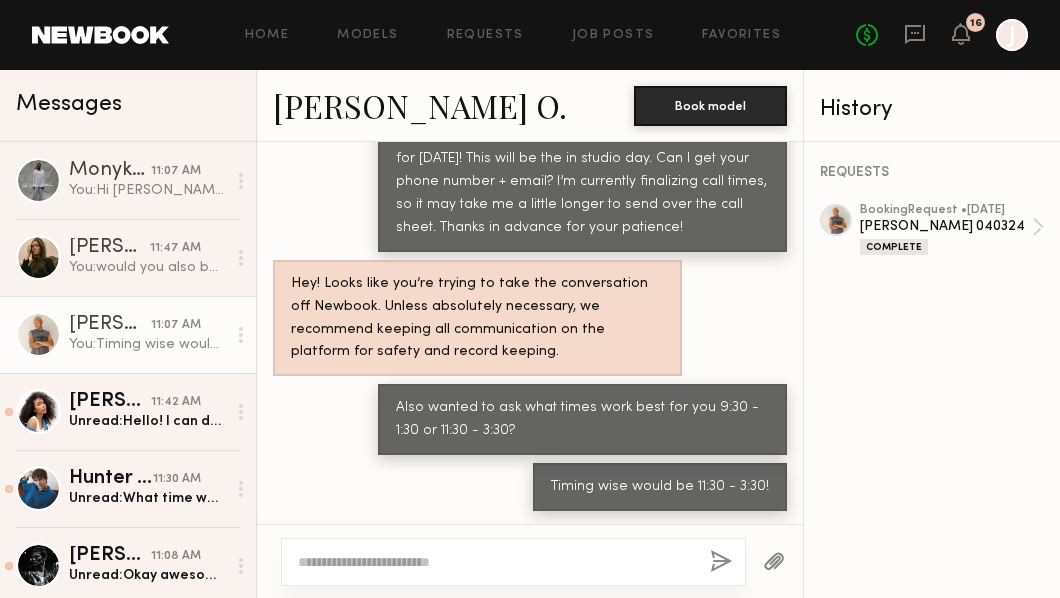 click on "You:  would you also be able to send over photos to my email maddie@htcollective.com of cool sneakers, sunglasses, hats, watches, hiking boots and hiking shoes you may own? Going for outdoorsy vibes." 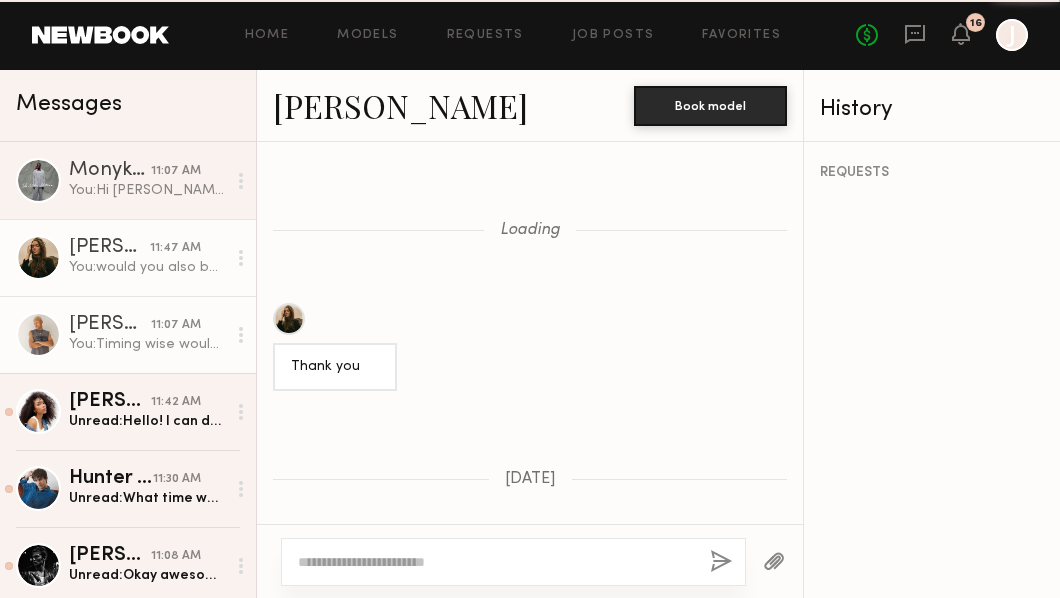 scroll, scrollTop: 3052, scrollLeft: 0, axis: vertical 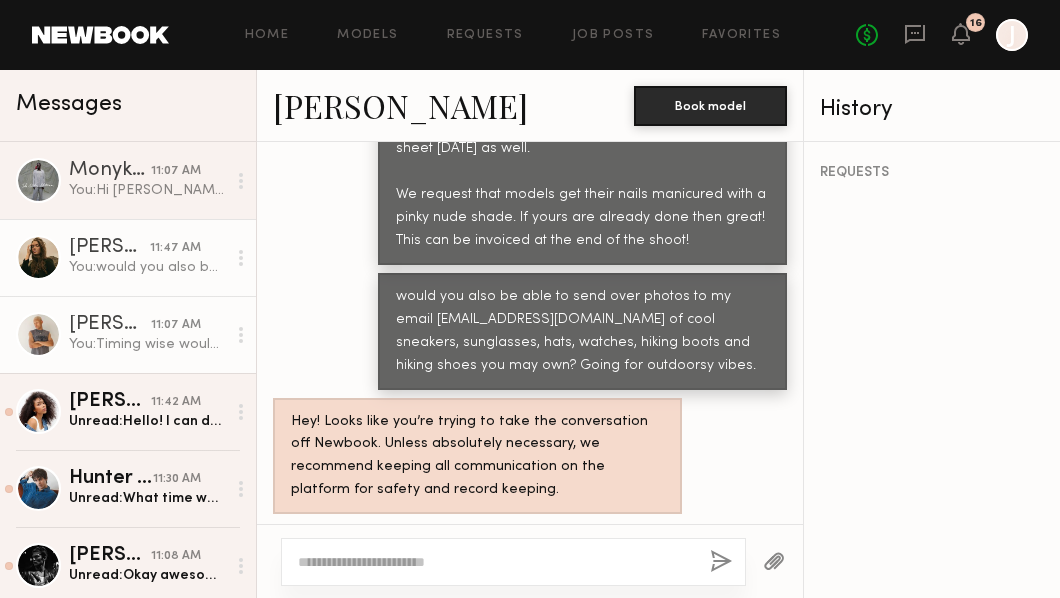 click on "[PERSON_NAME] O." 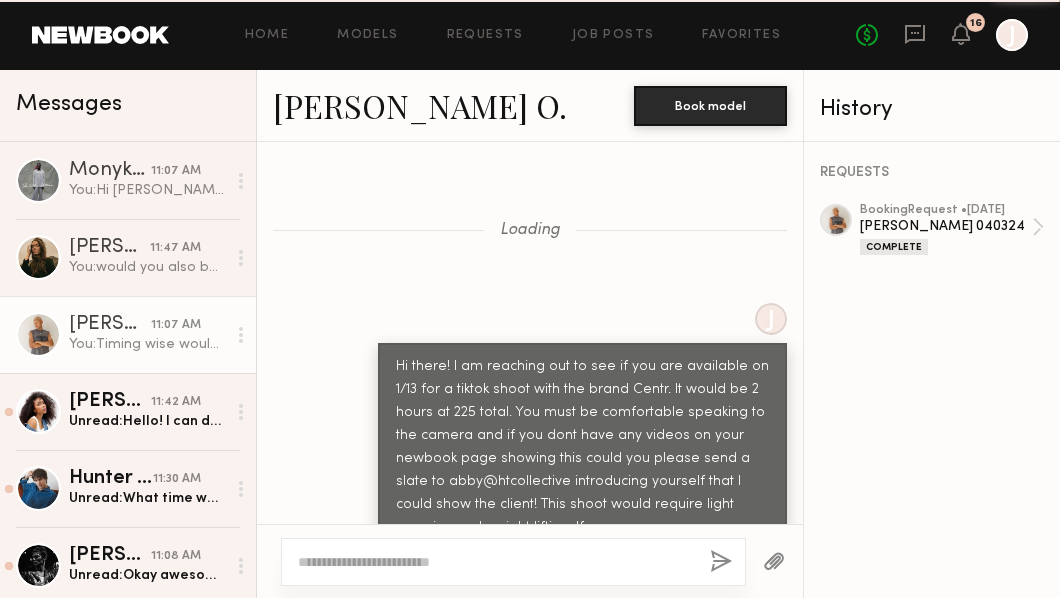 scroll, scrollTop: 2386, scrollLeft: 0, axis: vertical 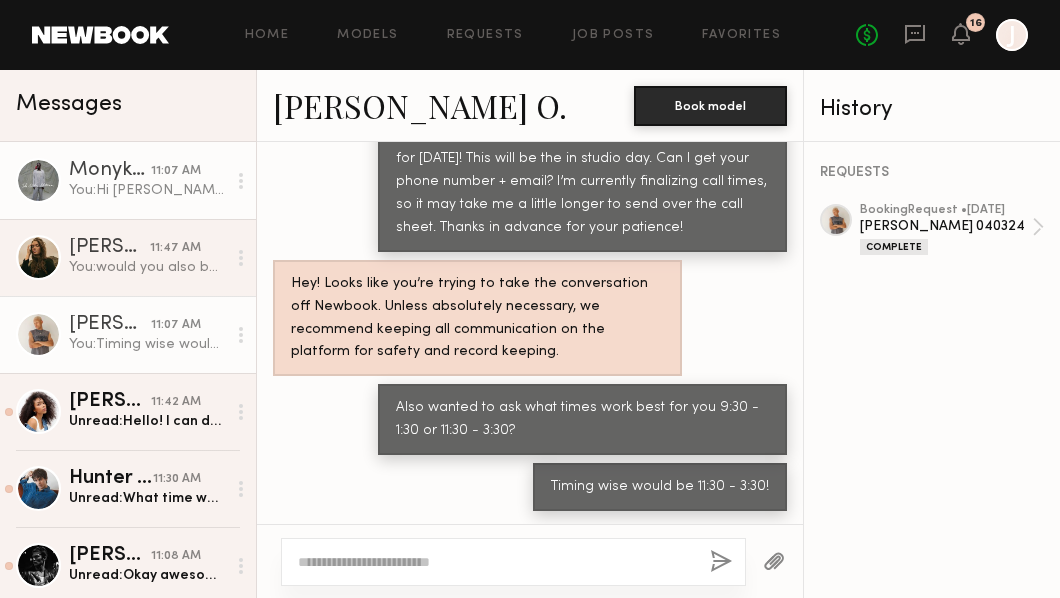 click on "Monykuoch D." 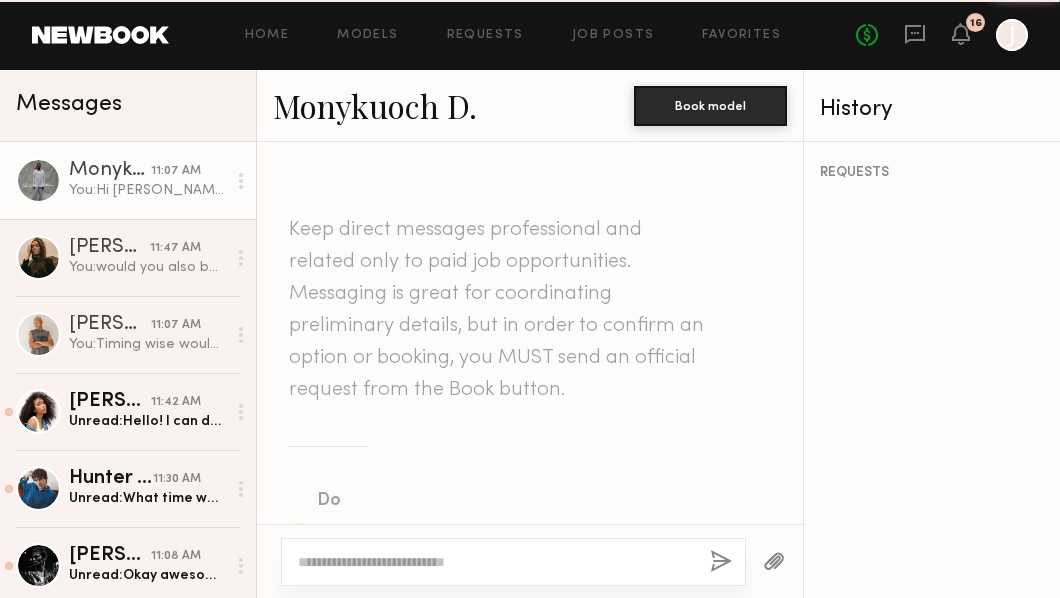 scroll, scrollTop: 1754, scrollLeft: 0, axis: vertical 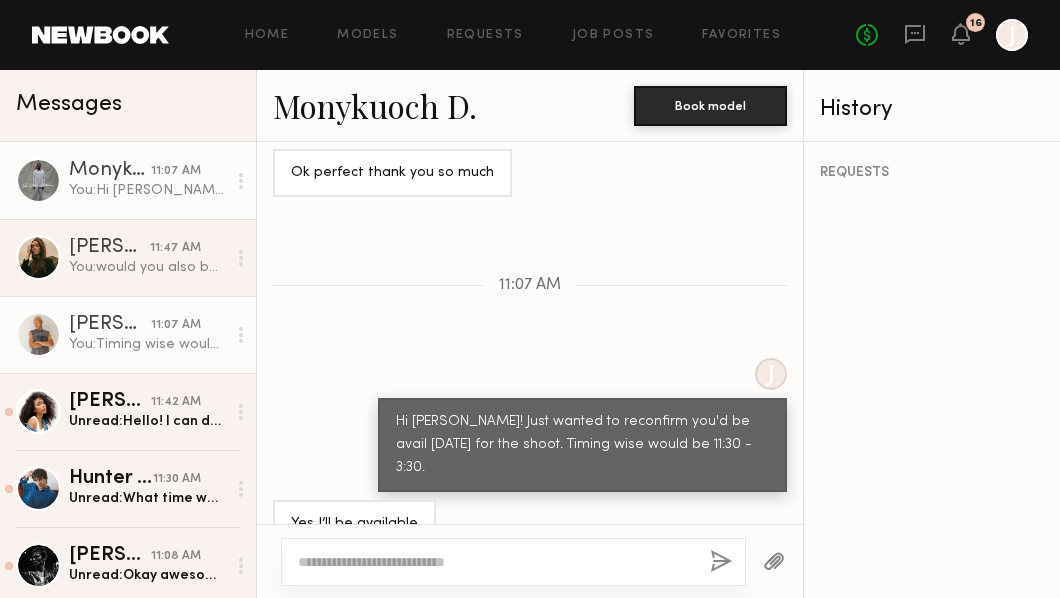 click on "You:  Timing wise would be 11:30 - 3:30!" 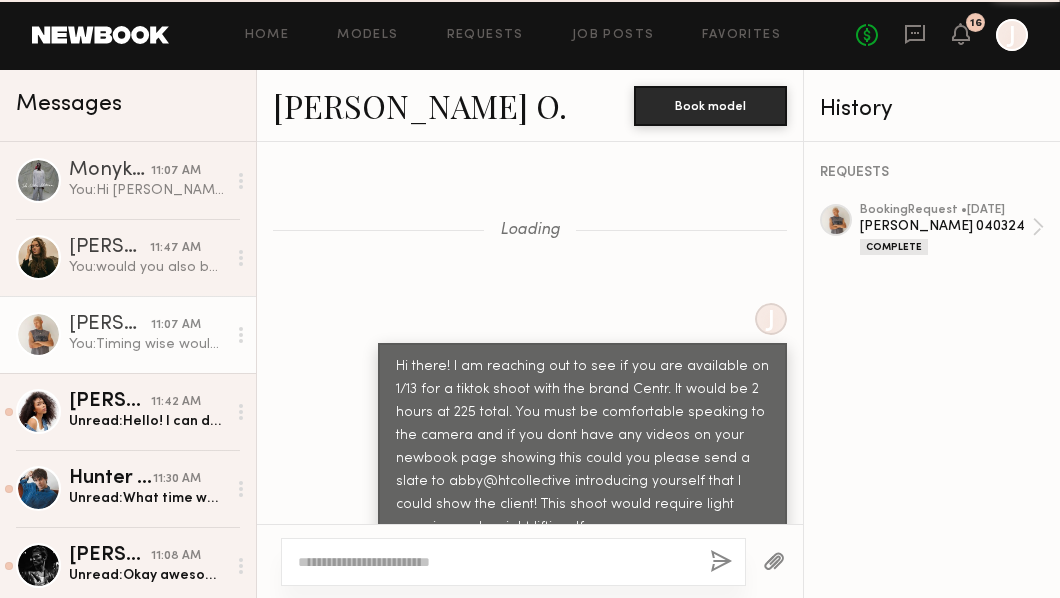 scroll, scrollTop: 2386, scrollLeft: 0, axis: vertical 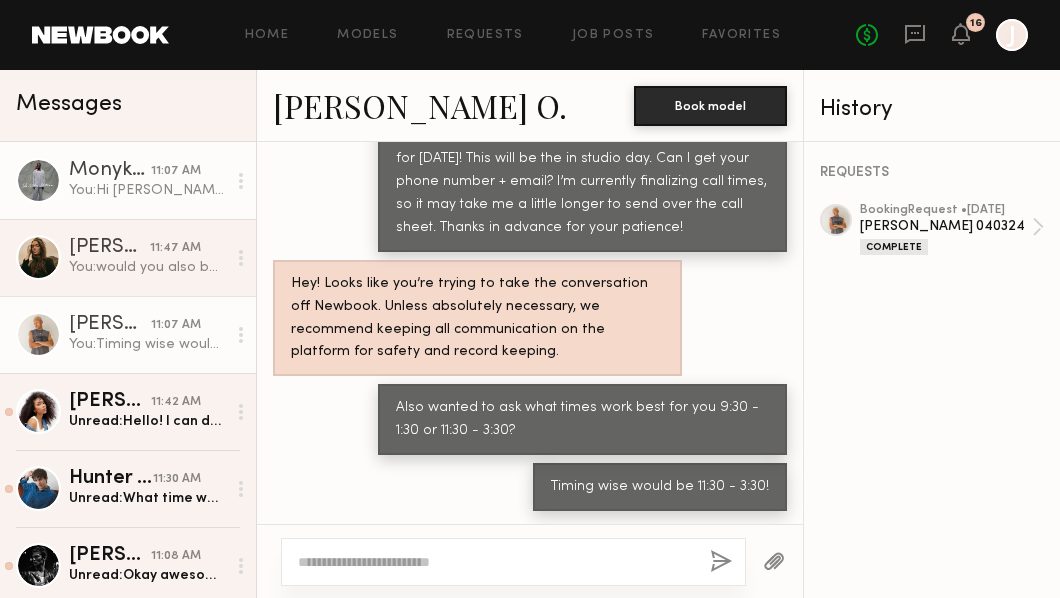 click on "You:  Hi Monykuoch! Just wanted to reconfirm you'd be avail July 30th for the shoot. Timing wise would be 11:30 - 3:30." 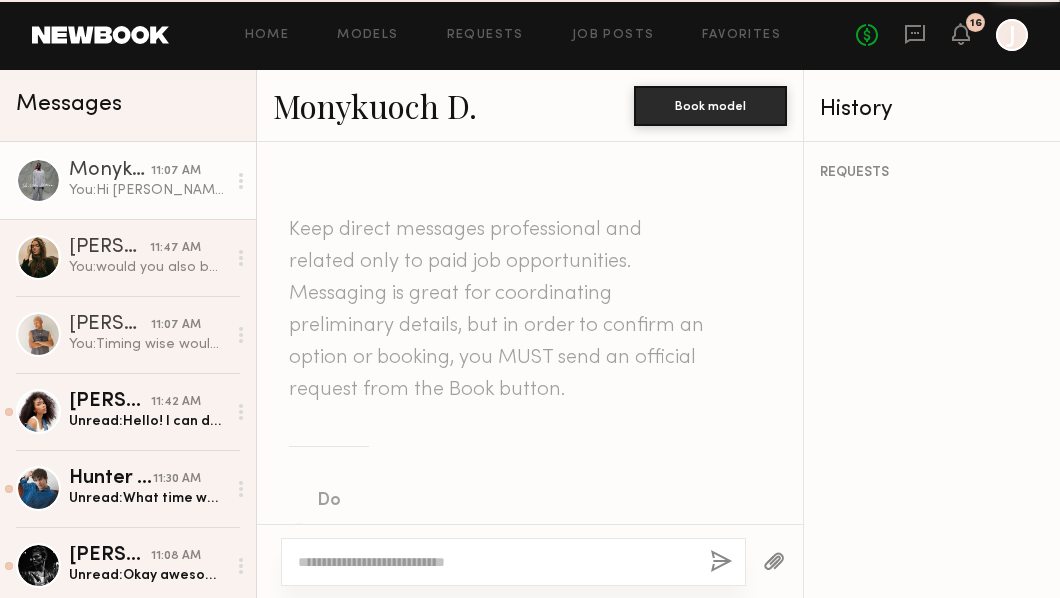 scroll, scrollTop: 1754, scrollLeft: 0, axis: vertical 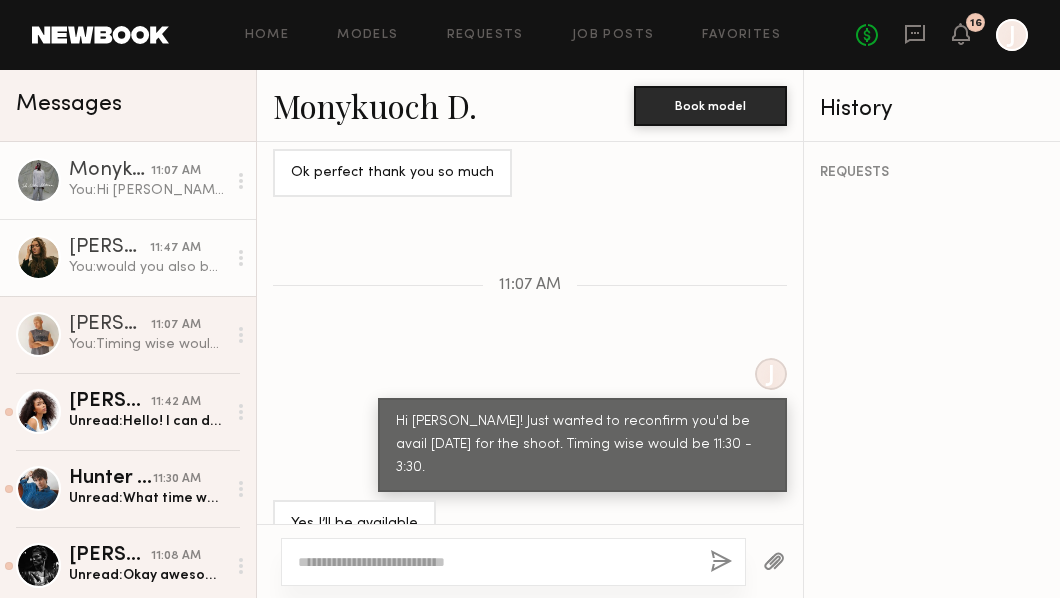 click on "You:  would you also be able to send over photos to my email maddie@htcollective.com of cool sneakers, sunglasses, hats, watches, hiking boots and hiking shoes you may own? Going for outdoorsy vibes." 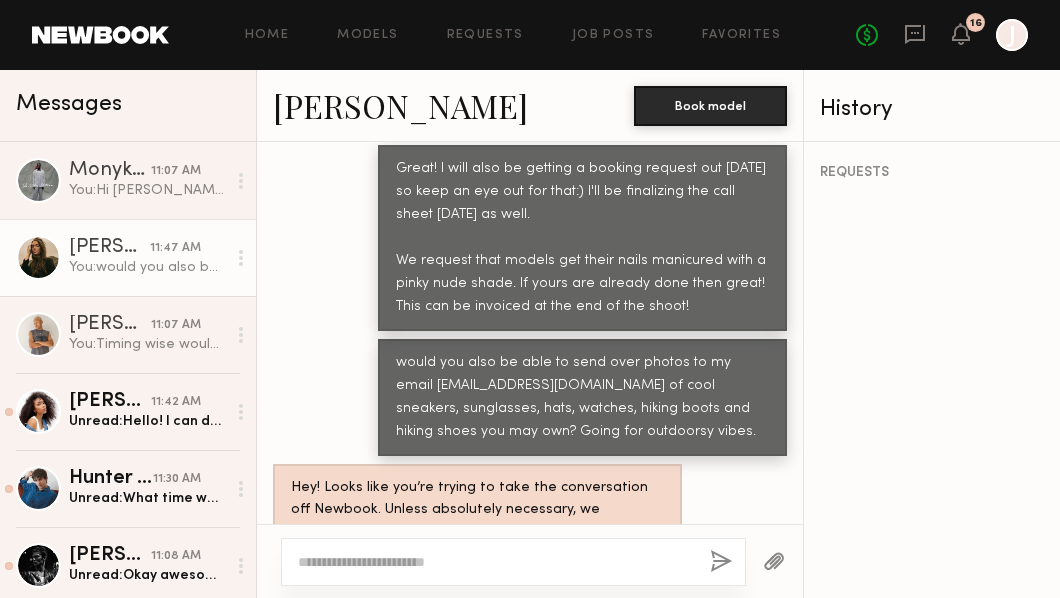 scroll, scrollTop: 2968, scrollLeft: 0, axis: vertical 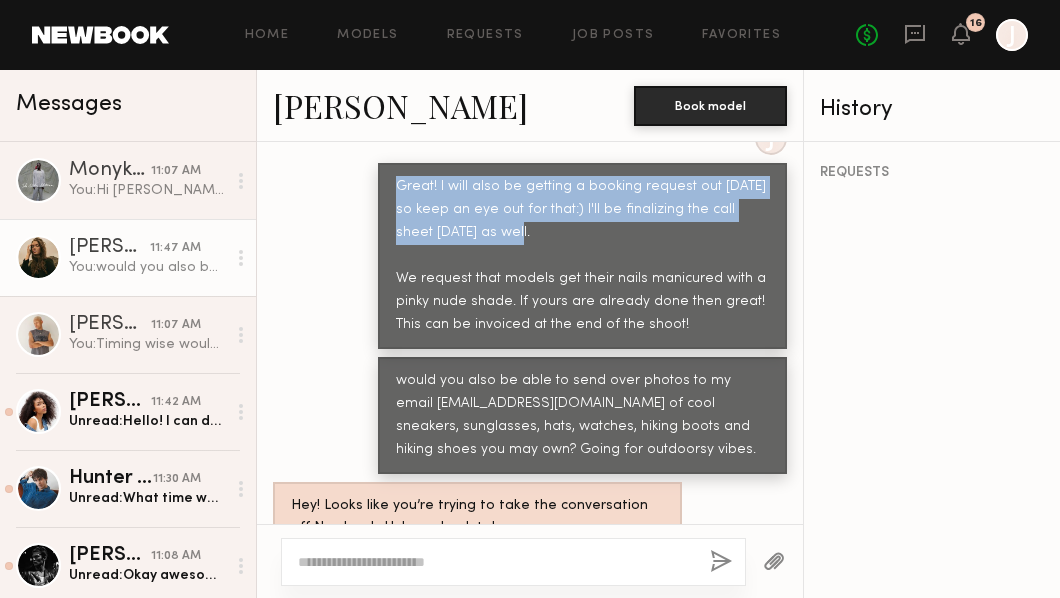 drag, startPoint x: 503, startPoint y: 227, endPoint x: 399, endPoint y: 187, distance: 111.42711 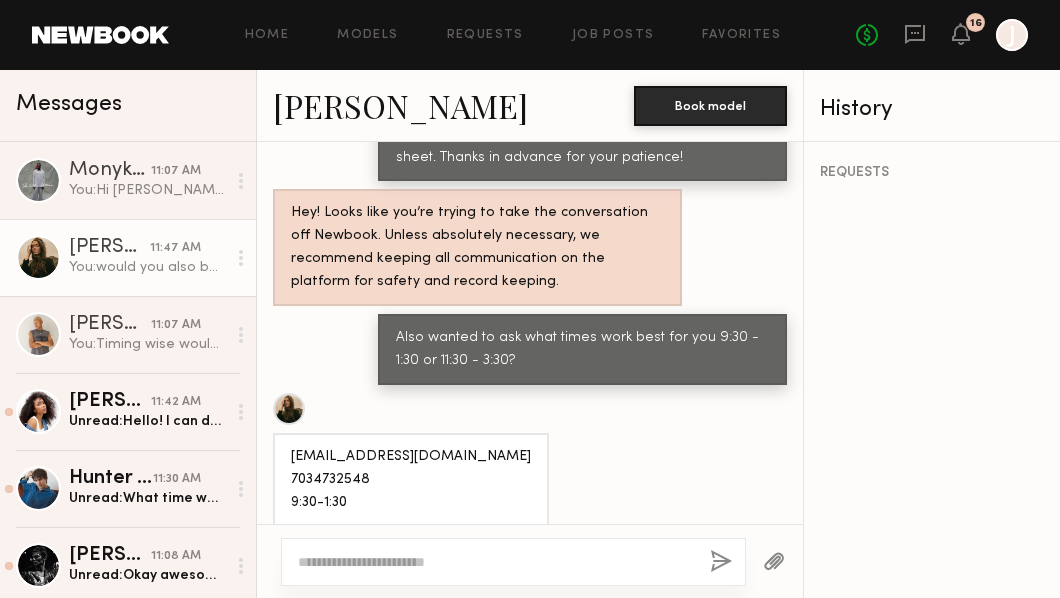 scroll, scrollTop: 2439, scrollLeft: 0, axis: vertical 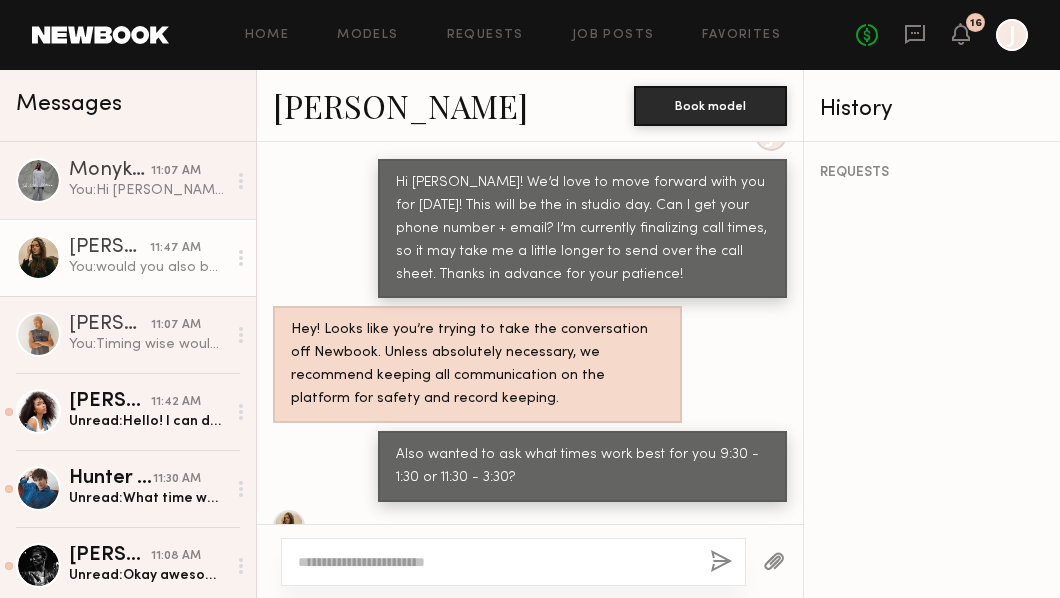 drag, startPoint x: 461, startPoint y: 171, endPoint x: 697, endPoint y: 272, distance: 256.7041 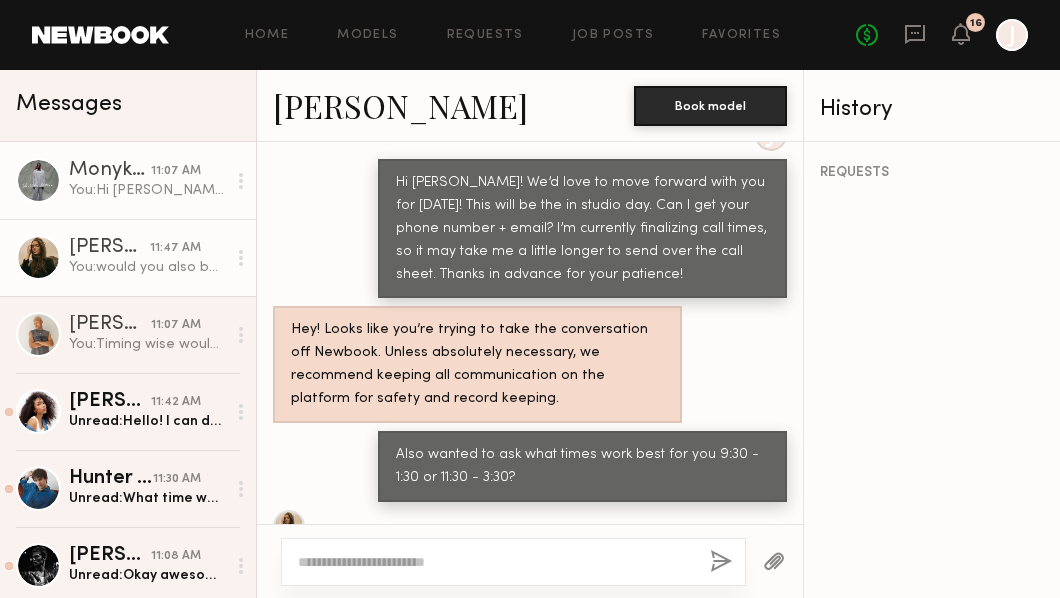 click on "Monykuoch D. 11:07 AM You:  Hi Monykuoch! Just wanted to reconfirm you'd be avail July 30th for the shoot. Timing wise would be 11:30 - 3:30." 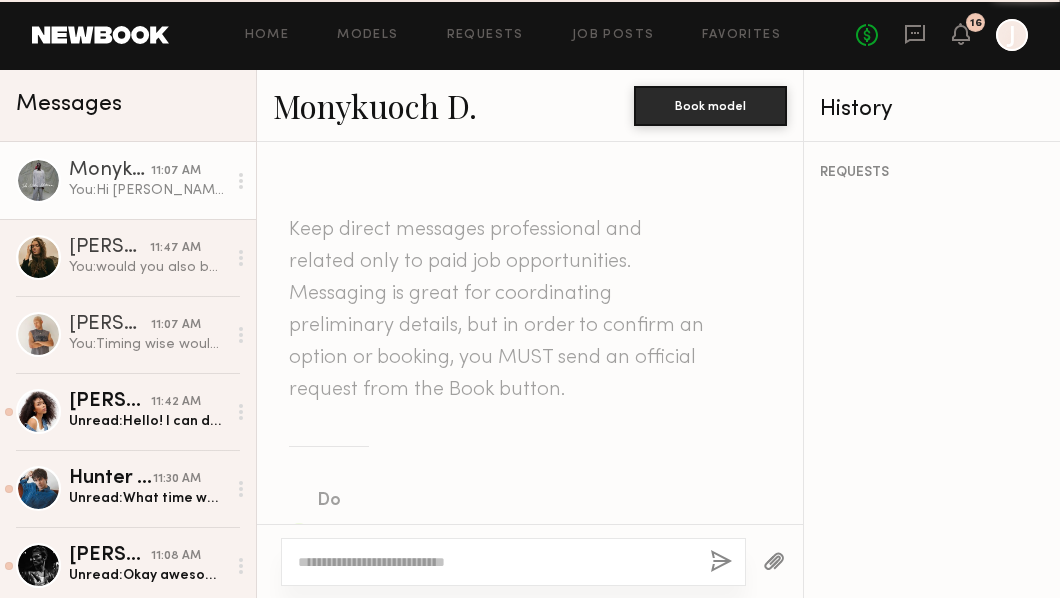 scroll, scrollTop: 1754, scrollLeft: 0, axis: vertical 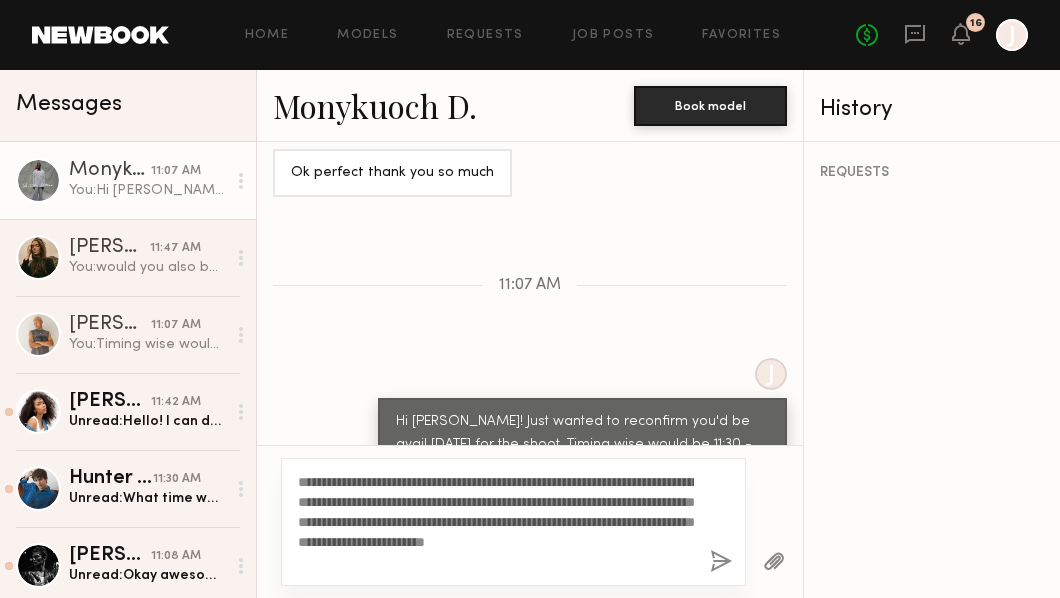 click on "**********" 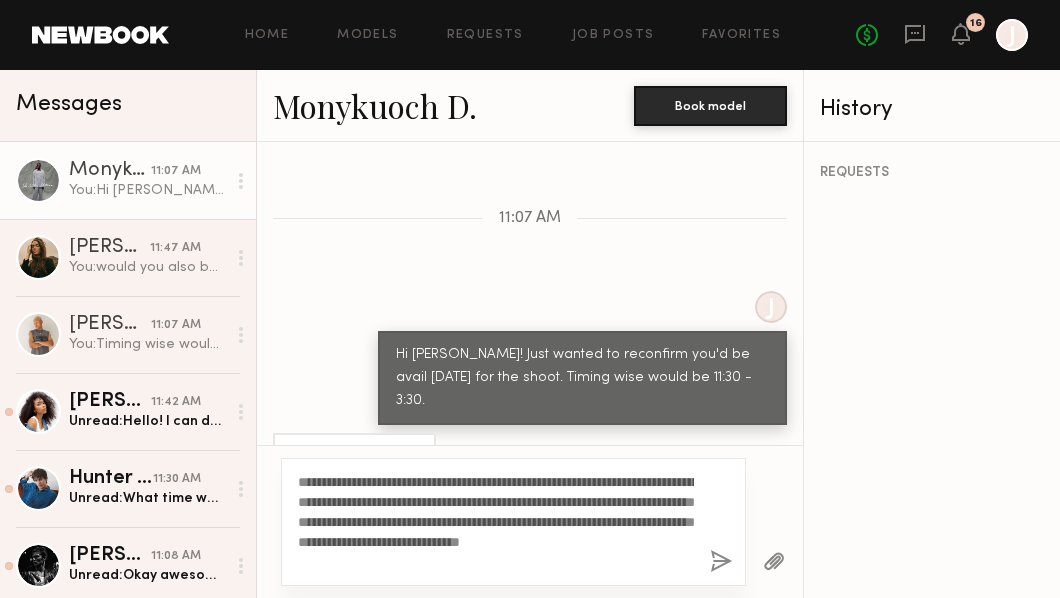 scroll, scrollTop: 1833, scrollLeft: 0, axis: vertical 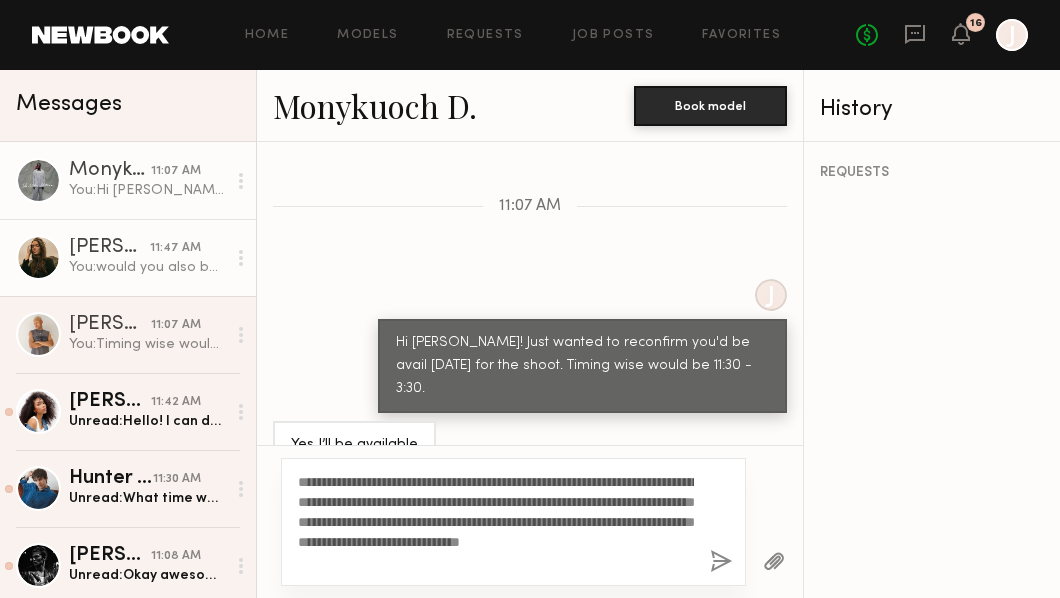 type on "**********" 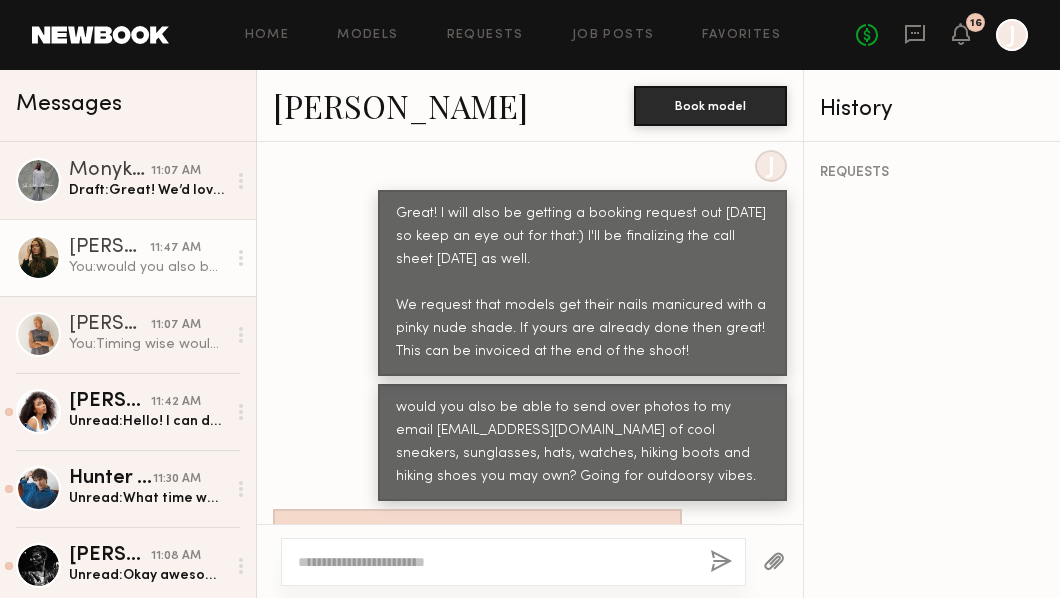 scroll, scrollTop: 2933, scrollLeft: 0, axis: vertical 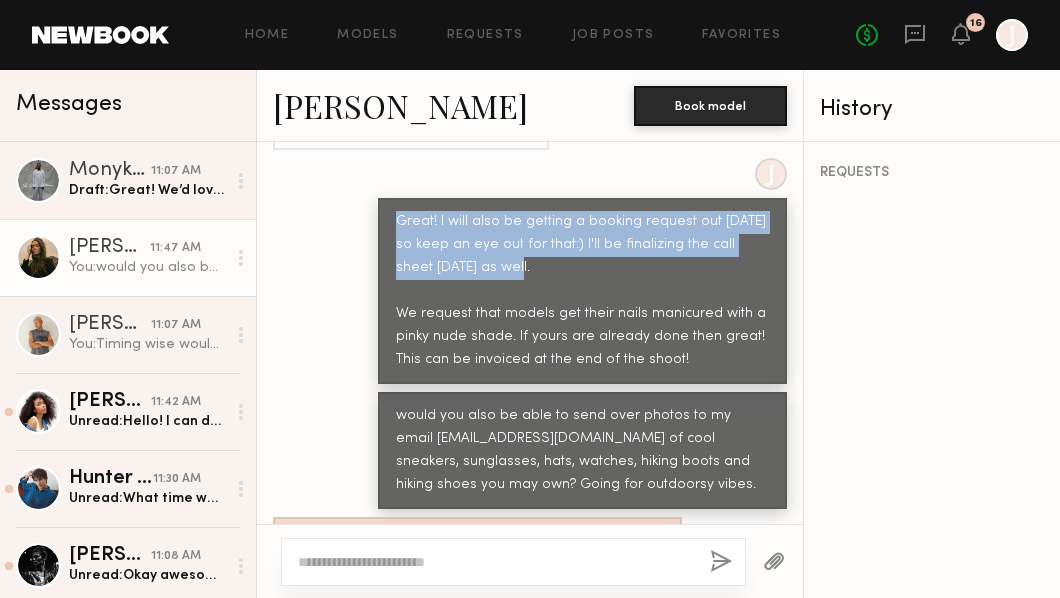 drag, startPoint x: 492, startPoint y: 263, endPoint x: 396, endPoint y: 221, distance: 104.78549 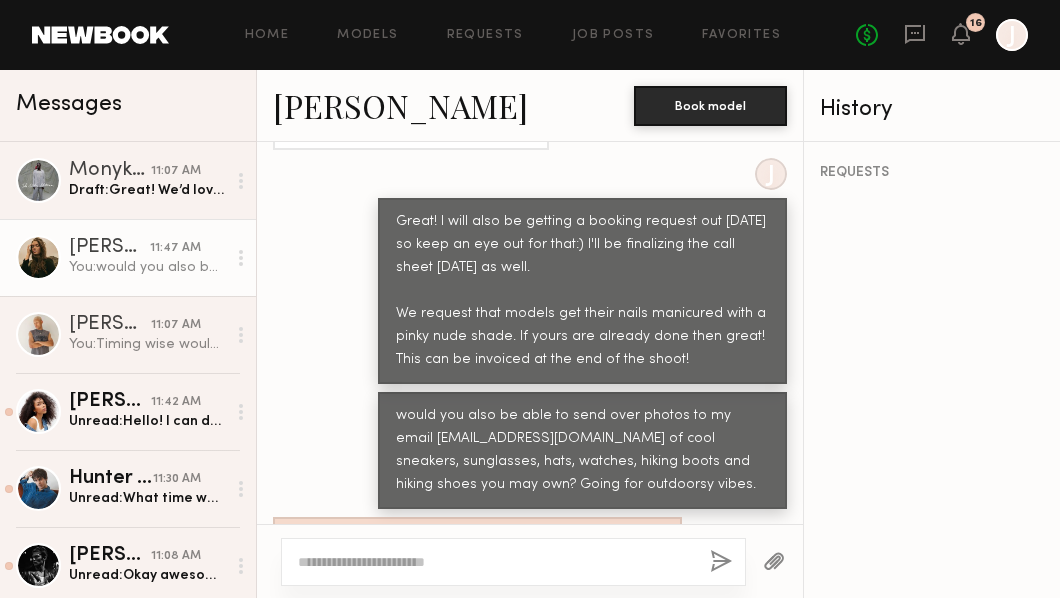 click on "Great! I will also be getting a booking request out [DATE] so keep an eye out for that:) I'll be finalizing the call sheet [DATE] as well.
We request that models get their nails manicured with a pinky nude shade. If yours are already done then great! This can be invoiced at the end of the shoot!" 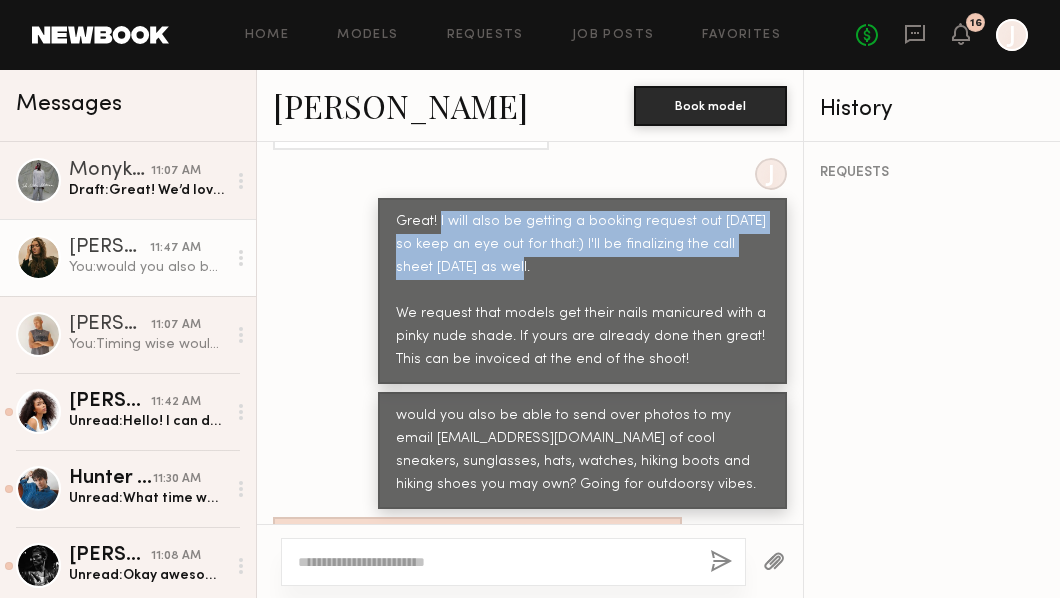 drag, startPoint x: 440, startPoint y: 212, endPoint x: 499, endPoint y: 267, distance: 80.65978 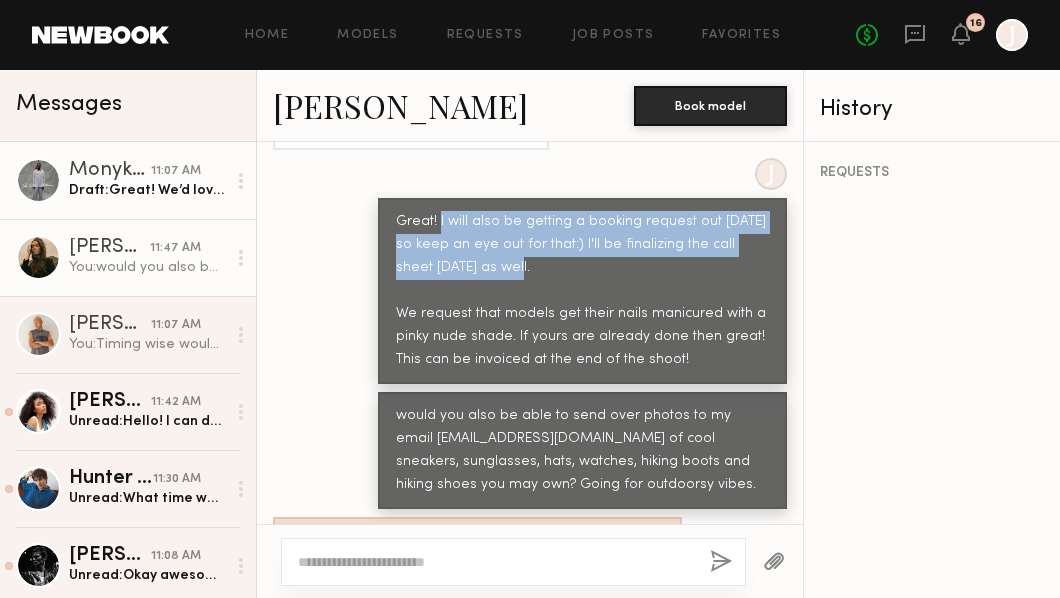 click on "Draft:  Great! We’d love to move forward with you for Wednesday July 30th! This will be the in studio day. Can I get your phone number + email? I’m currently finalizing call times, so it may take me a little longer to send over the call sheet. Thanks in advance for your patience!" 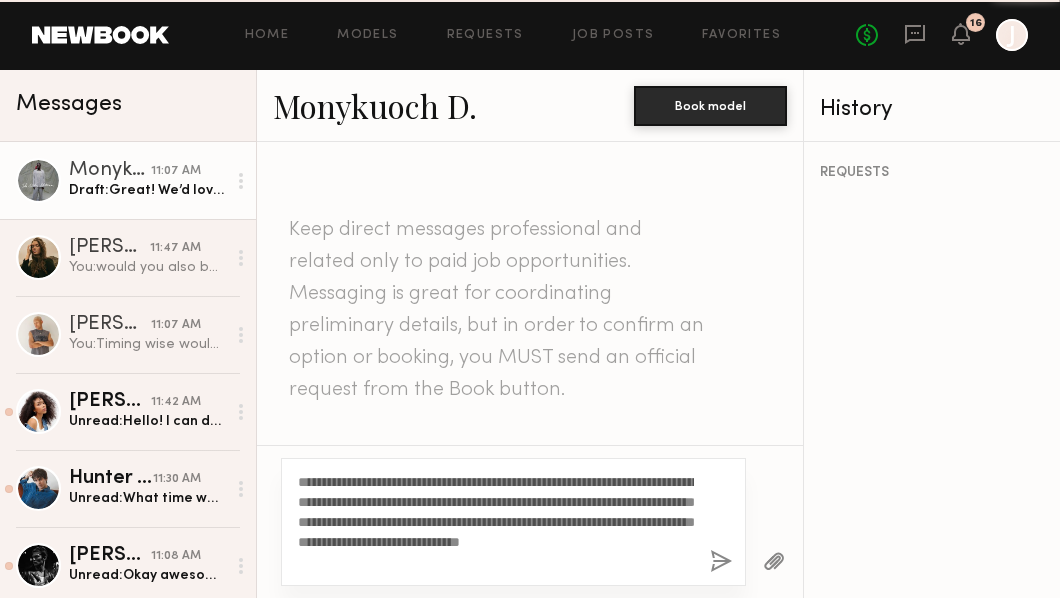 scroll, scrollTop: 1754, scrollLeft: 0, axis: vertical 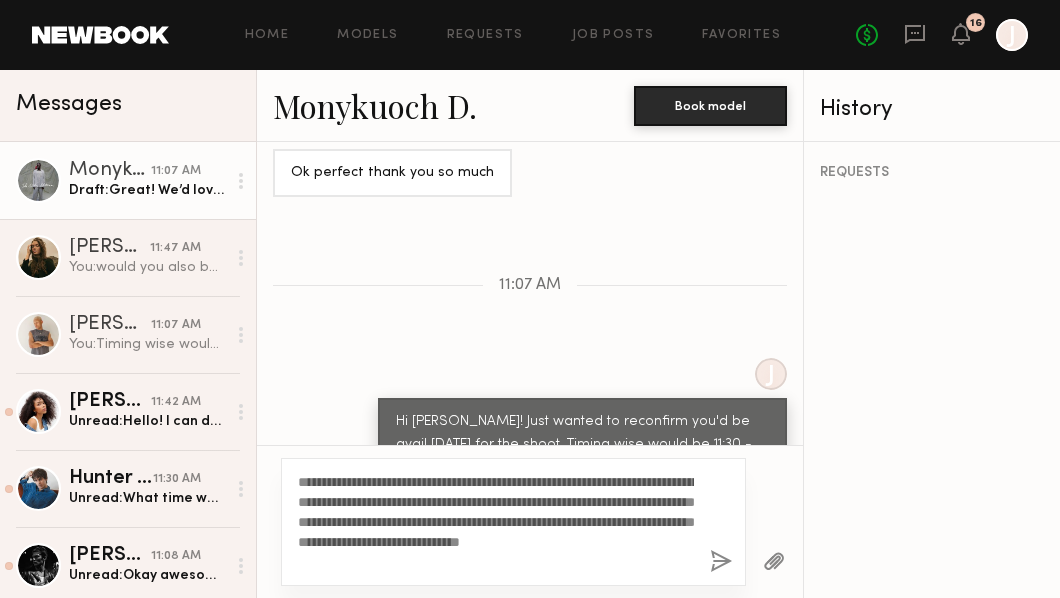 click on "**********" 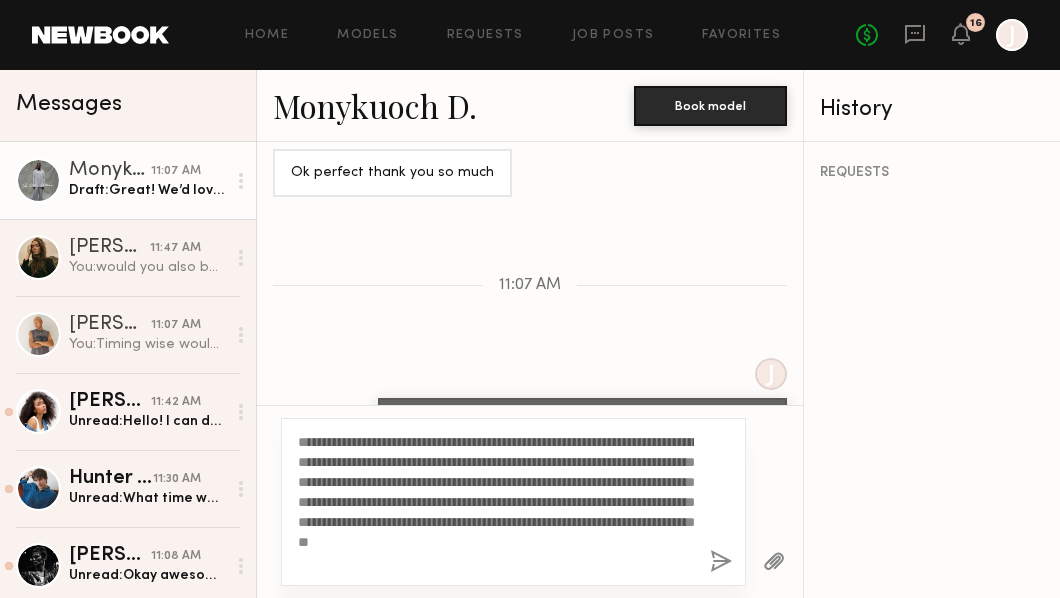 drag, startPoint x: 472, startPoint y: 517, endPoint x: 590, endPoint y: 543, distance: 120.83046 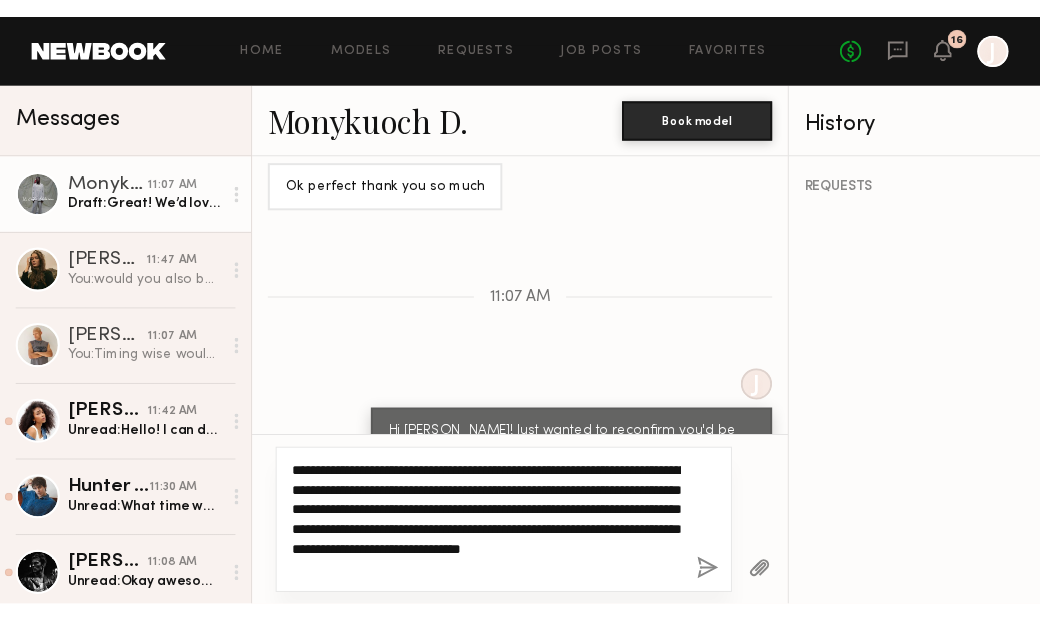 scroll, scrollTop: 1853, scrollLeft: 0, axis: vertical 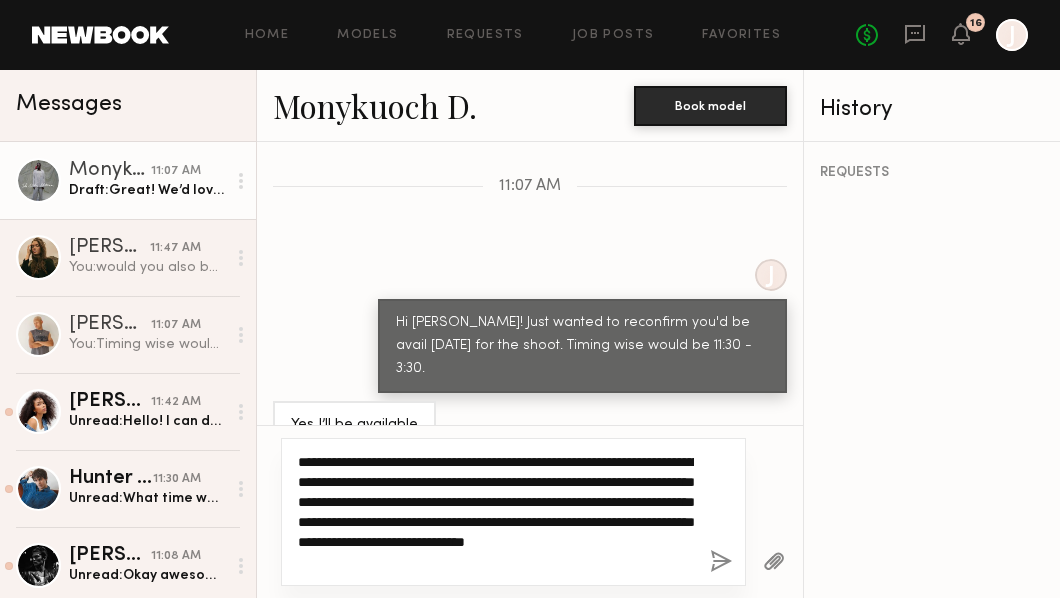 type on "**********" 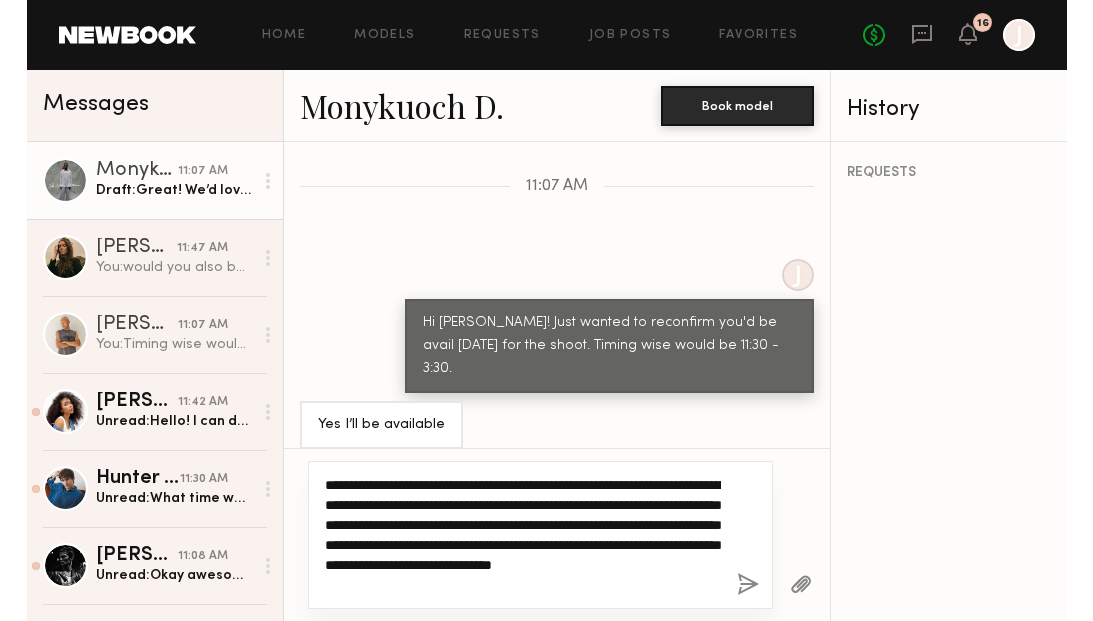 scroll, scrollTop: 1830, scrollLeft: 0, axis: vertical 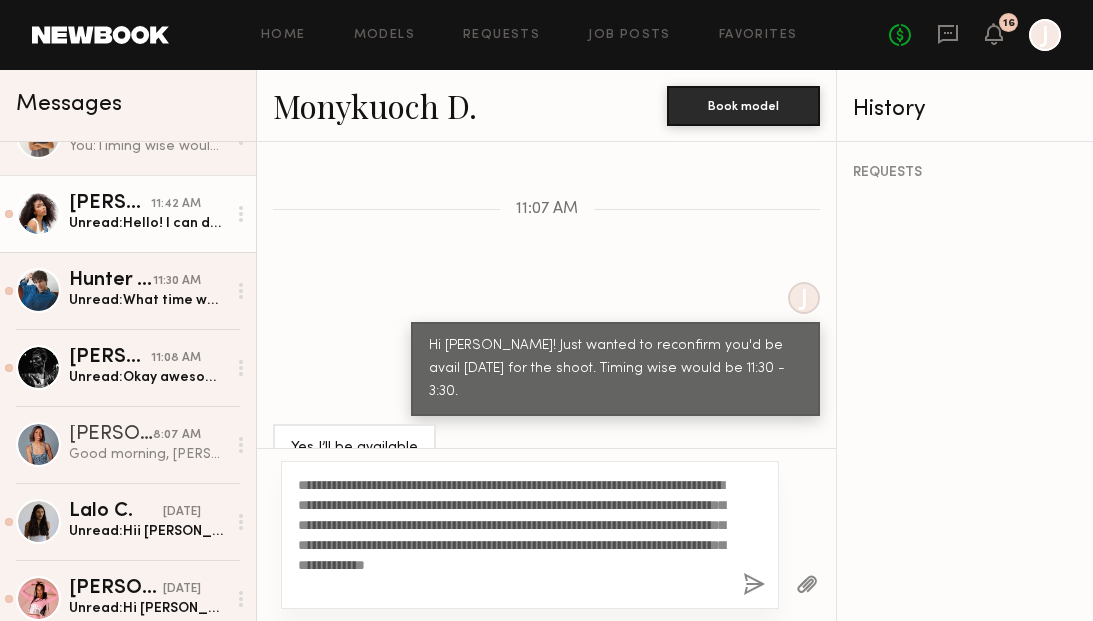 click on "Unread:  Okay awesome. I think it would be much better for me if the 31st was the day as I have a flight to Utah on the 1st but let me know asap and I can make arrangements to change it." 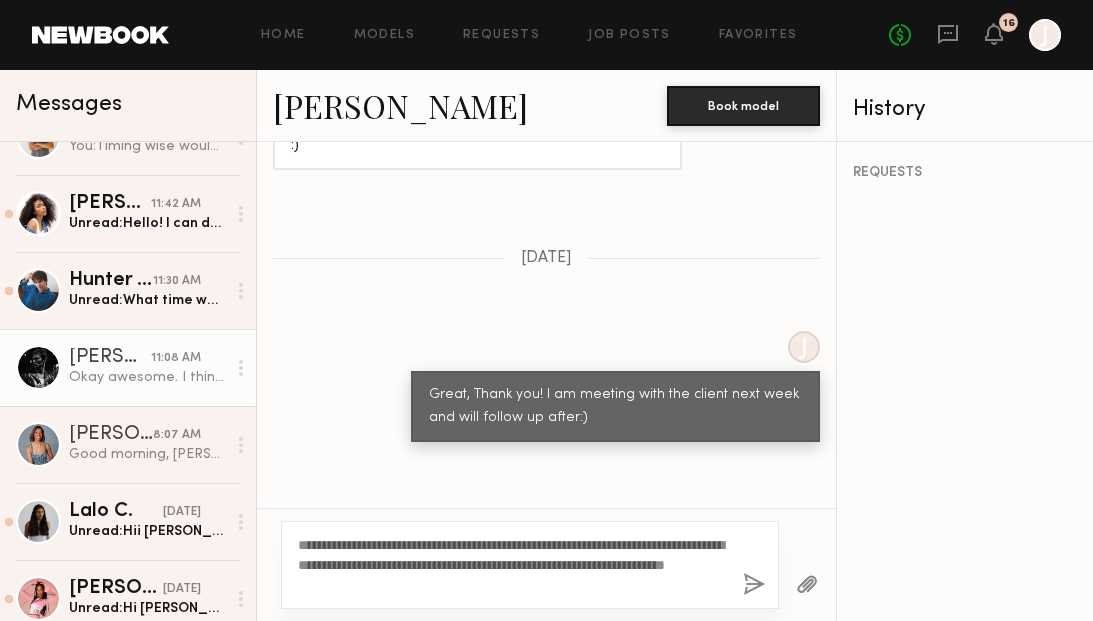 scroll, scrollTop: 1772, scrollLeft: 0, axis: vertical 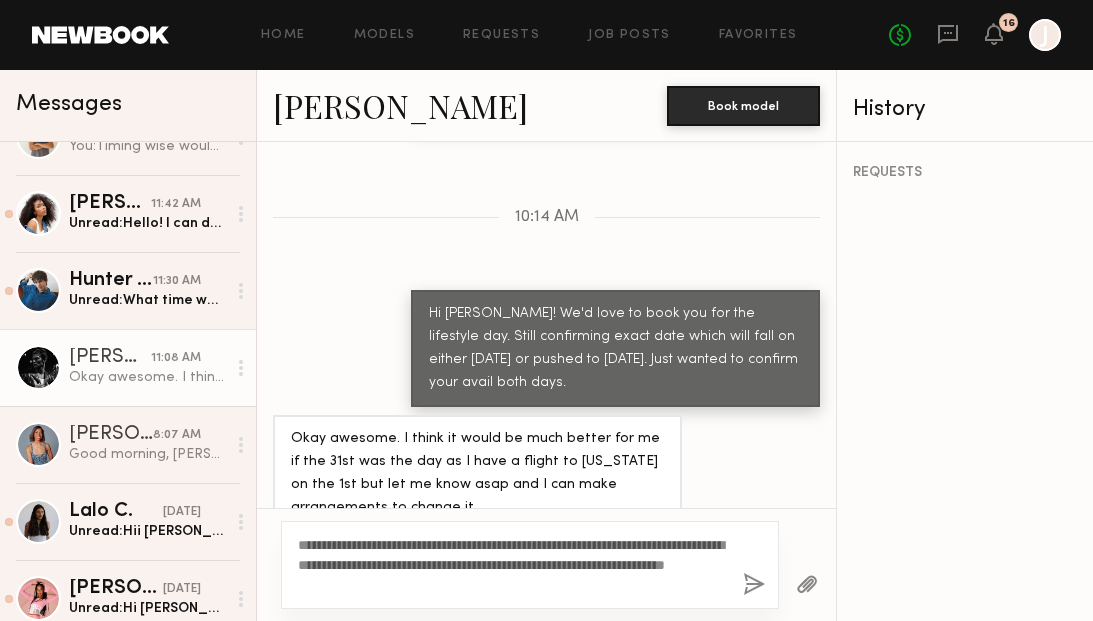 type on "**********" 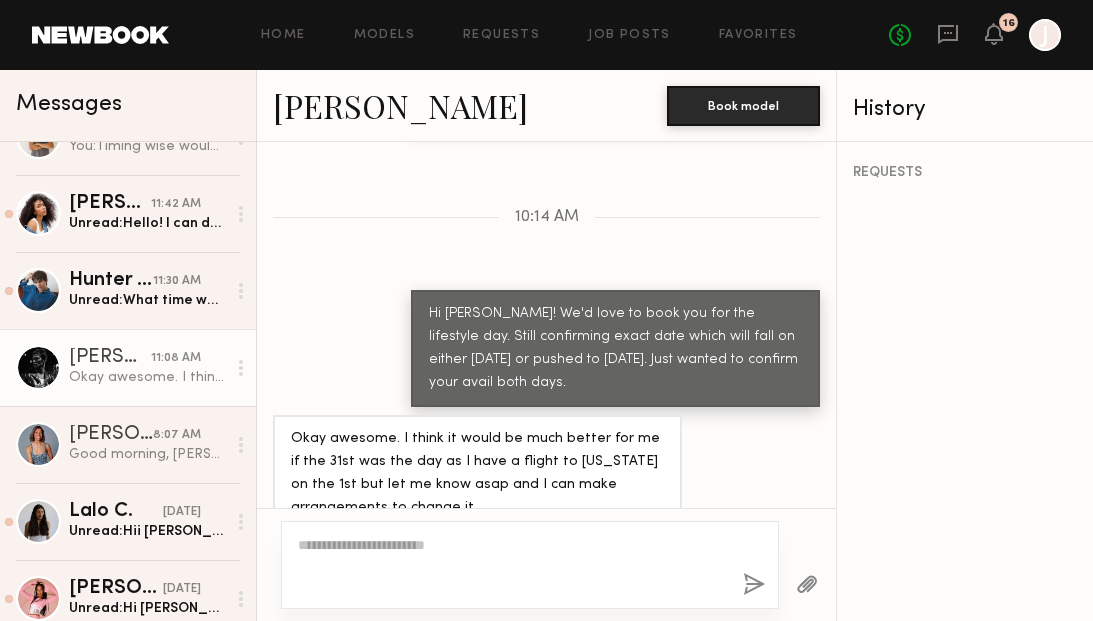 scroll, scrollTop: 2027, scrollLeft: 0, axis: vertical 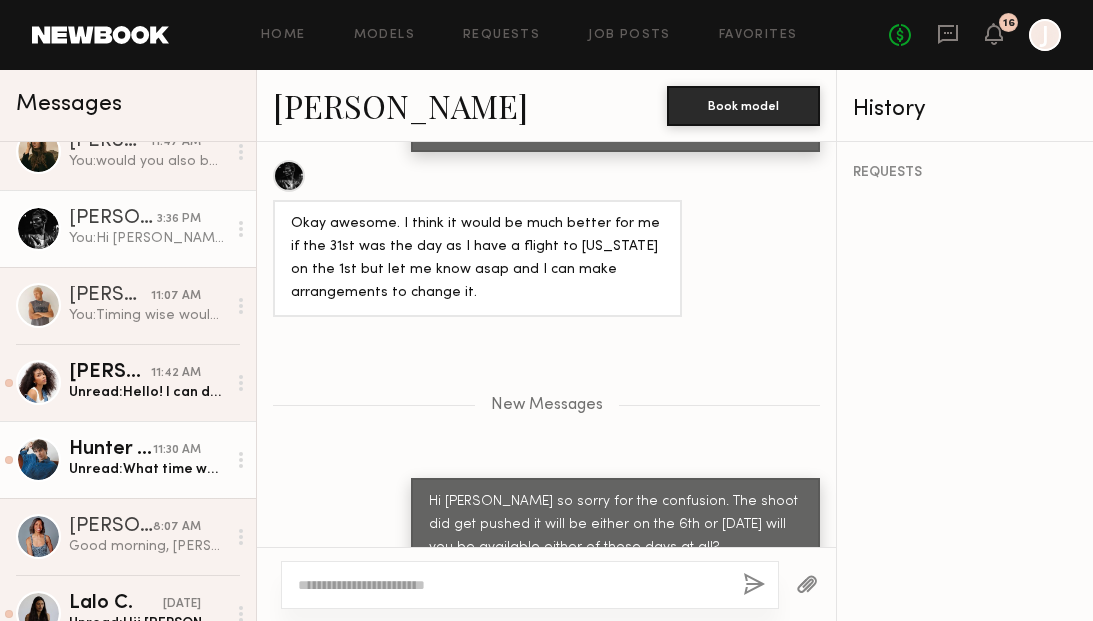 click on "Unread:  What time would the shoot be?" 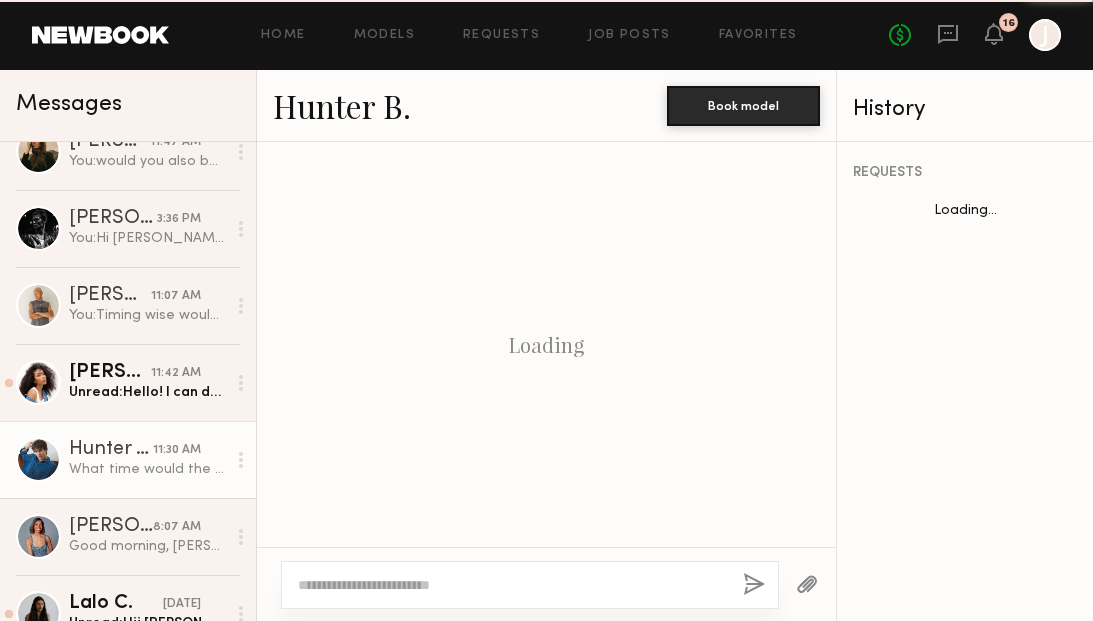 scroll, scrollTop: 2547, scrollLeft: 0, axis: vertical 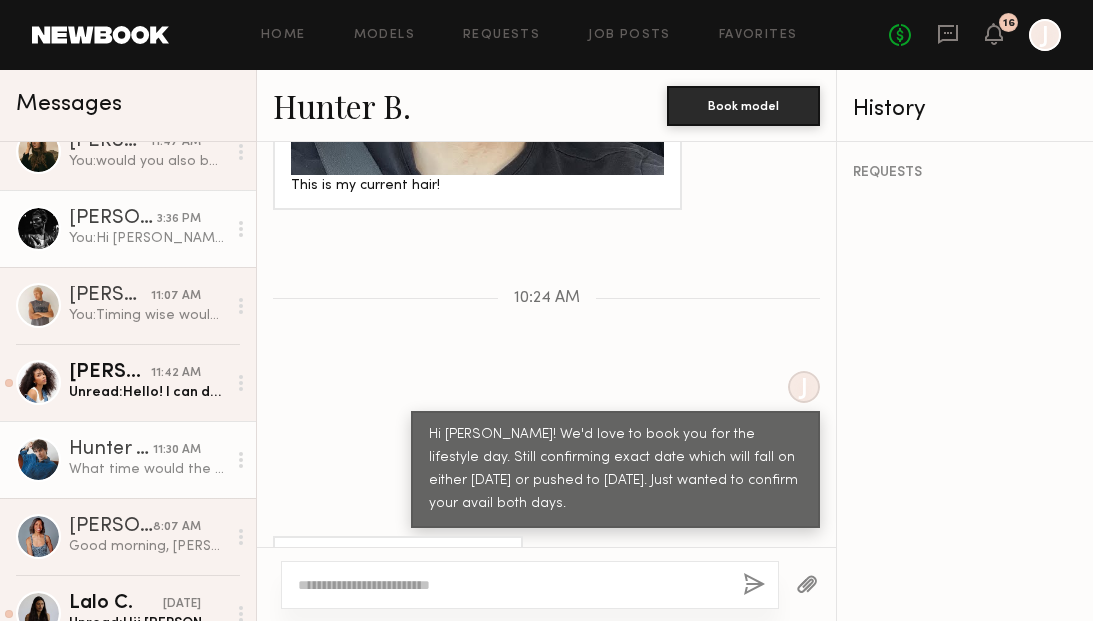click on "You:  Hi Royce so sorry for the confusion. The shoot did get pushed it will be either on the 6th or 8th of August will you be available either of those days at all?" 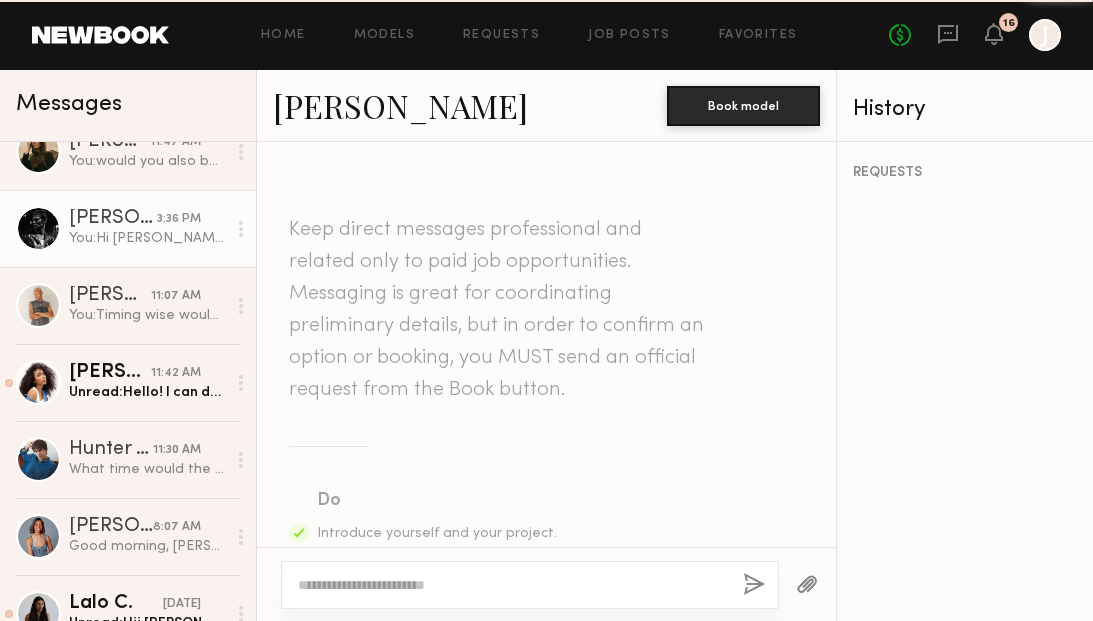 scroll, scrollTop: 1875, scrollLeft: 0, axis: vertical 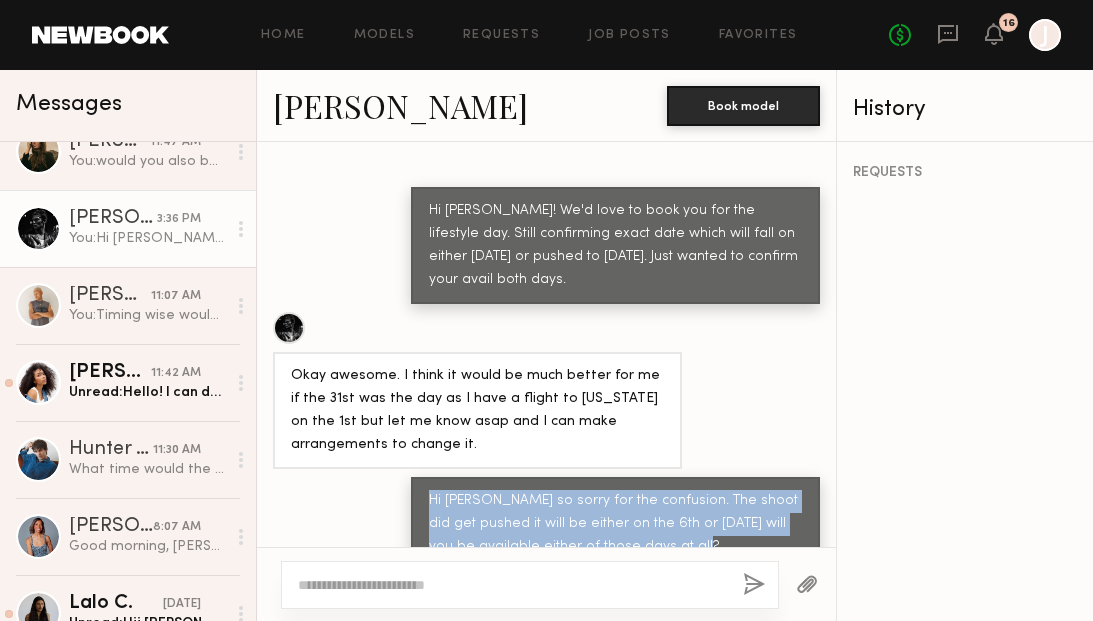 drag, startPoint x: 430, startPoint y: 460, endPoint x: 691, endPoint y: 501, distance: 264.20068 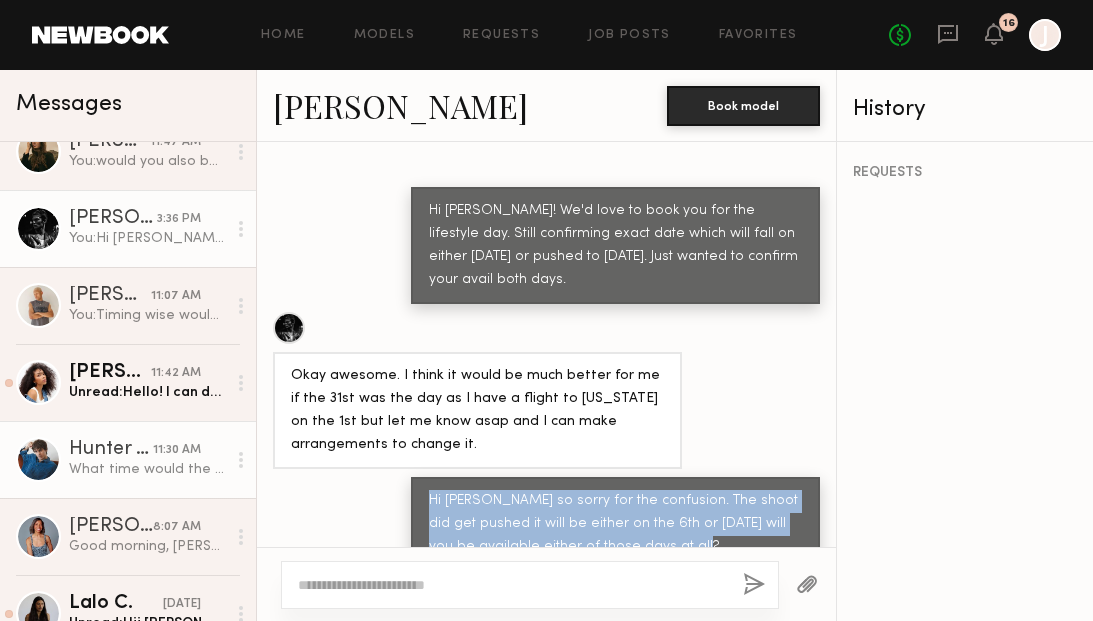 click on "What time would the shoot be?" 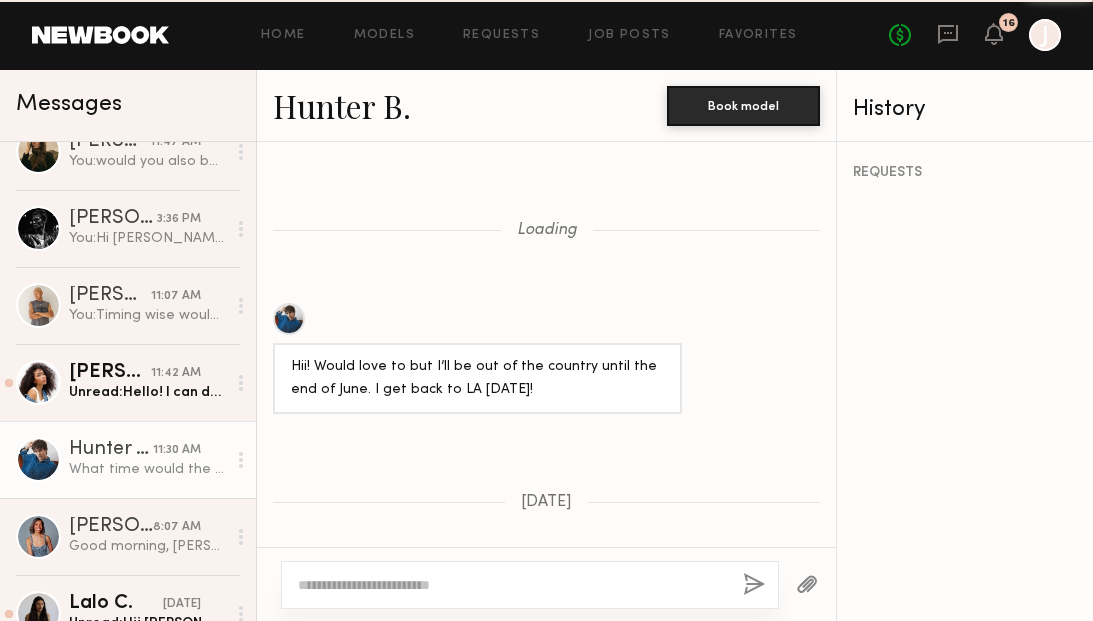 scroll, scrollTop: 2547, scrollLeft: 0, axis: vertical 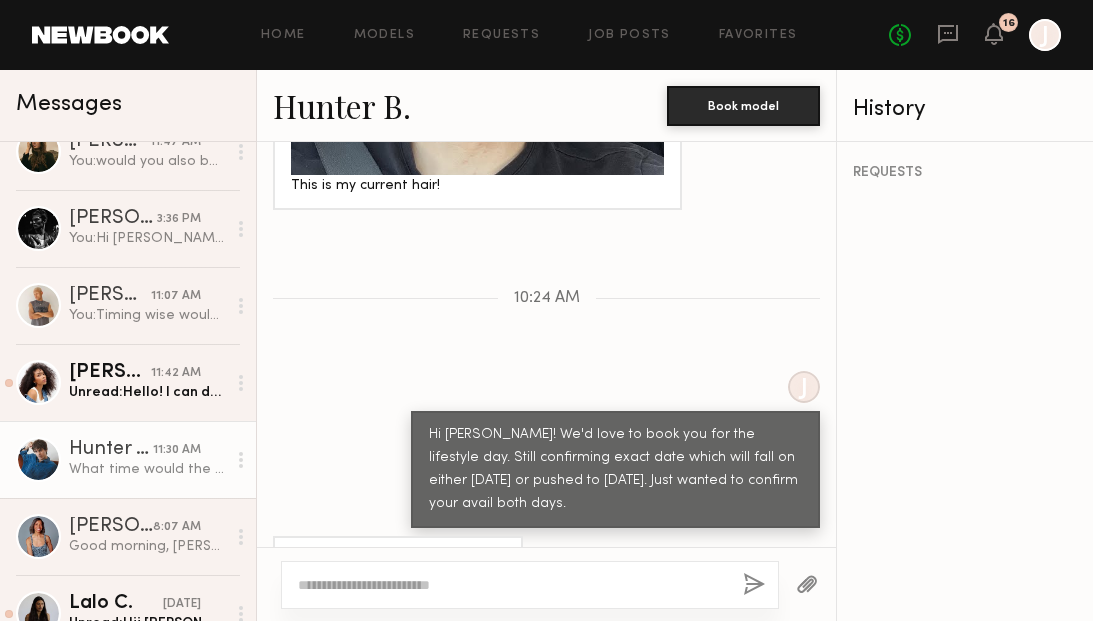 click 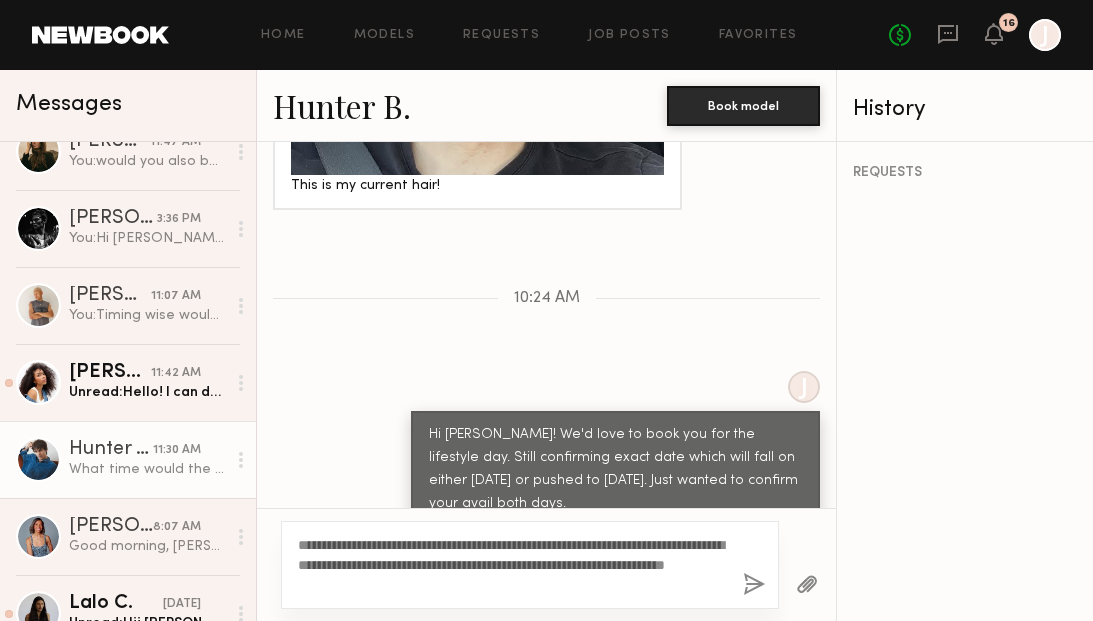click on "**********" 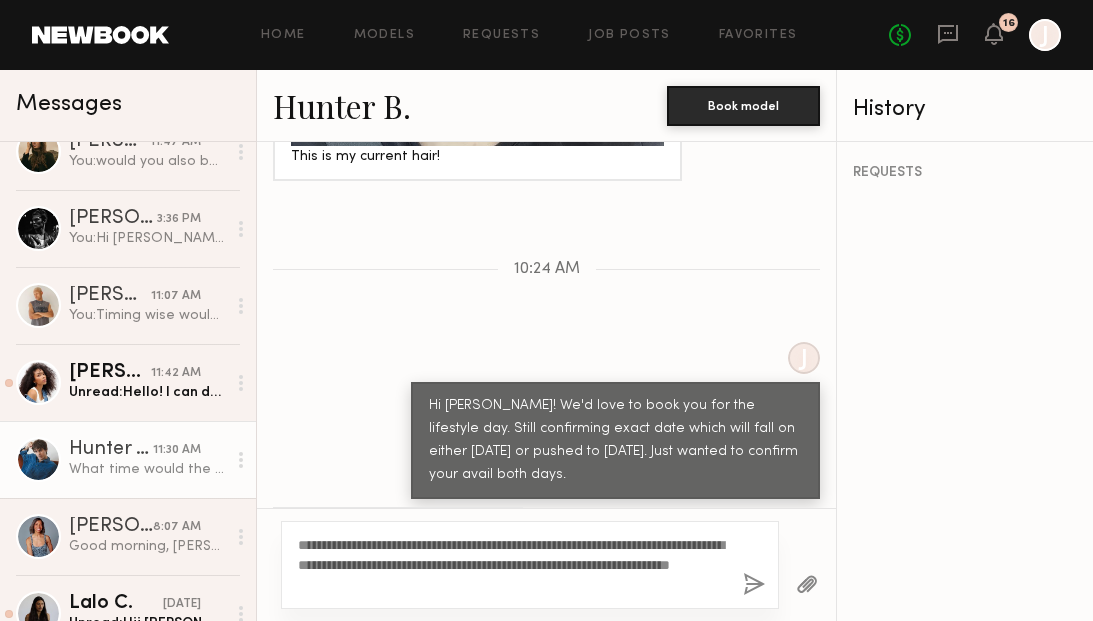 scroll, scrollTop: 2585, scrollLeft: 0, axis: vertical 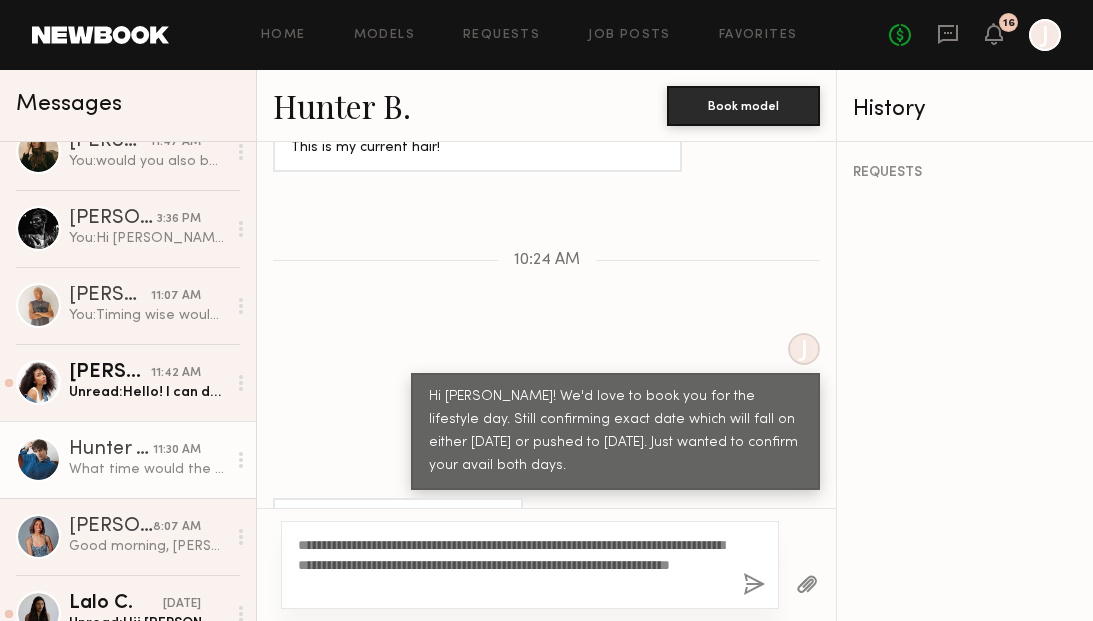 click on "**********" 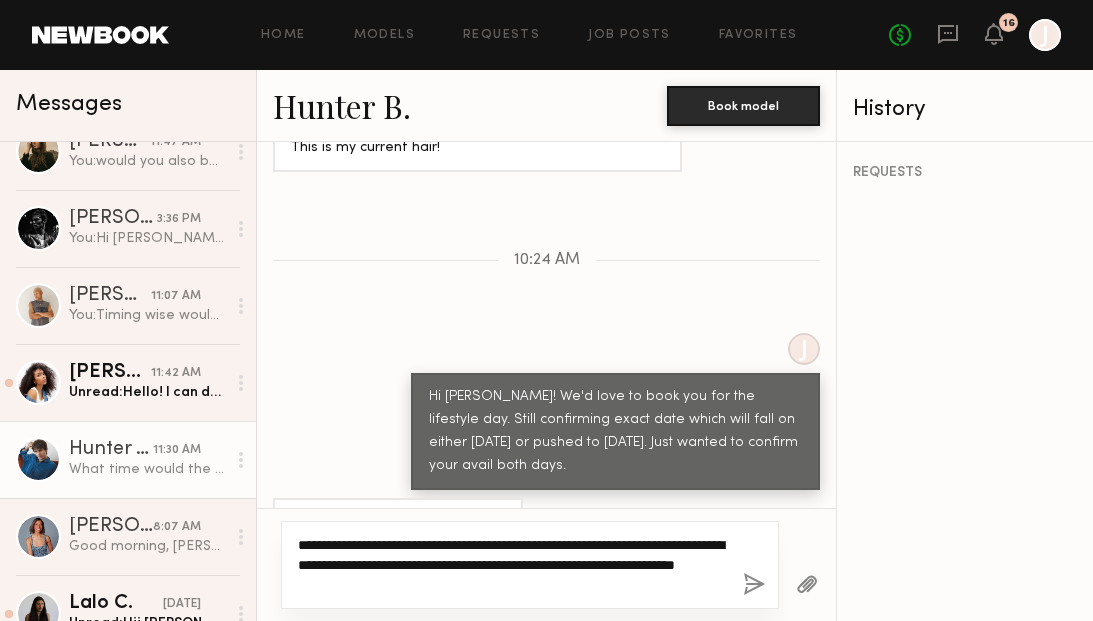 paste on "**********" 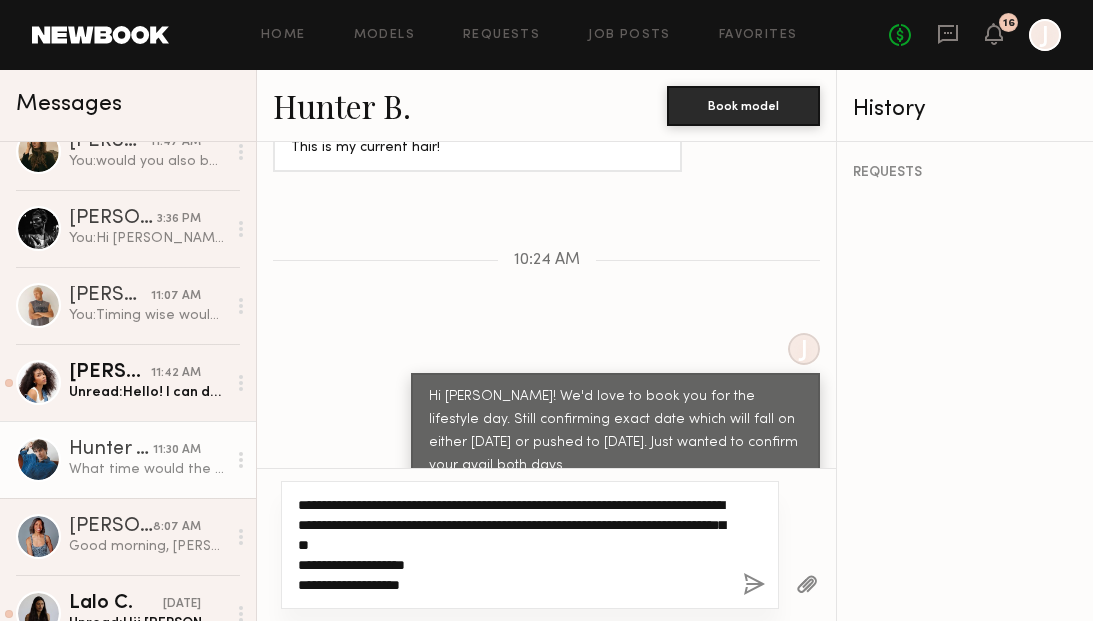 click on "**********" 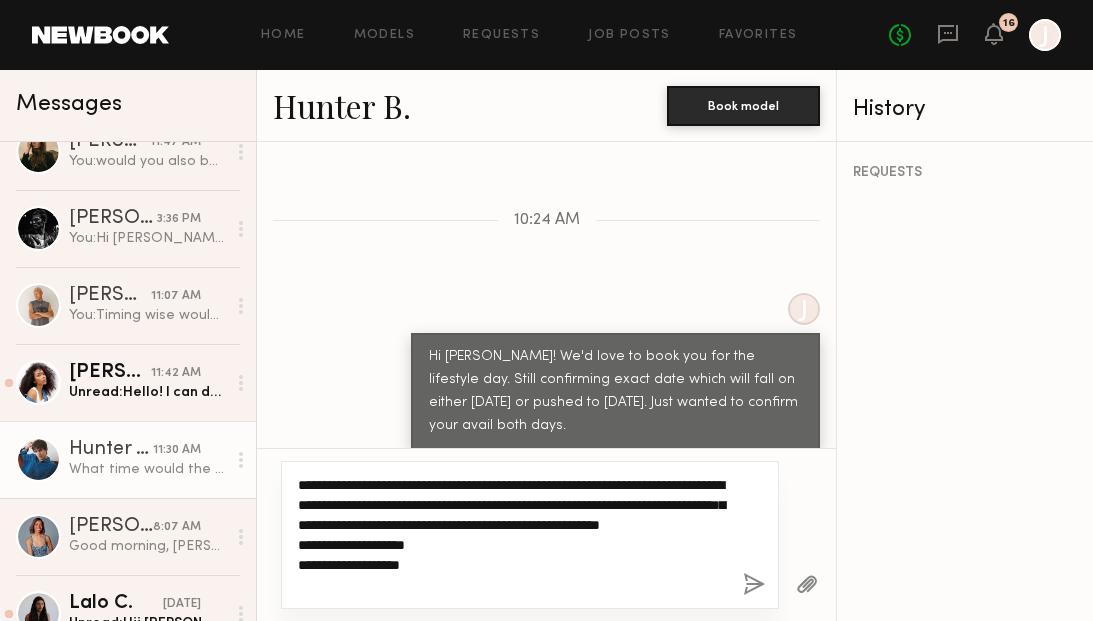 click on "**********" 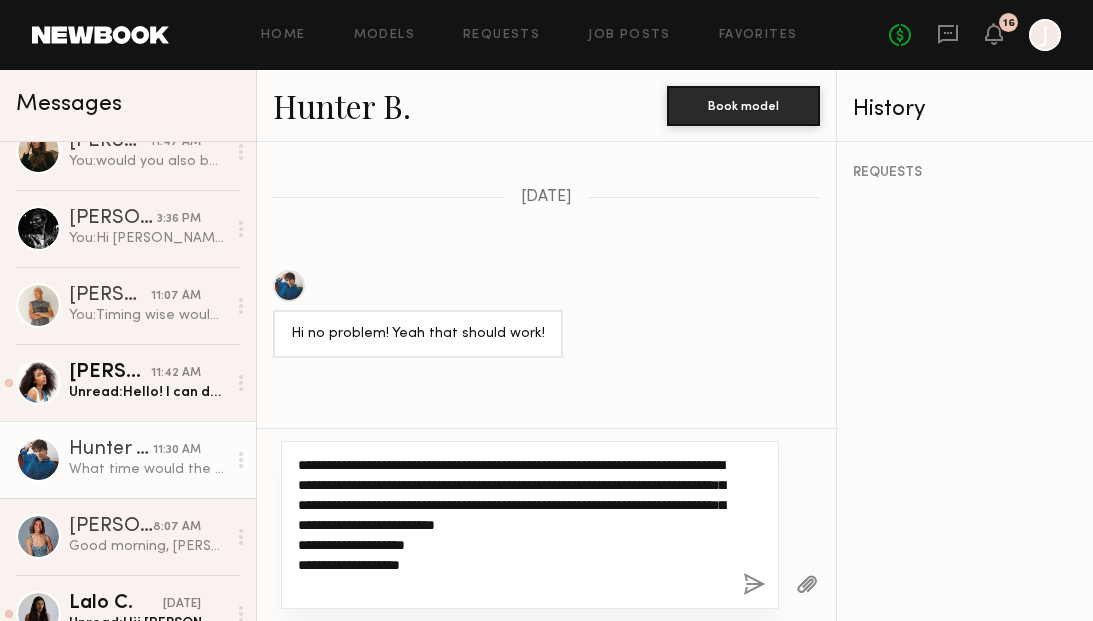 scroll, scrollTop: 2665, scrollLeft: 0, axis: vertical 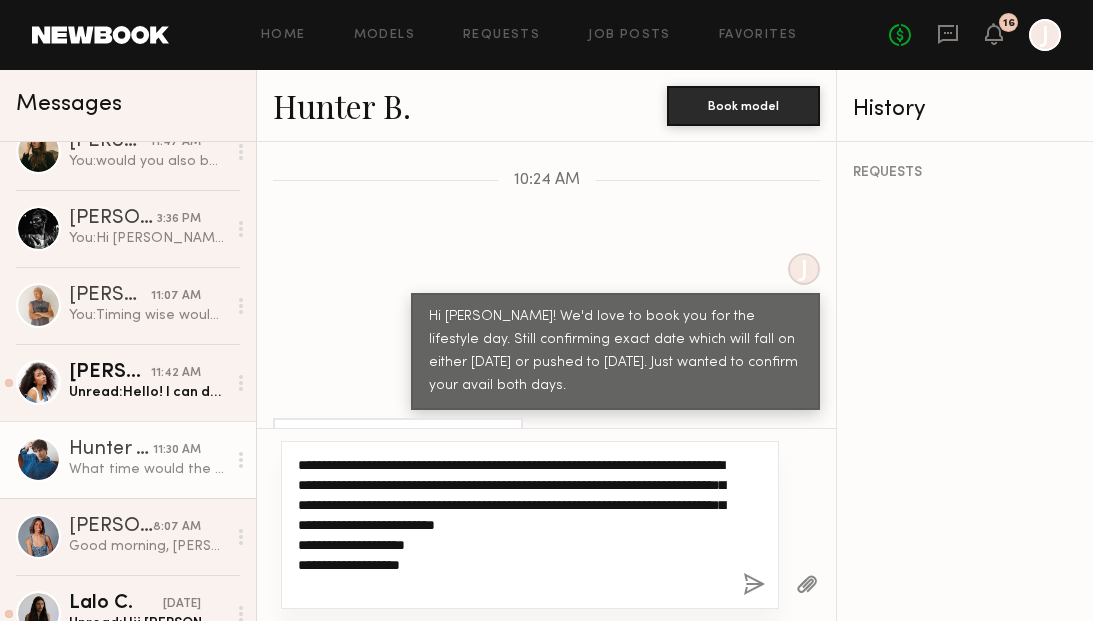 click on "**********" 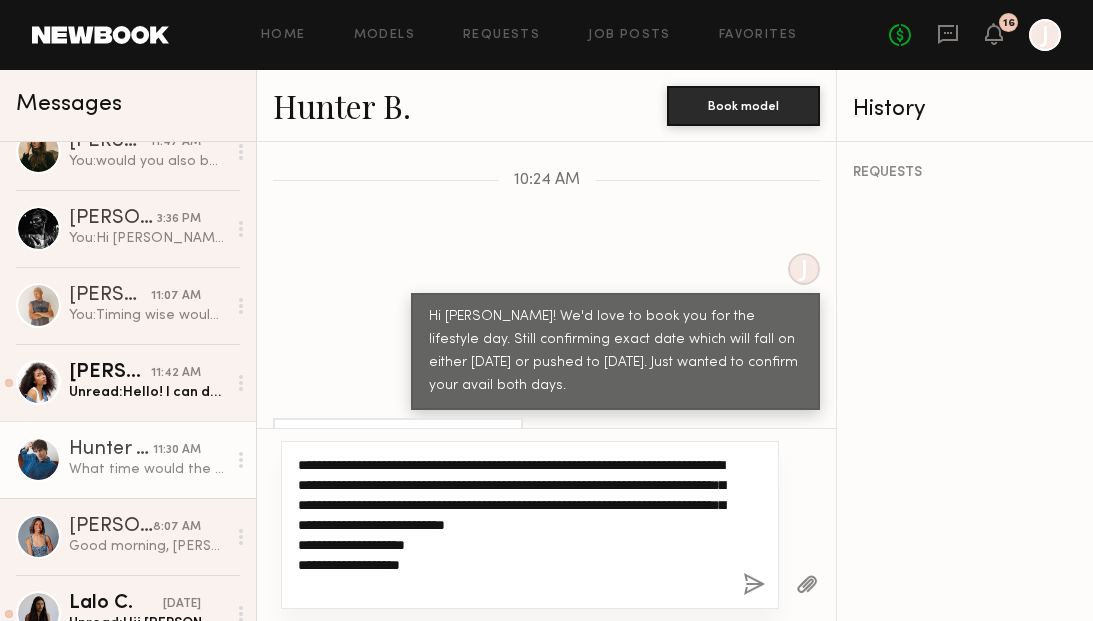 click on "**********" 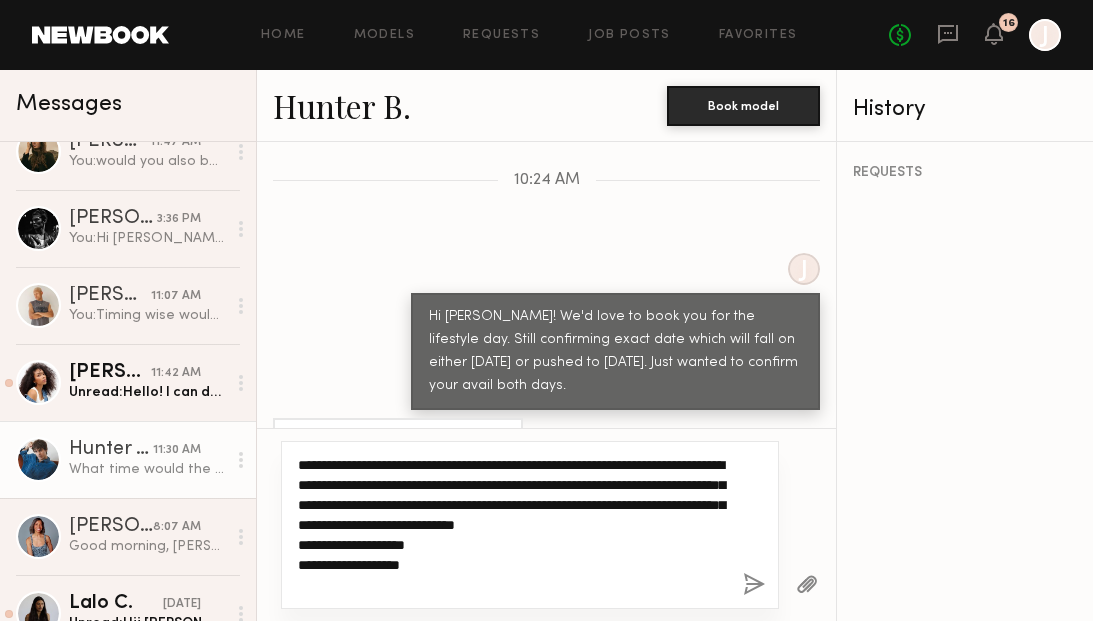 click on "**********" 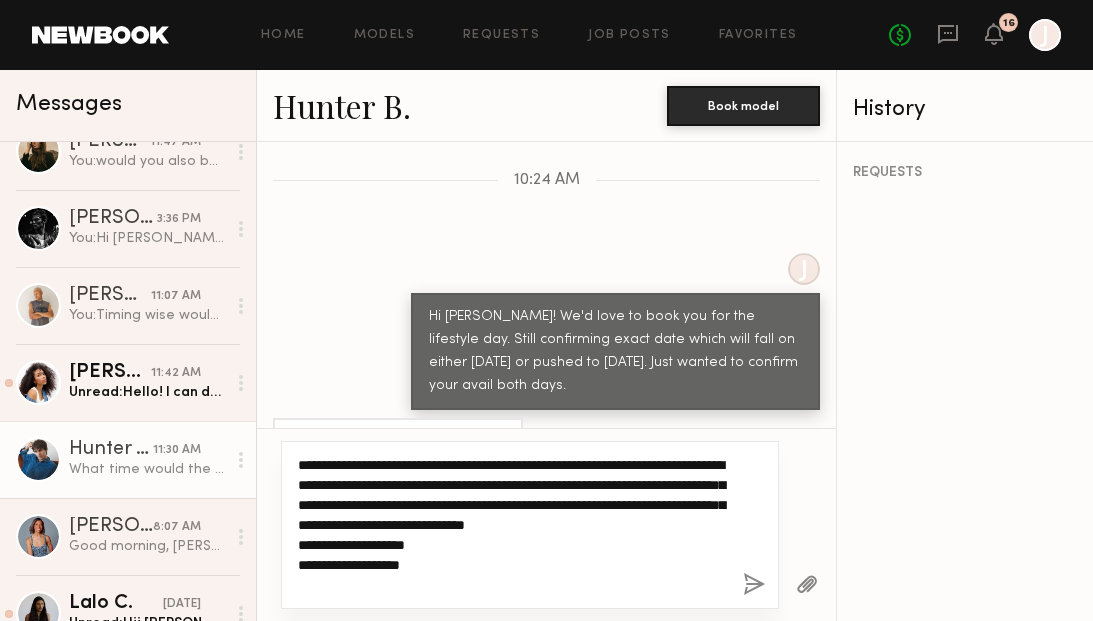 click on "**********" 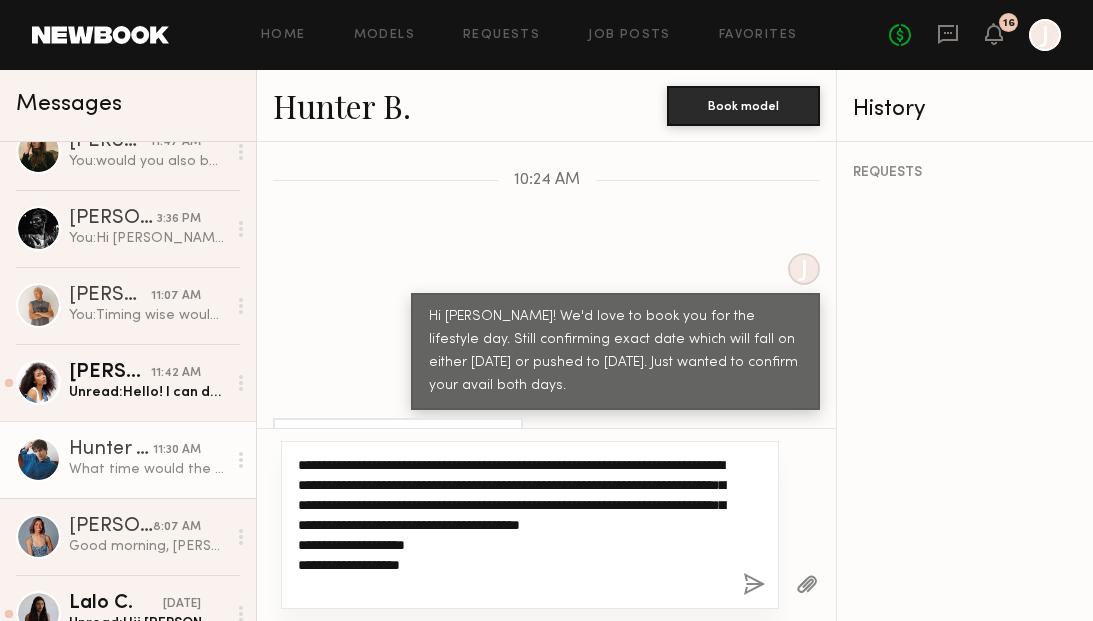 click on "**********" 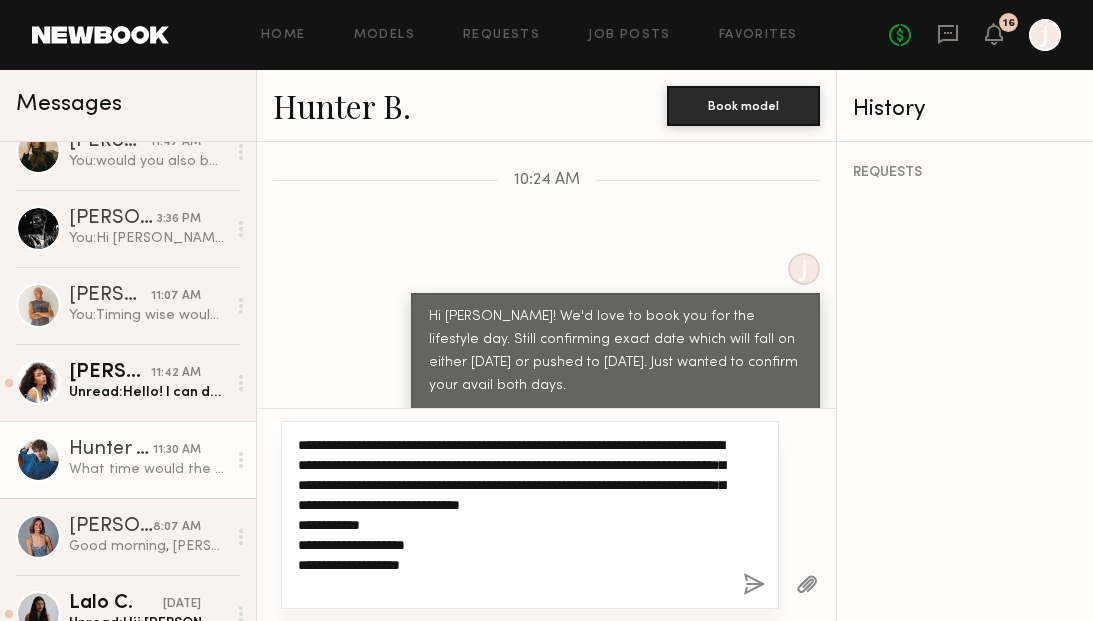 drag, startPoint x: 355, startPoint y: 563, endPoint x: 292, endPoint y: 560, distance: 63.07139 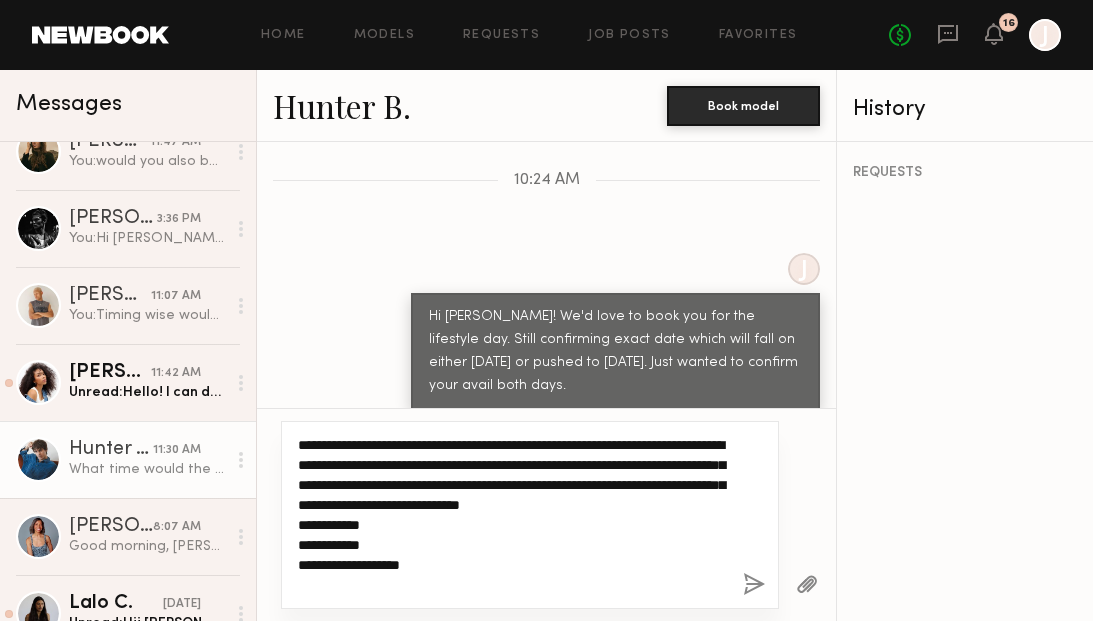 drag, startPoint x: 343, startPoint y: 583, endPoint x: 295, endPoint y: 583, distance: 48 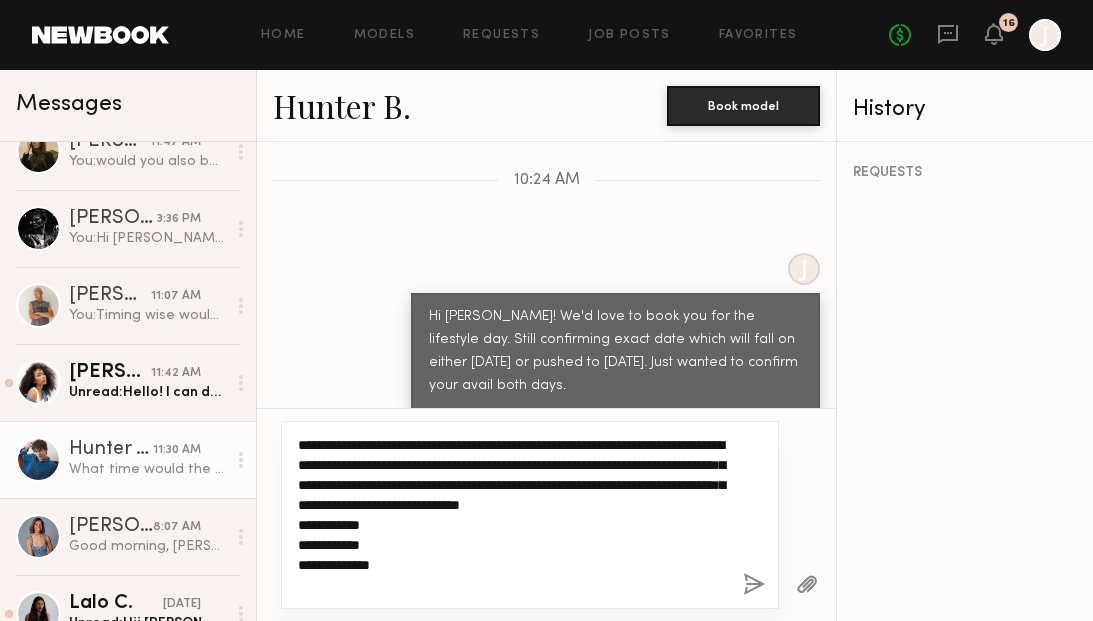 click on "**********" 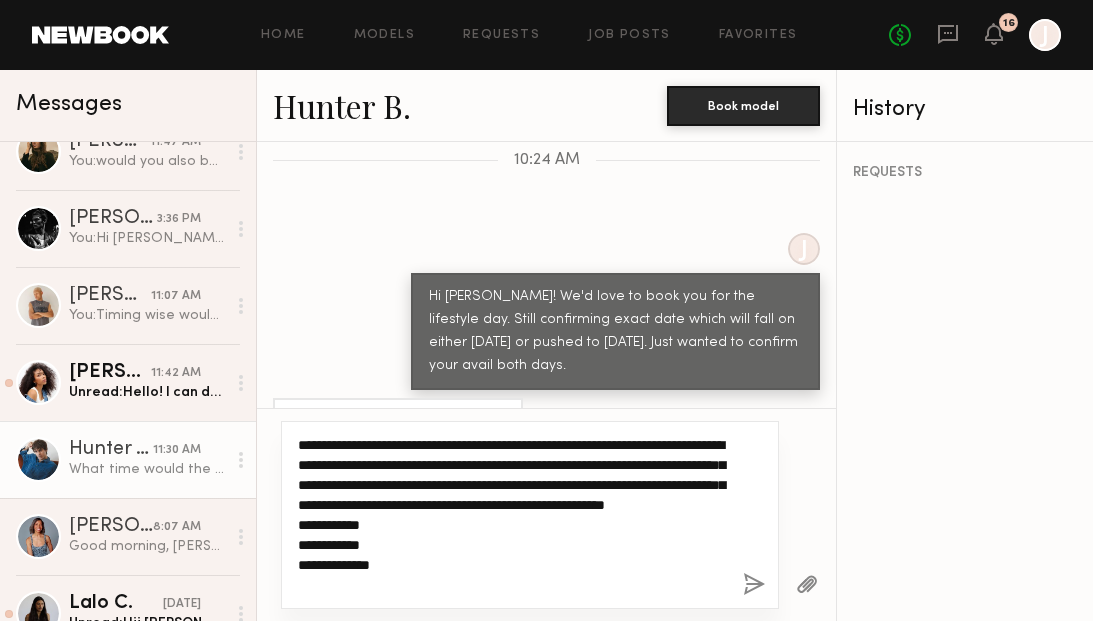 drag, startPoint x: 393, startPoint y: 586, endPoint x: 290, endPoint y: 452, distance: 169.01184 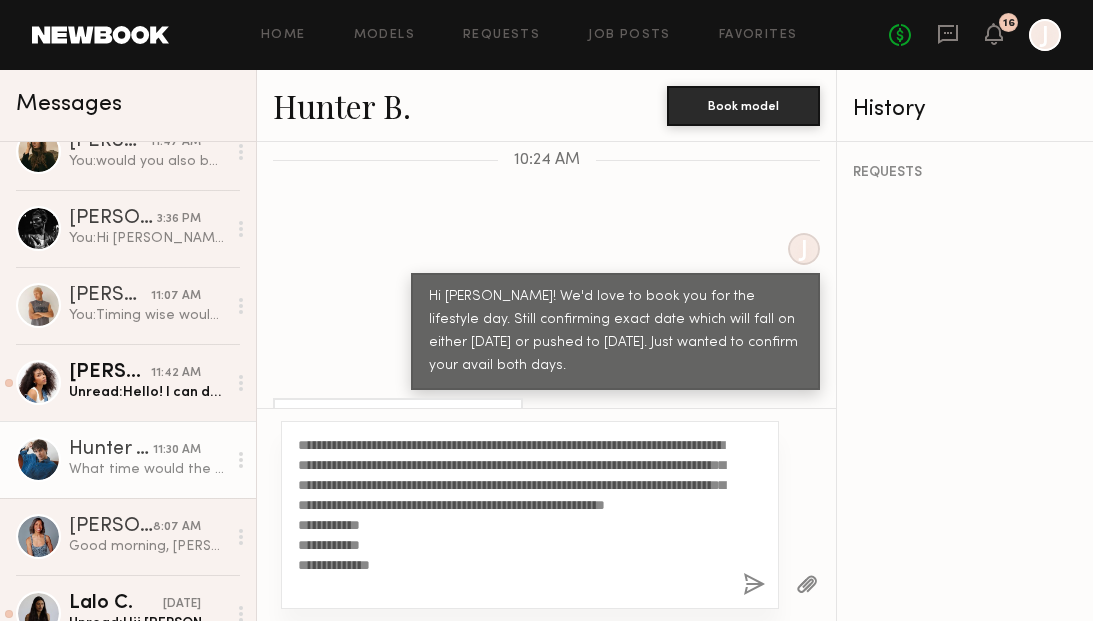 click 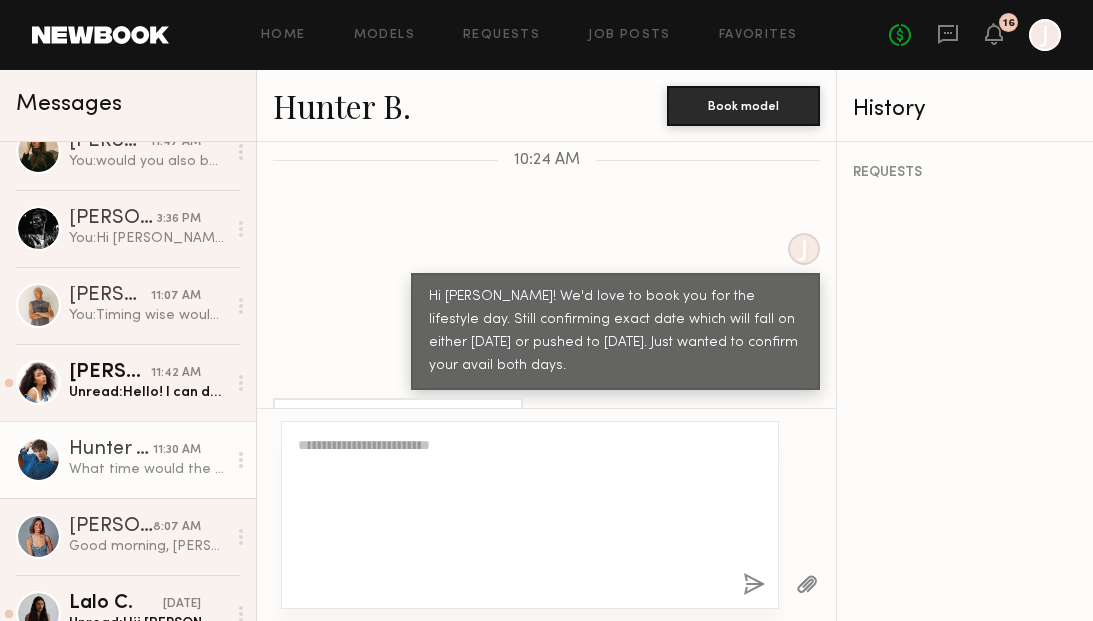 scroll, scrollTop: 2978, scrollLeft: 0, axis: vertical 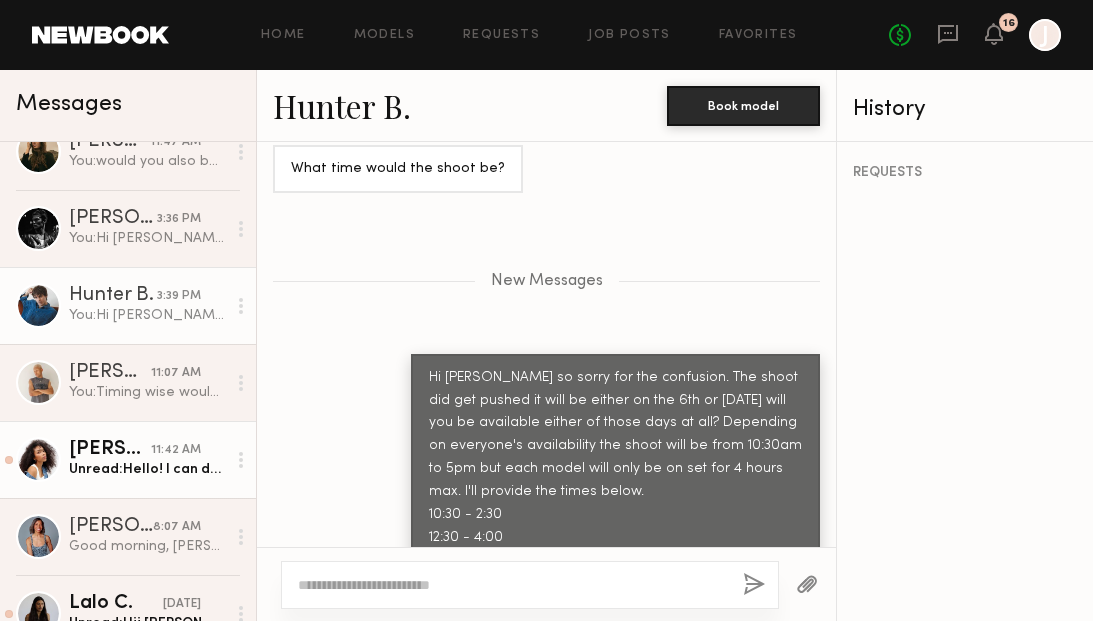 click on "Unread:  Hello!
I can definitely do July 31st!
August 1st I'm not available. Please let me know if July 31 still works with you. Thank you so much!
~Janelle J." 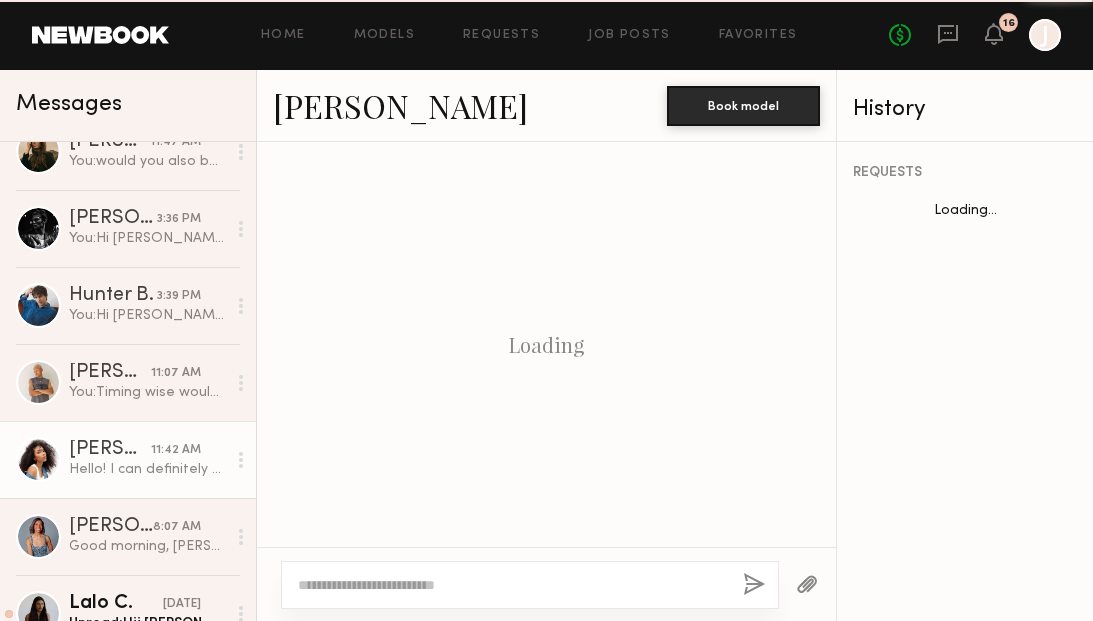 scroll, scrollTop: 1994, scrollLeft: 0, axis: vertical 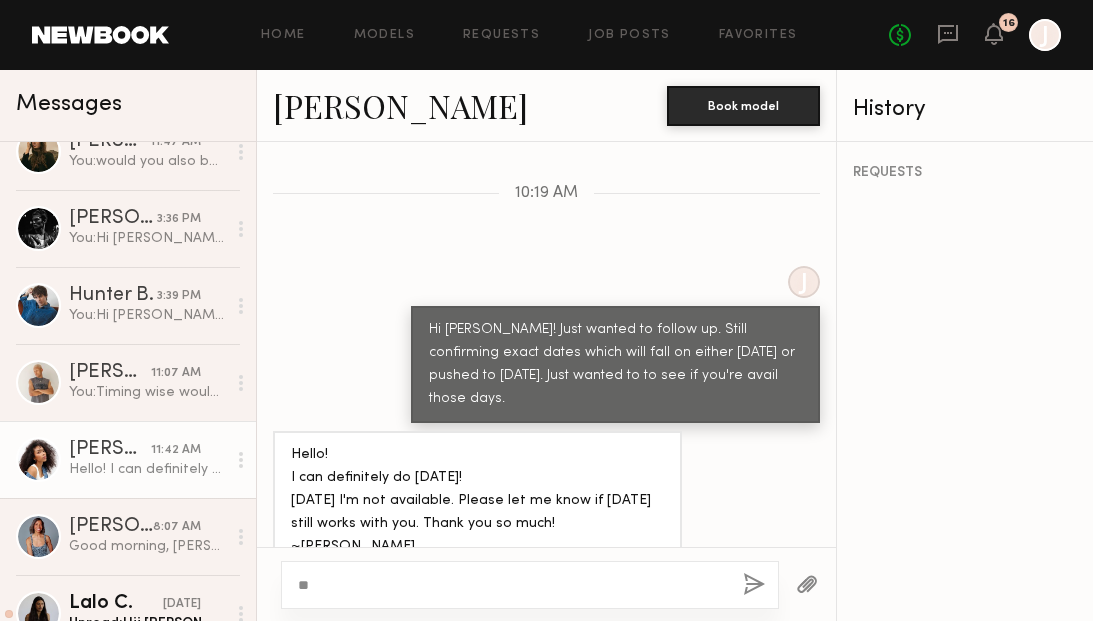 type on "*" 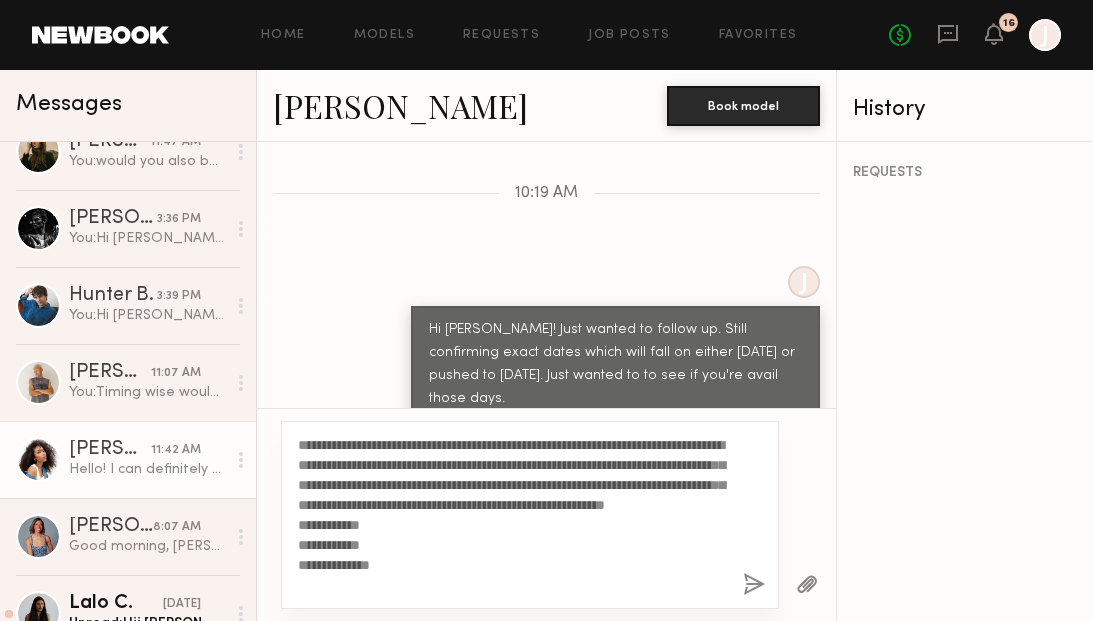 click on "**********" 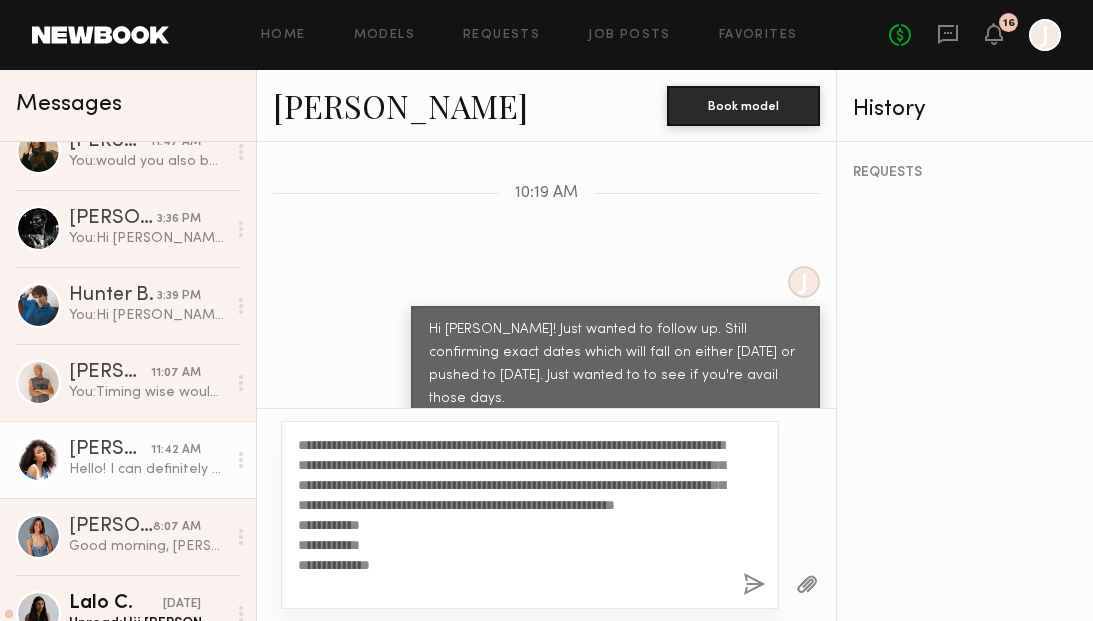 click on "**********" 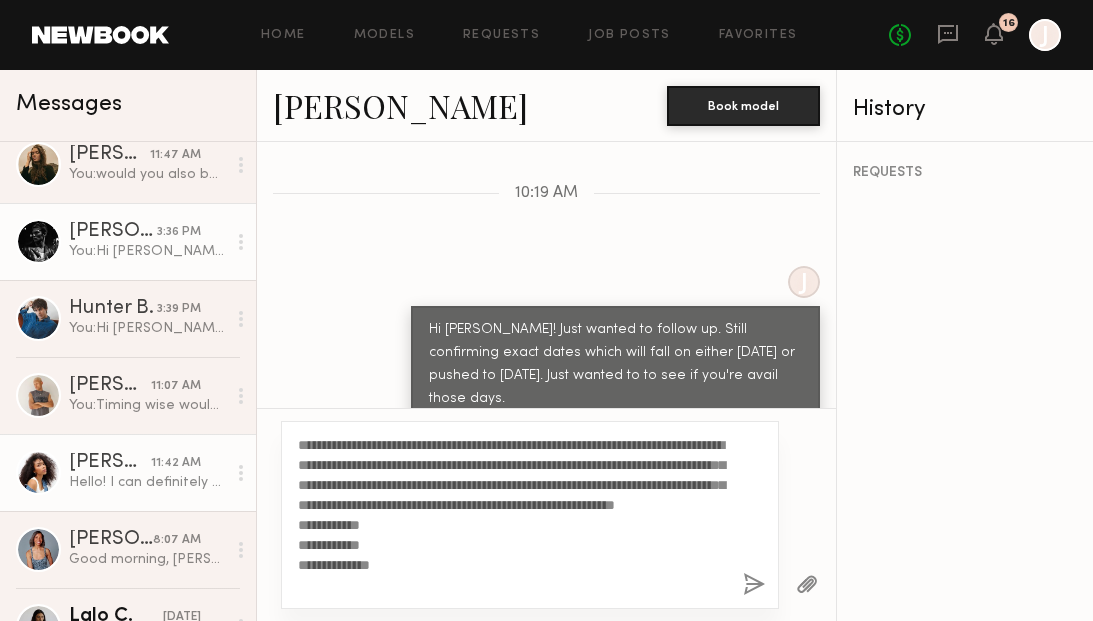 scroll, scrollTop: 97, scrollLeft: 0, axis: vertical 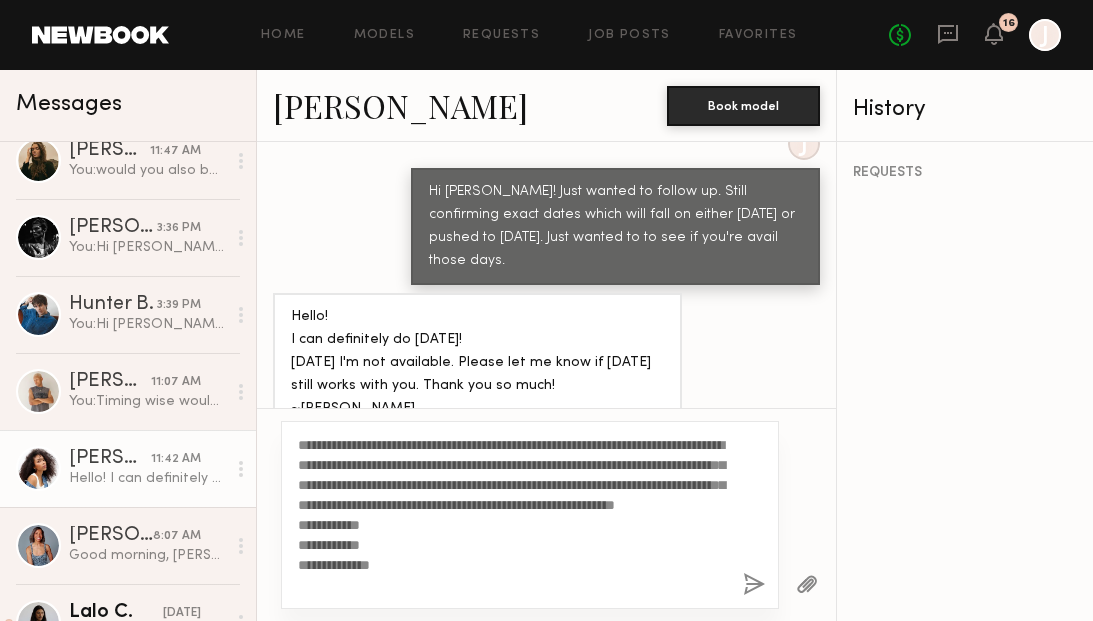 drag, startPoint x: 431, startPoint y: 483, endPoint x: 479, endPoint y: 586, distance: 113.63538 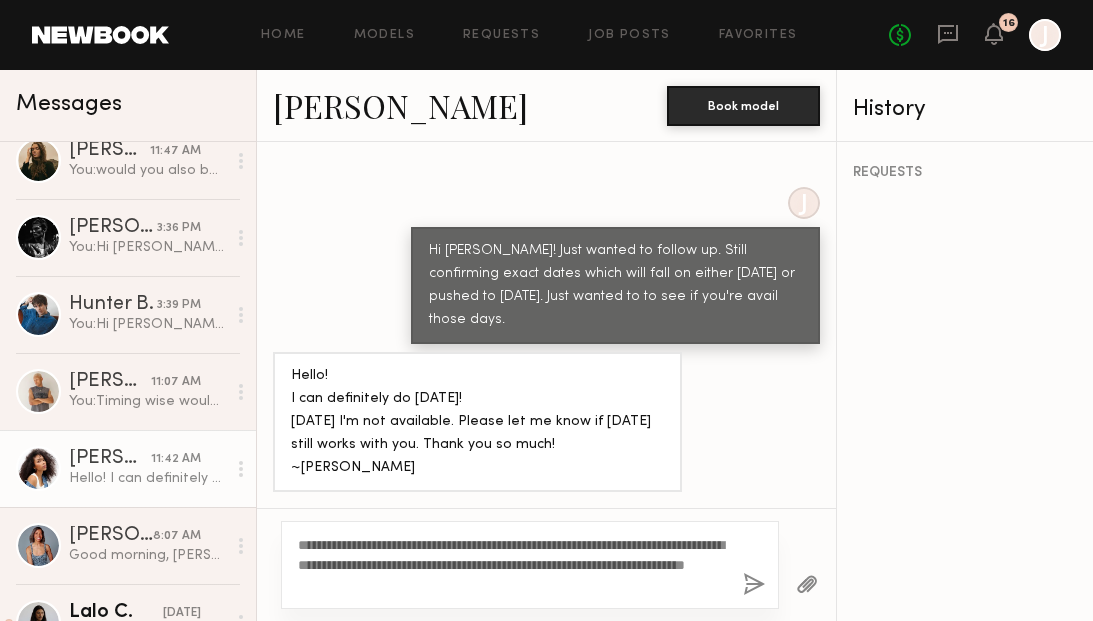 scroll, scrollTop: 2032, scrollLeft: 0, axis: vertical 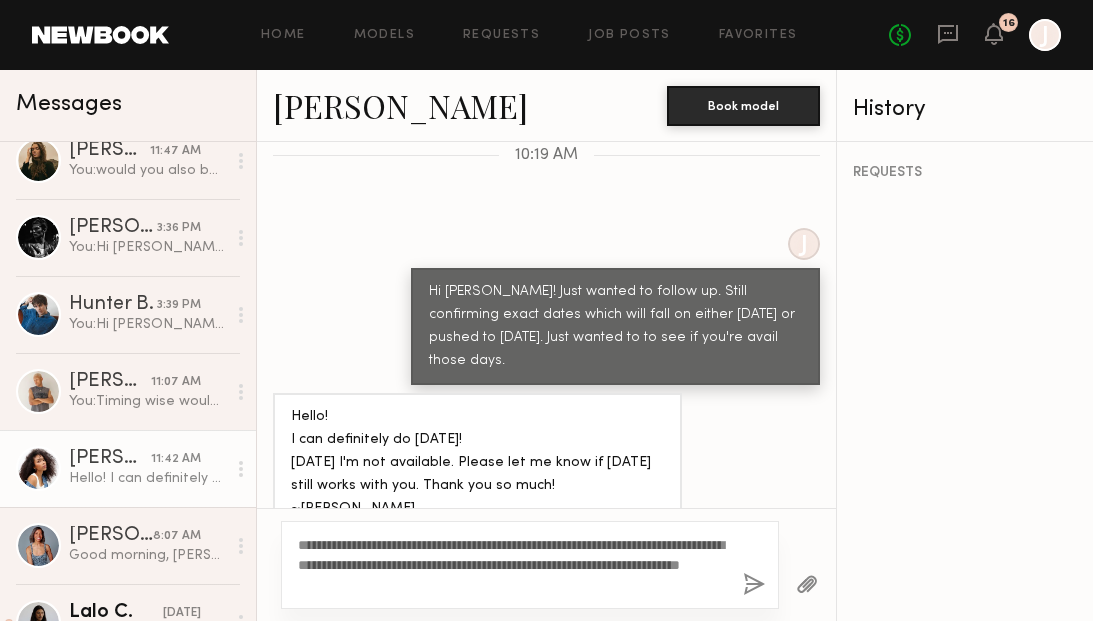 click on "**********" 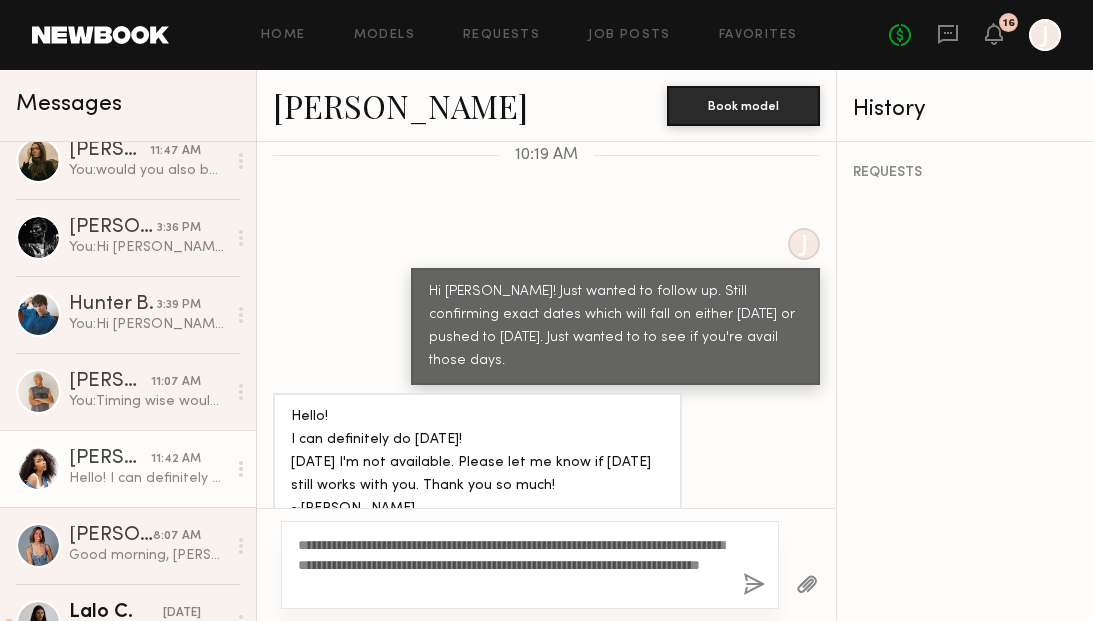 click on "**********" 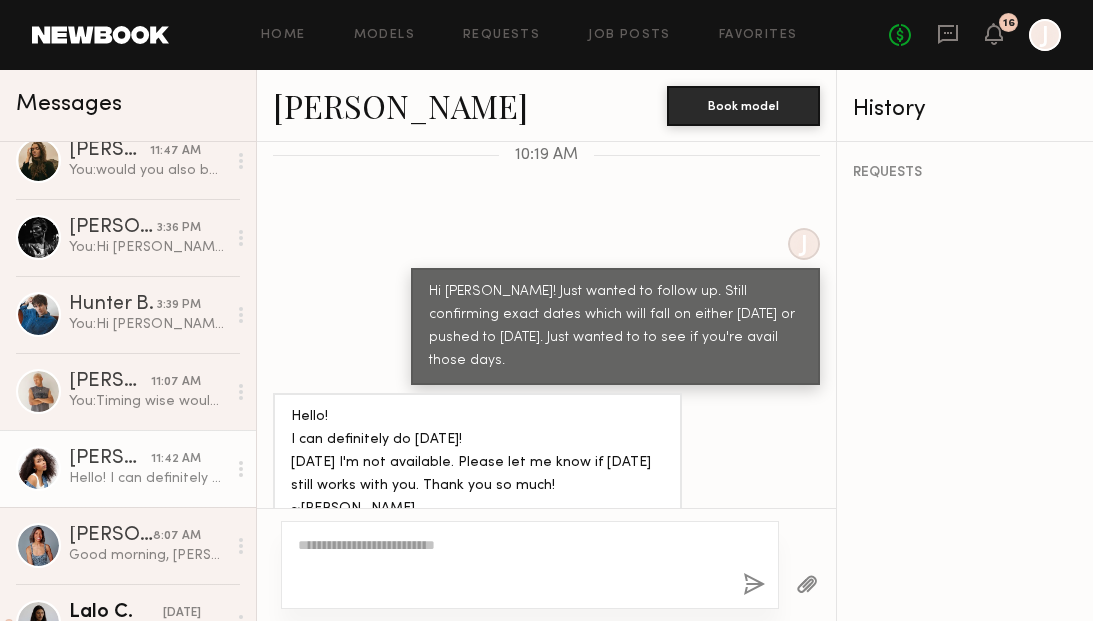 scroll, scrollTop: 2288, scrollLeft: 0, axis: vertical 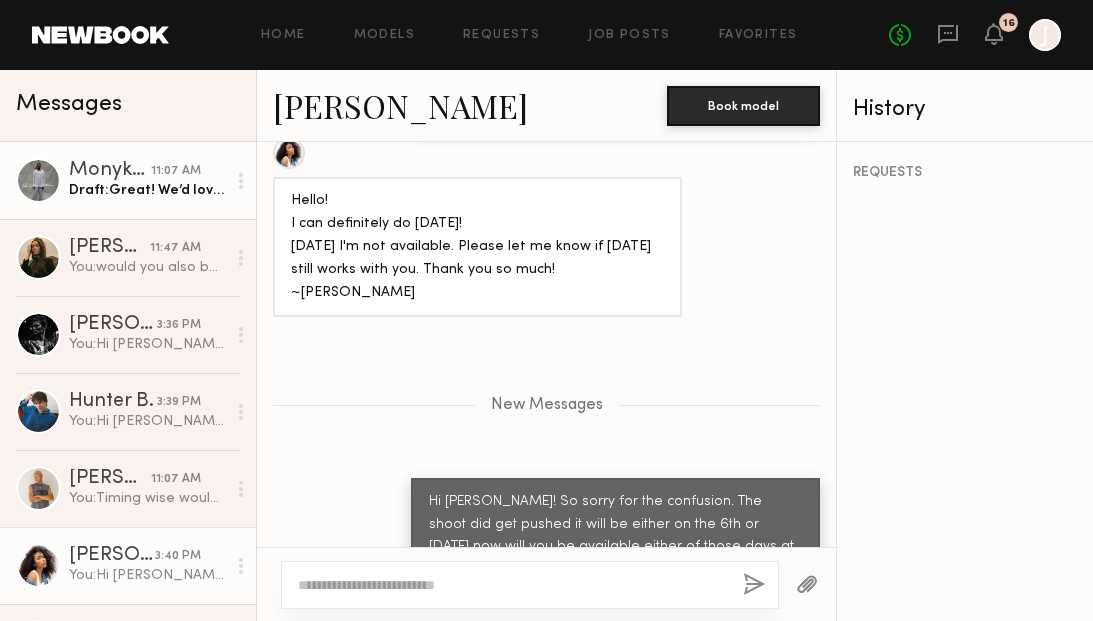 click on "Monykuoch D. 11:07 AM Draft:  Great! We’d love to move forward with you for Wednesday July 30th! This will be the in studio day. Can I get your phone number + email? I’m currently finalizing call times, so it may take me a little longer to send over the call sheet. Thanks in advance for your patience! I will also be getting a booking request out today so keep an eye out for that:)" 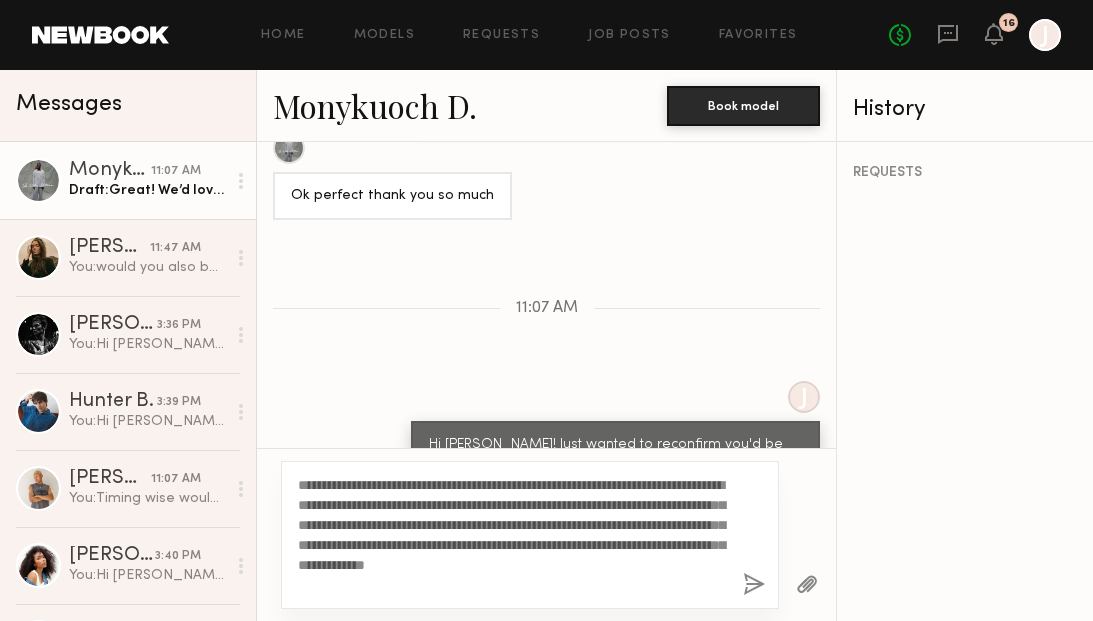 scroll, scrollTop: 1830, scrollLeft: 0, axis: vertical 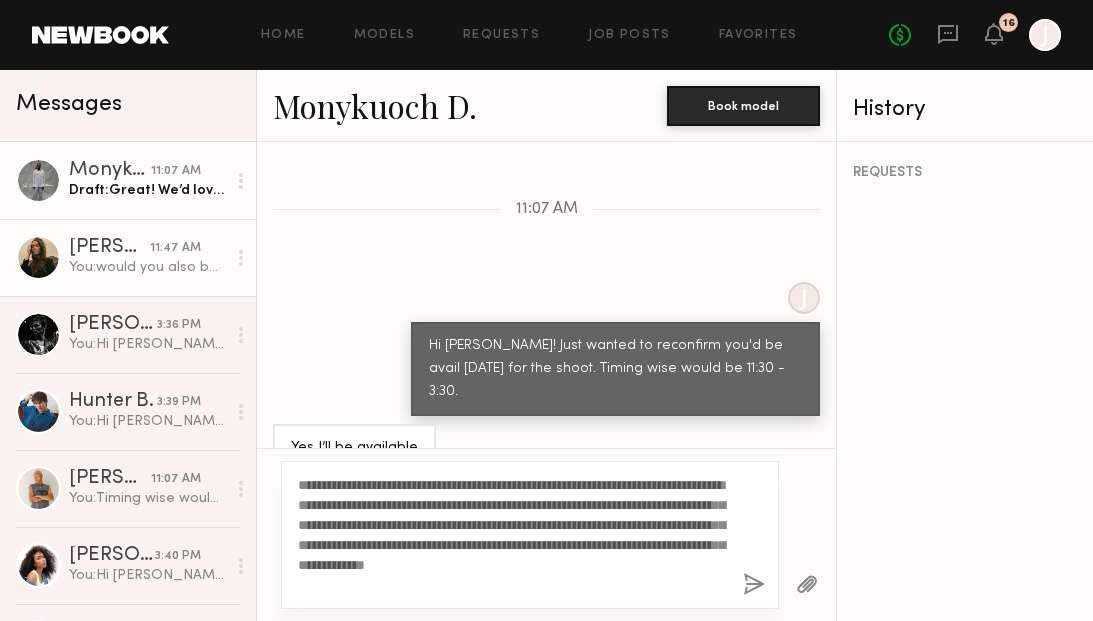 click on "11:47 AM" 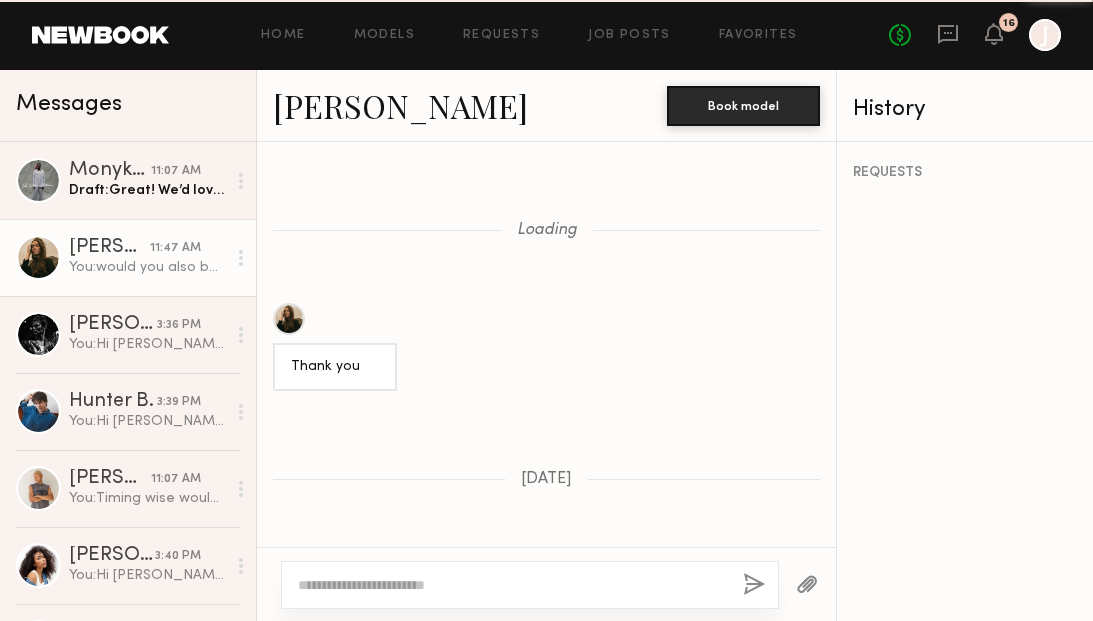 scroll, scrollTop: 3029, scrollLeft: 0, axis: vertical 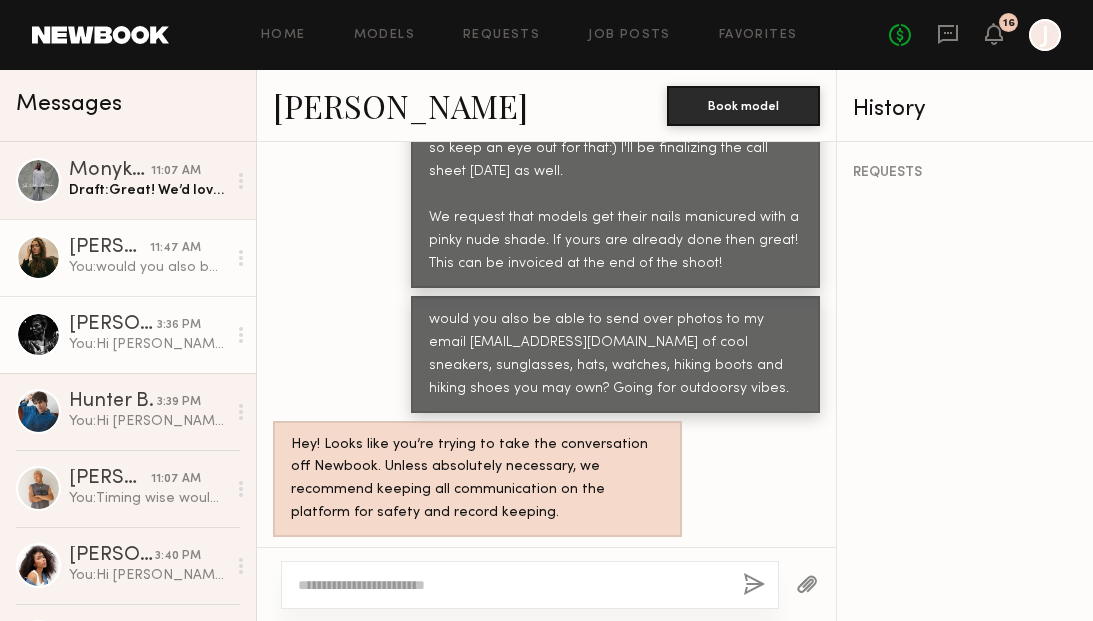 click on "You:  Hi Royce so sorry for the confusion. The shoot did get pushed it will be either on the 6th or 8th of August will you be available either of those days at all?" 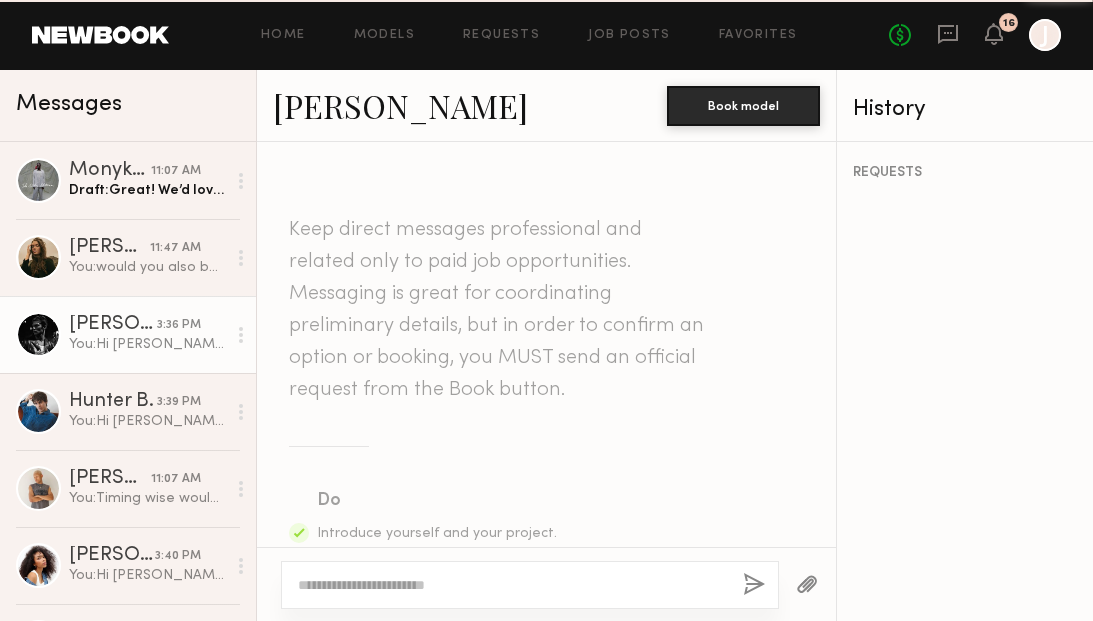 scroll, scrollTop: 1875, scrollLeft: 0, axis: vertical 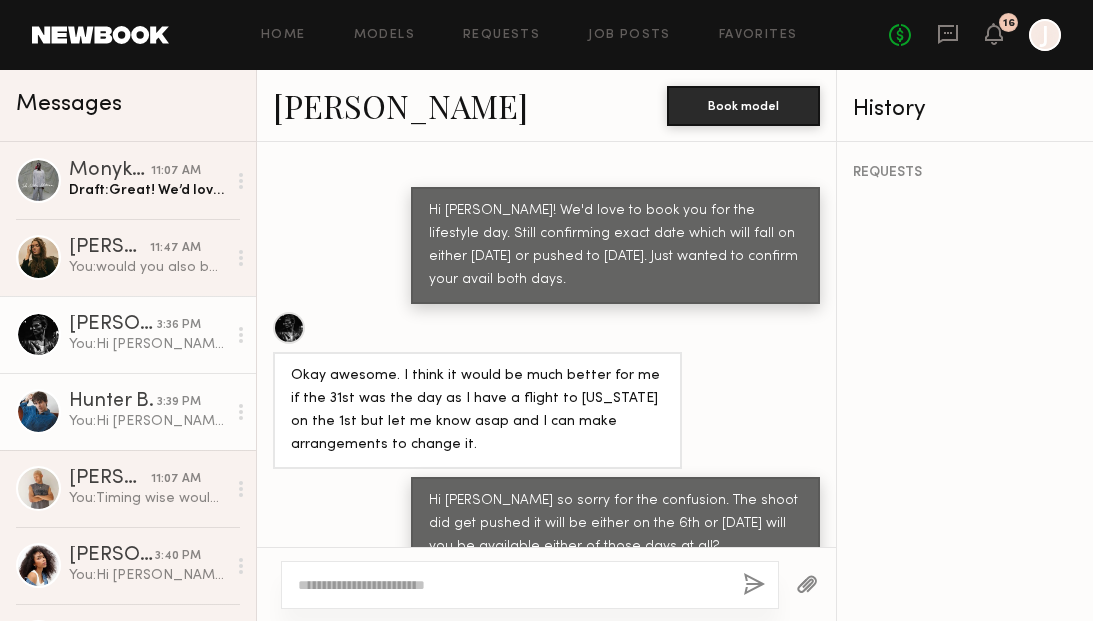 click on "Hunter B. 3:39 PM You:  Hi Hunter so sorry for the confusion. The shoot did get pushed it will be either on the 6th or 8th of August will you be available either of those days at all? Depending on everyone's availability the shoot will be from 10:30am to 5pm but each model will only be on set for 4 hours max. I'll provide the times below.
10:30 - 2:30
12:30 - 4:00
3: 1:30 - 5:00" 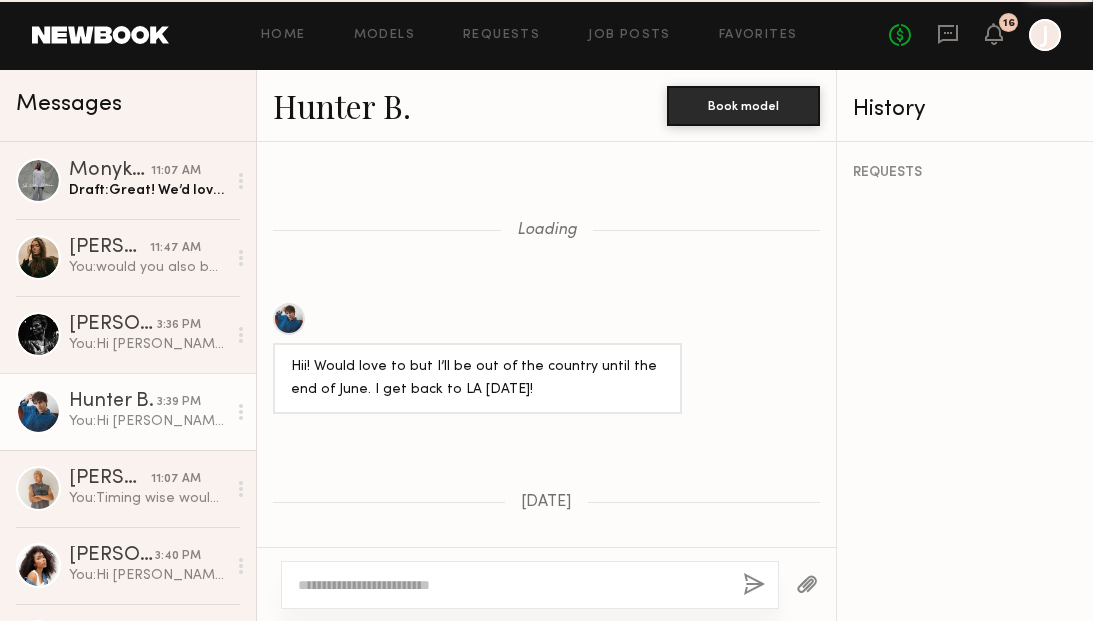 scroll, scrollTop: 2826, scrollLeft: 0, axis: vertical 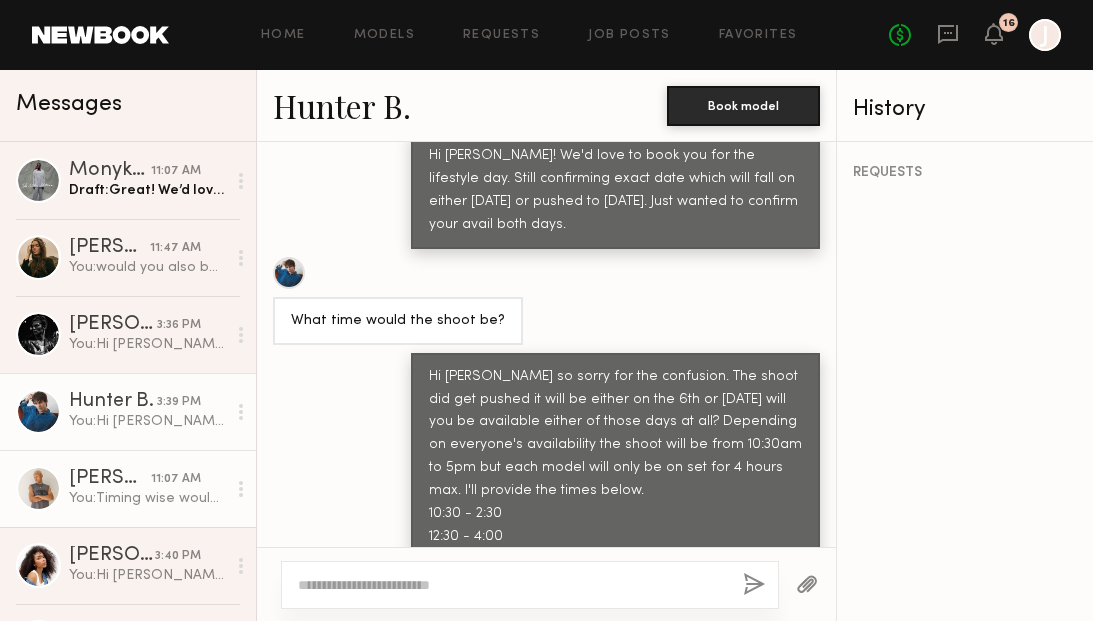 click on "11:07 AM" 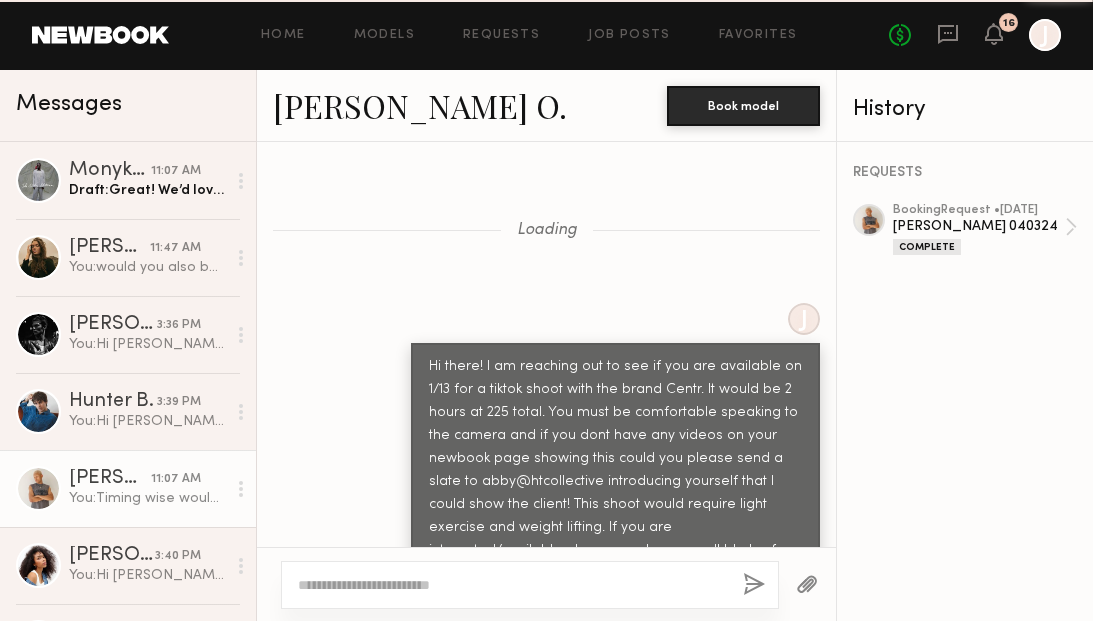 scroll, scrollTop: 2363, scrollLeft: 0, axis: vertical 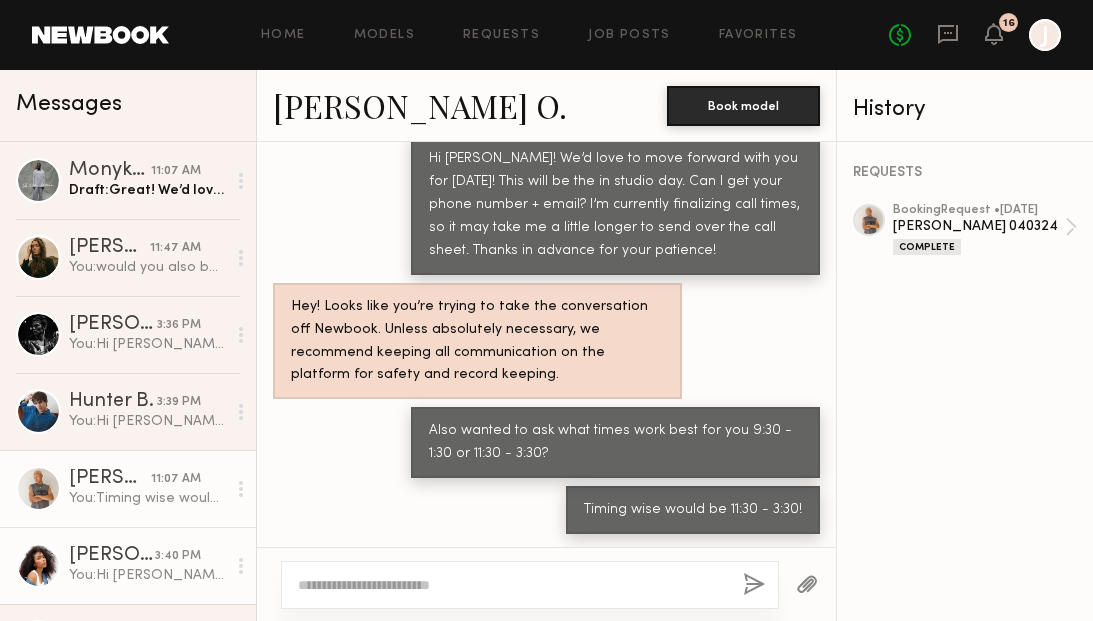 click on "[PERSON_NAME]" 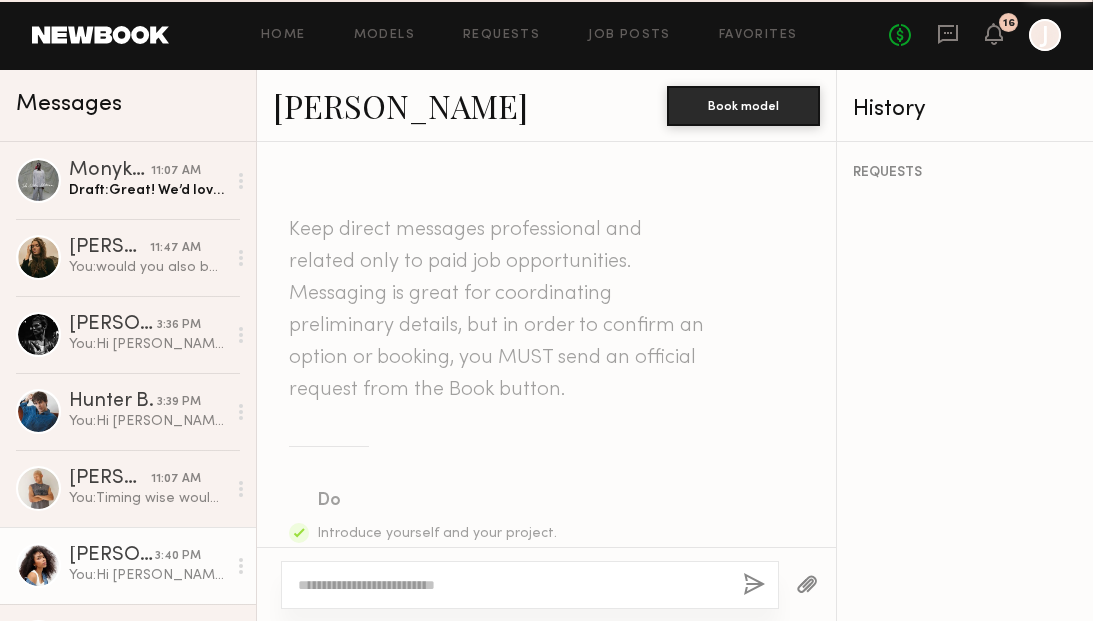 scroll, scrollTop: 2136, scrollLeft: 0, axis: vertical 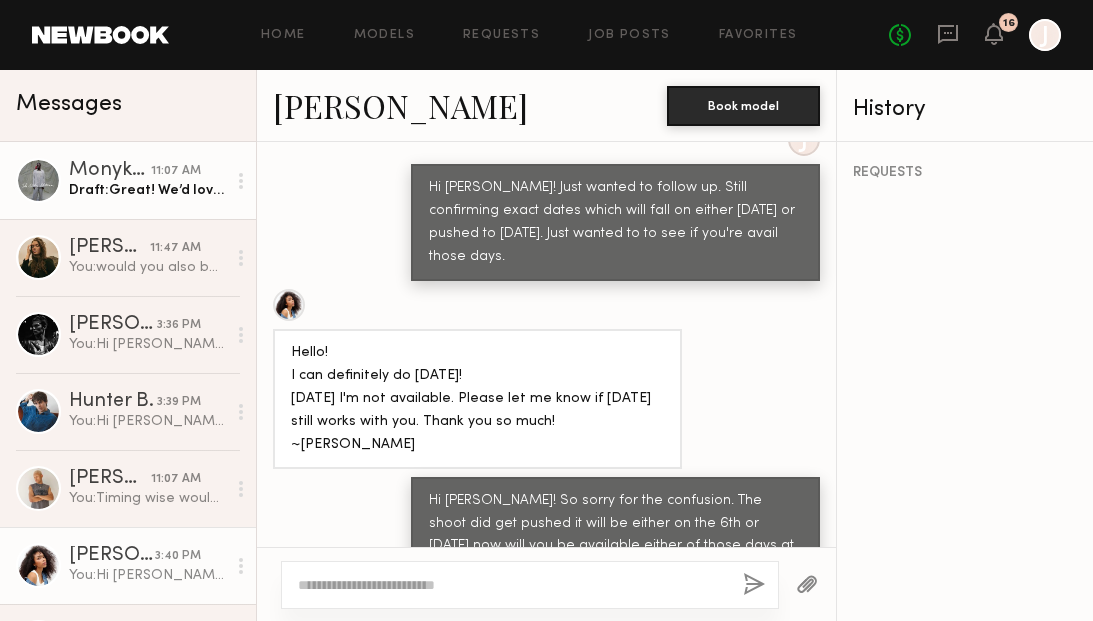 click on "Draft:  Great! We’d love to move forward with you for Wednesday July 30th! This will be the in studio day. Can I get your phone number + email? I’m currently finalizing call times, so it may take me a little longer to send over the call sheet. Thanks in advance for your patience! I will also be getting a booking request out today so keep an eye out for that:)" 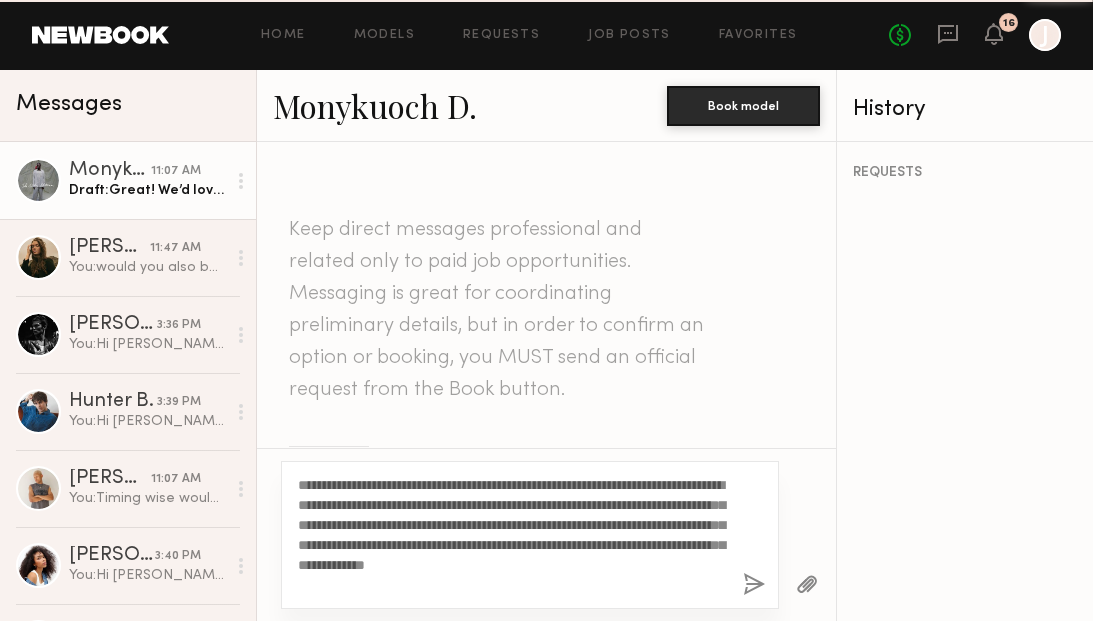 scroll, scrollTop: 1731, scrollLeft: 0, axis: vertical 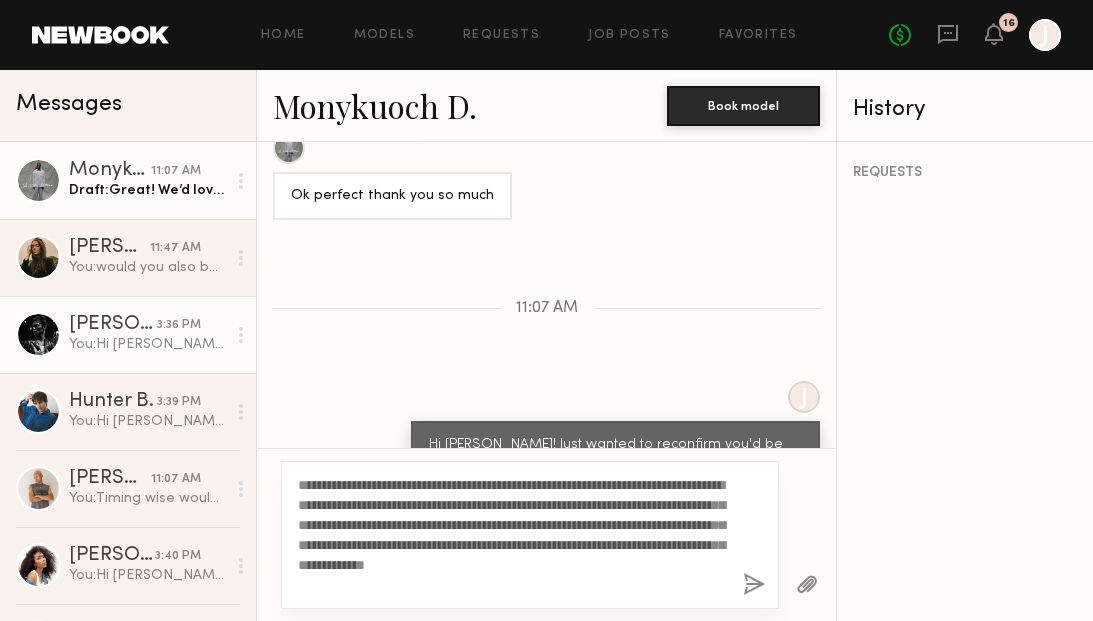 click on "You:  Hi Royce so sorry for the confusion. The shoot did get pushed it will be either on the 6th or 8th of August will you be available either of those days at all?" 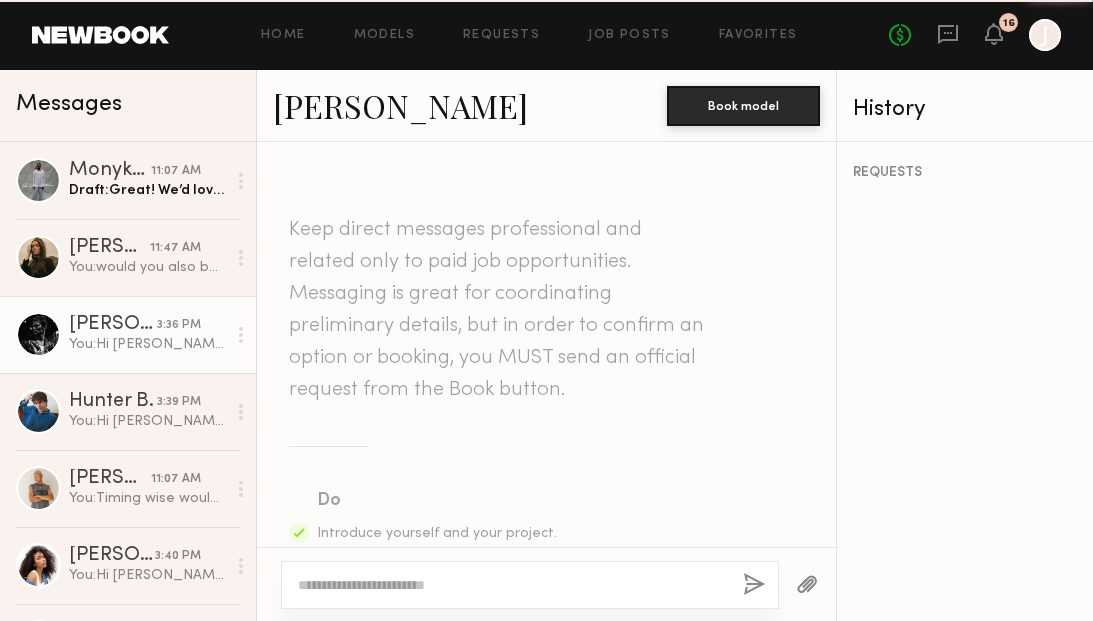 scroll, scrollTop: 2086, scrollLeft: 0, axis: vertical 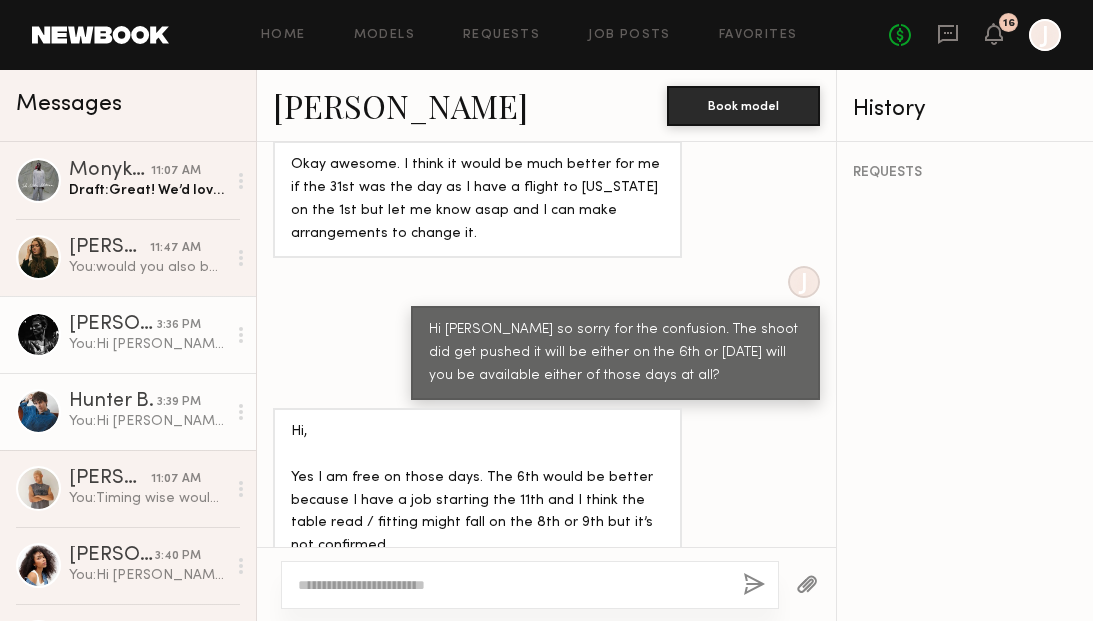 click on "You:  Hi Hunter so sorry for the confusion. The shoot did get pushed it will be either on the 6th or 8th of August will you be available either of those days at all? Depending on everyone's availability the shoot will be from 10:30am to 5pm but each model will only be on set for 4 hours max. I'll provide the times below.
10:30 - 2:30
12:30 - 4:00
3: 1:30 - 5:00" 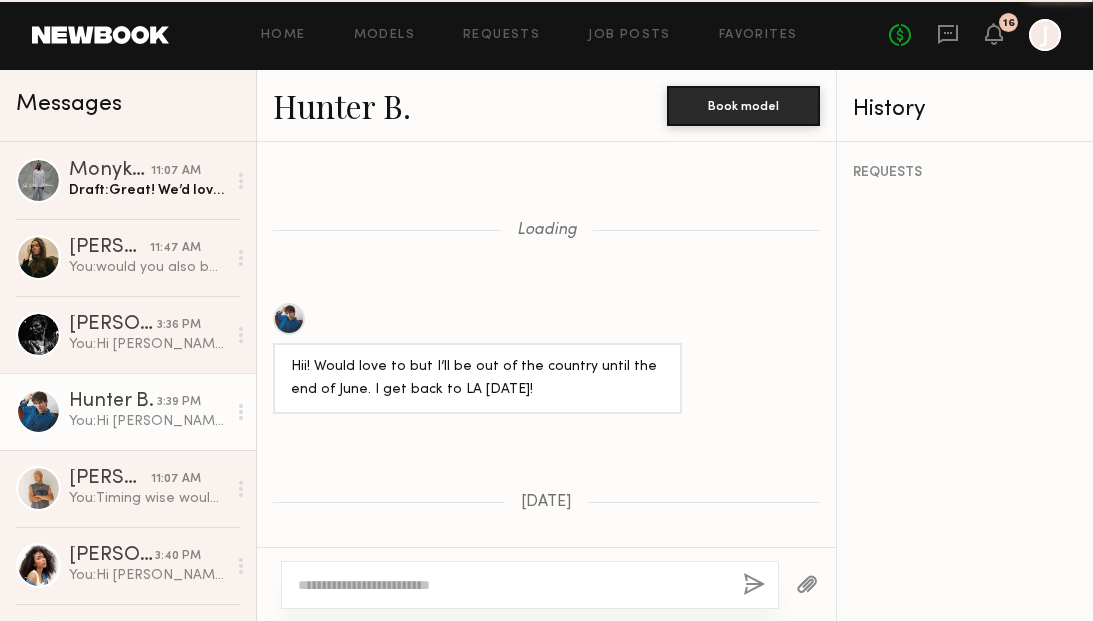 scroll, scrollTop: 2826, scrollLeft: 0, axis: vertical 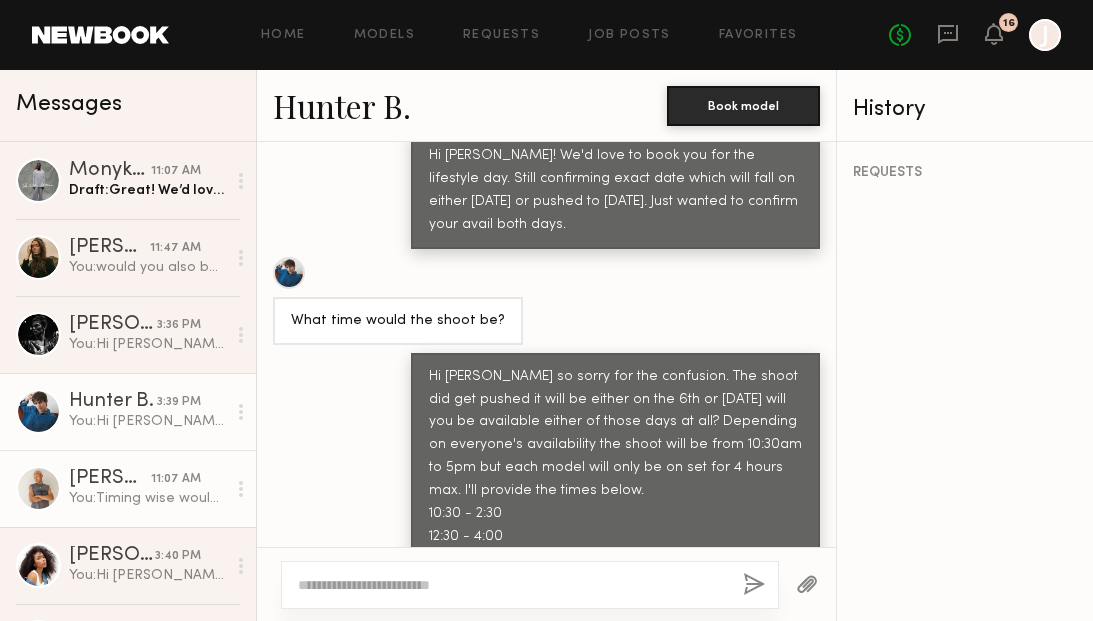 click on "[PERSON_NAME] O." 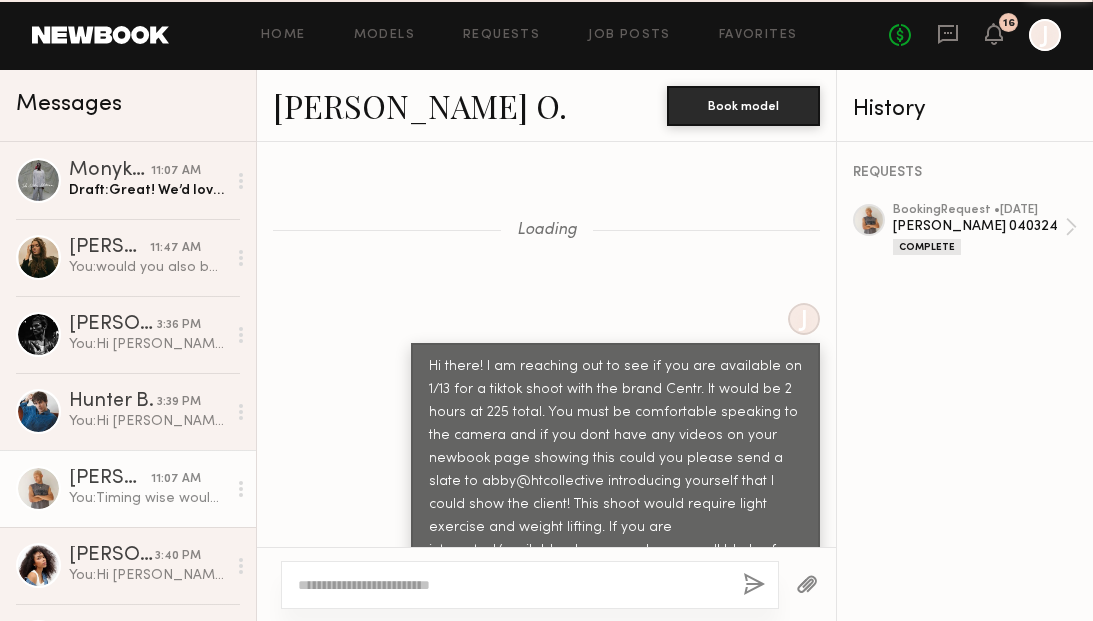 scroll, scrollTop: 2363, scrollLeft: 0, axis: vertical 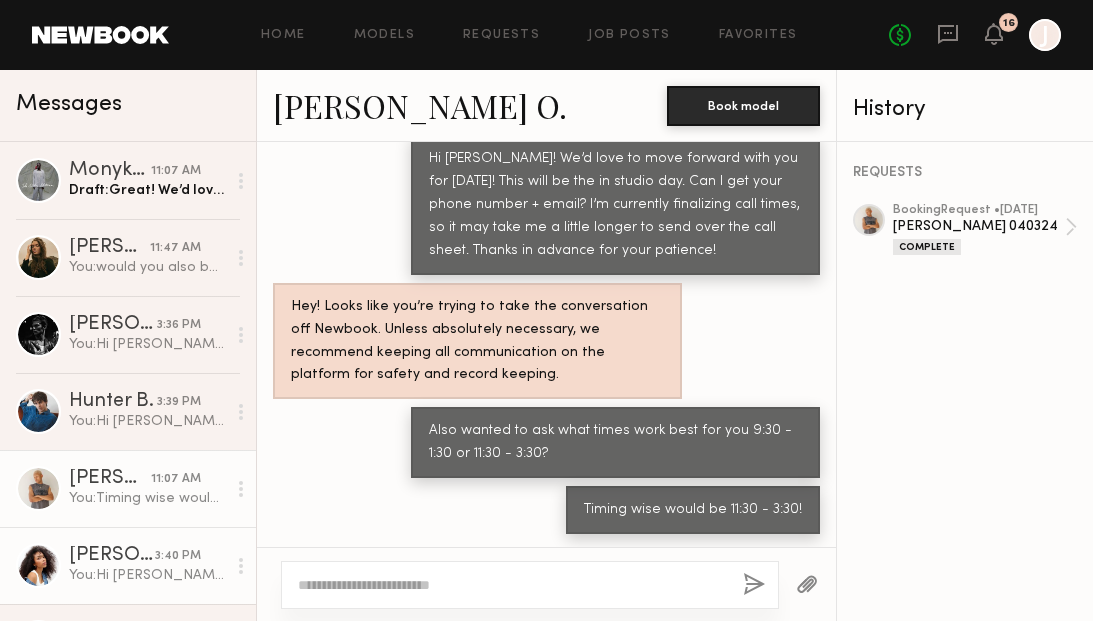 click on "[PERSON_NAME]" 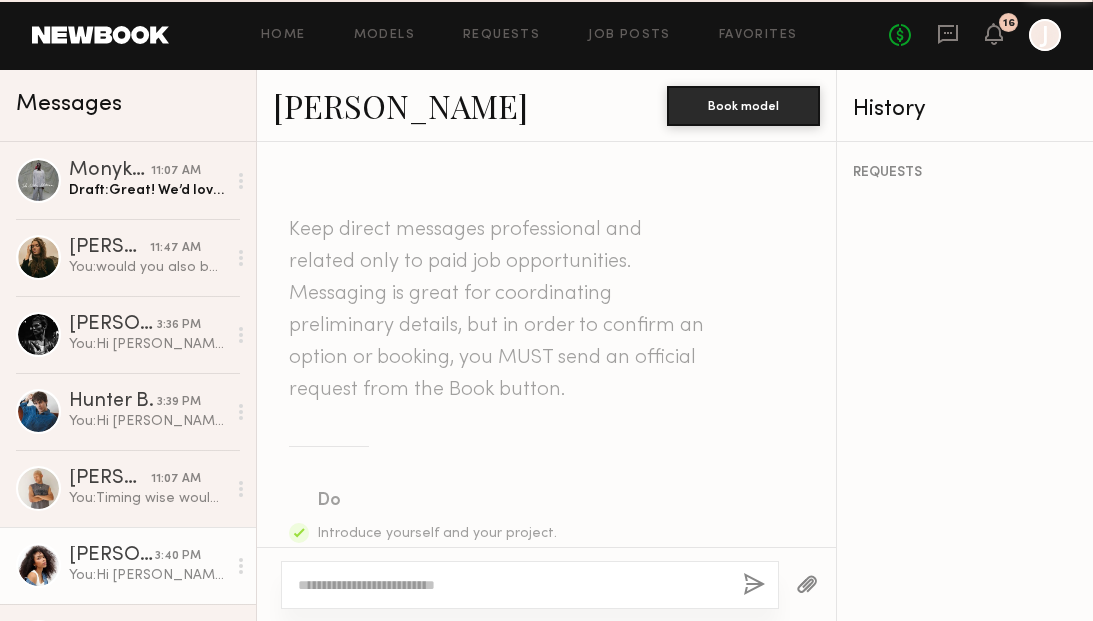 scroll, scrollTop: 2136, scrollLeft: 0, axis: vertical 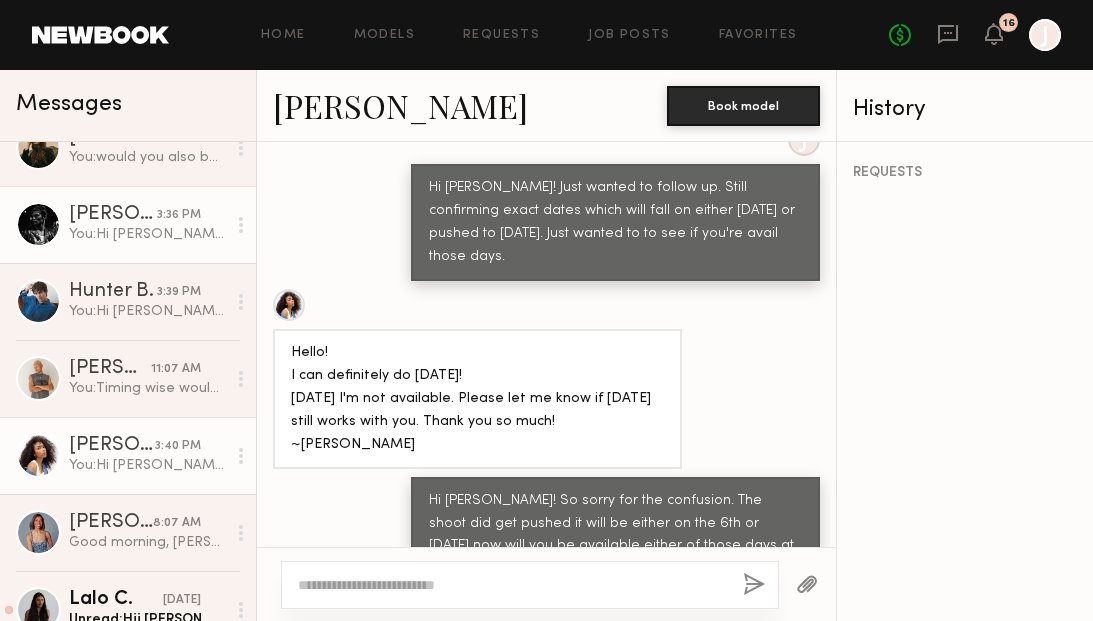 click on "Royce L. 3:36 PM You:  Hi Royce so sorry for the confusion. The shoot did get pushed it will be either on the 6th or 8th of August will you be available either of those days at all?" 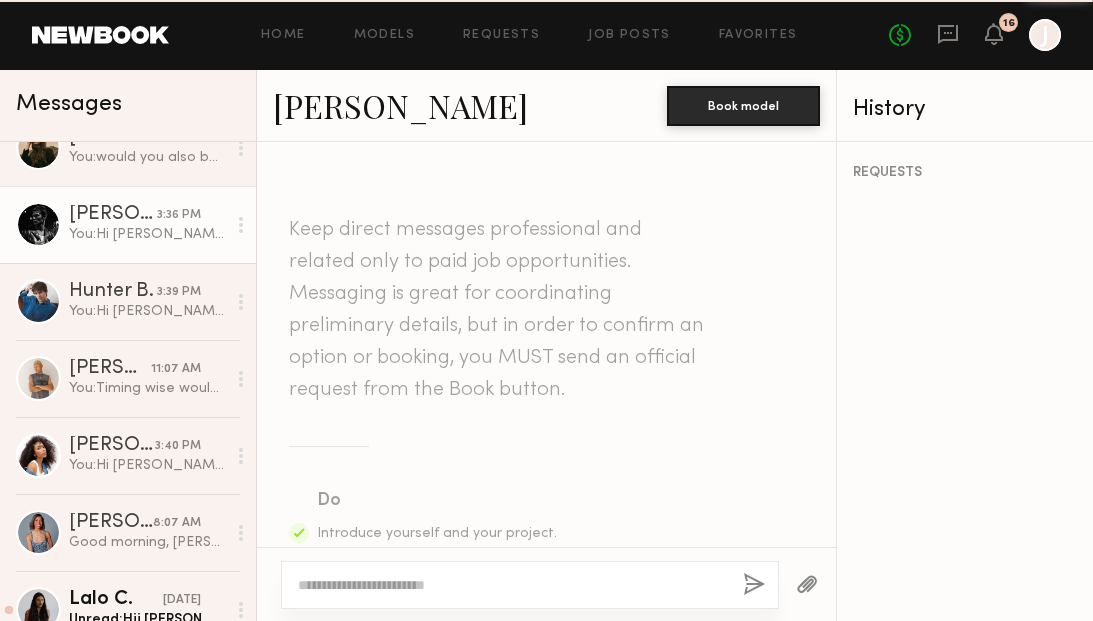 scroll, scrollTop: 2086, scrollLeft: 0, axis: vertical 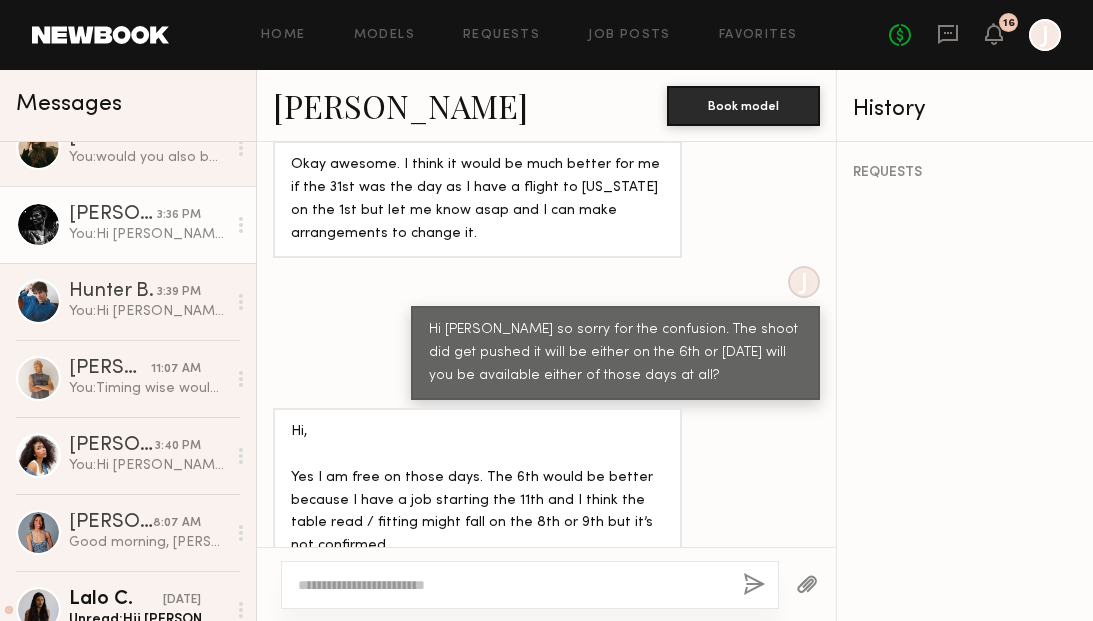 click 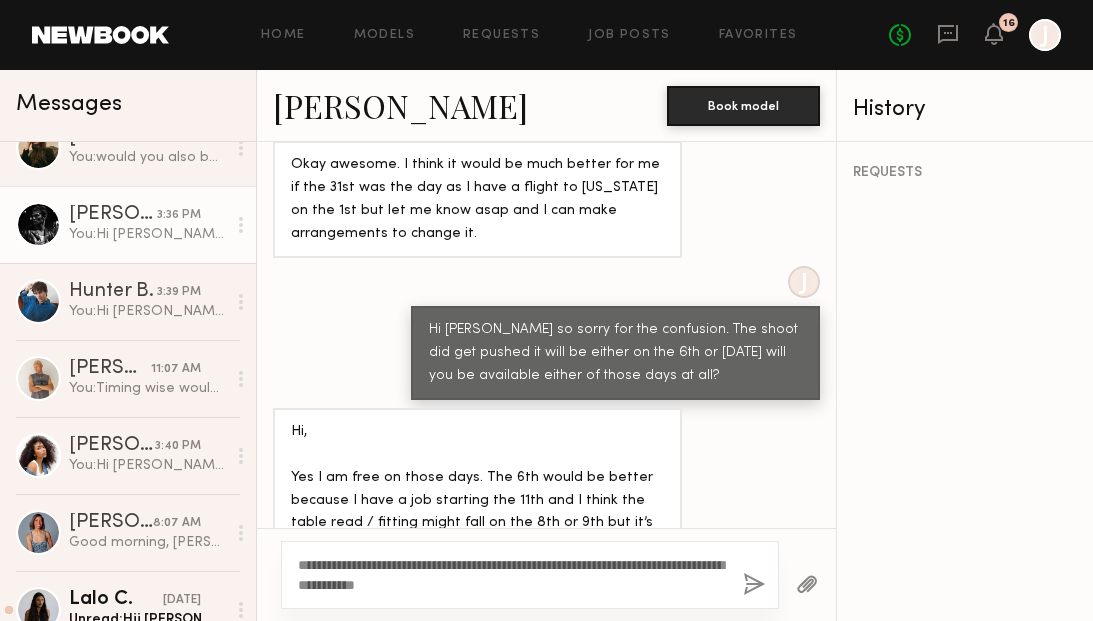 scroll, scrollTop: 2104, scrollLeft: 0, axis: vertical 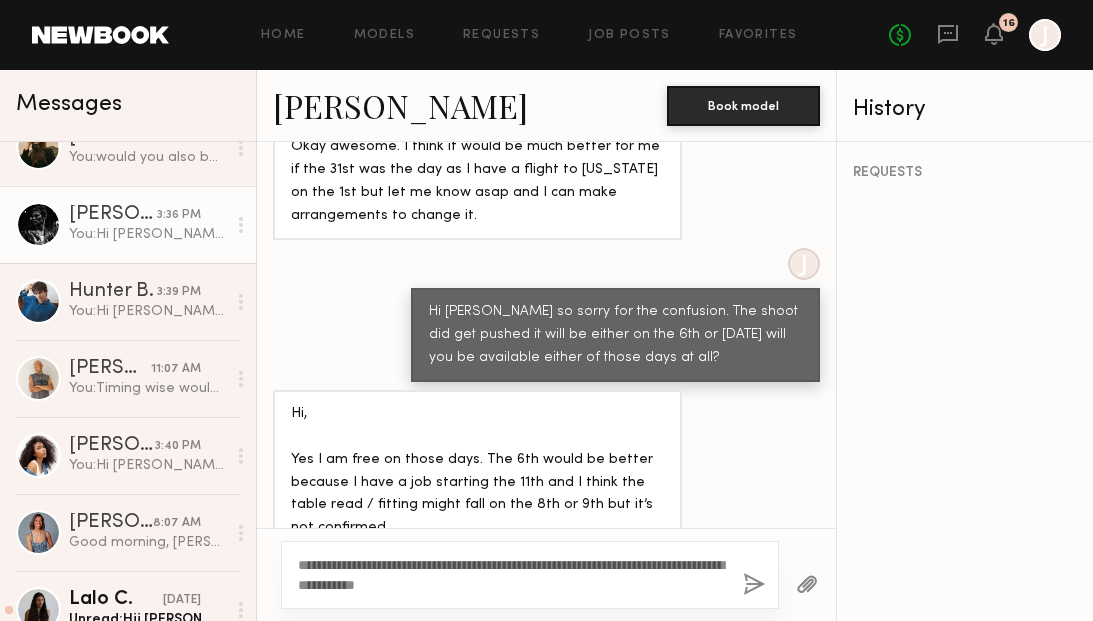 drag, startPoint x: 520, startPoint y: 562, endPoint x: 714, endPoint y: 569, distance: 194.12625 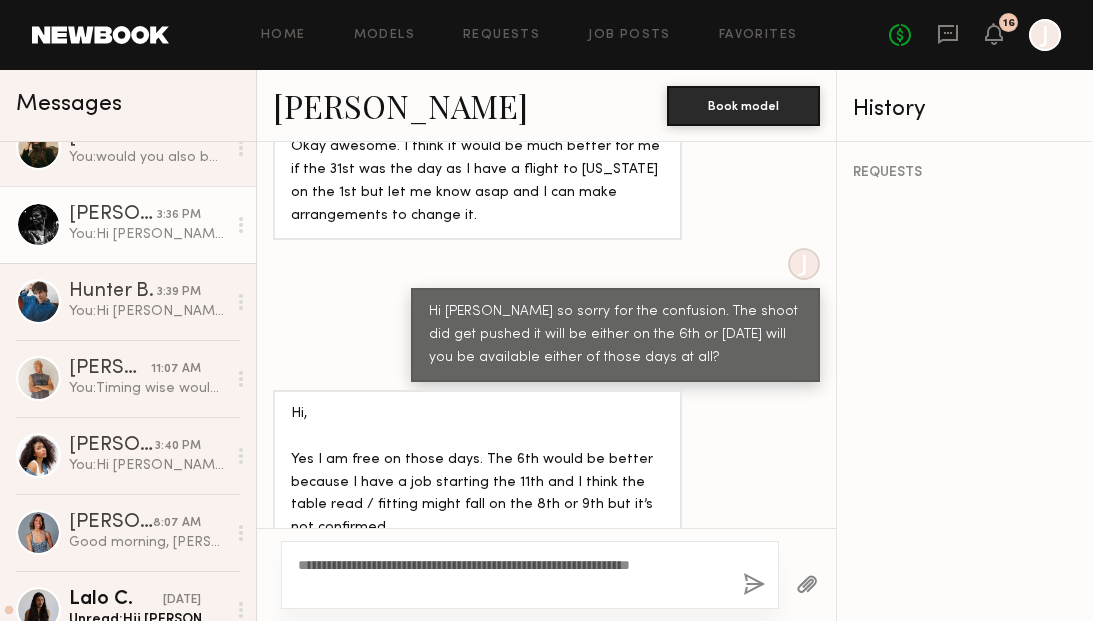 scroll, scrollTop: 2086, scrollLeft: 0, axis: vertical 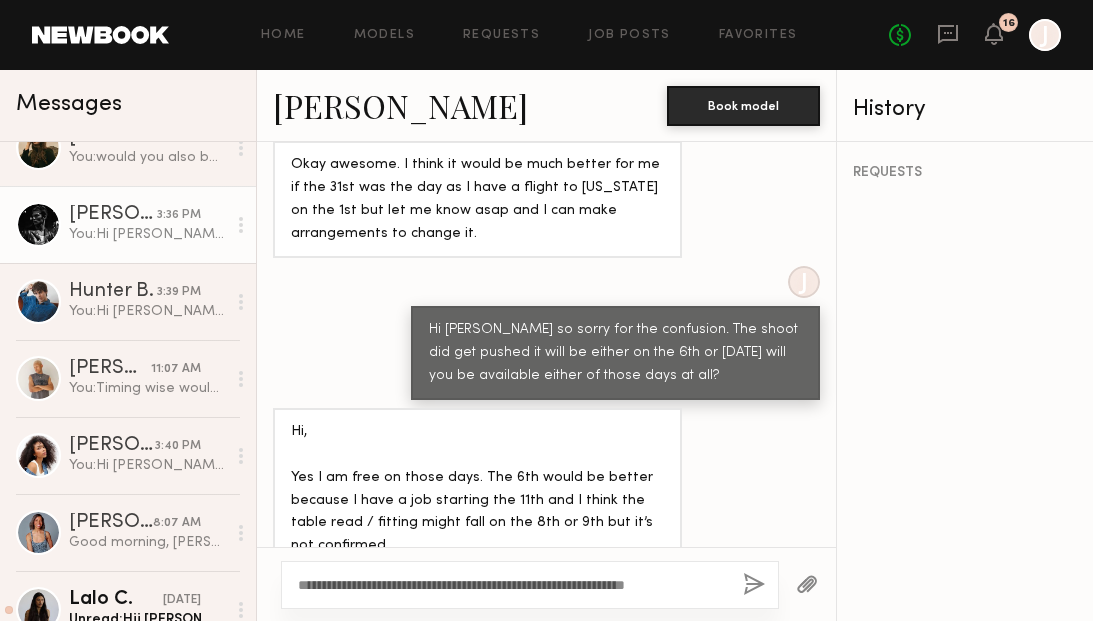 click on "**********" 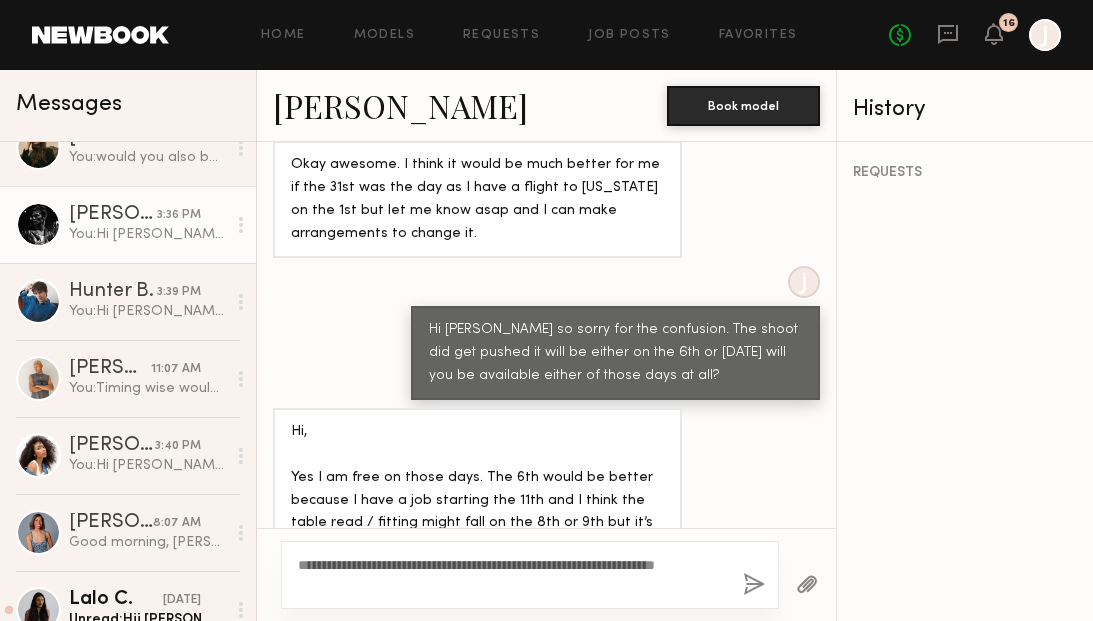 scroll, scrollTop: 2104, scrollLeft: 0, axis: vertical 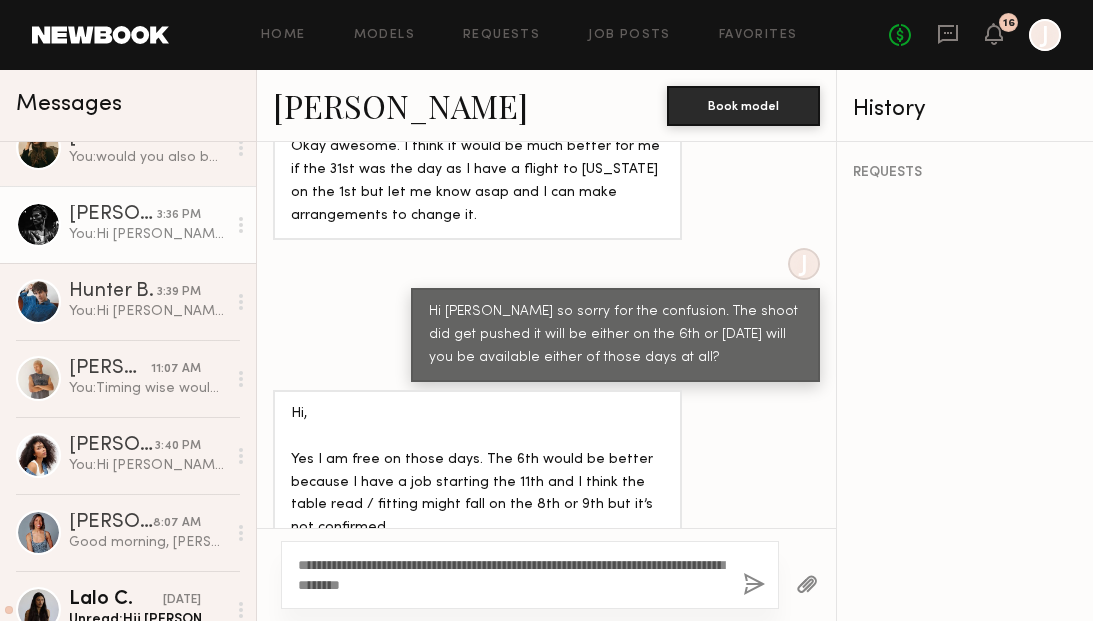 click on "**********" 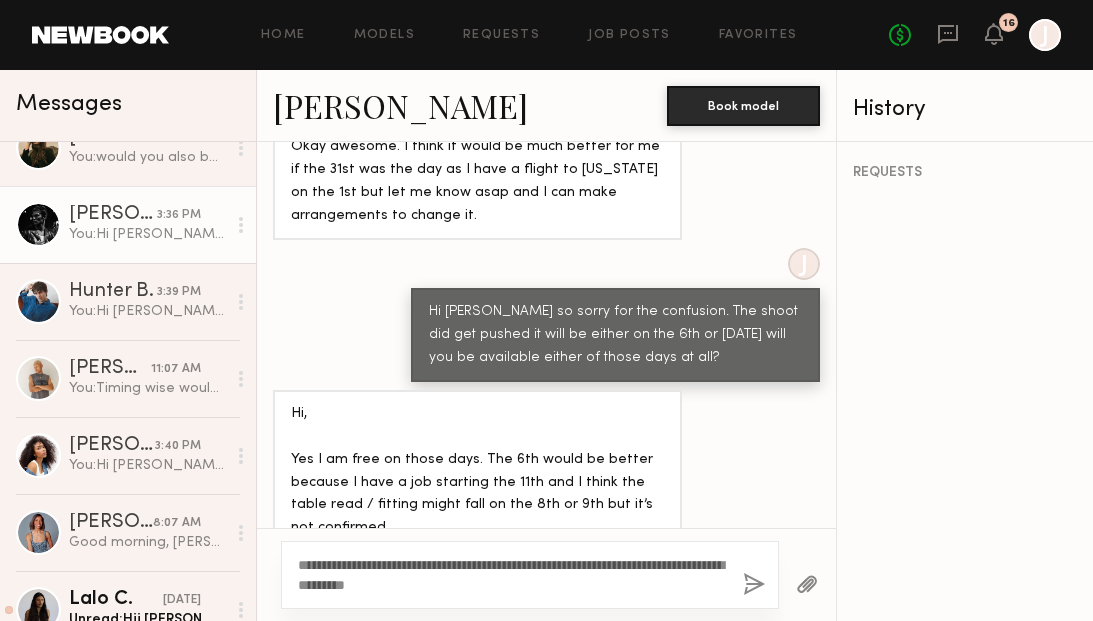 drag, startPoint x: 689, startPoint y: 579, endPoint x: 699, endPoint y: 564, distance: 18.027756 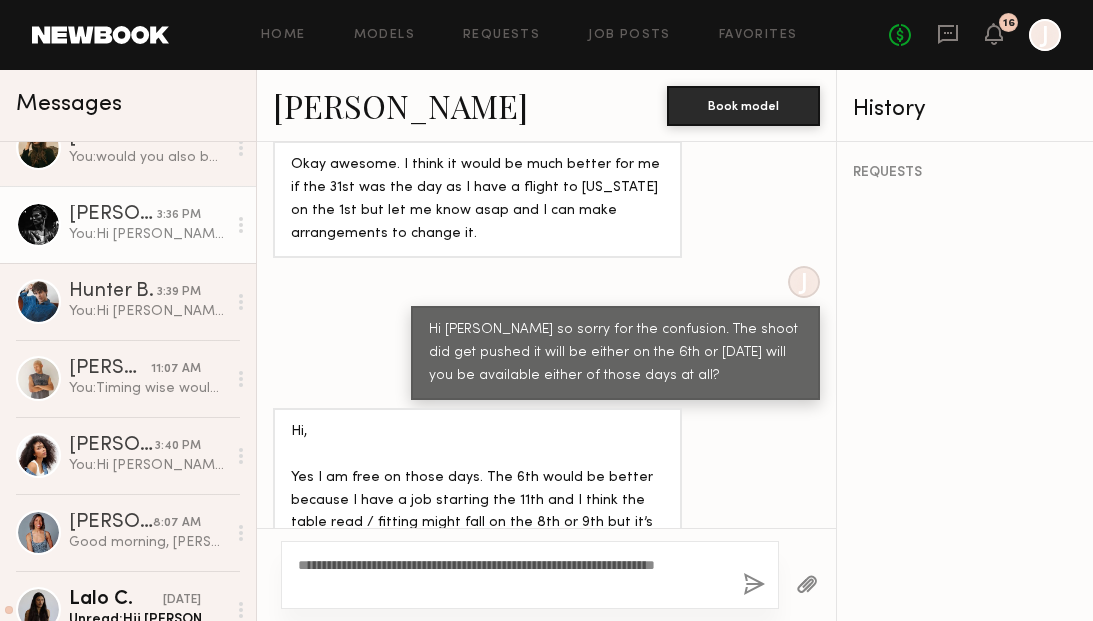 scroll, scrollTop: 2104, scrollLeft: 0, axis: vertical 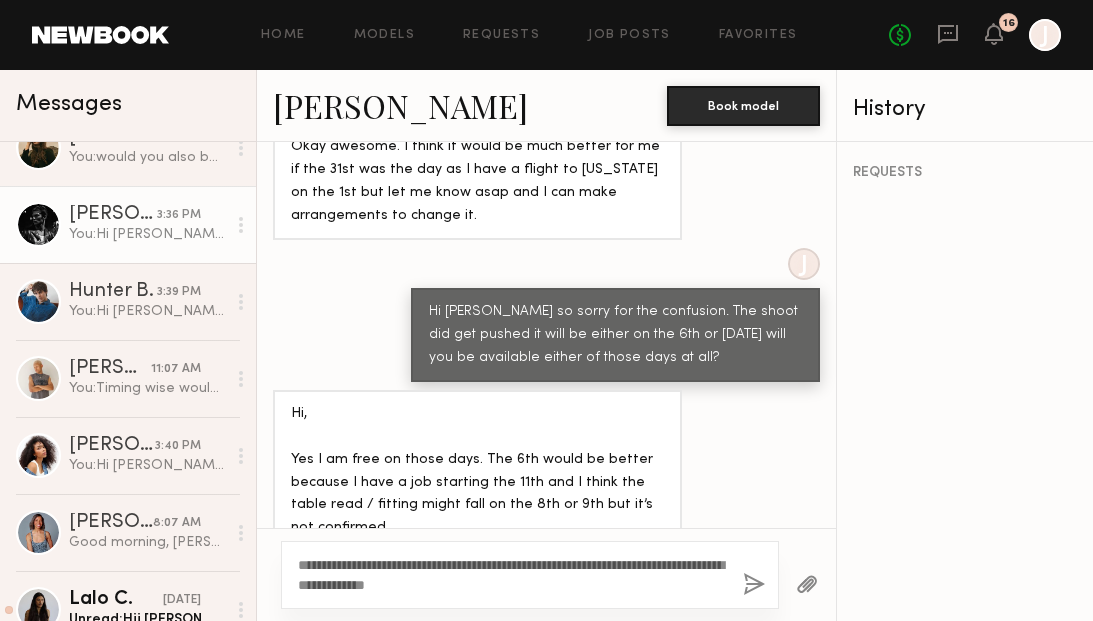 click on "**********" 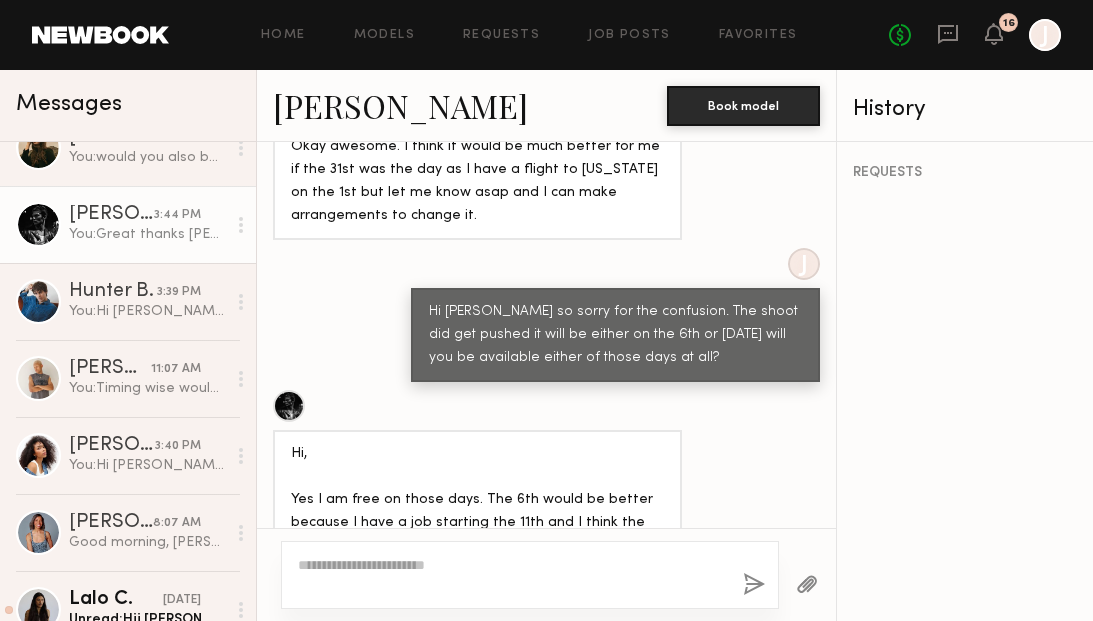 scroll, scrollTop: 2205, scrollLeft: 0, axis: vertical 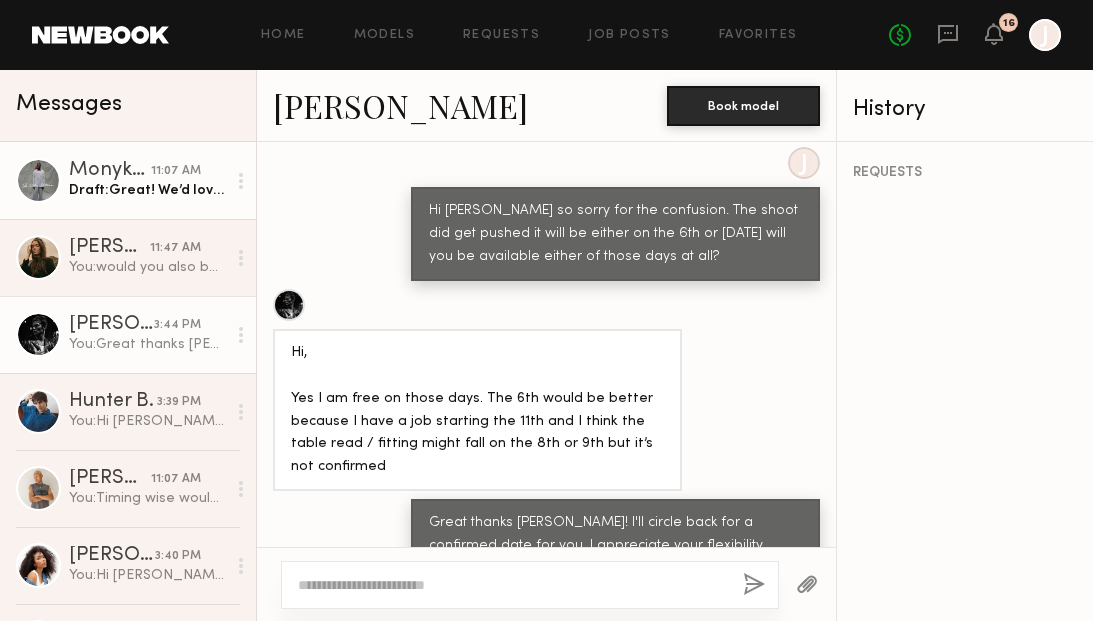 click on "Monykuoch D. 11:07 AM Draft:  Great! We’d love to move forward with you for Wednesday July 30th! This will be the in studio day. Can I get your phone number + email? I’m currently finalizing call times, so it may take me a little longer to send over the call sheet. Thanks in advance for your patience! I will also be getting a booking request out today so keep an eye out for that:)" 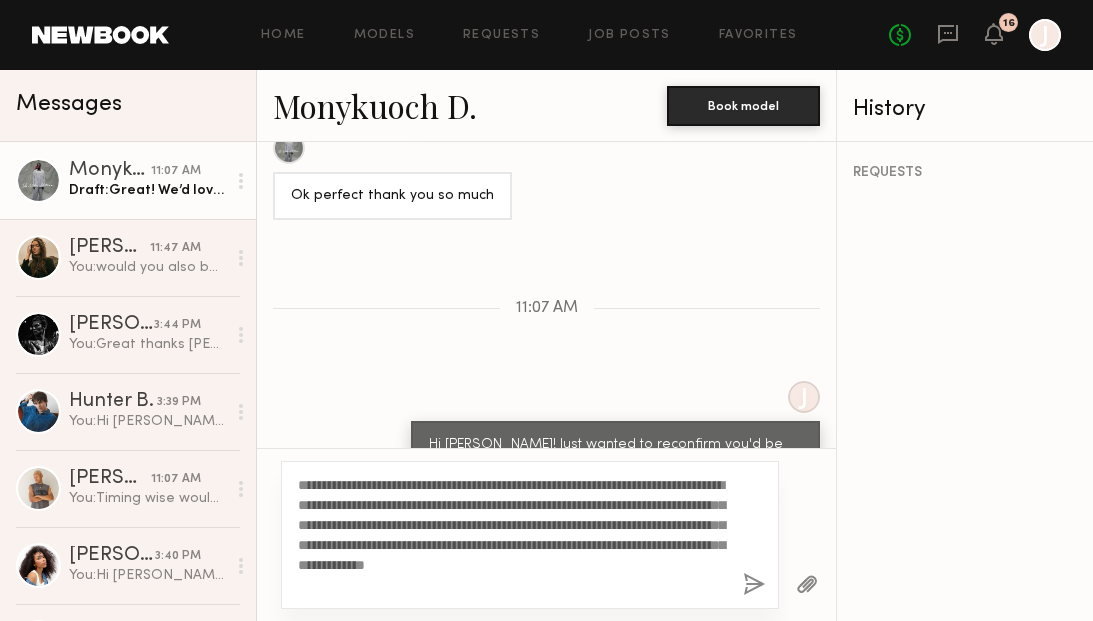 scroll, scrollTop: 1830, scrollLeft: 0, axis: vertical 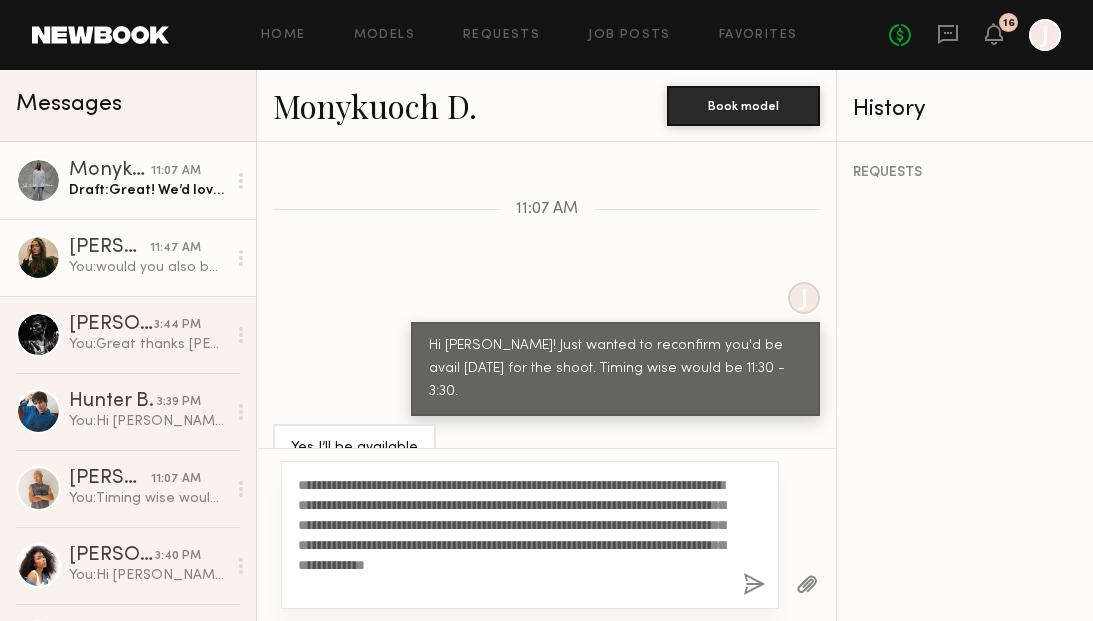 click on "You:  would you also be able to send over photos to my email maddie@htcollective.com of cool sneakers, sunglasses, hats, watches, hiking boots and hiking shoes you may own? Going for outdoorsy vibes." 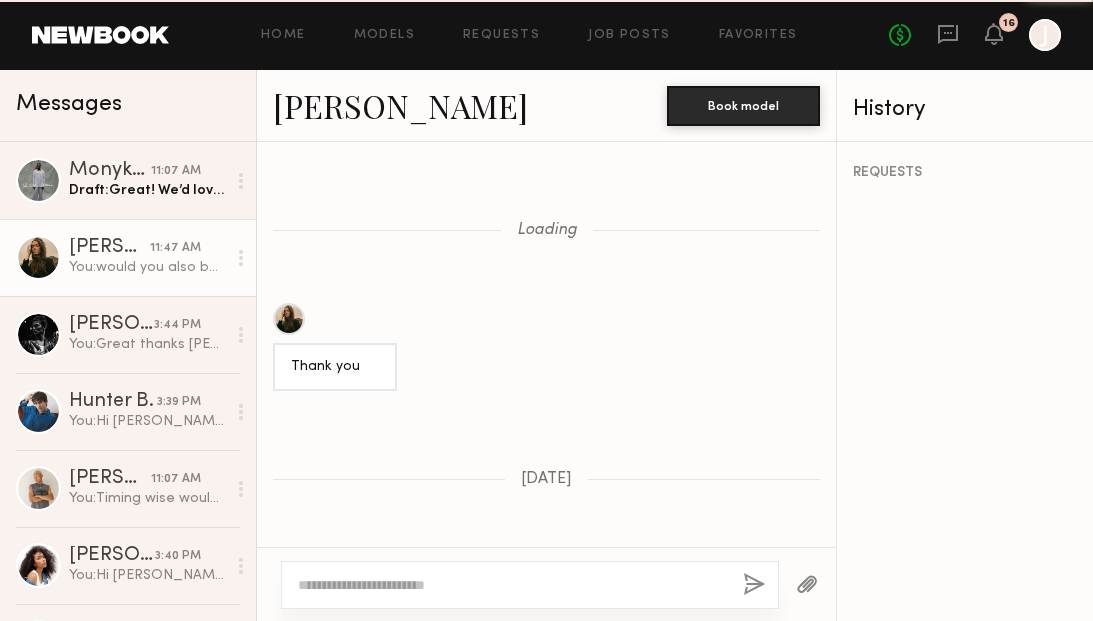 scroll, scrollTop: 3029, scrollLeft: 0, axis: vertical 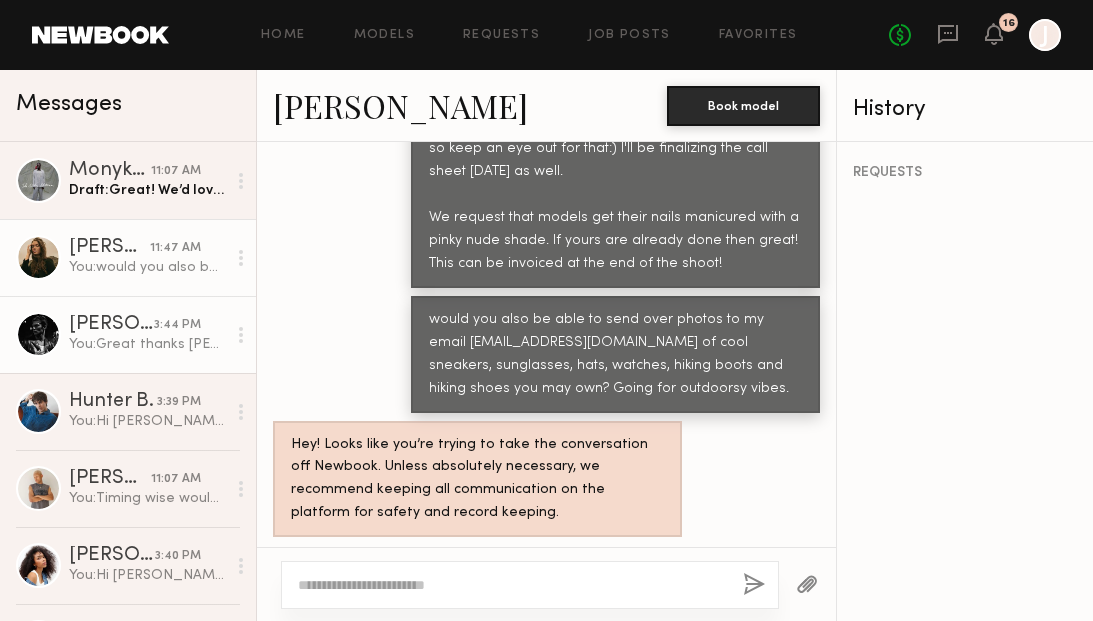 click on "You:  Great thanks Royce! I'll circle back for a confirmed date for you. I appreciate your flexibility." 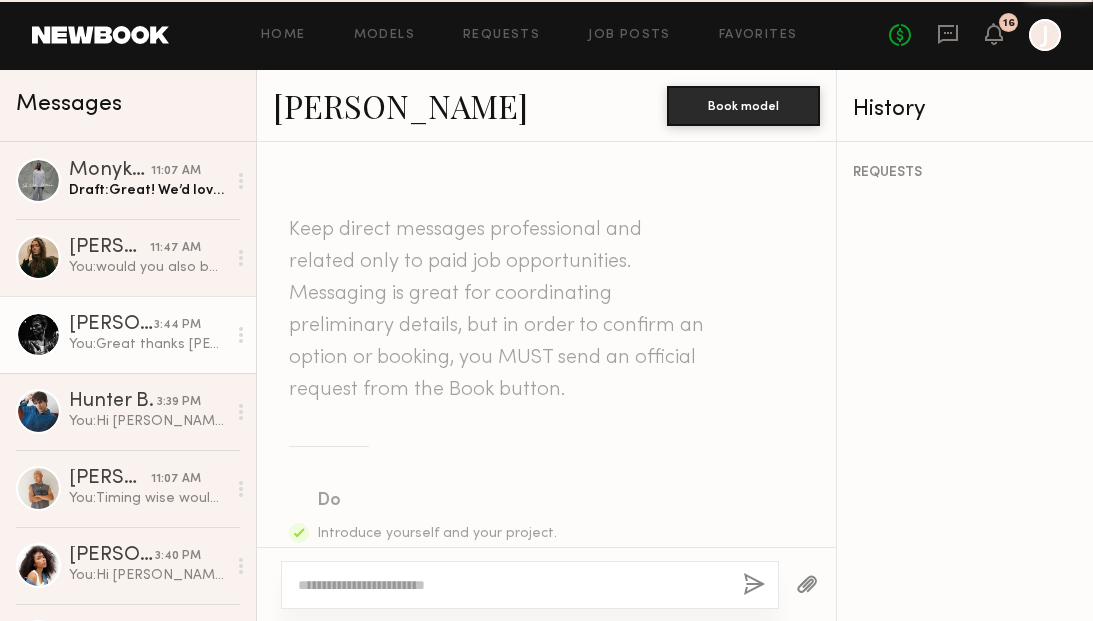 scroll, scrollTop: 2205, scrollLeft: 0, axis: vertical 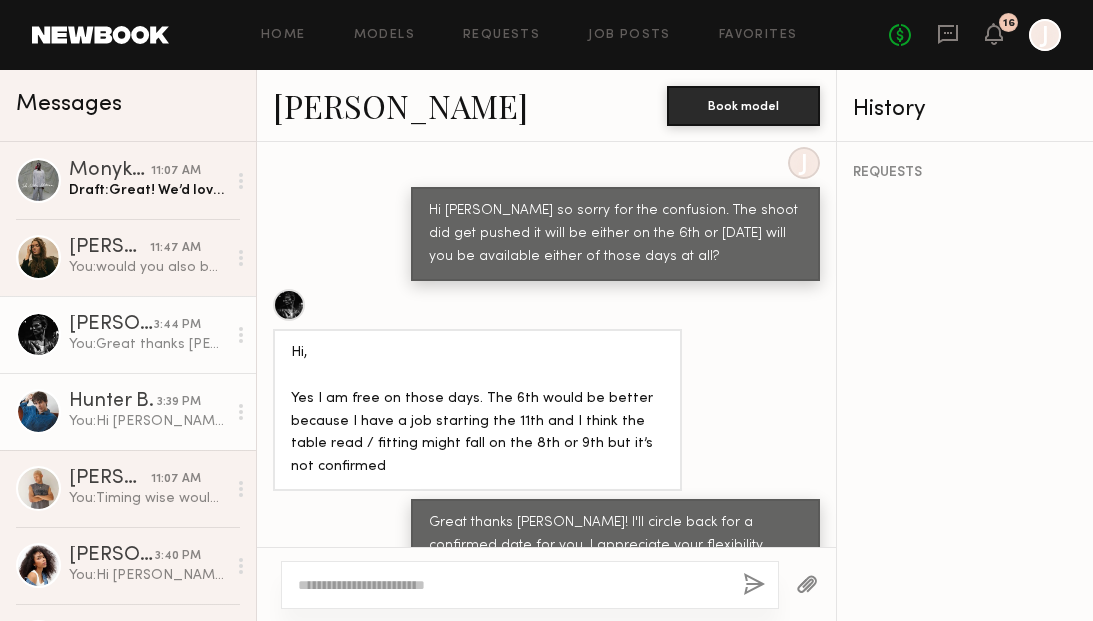 click on "You:  Hi Hunter so sorry for the confusion. The shoot did get pushed it will be either on the 6th or 8th of August will you be available either of those days at all? Depending on everyone's availability the shoot will be from 10:30am to 5pm but each model will only be on set for 4 hours max. I'll provide the times below.
10:30 - 2:30
12:30 - 4:00
3: 1:30 - 5:00" 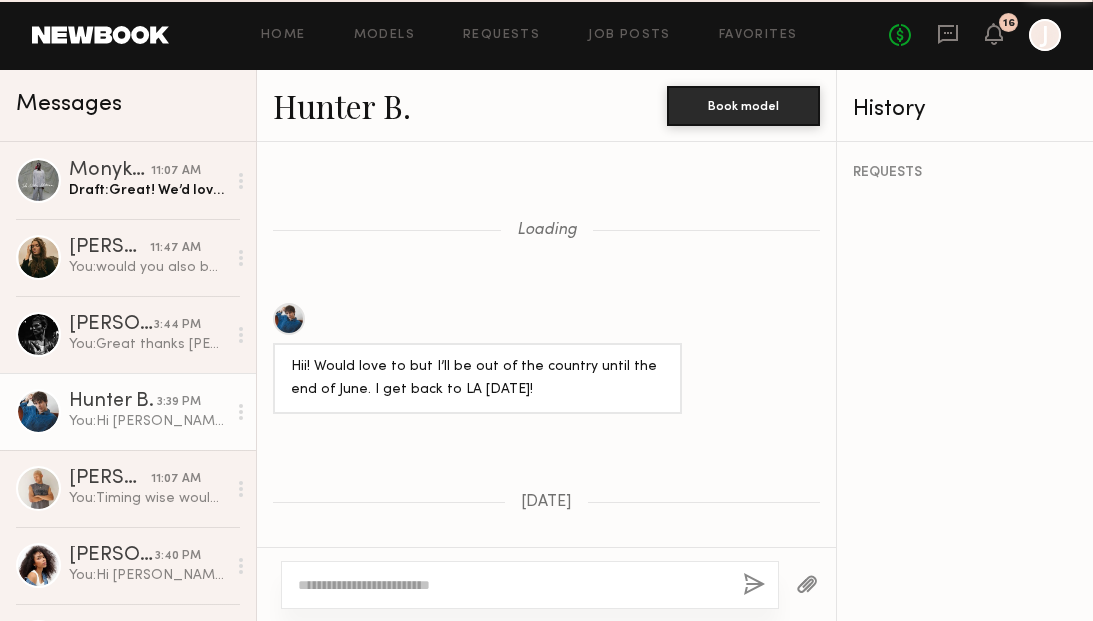 scroll, scrollTop: 2922, scrollLeft: 0, axis: vertical 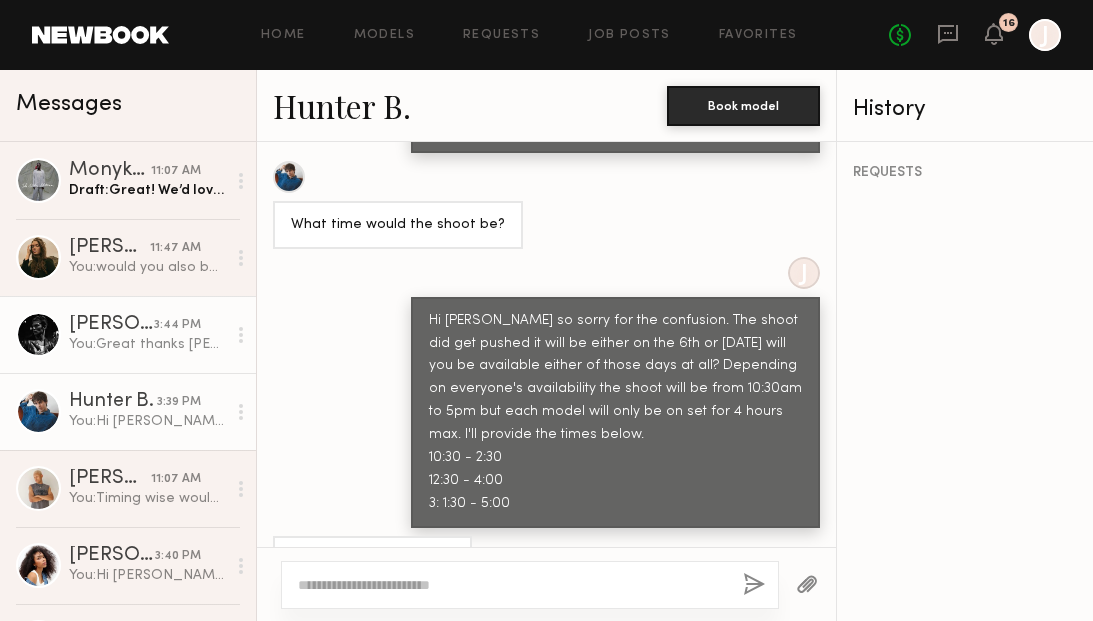 click on "Royce L. 3:44 PM You:  Great thanks Royce! I'll circle back for a confirmed date for you. I appreciate your flexibility." 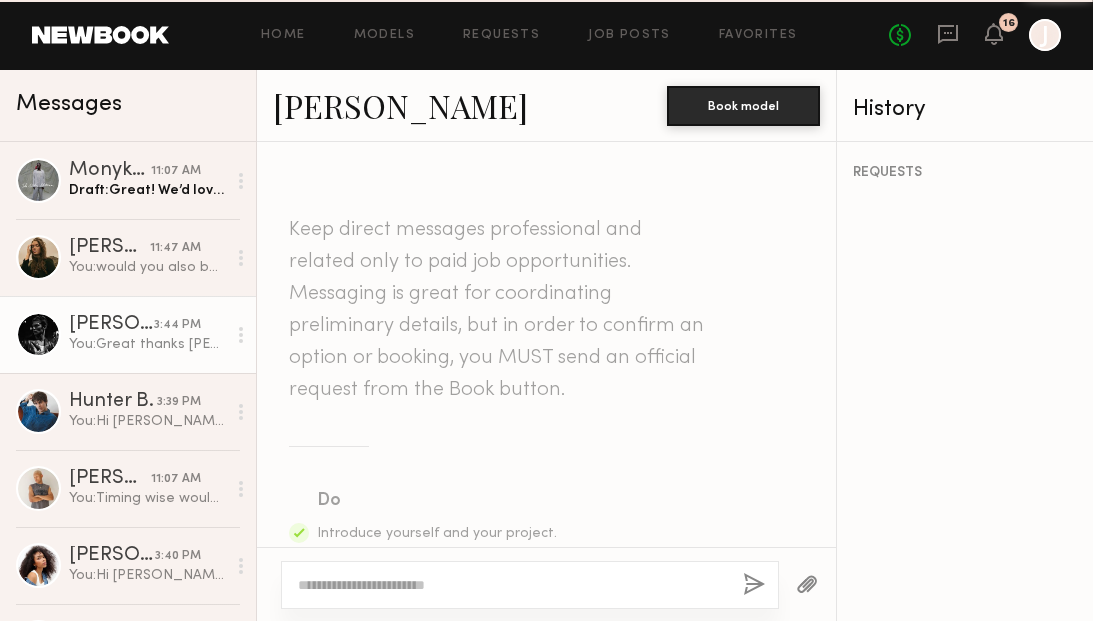 scroll, scrollTop: 2205, scrollLeft: 0, axis: vertical 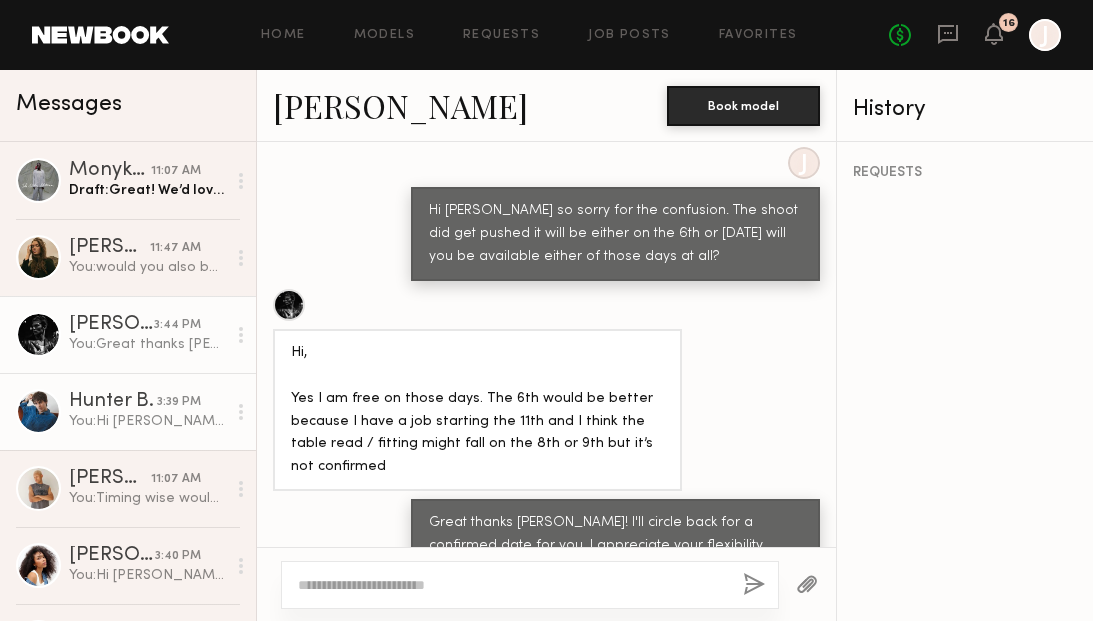 click on "Hunter B." 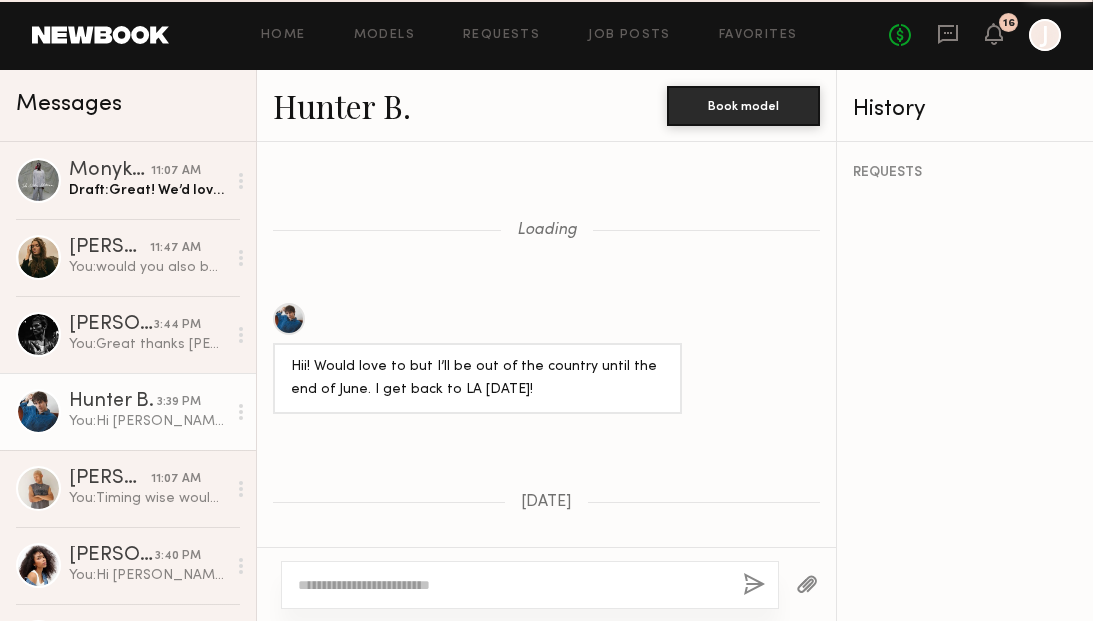 scroll, scrollTop: 2922, scrollLeft: 0, axis: vertical 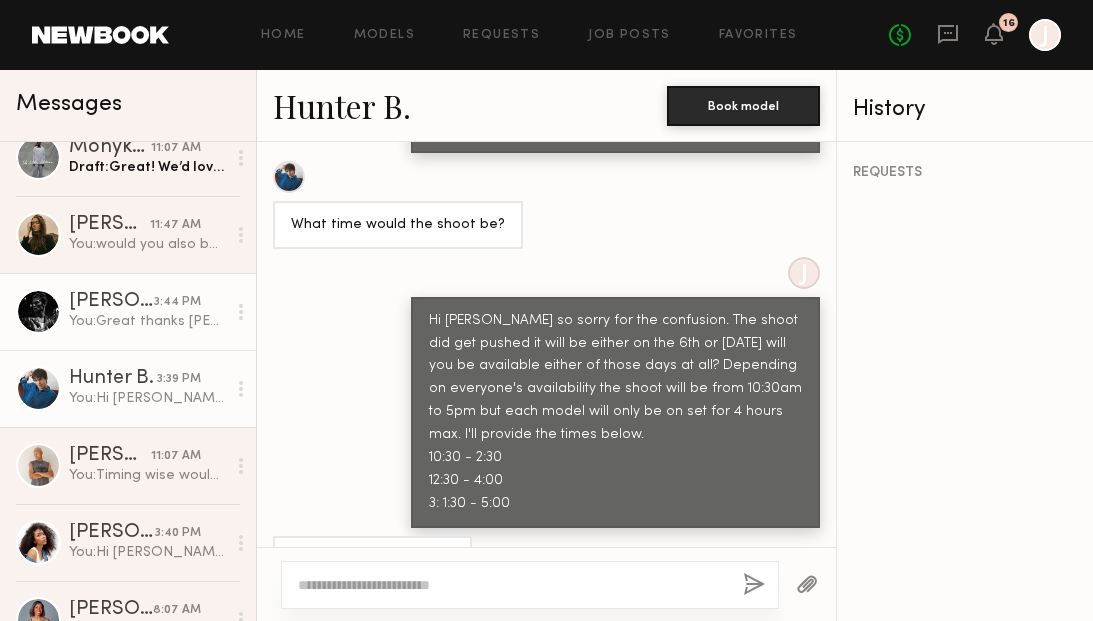 click on "[PERSON_NAME]" 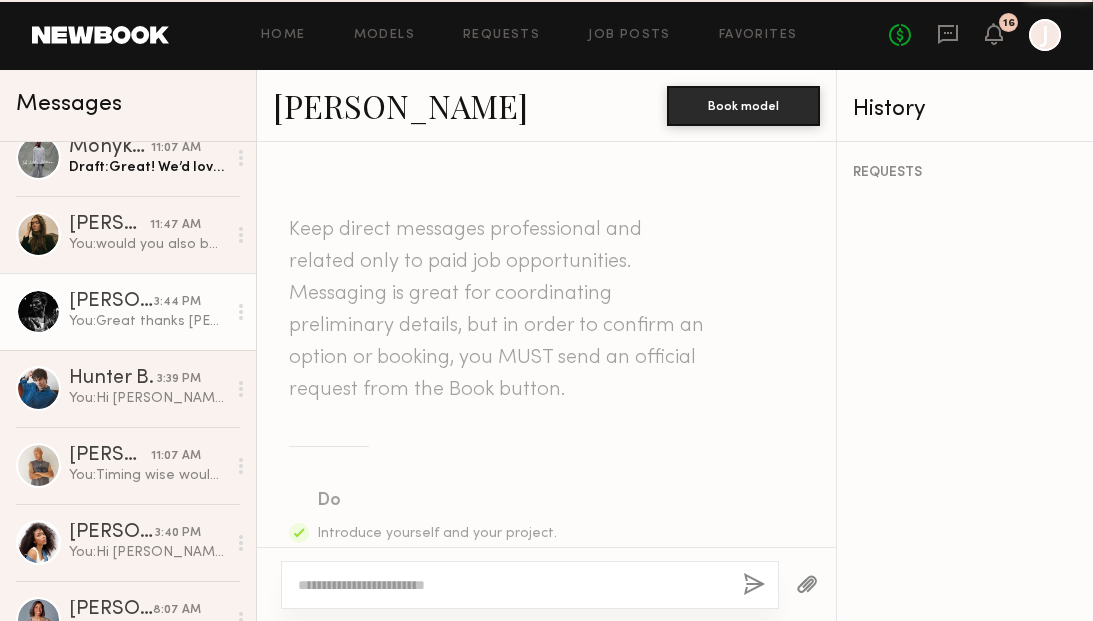 scroll, scrollTop: 2205, scrollLeft: 0, axis: vertical 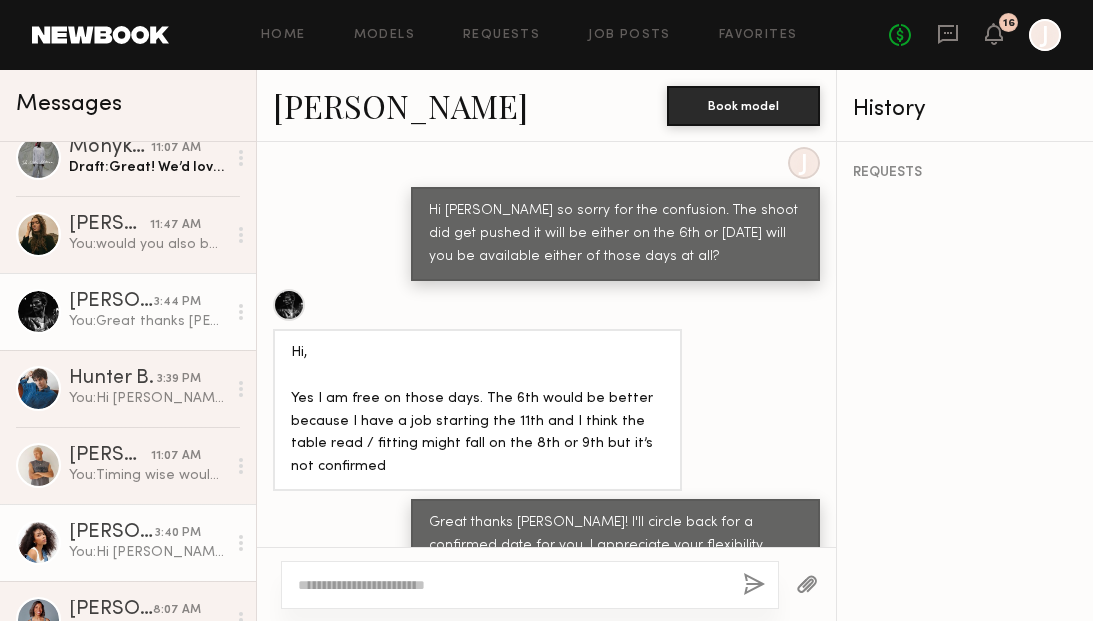 click on "You:  Hi Janelle! So sorry for the confusion. The shoot did get pushed it will be either on the 6th or 8th of August now will you be available either of those days at all?" 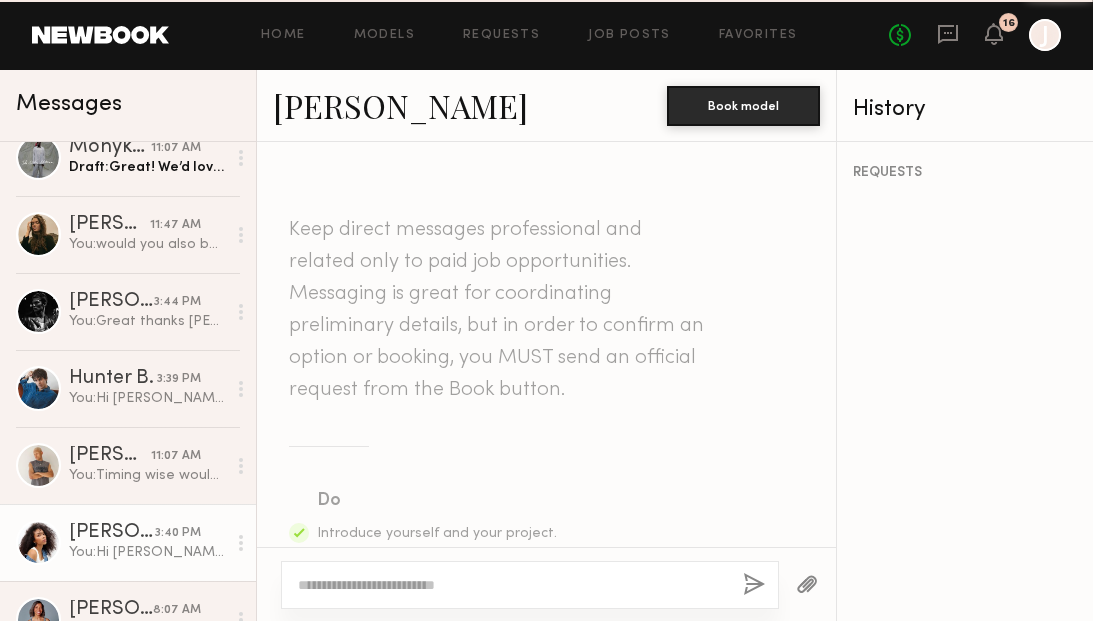 scroll, scrollTop: 2232, scrollLeft: 0, axis: vertical 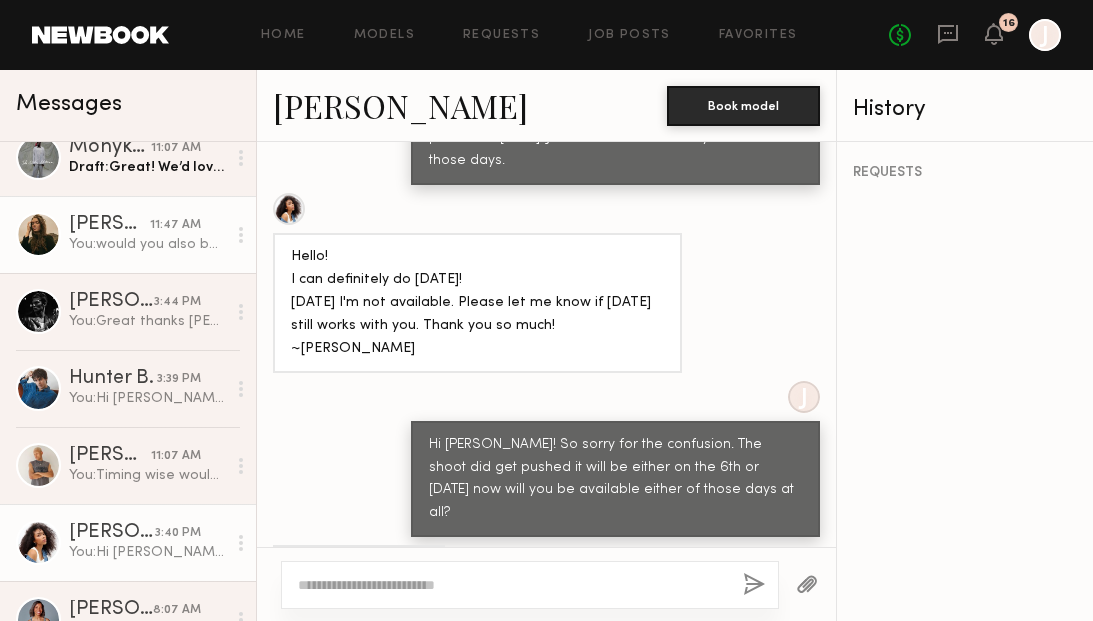 click on "You:  would you also be able to send over photos to my email maddie@htcollective.com of cool sneakers, sunglasses, hats, watches, hiking boots and hiking shoes you may own? Going for outdoorsy vibes." 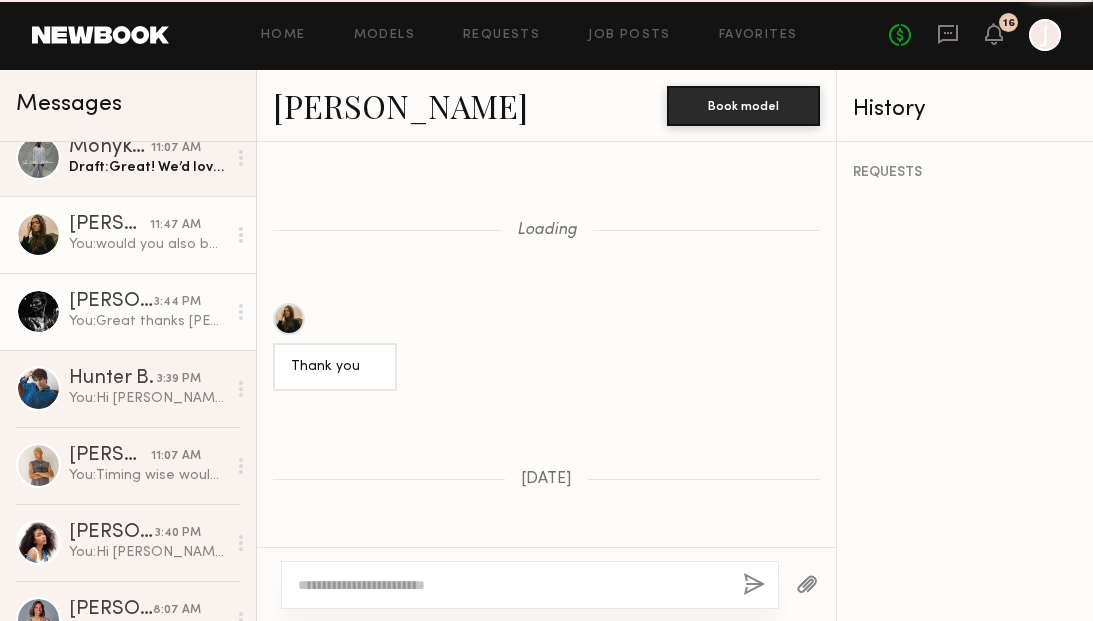 scroll, scrollTop: 3029, scrollLeft: 0, axis: vertical 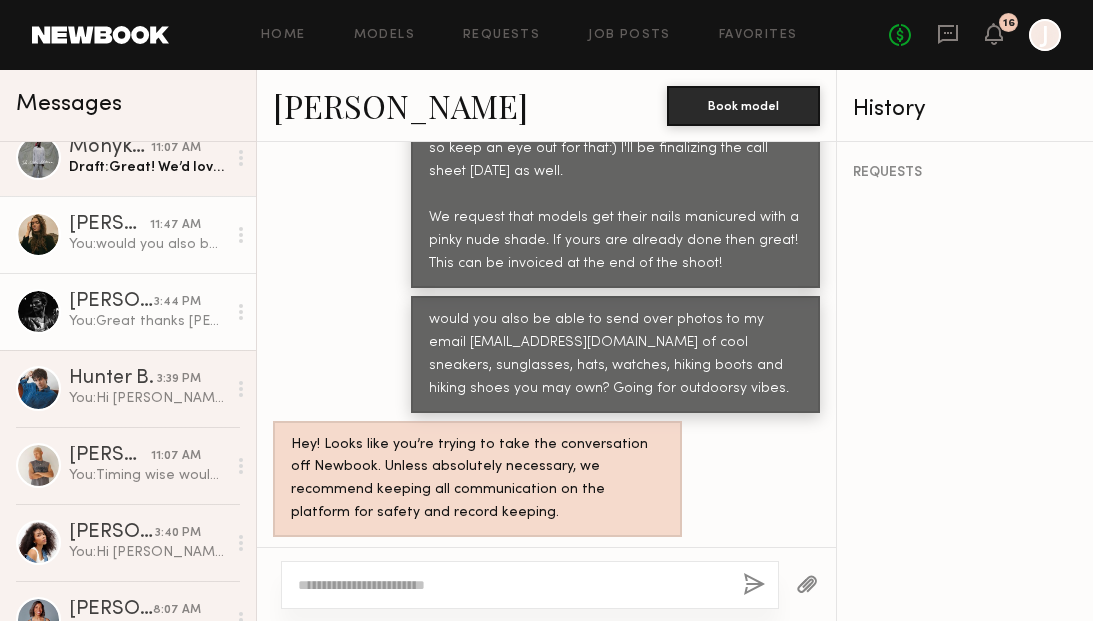 click on "[PERSON_NAME]" 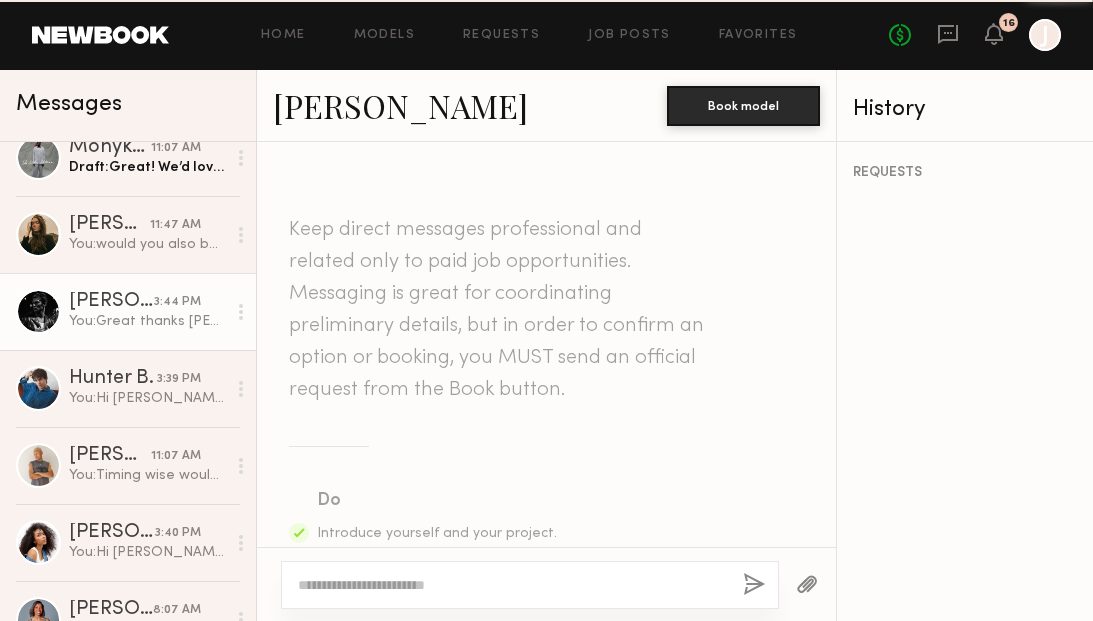 scroll, scrollTop: 2205, scrollLeft: 0, axis: vertical 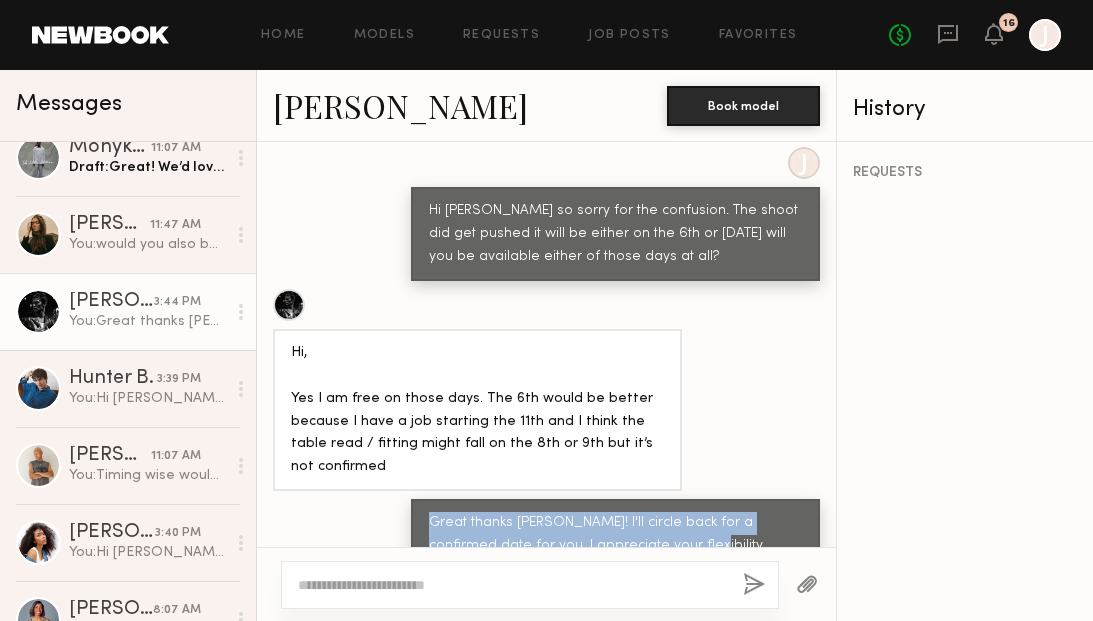 drag, startPoint x: 639, startPoint y: 510, endPoint x: 423, endPoint y: 484, distance: 217.55919 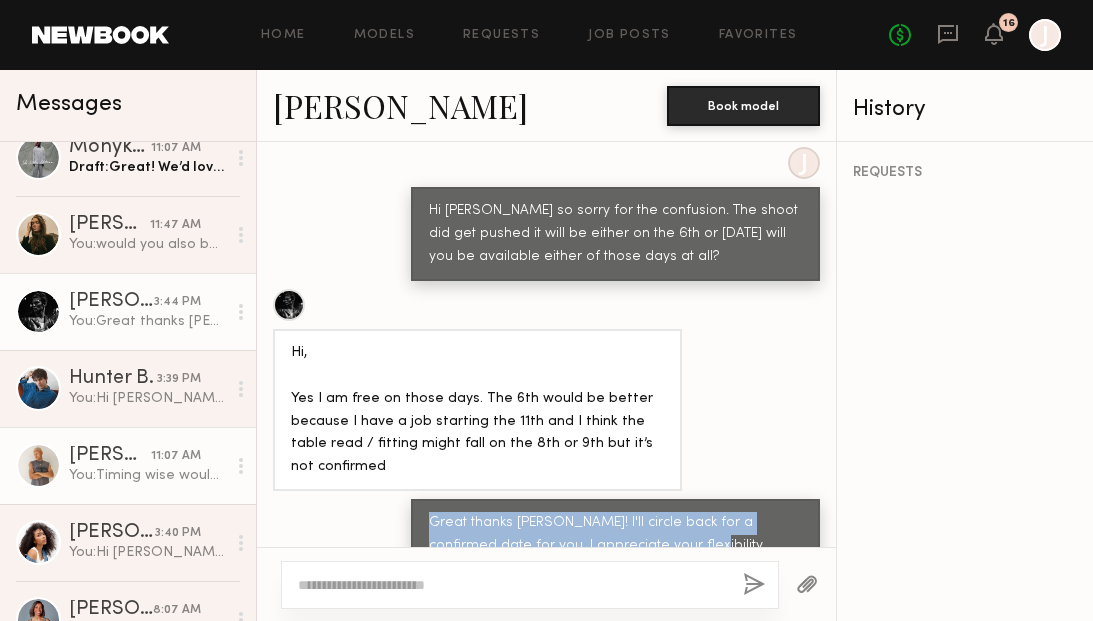 copy on "Great thanks [PERSON_NAME]! I'll circle back for a confirmed date for you. I appreciate your flexibility." 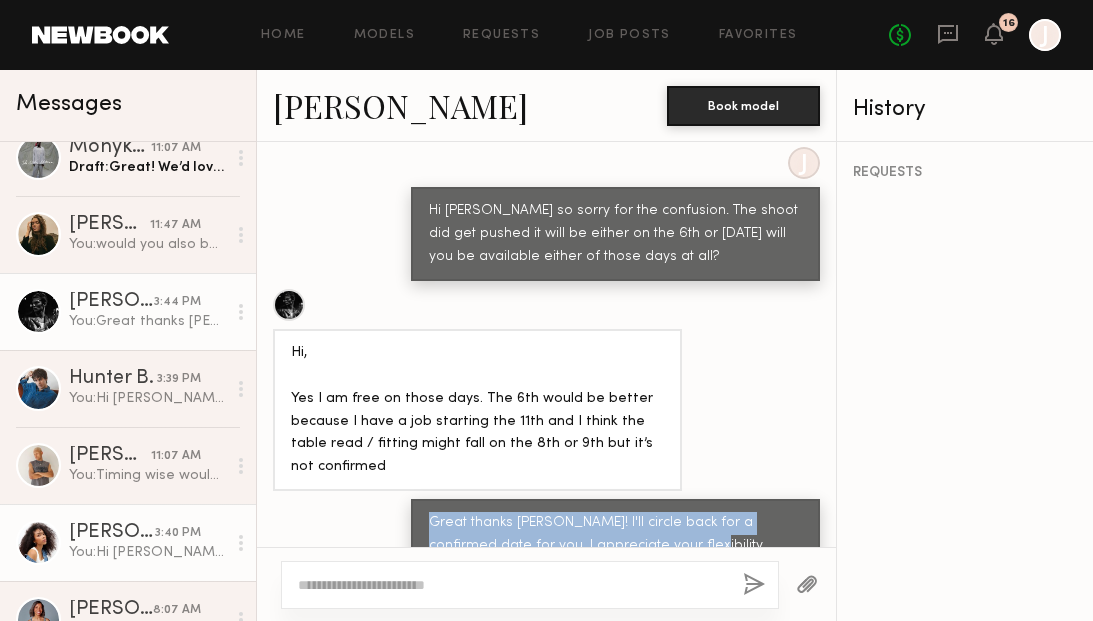 click on "[PERSON_NAME]" 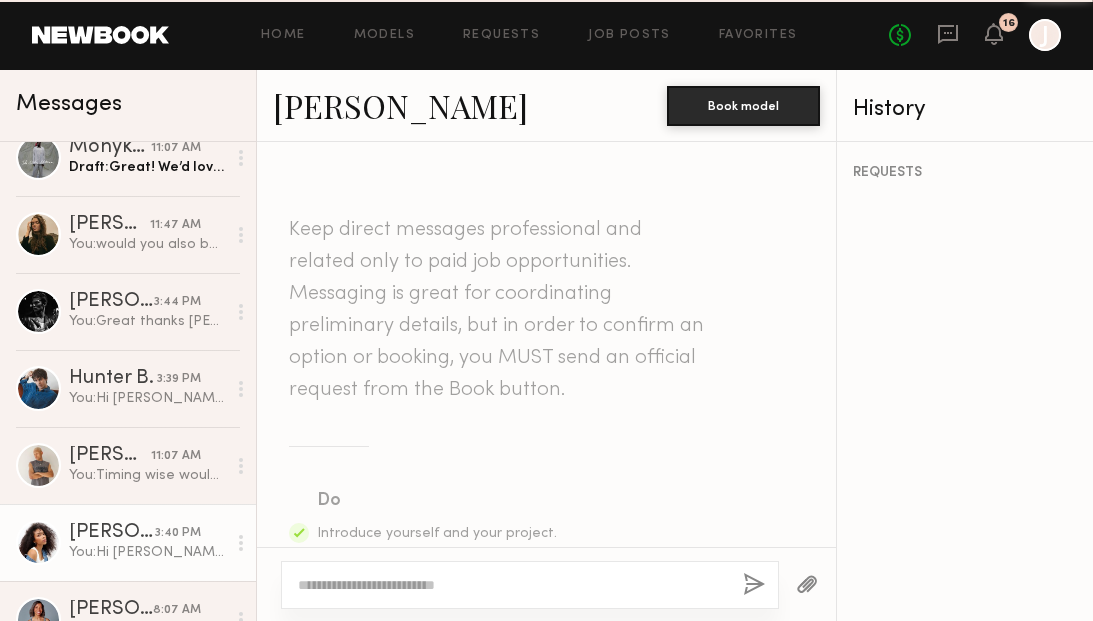 scroll, scrollTop: 2232, scrollLeft: 0, axis: vertical 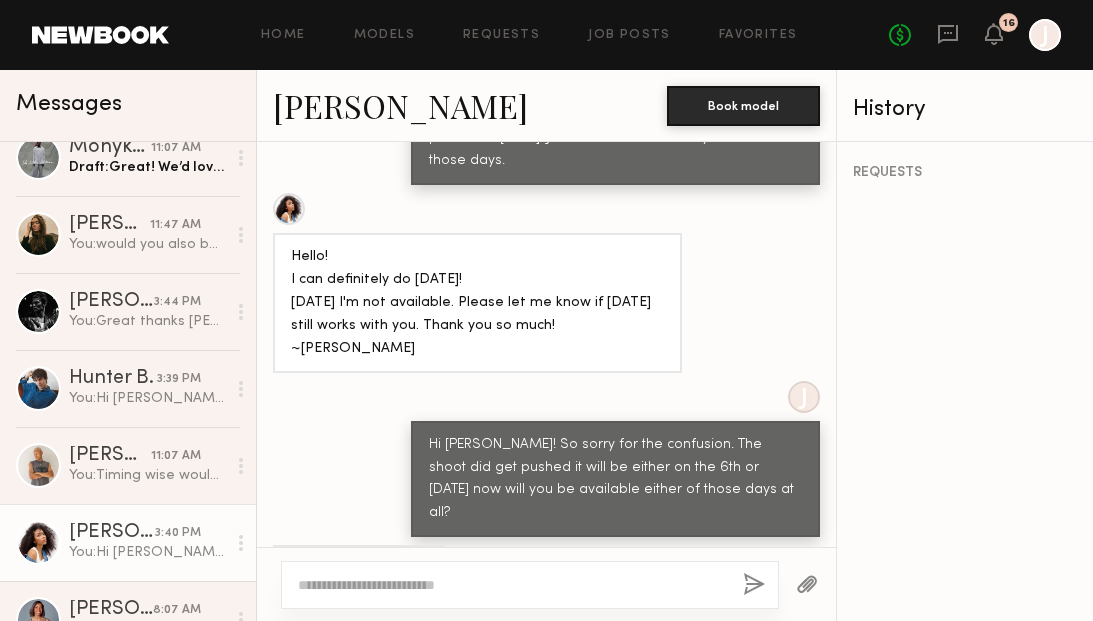 click 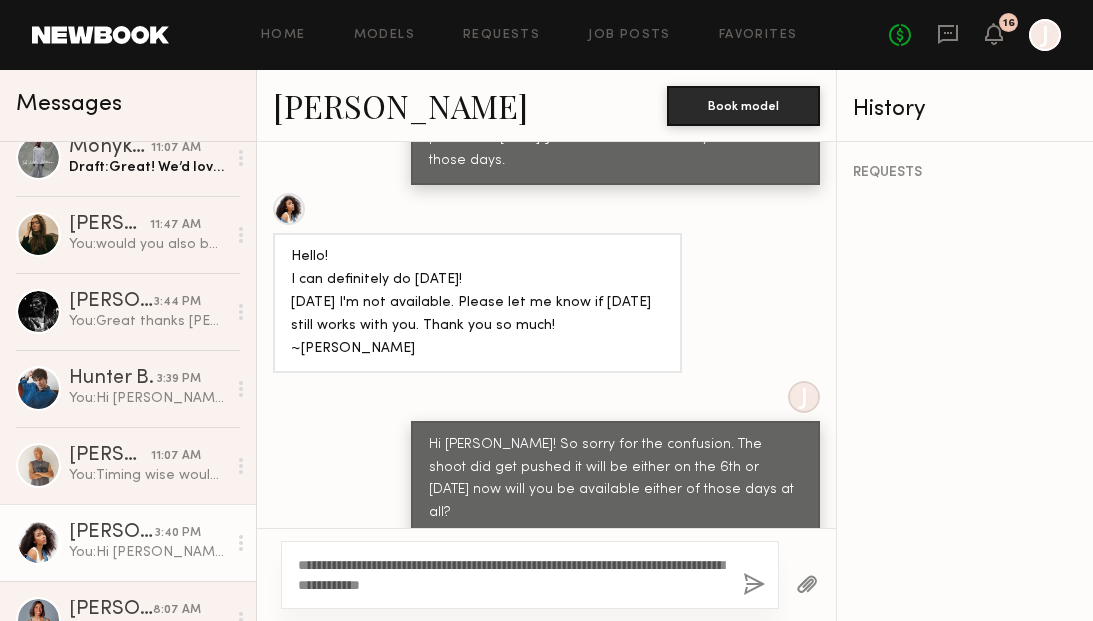 click on "**********" 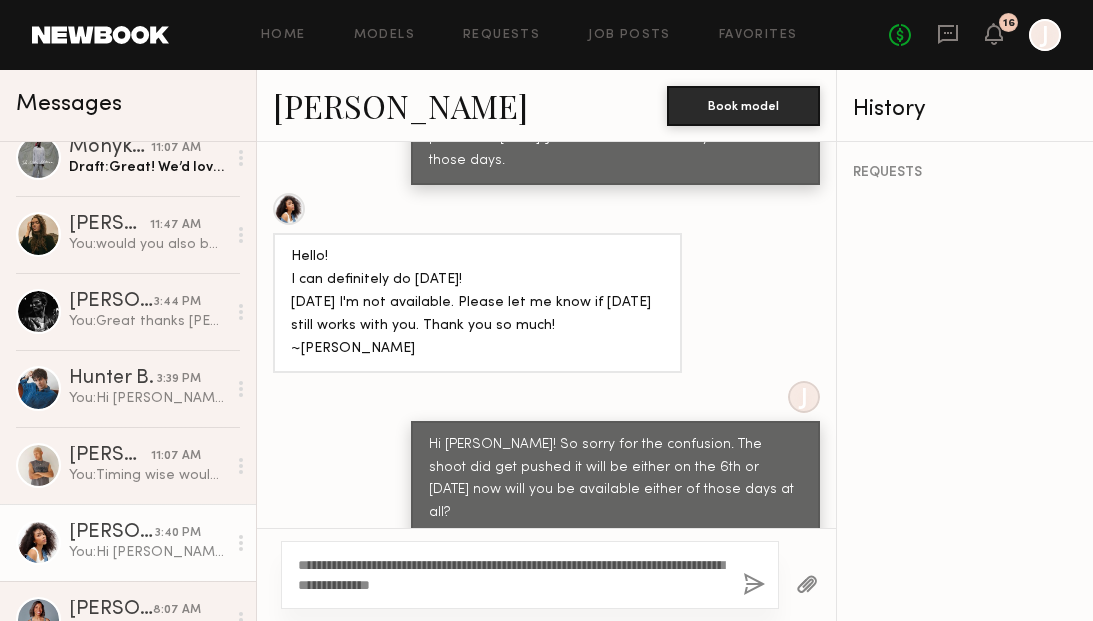 click on "**********" 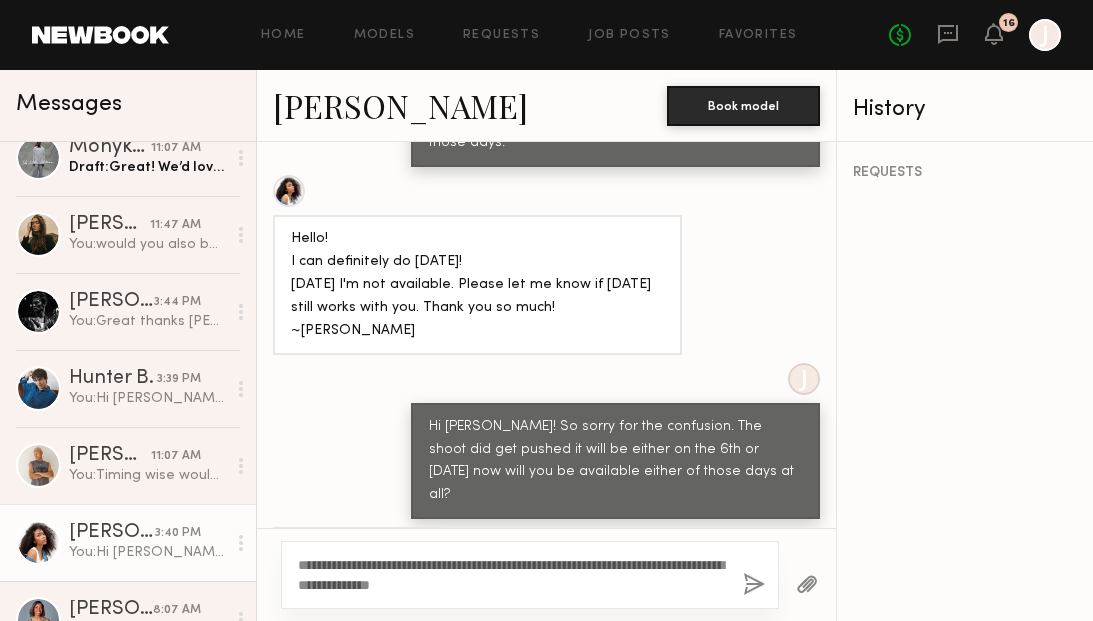 type on "**********" 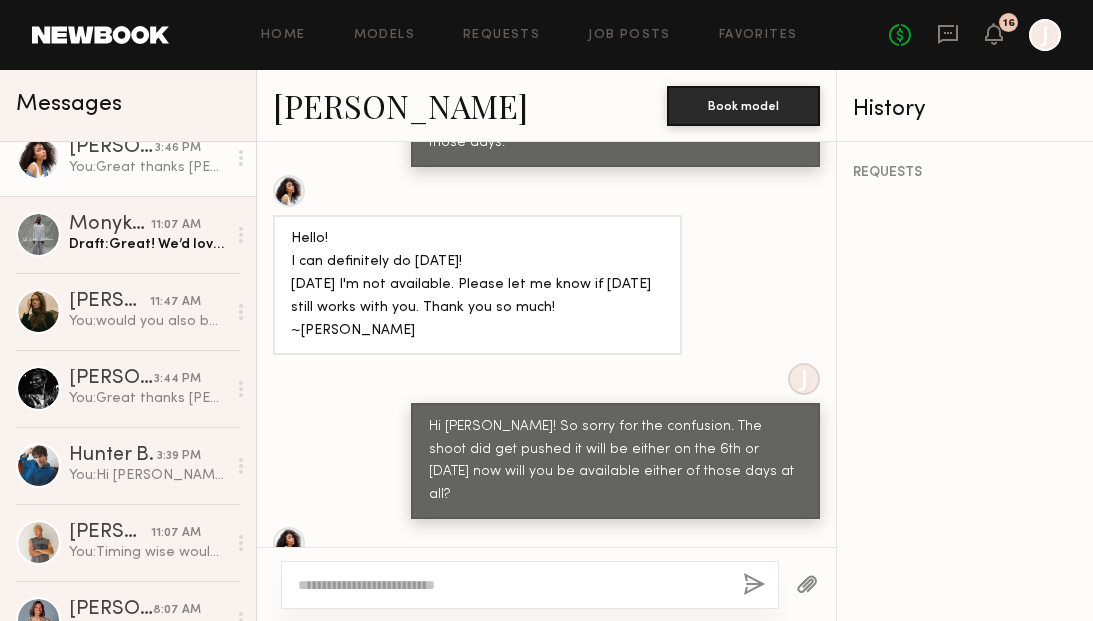 scroll, scrollTop: 2351, scrollLeft: 0, axis: vertical 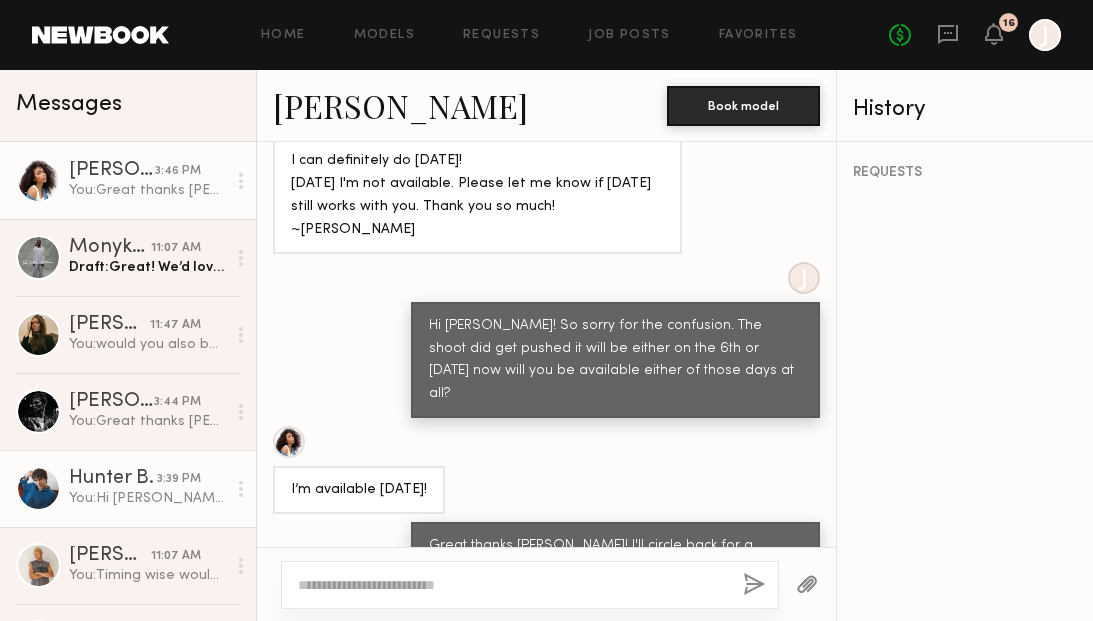 click on "Hunter B." 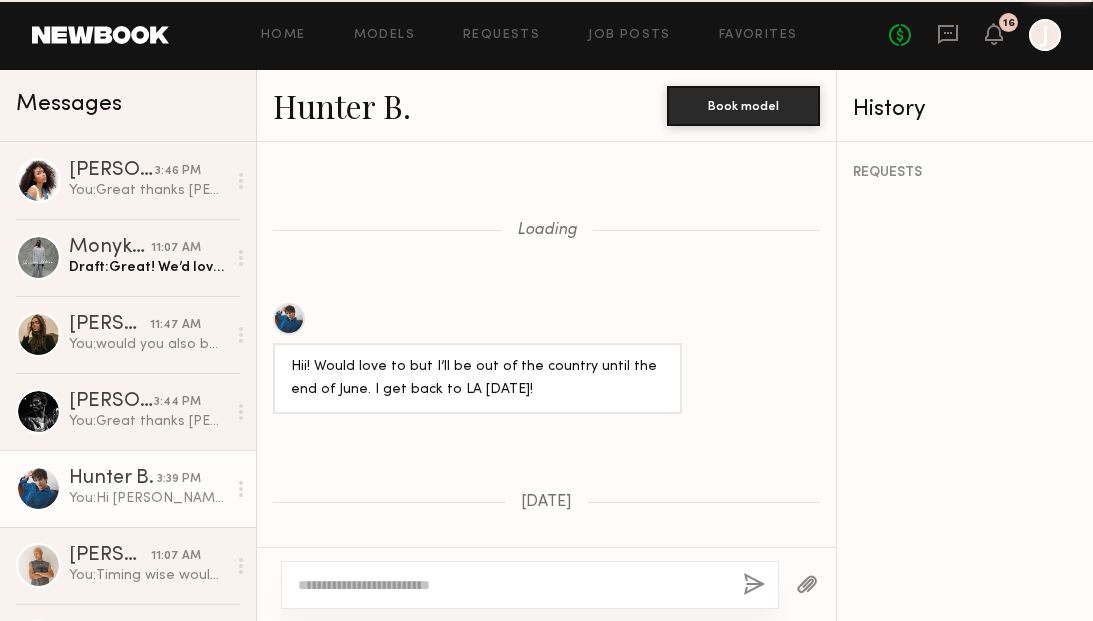scroll, scrollTop: 2922, scrollLeft: 0, axis: vertical 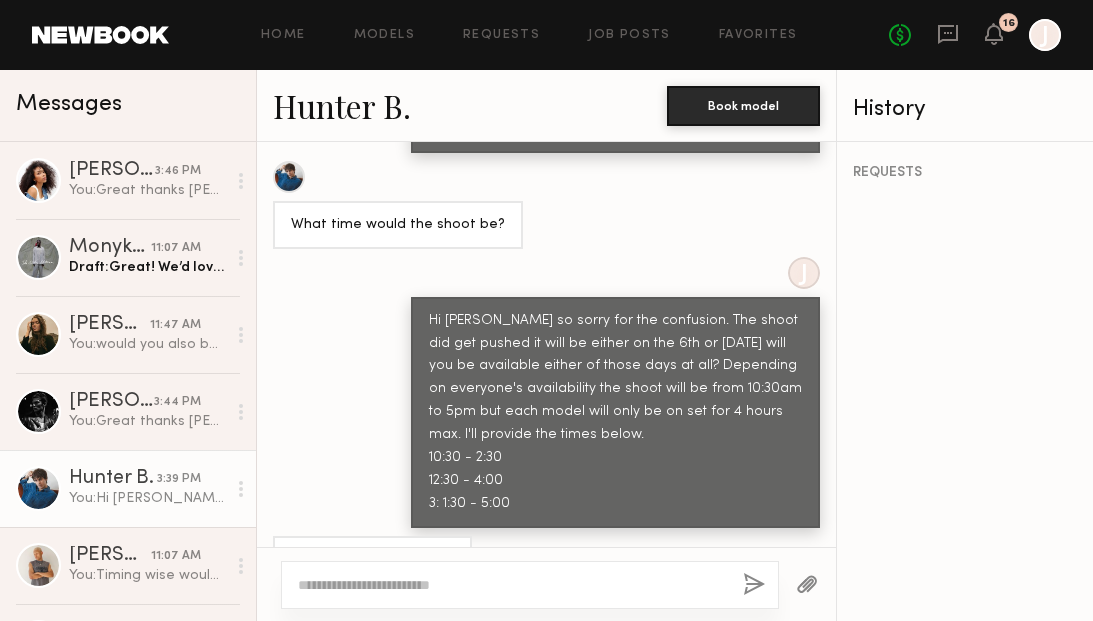 click 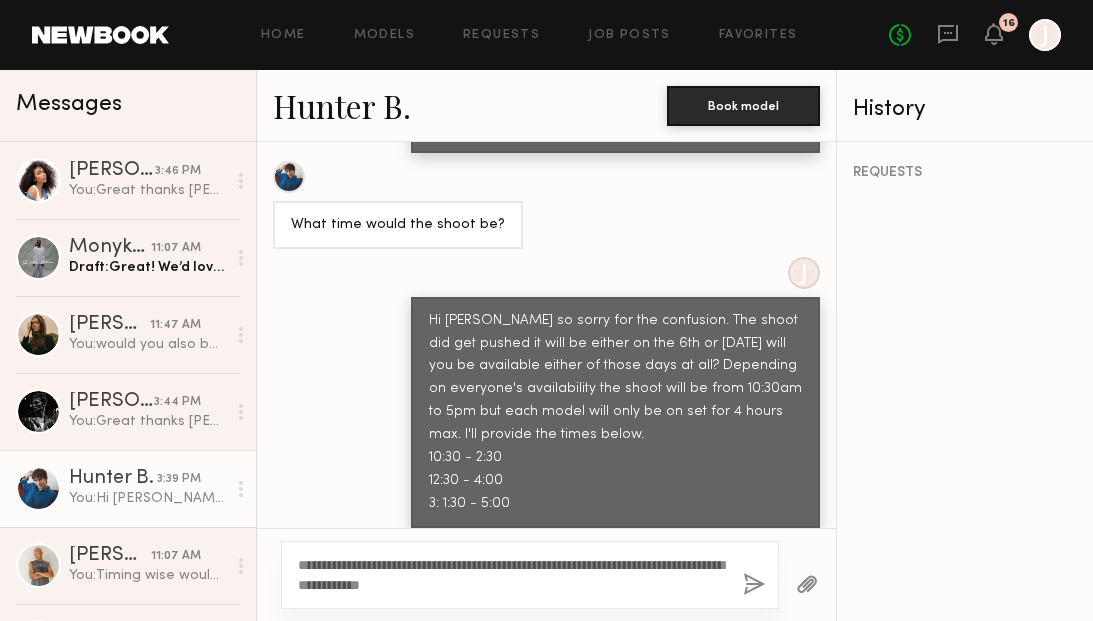 click on "**********" 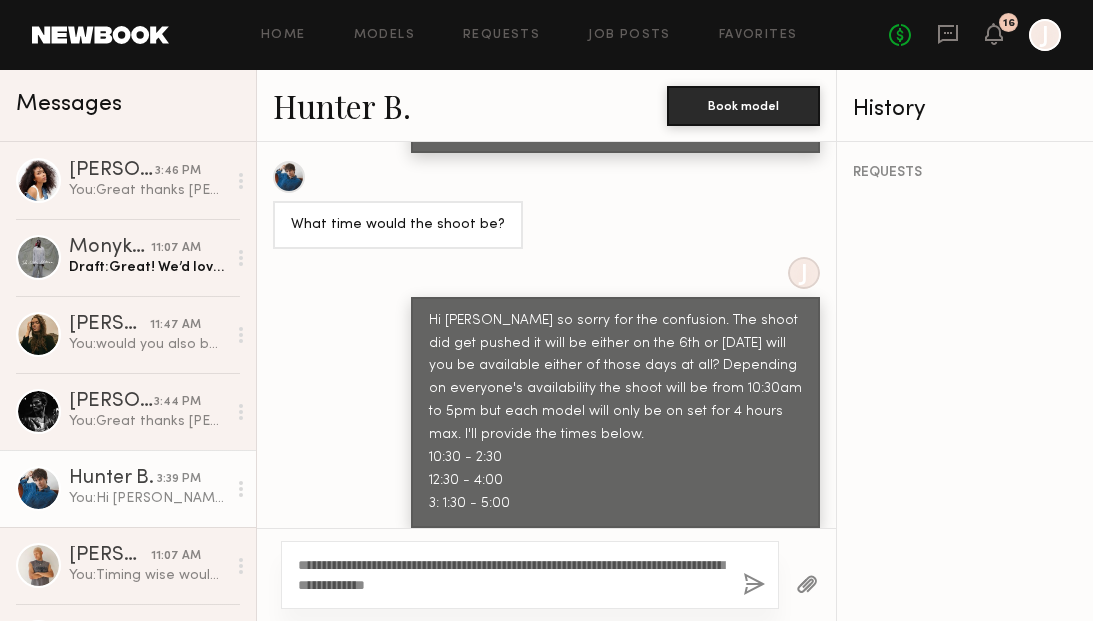 click on "**********" 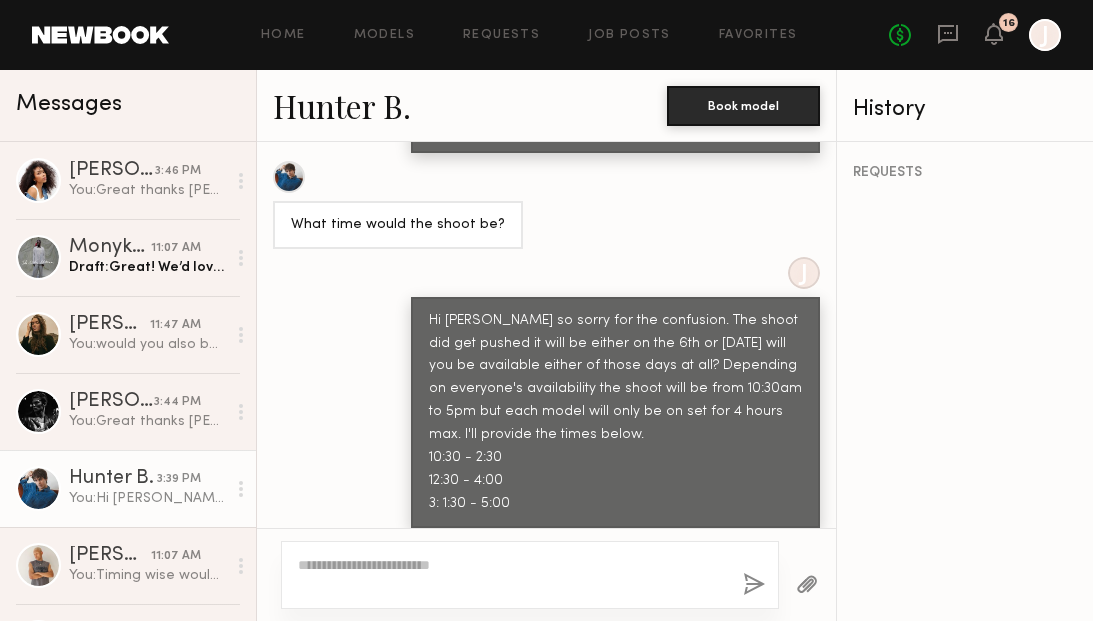 scroll, scrollTop: 3041, scrollLeft: 0, axis: vertical 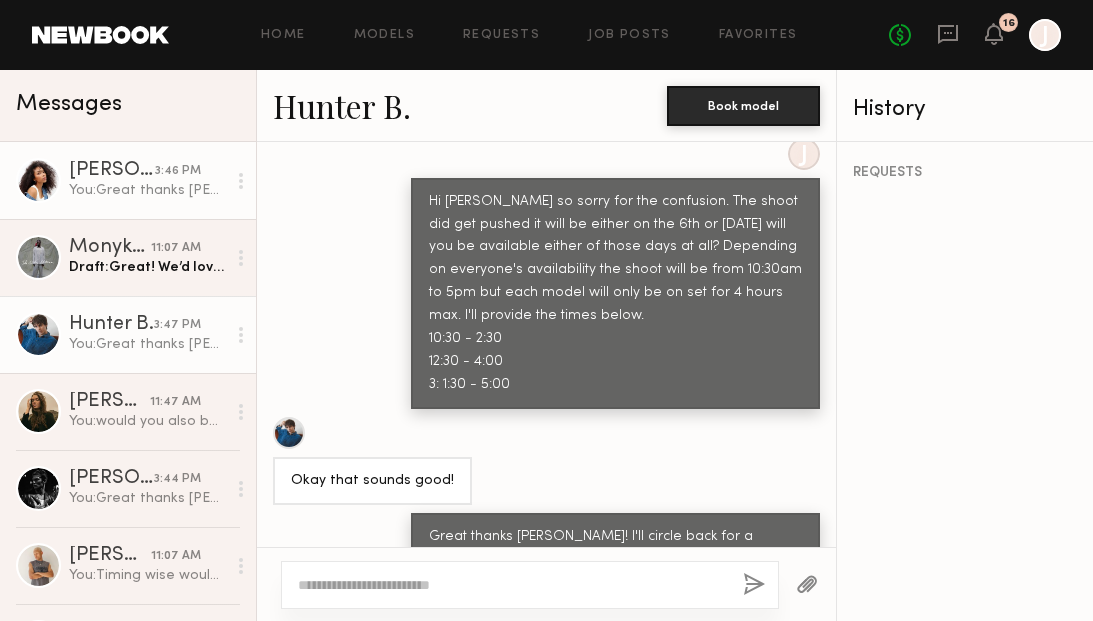 click on "You:  Great thanks Janelle! I'll circle back for a confirmed date for you. I appreciate your flexibility." 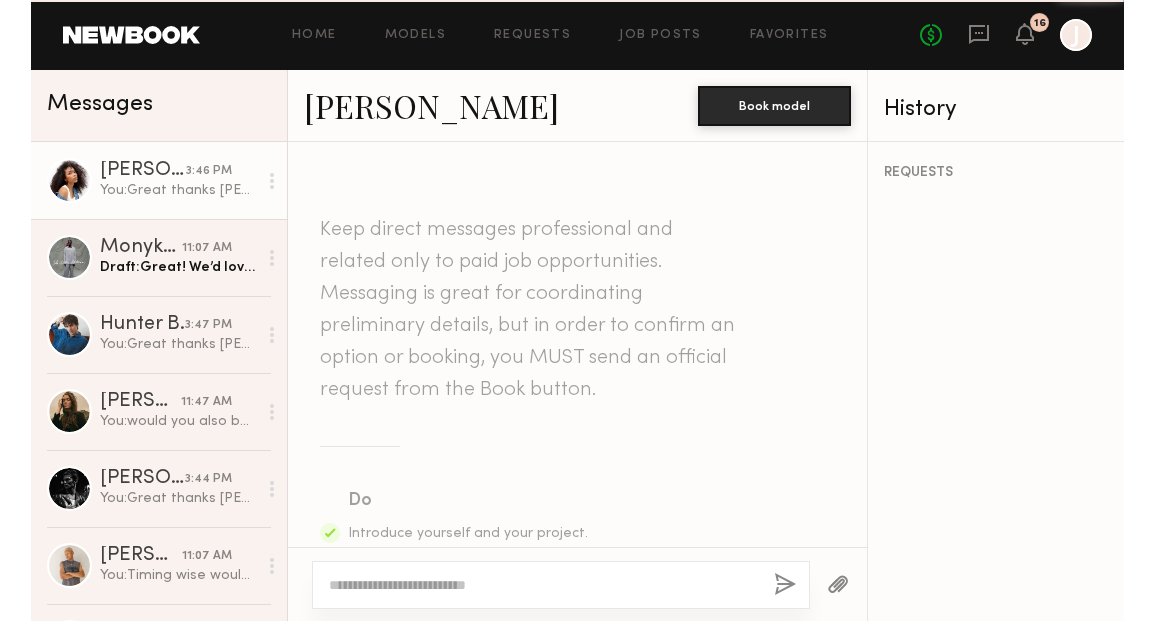 scroll, scrollTop: 2469, scrollLeft: 0, axis: vertical 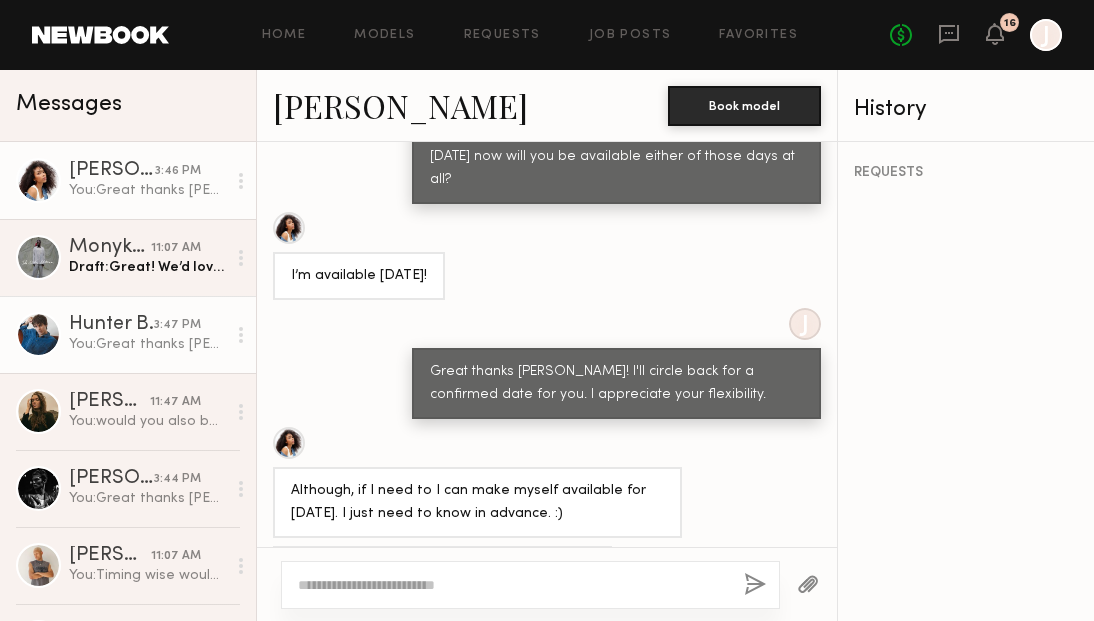 click on "Hunter B. 3:47 PM You:  Great thanks Hunter! I'll circle back for a confirmed date for you. I appreciate your flexibility." 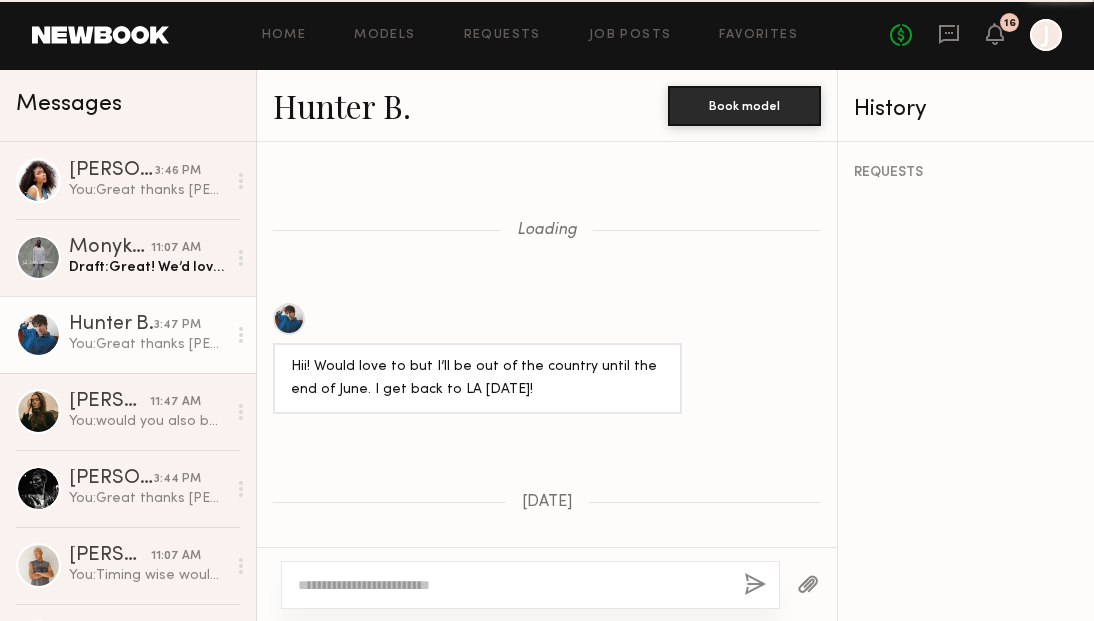 scroll, scrollTop: 3041, scrollLeft: 0, axis: vertical 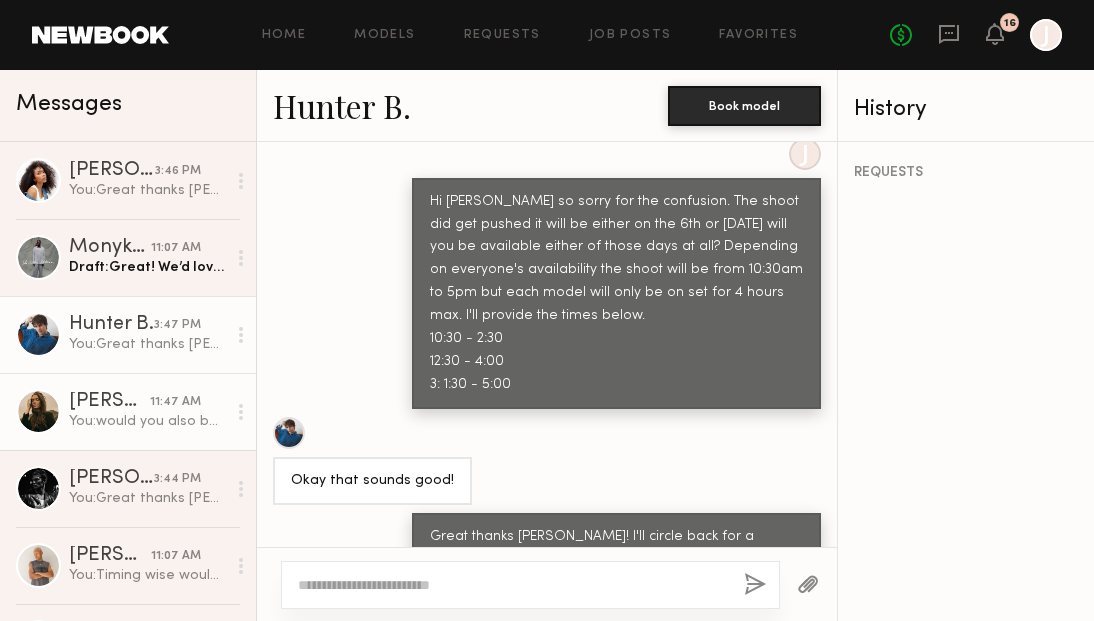 click on "[PERSON_NAME]" 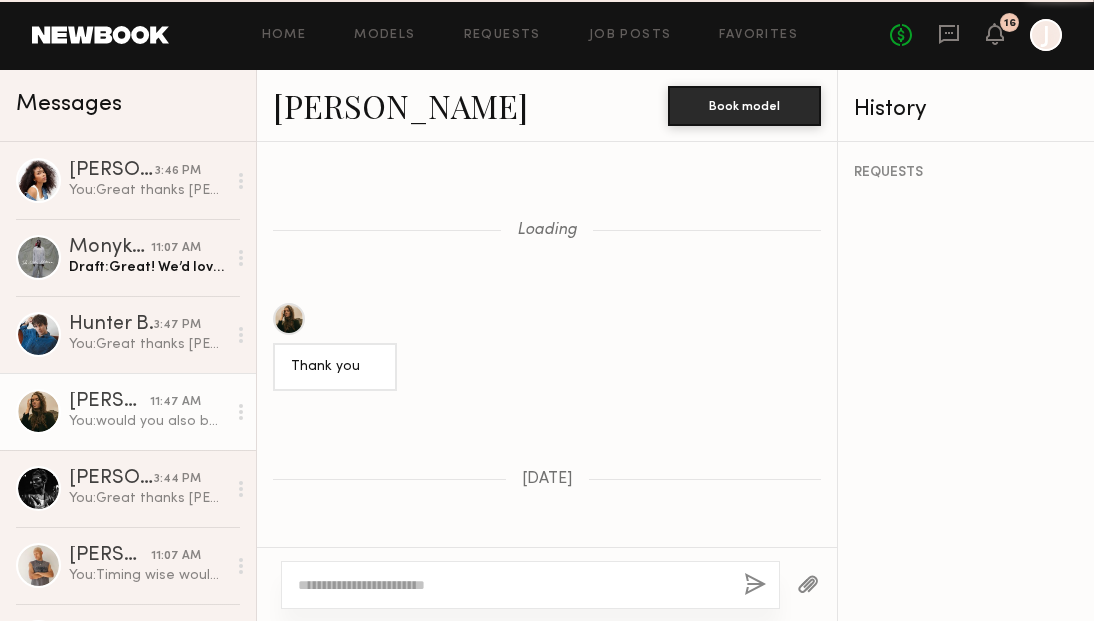 scroll, scrollTop: 3029, scrollLeft: 0, axis: vertical 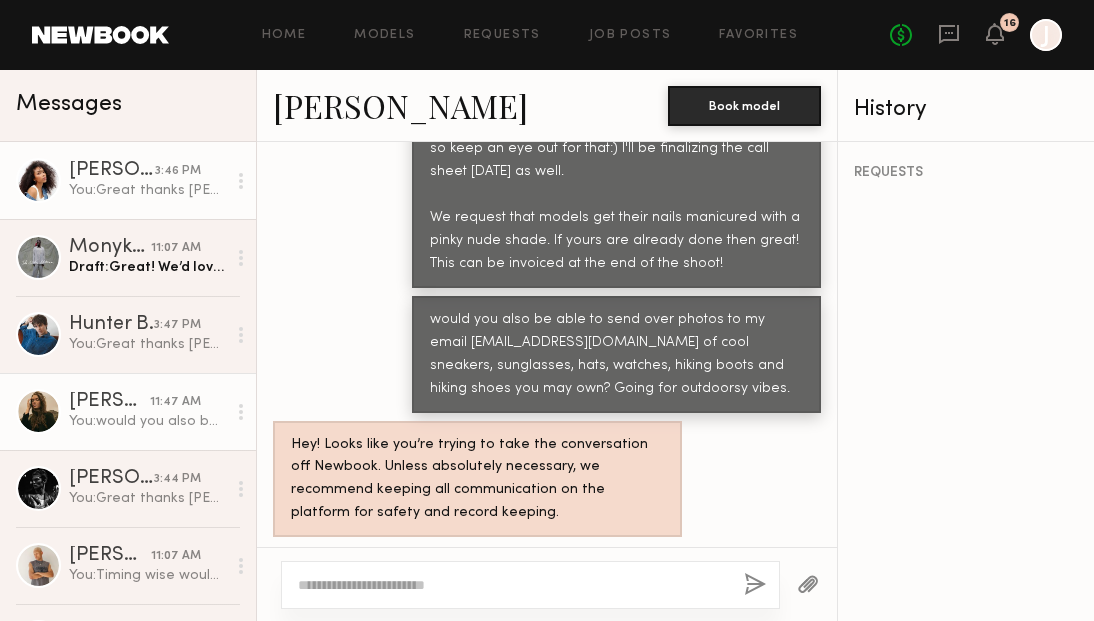 click on "You:  Great thanks Janelle! I'll circle back for a confirmed date for you. I appreciate your flexibility." 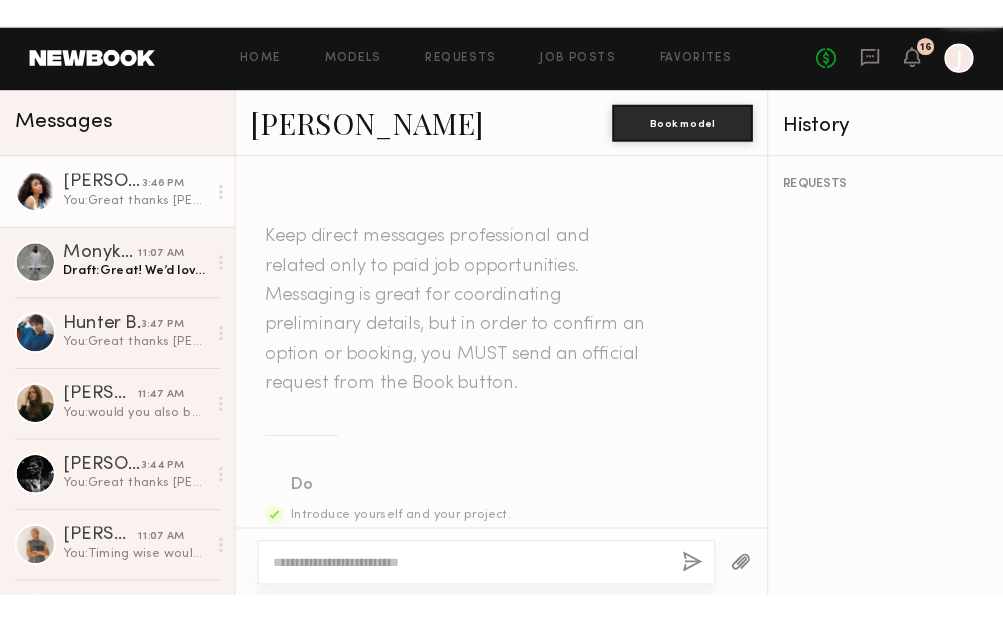 scroll, scrollTop: 2565, scrollLeft: 0, axis: vertical 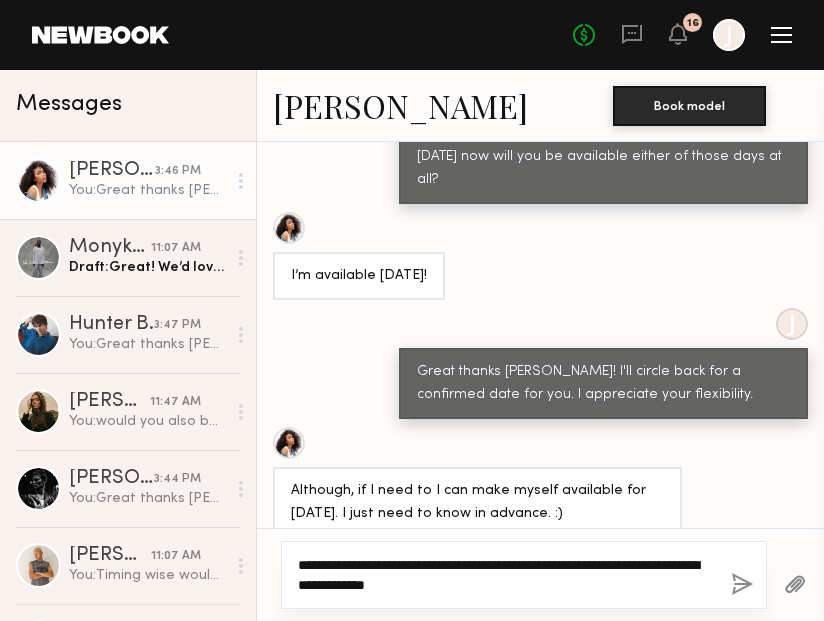 click on "**********" 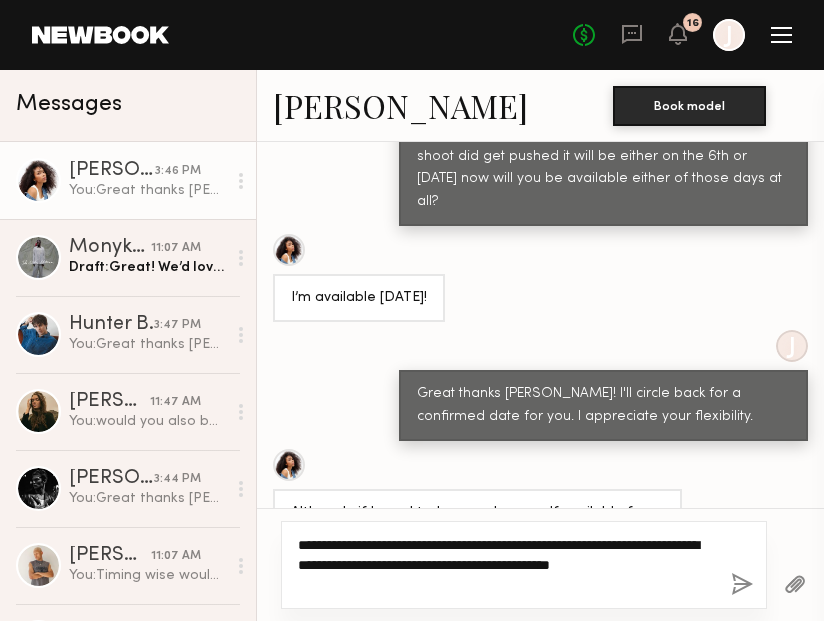scroll, scrollTop: 2508, scrollLeft: 0, axis: vertical 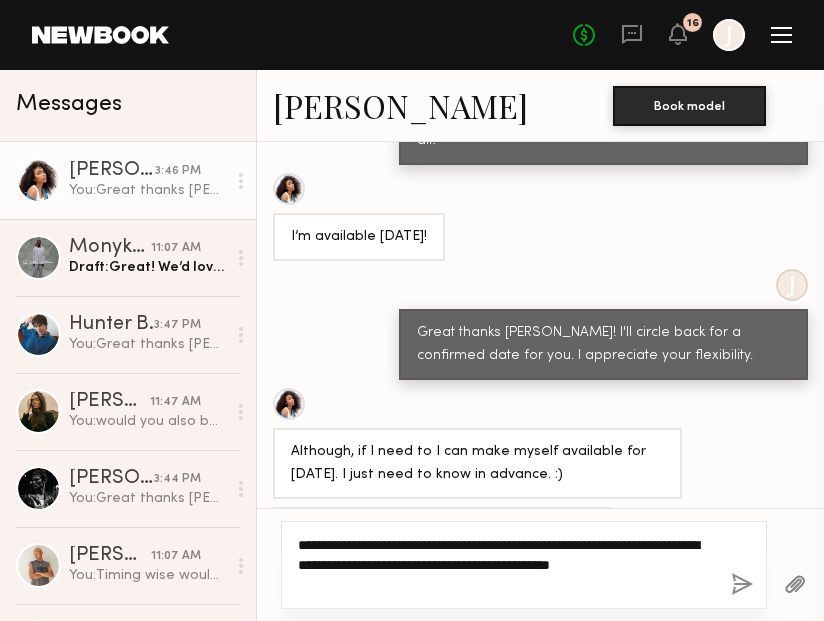 click on "**********" 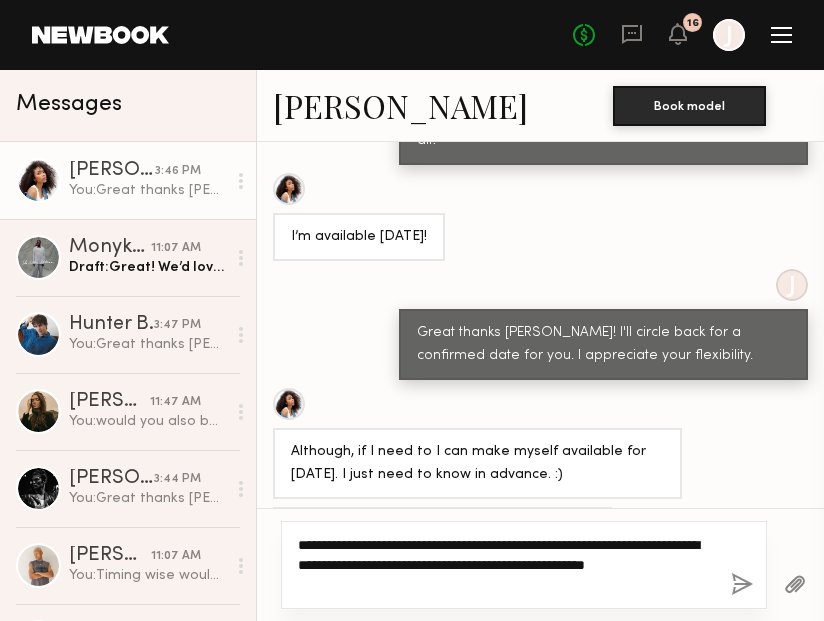 click on "**********" 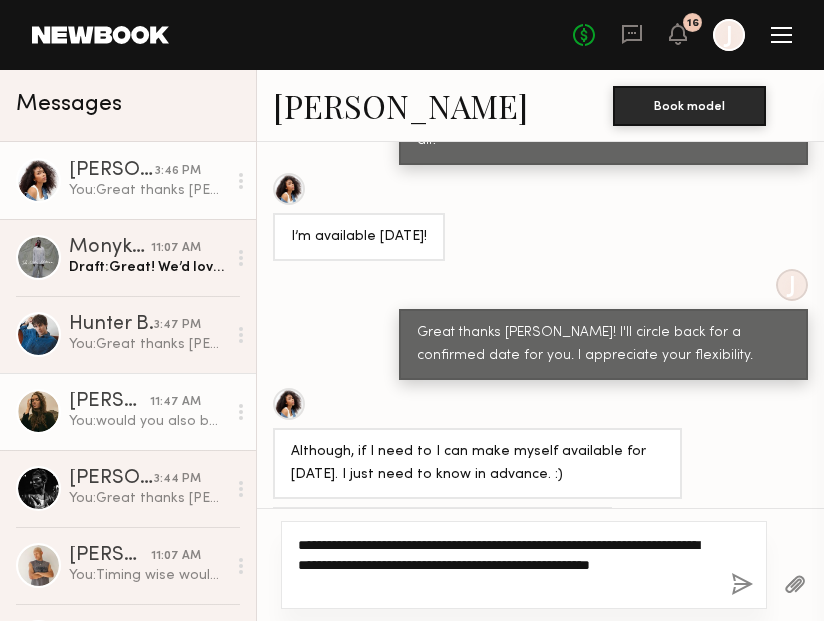 type on "**********" 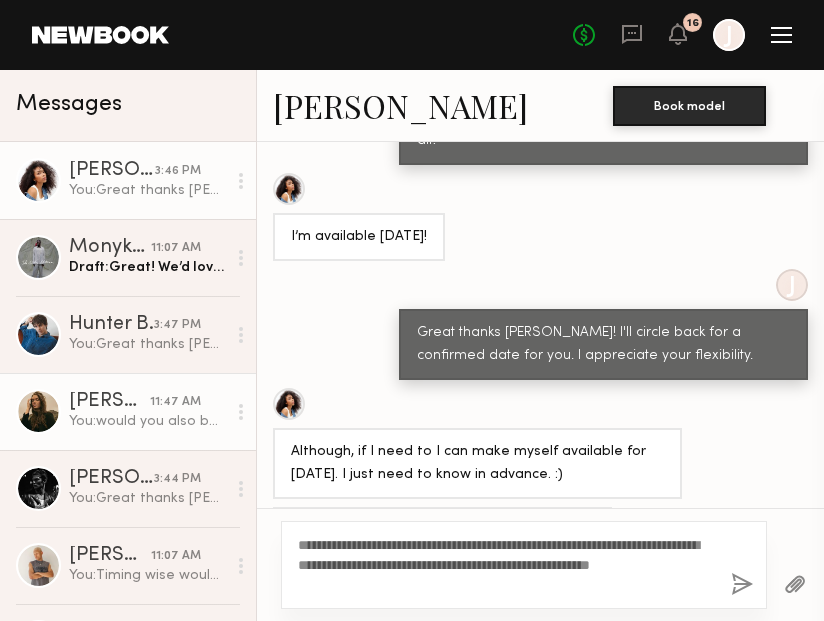 click on "You:  would you also be able to send over photos to my email maddie@htcollective.com of cool sneakers, sunglasses, hats, watches, hiking boots and hiking shoes you may own? Going for outdoorsy vibes." 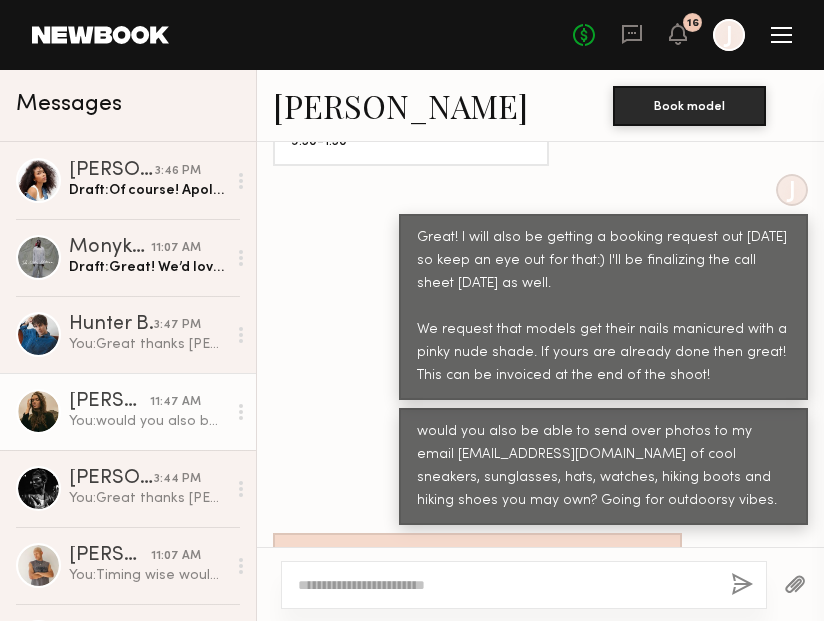 scroll, scrollTop: 2916, scrollLeft: 0, axis: vertical 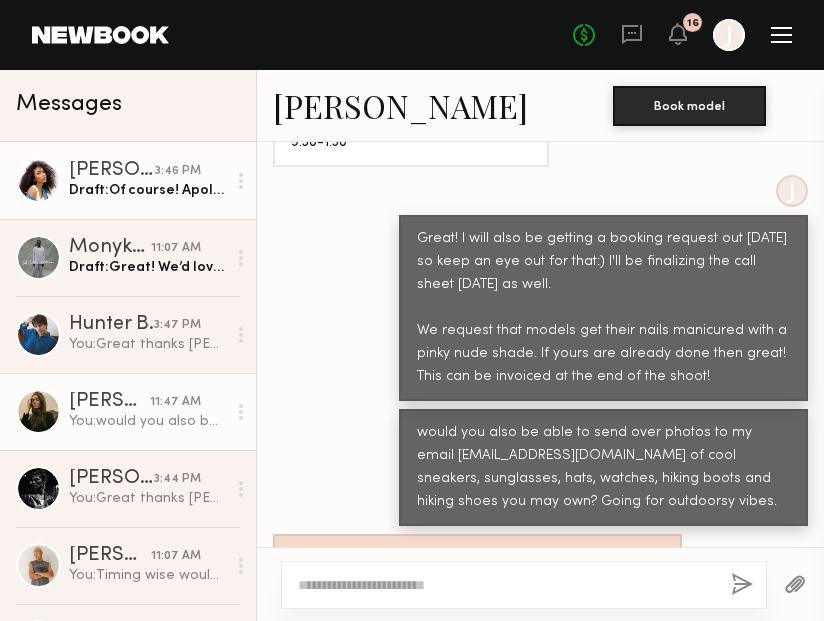 click on "Draft:  Of course! Apologies again for all the confusion I really do appreciate you working with me. We'd love to book you for Friday August 8th!" 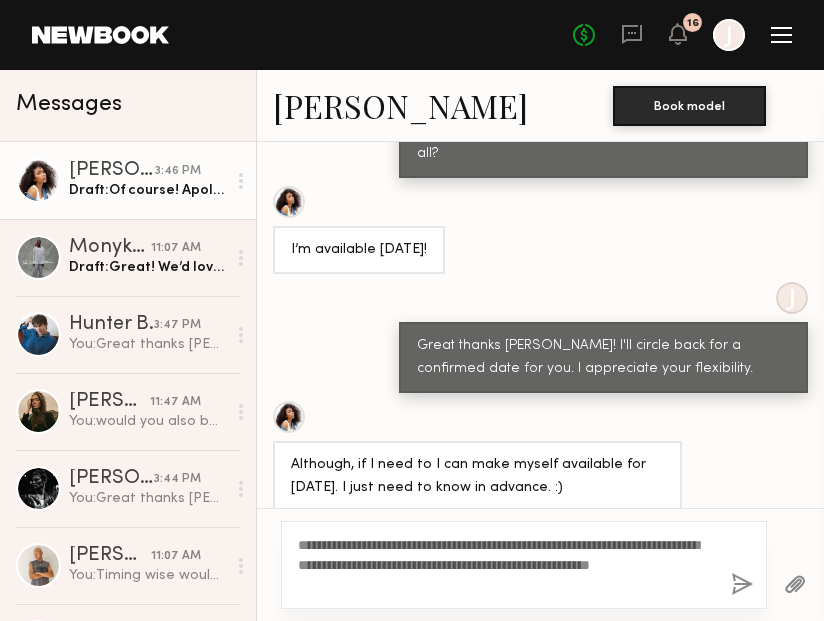 scroll, scrollTop: 2508, scrollLeft: 0, axis: vertical 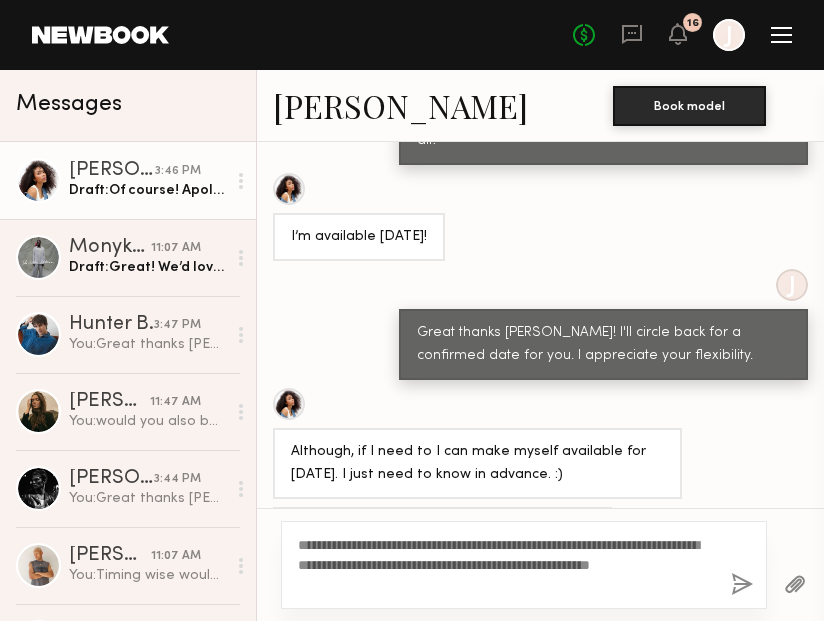 click on "**********" 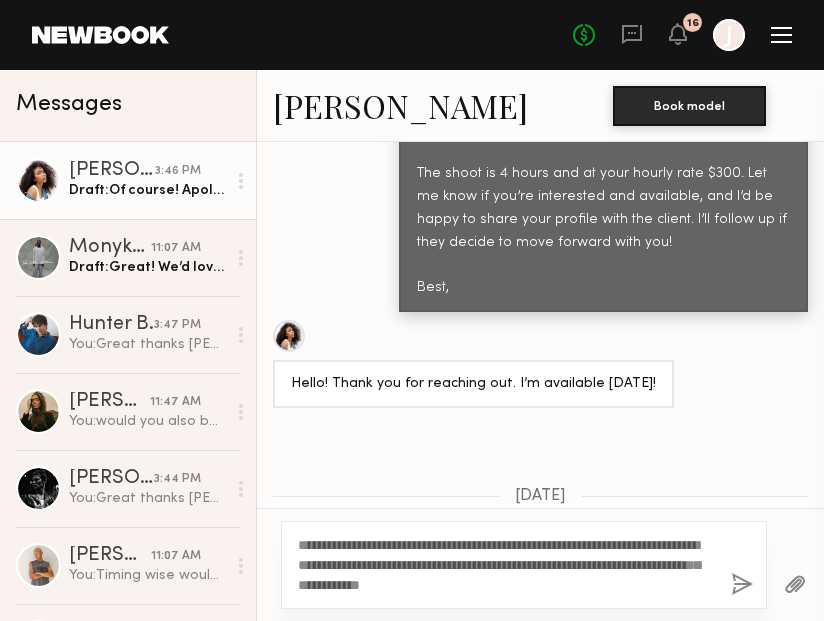 scroll, scrollTop: 831, scrollLeft: 0, axis: vertical 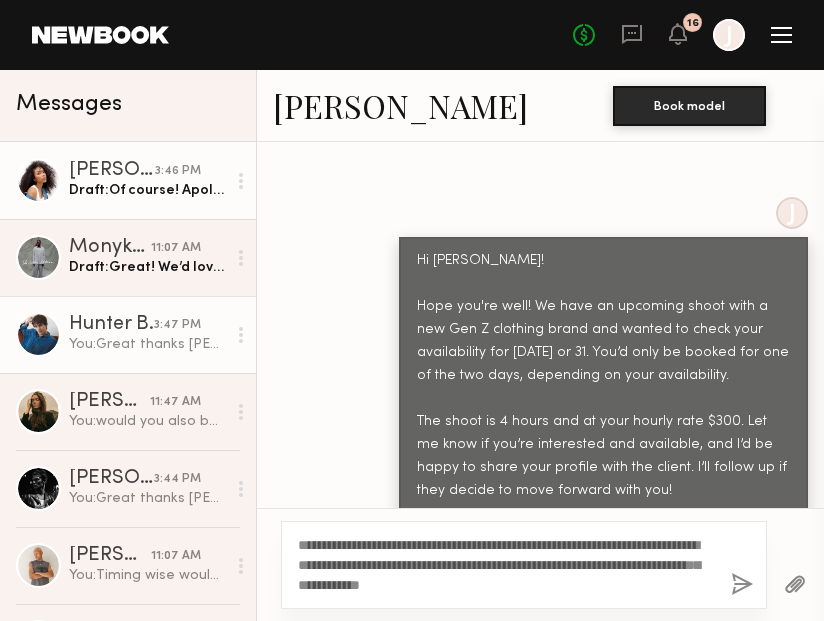 type on "**********" 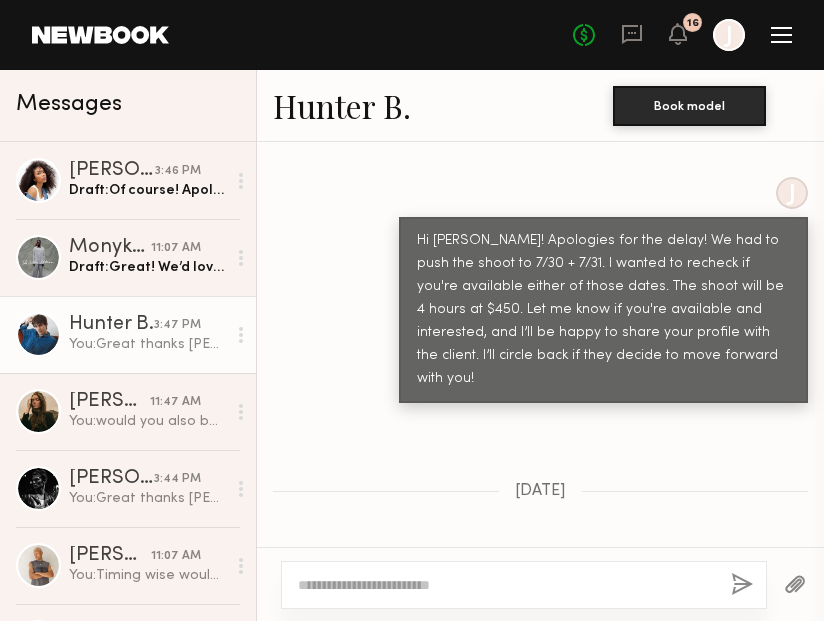 scroll, scrollTop: 1338, scrollLeft: 0, axis: vertical 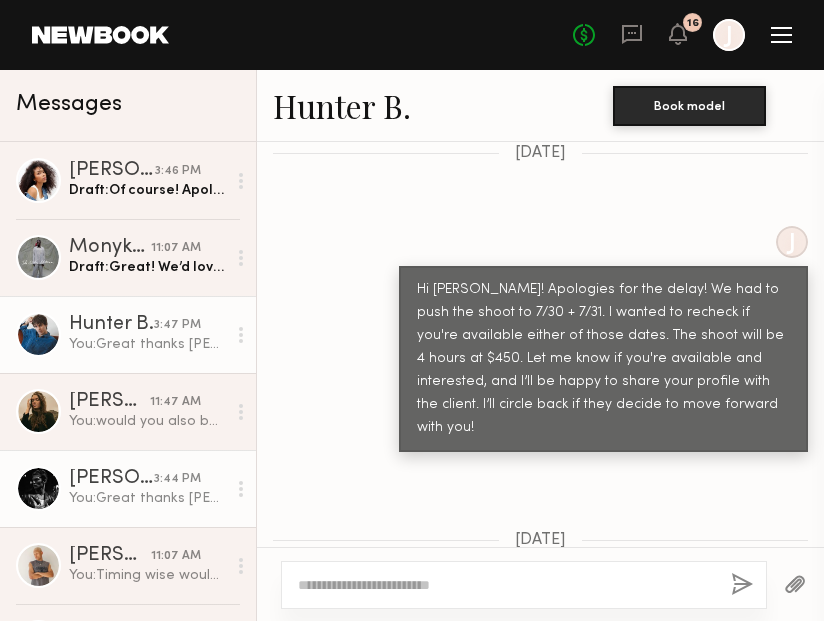 click on "[PERSON_NAME]" 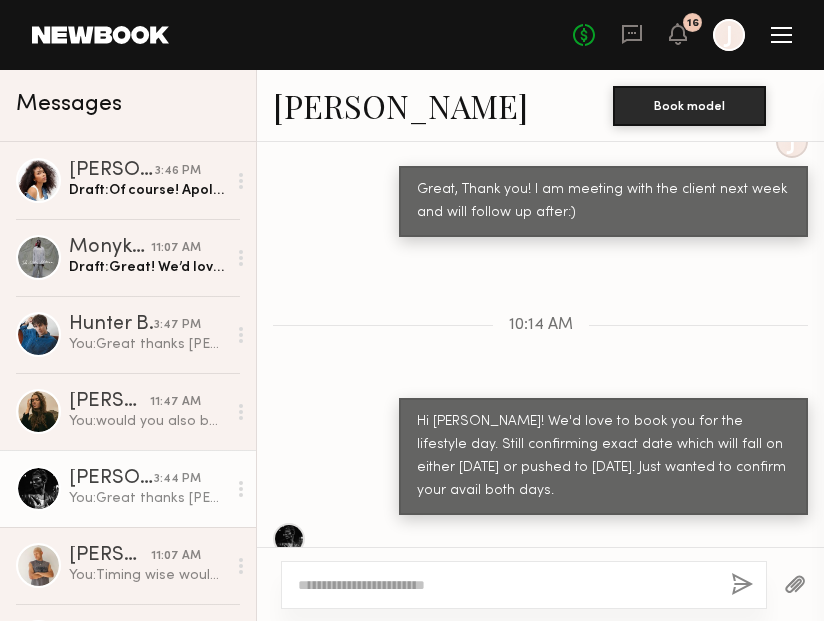 scroll, scrollTop: 2109, scrollLeft: 0, axis: vertical 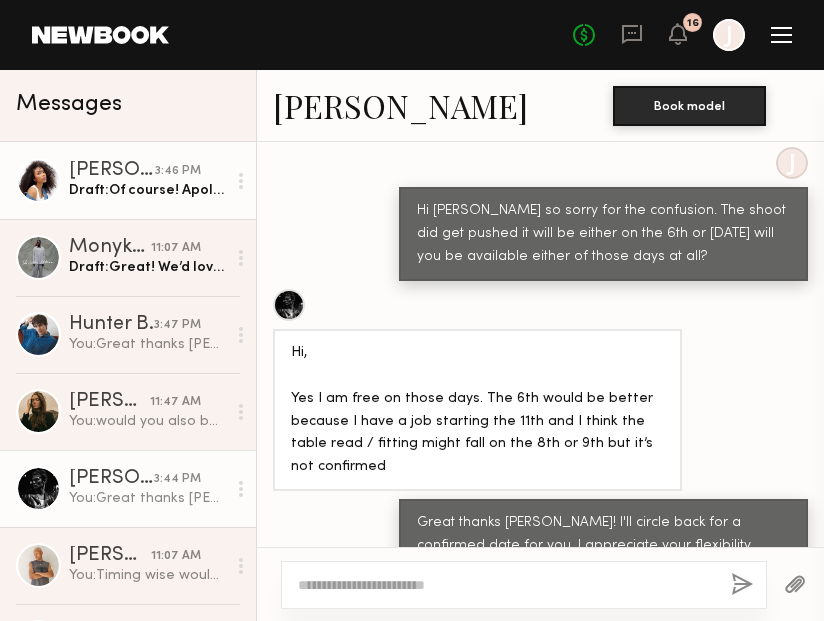 click on "Draft:  Of course! Apologies again for all the confusion I really do appreciate you working with me. We'd love to book you for Friday August 8th which is now officially confirmed!" 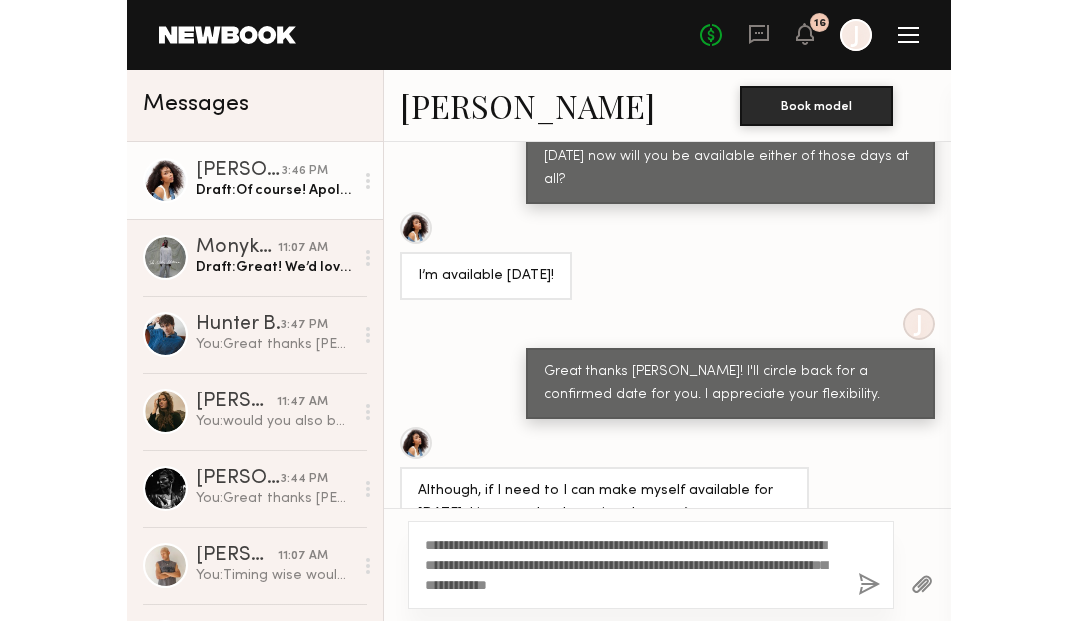 scroll, scrollTop: 2508, scrollLeft: 0, axis: vertical 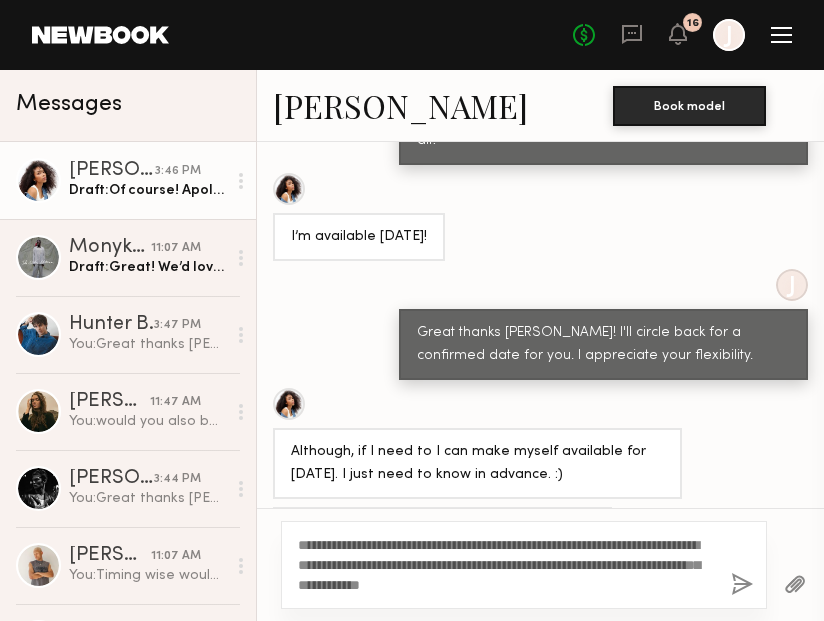 click on "**********" 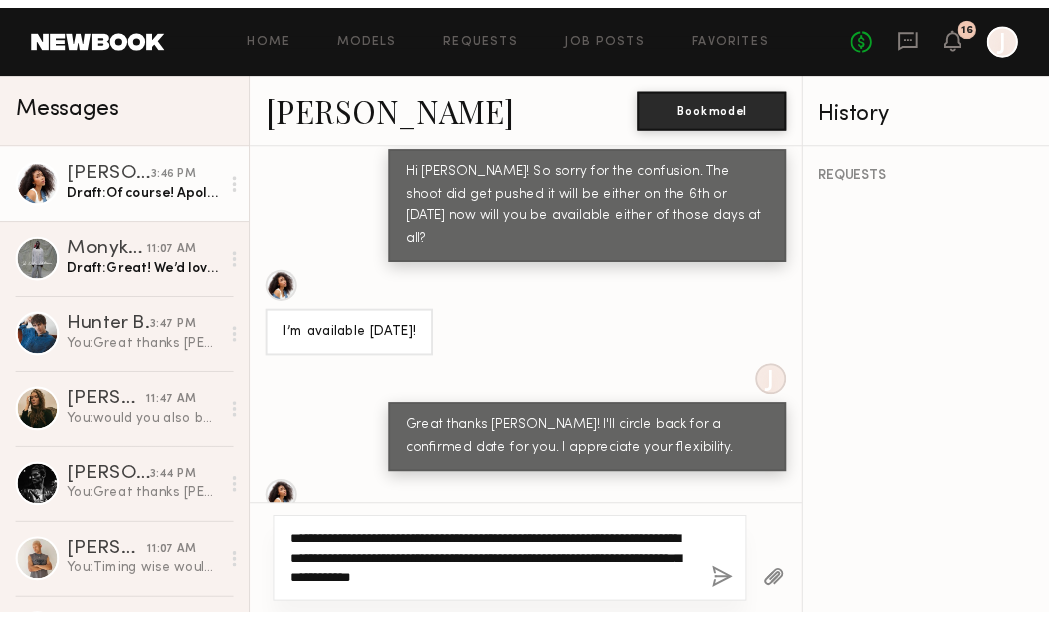 scroll, scrollTop: 2604, scrollLeft: 0, axis: vertical 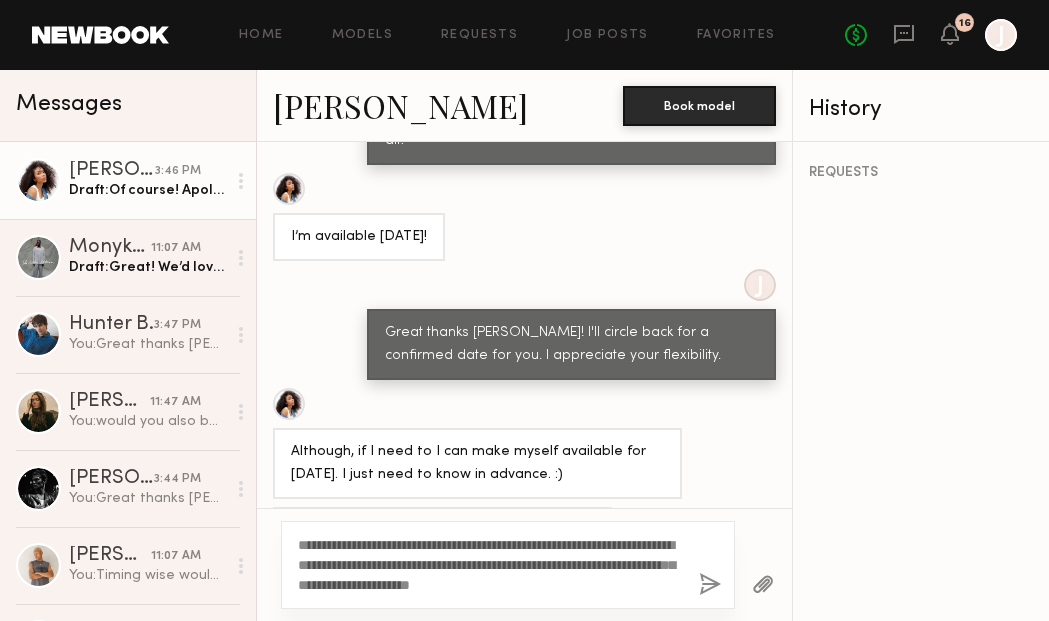 click 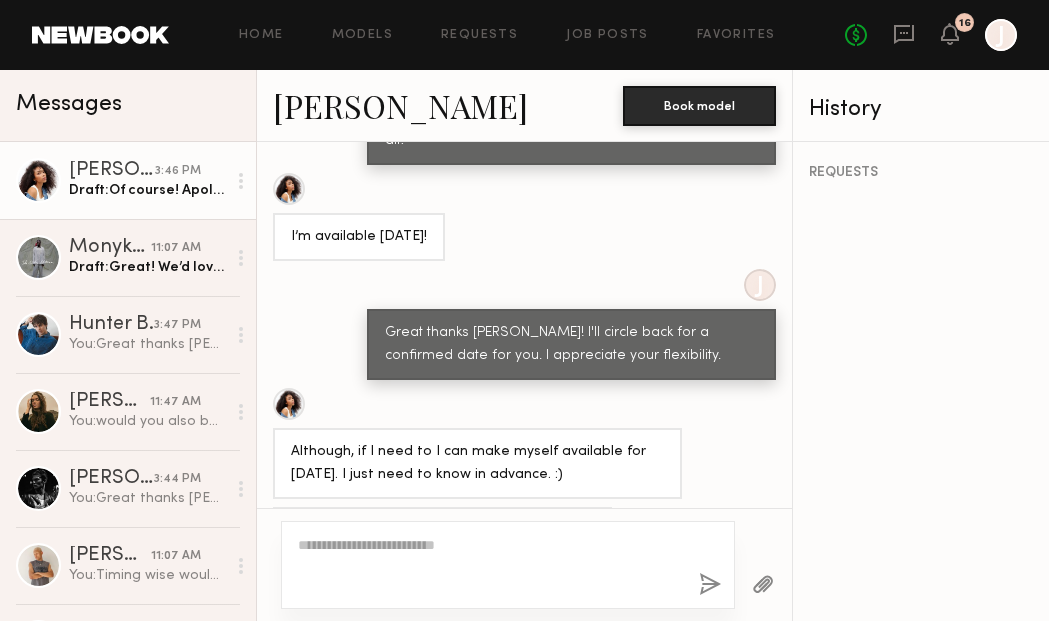 scroll, scrollTop: 2667, scrollLeft: 0, axis: vertical 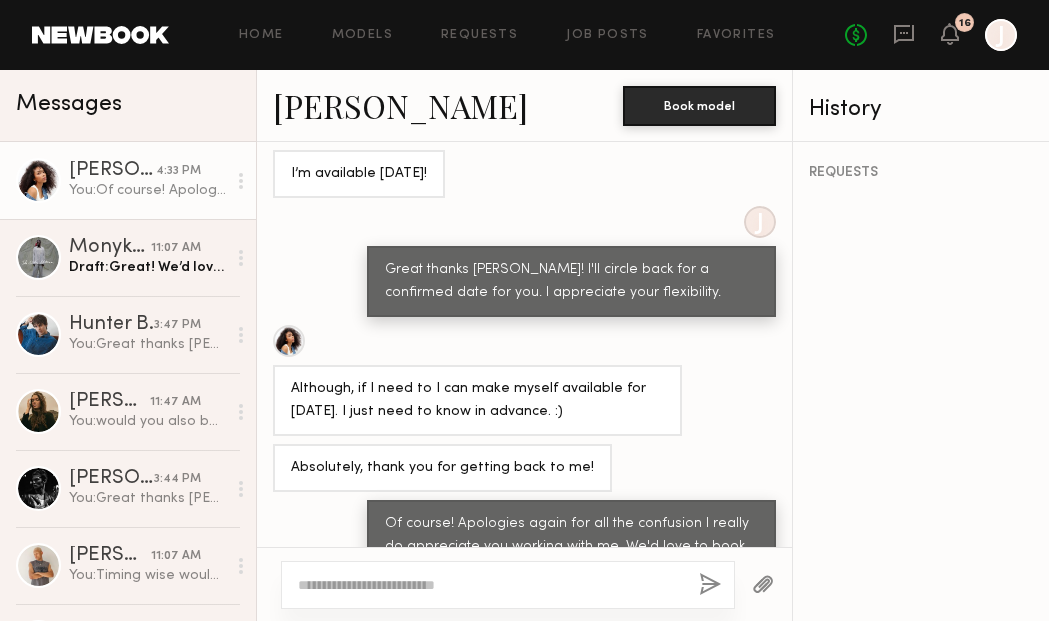 drag, startPoint x: 718, startPoint y: 508, endPoint x: 386, endPoint y: 450, distance: 337.0282 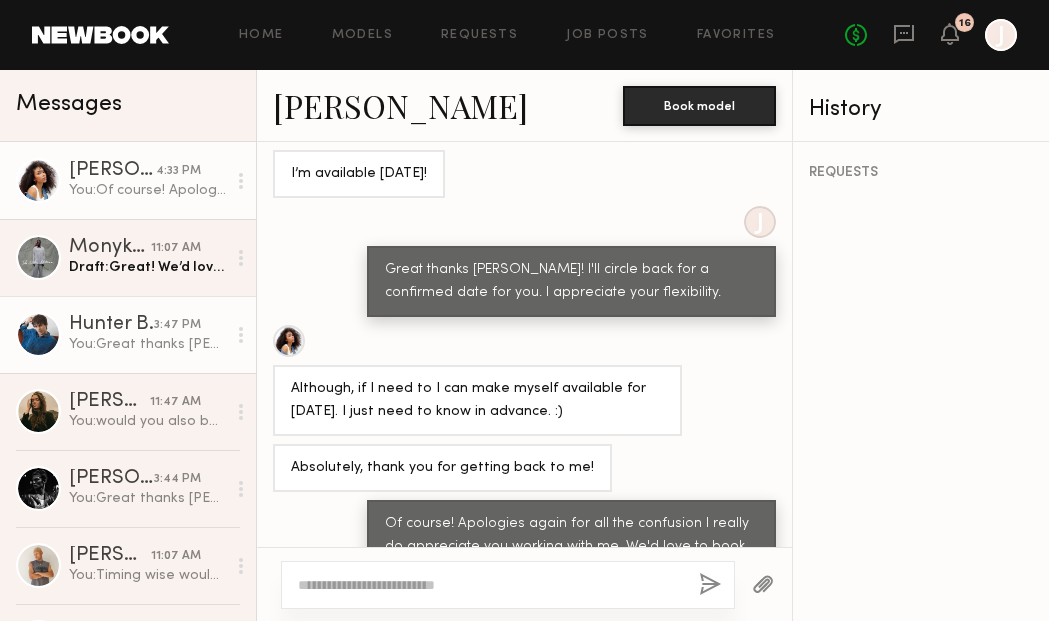 click on "You:  Great thanks Hunter! I'll circle back for a confirmed date for you. I appreciate your flexibility." 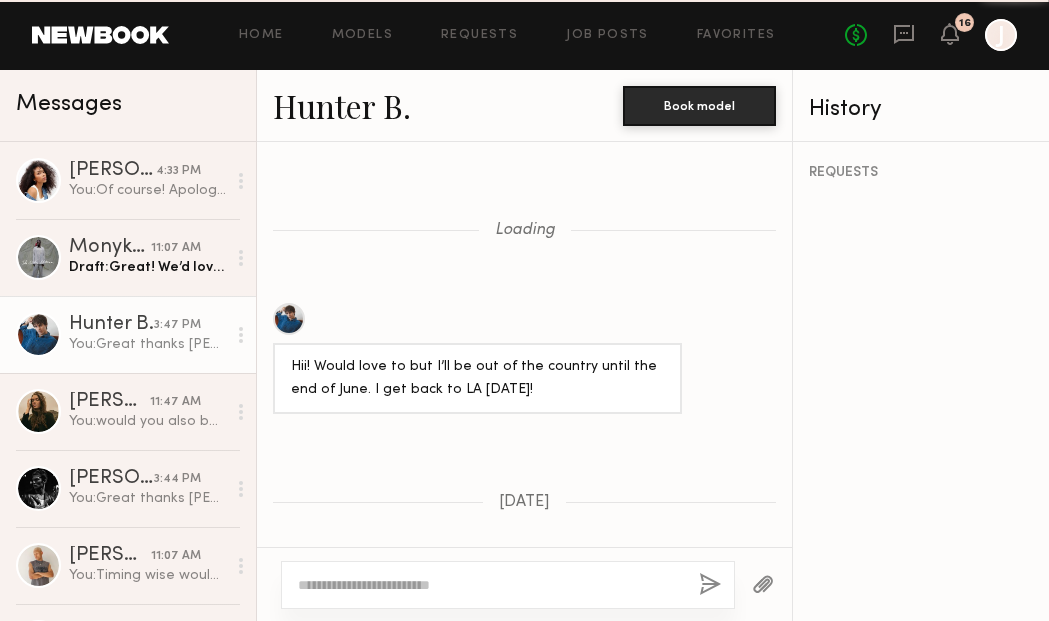 scroll, scrollTop: 3041, scrollLeft: 0, axis: vertical 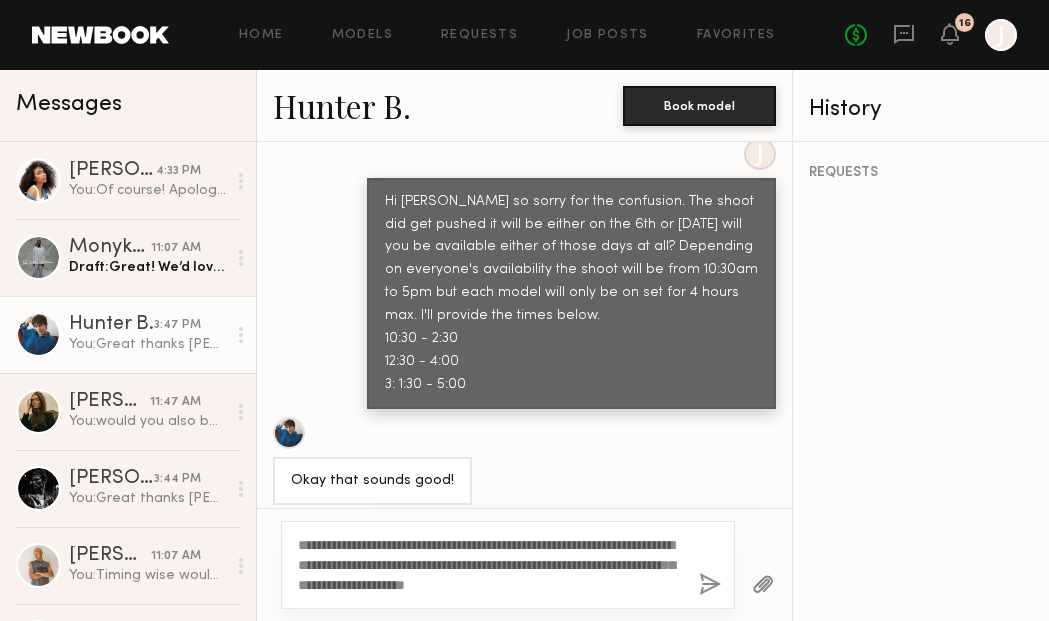 click on "**********" 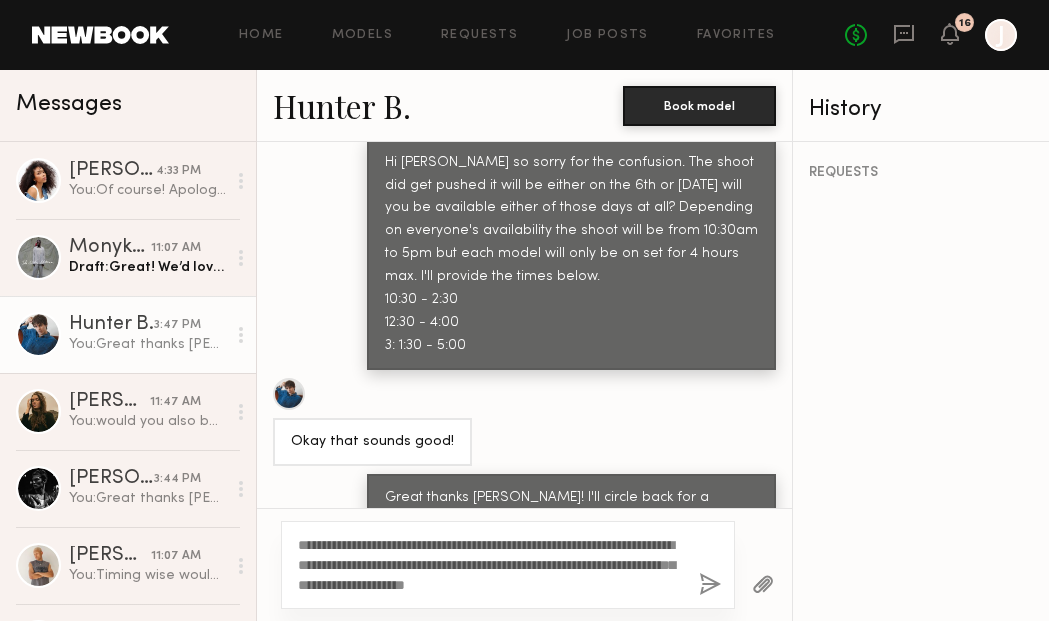 click on "**********" 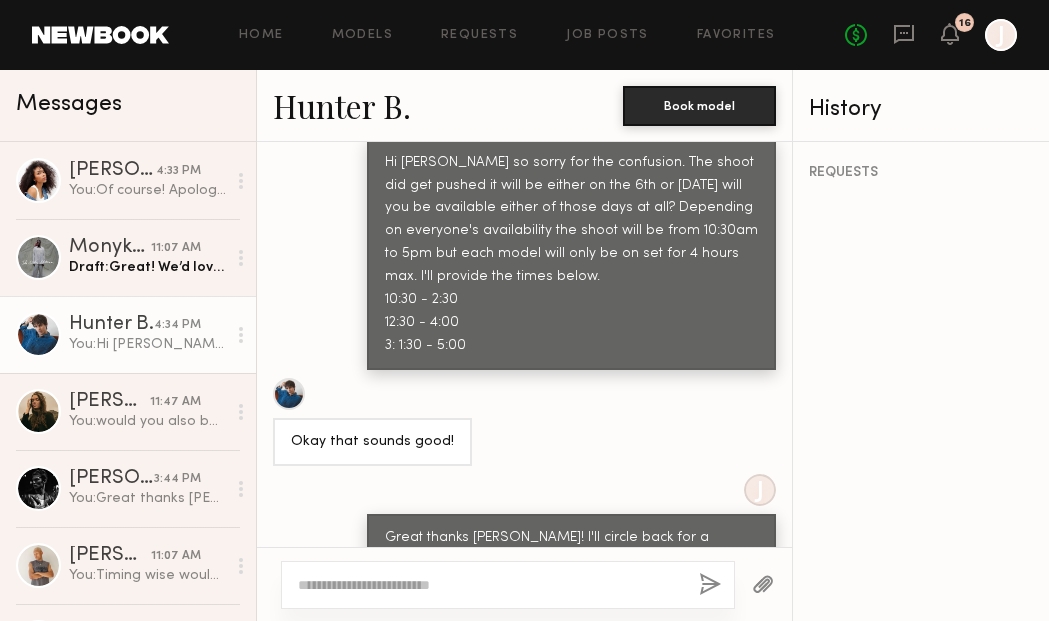 scroll, scrollTop: 3183, scrollLeft: 0, axis: vertical 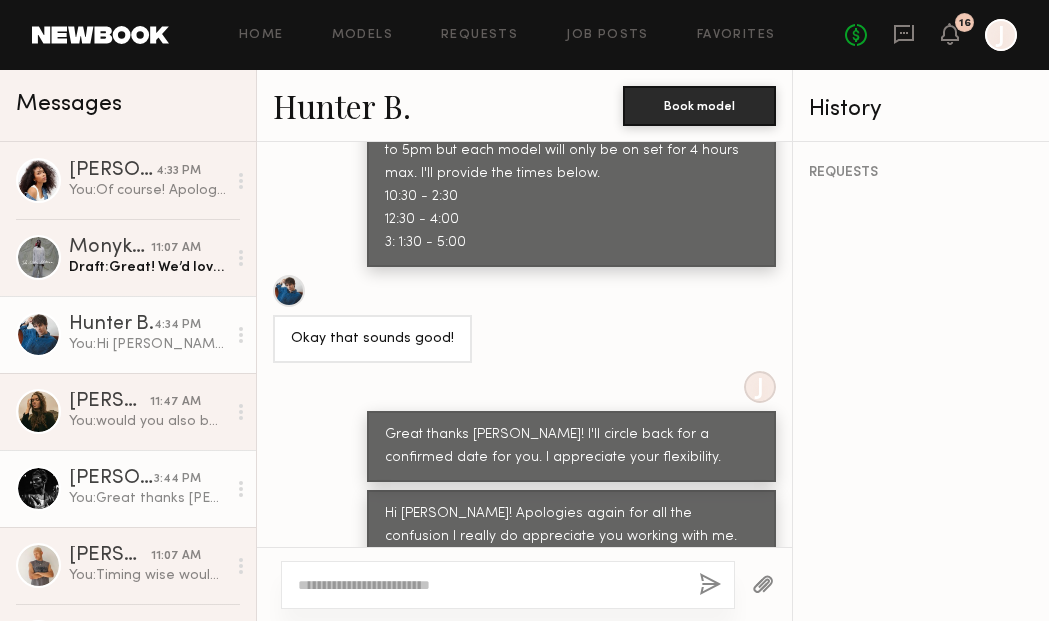 click on "You:  Great thanks Royce! I'll circle back for a confirmed date for you. I appreciate your flexibility." 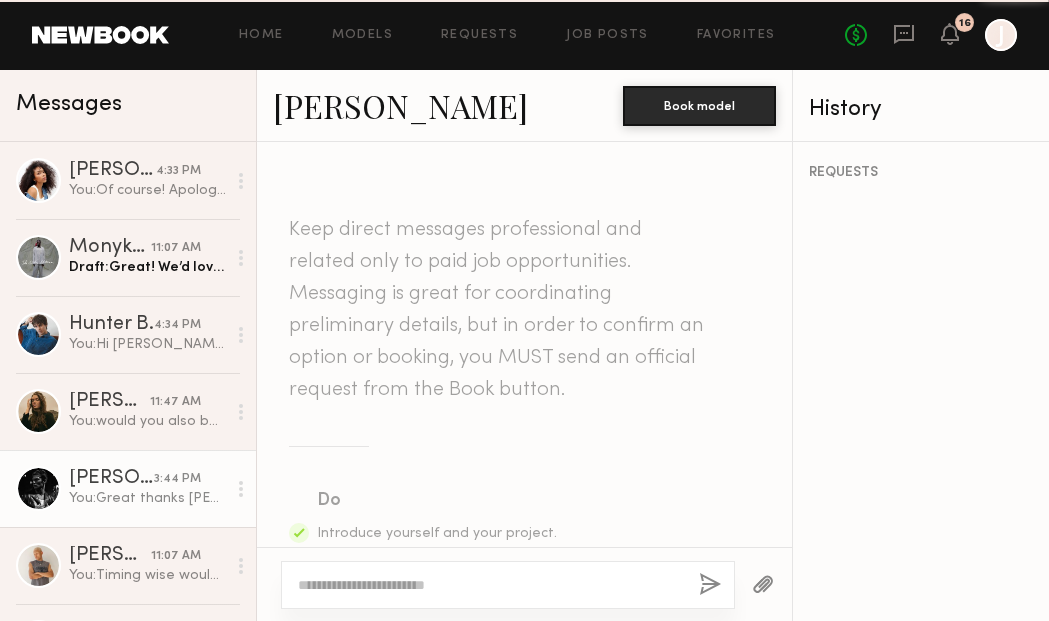 scroll, scrollTop: 2205, scrollLeft: 0, axis: vertical 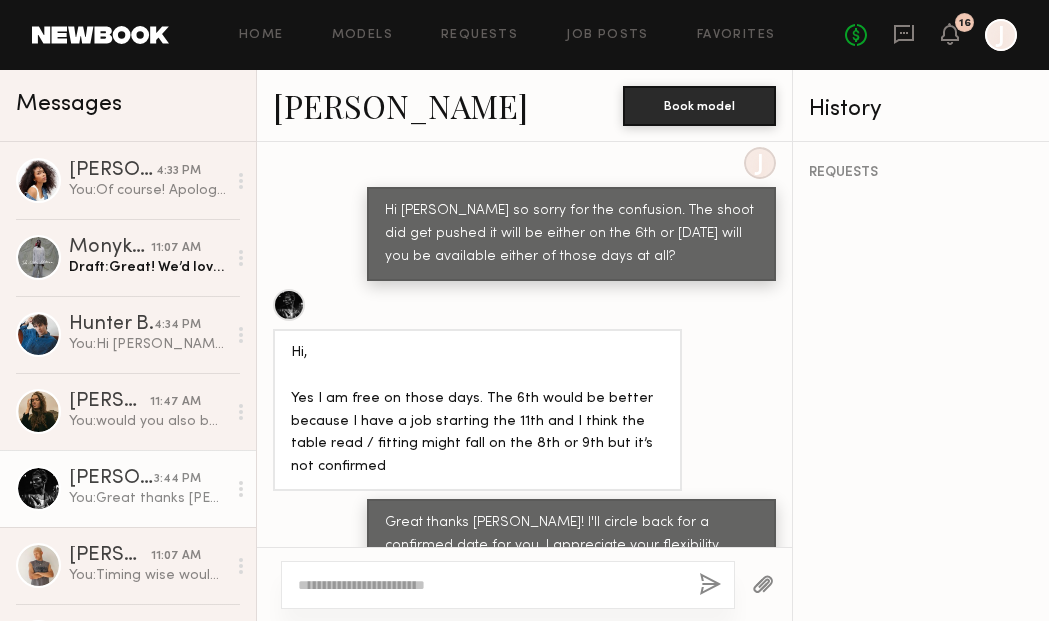 click 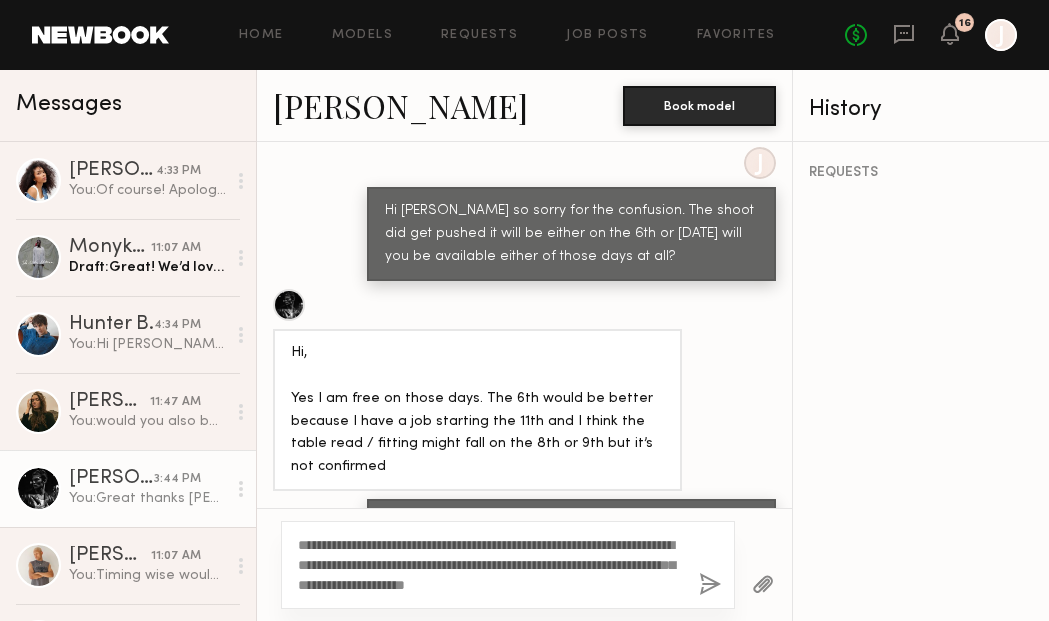 drag, startPoint x: 372, startPoint y: 542, endPoint x: 355, endPoint y: 543, distance: 17.029387 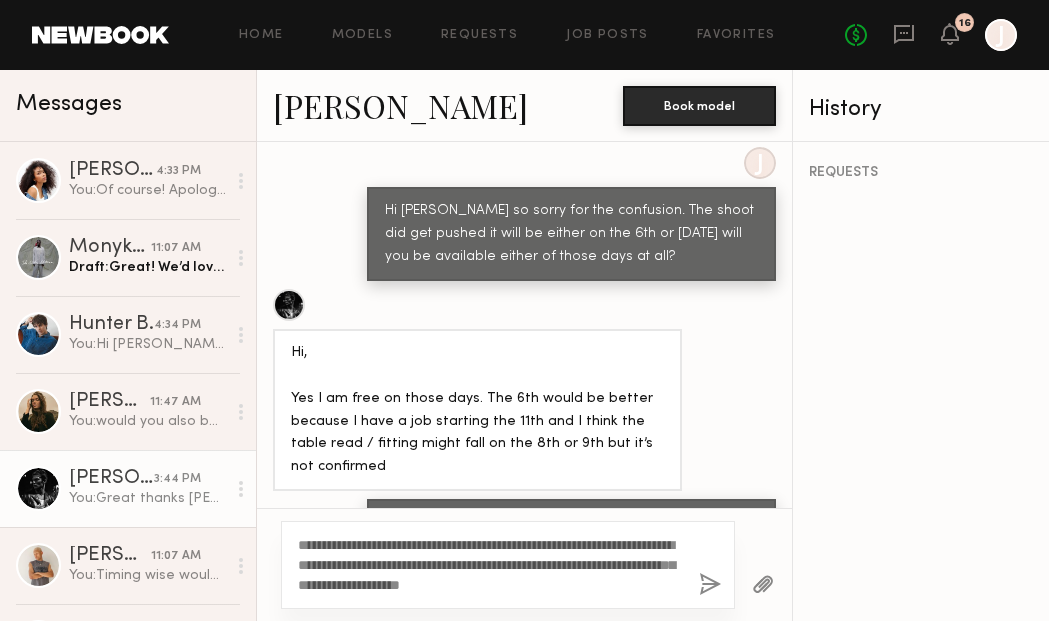 scroll, scrollTop: 2243, scrollLeft: 0, axis: vertical 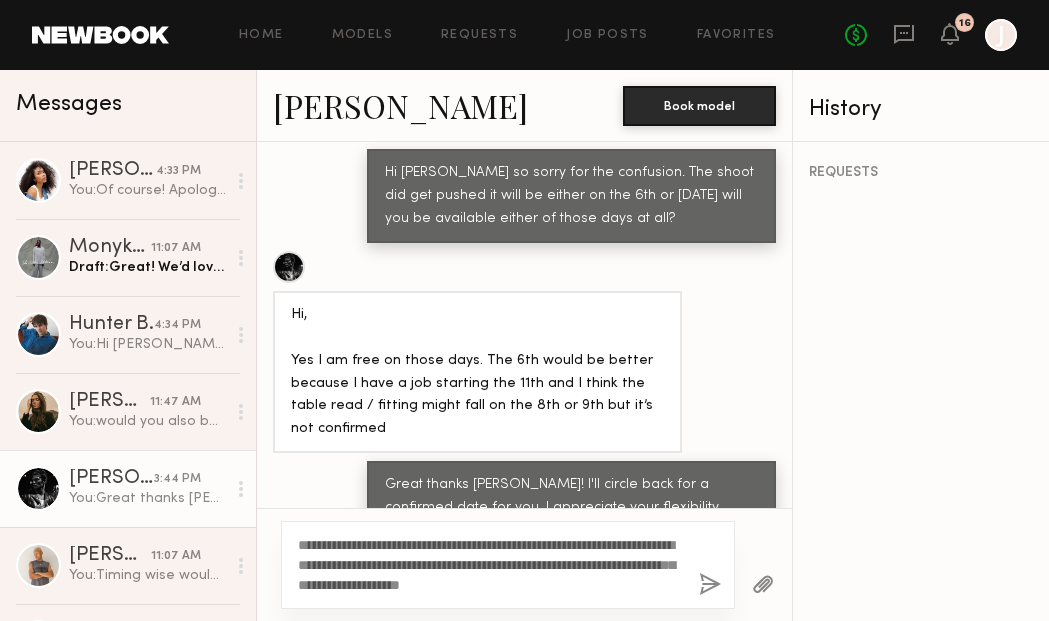 click on "**********" 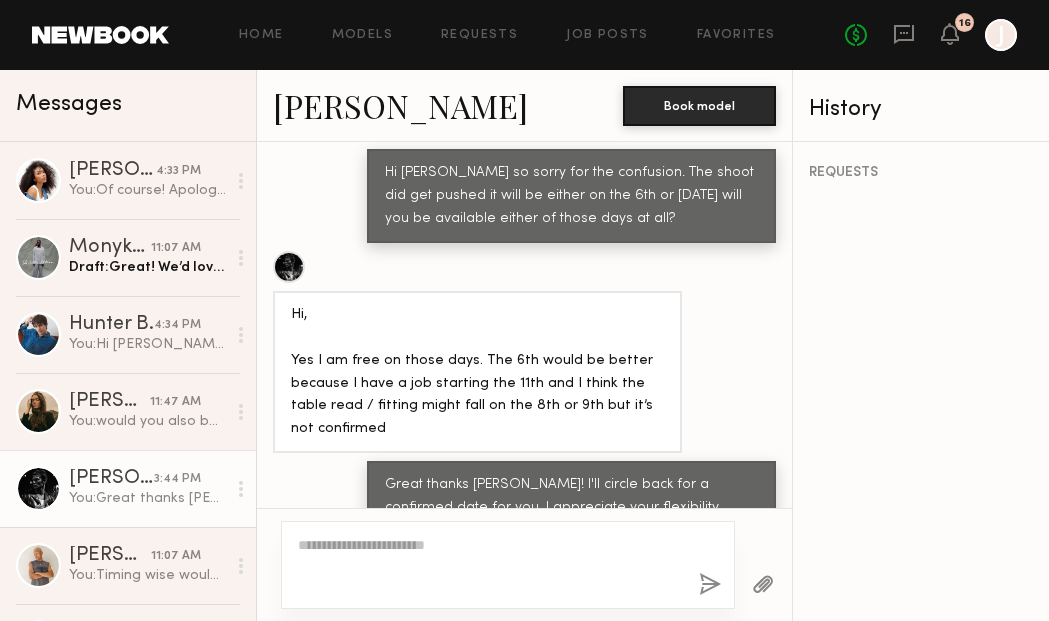 scroll, scrollTop: 2346, scrollLeft: 0, axis: vertical 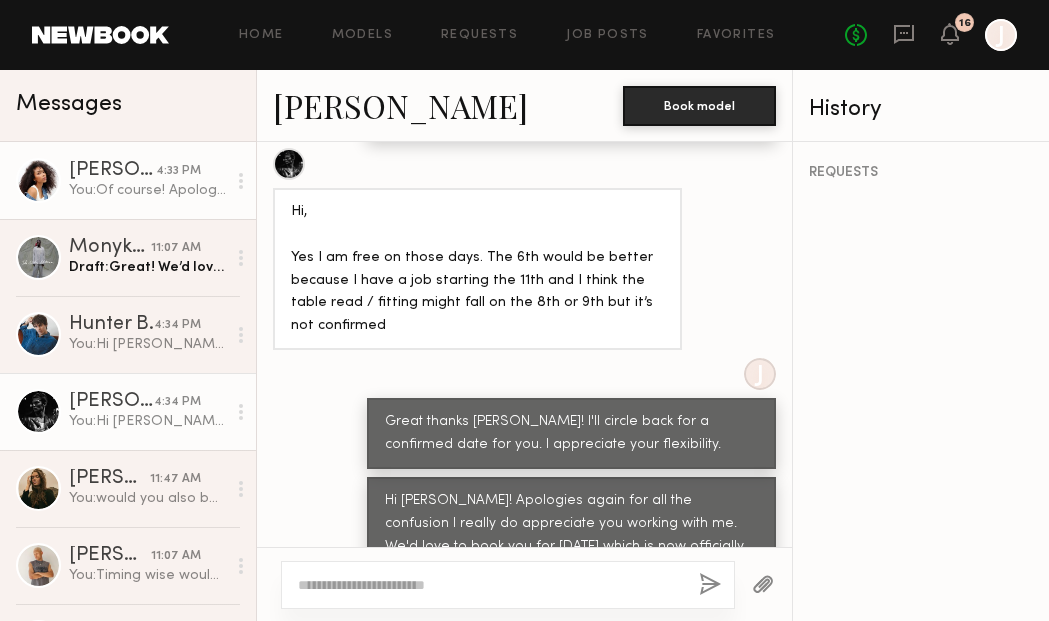 click on "You:  Of course! Apologies again for all the confusion I really do appreciate you working with me. We'd love to book you for [DATE] which is now officially confirmed!" 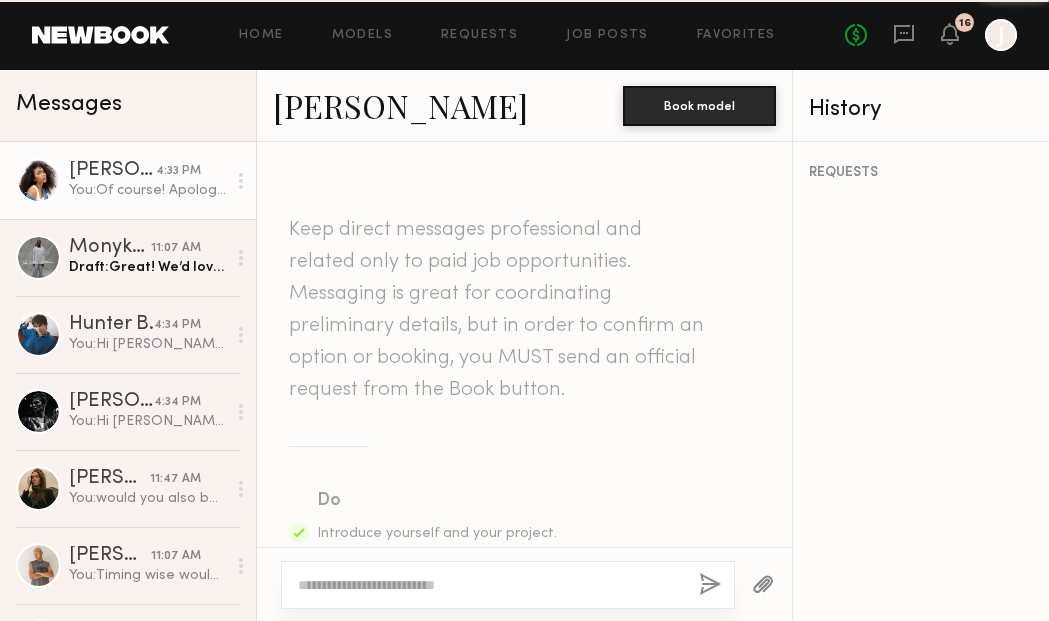 scroll, scrollTop: 2667, scrollLeft: 0, axis: vertical 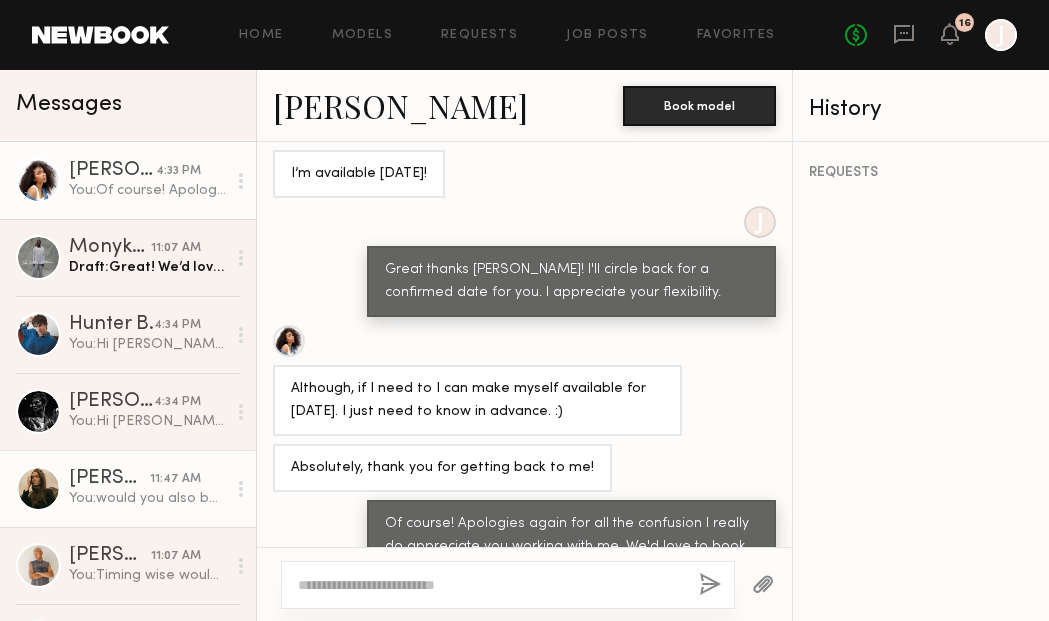 click on "[PERSON_NAME] 11:47 AM You:  would you also be able to send over photos to my email [PERSON_NAME][EMAIL_ADDRESS][DOMAIN_NAME] of cool sneakers, sunglasses, hats, watches, hiking boots and hiking shoes you may own? Going for outdoorsy vibes." 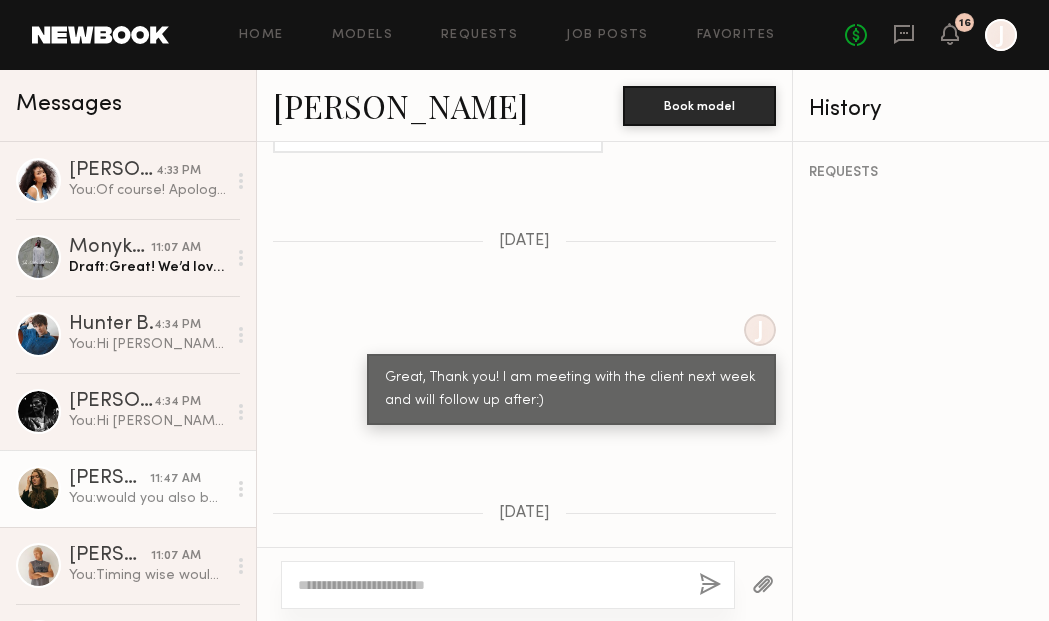 scroll, scrollTop: 1715, scrollLeft: 0, axis: vertical 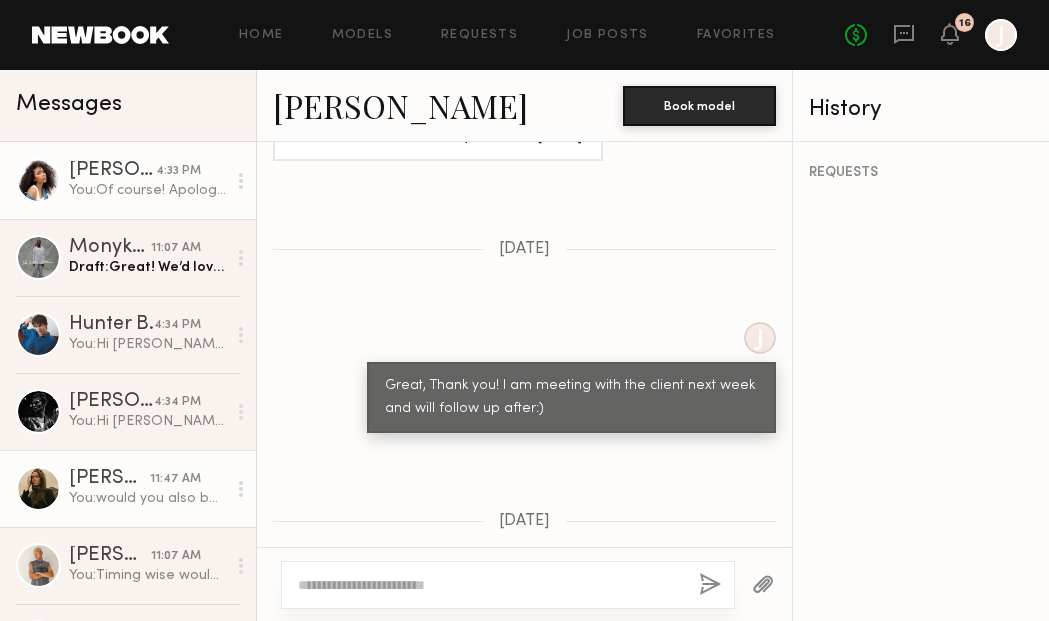 click on "[PERSON_NAME] 4:33 PM You:  Of course! Apologies again for all the confusion I really do appreciate you working with me. We'd love to book you for [DATE] which is now officially confirmed!" 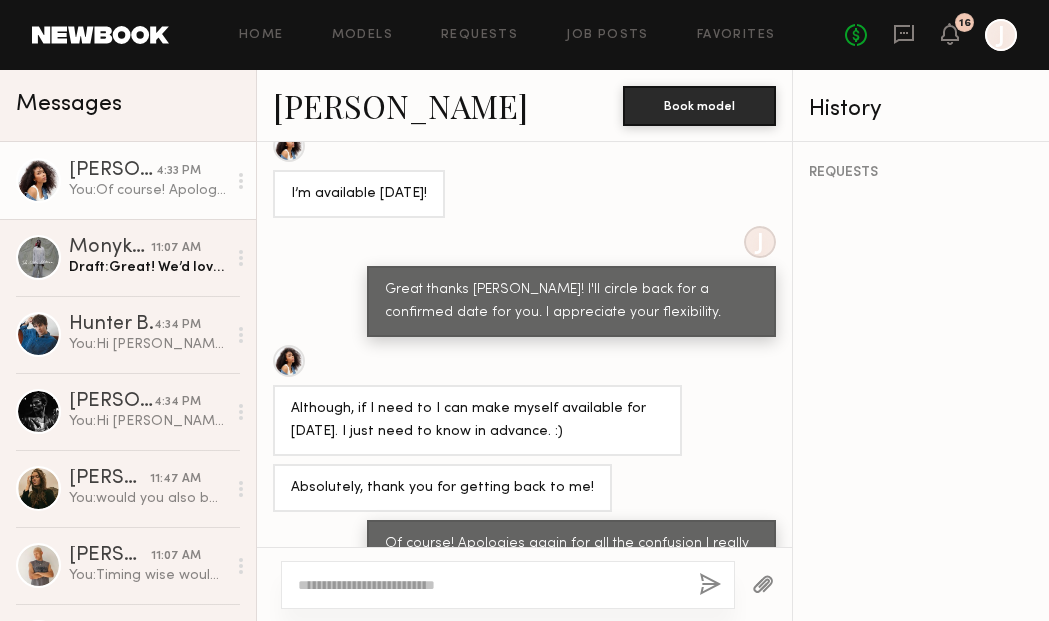 scroll, scrollTop: 2667, scrollLeft: 0, axis: vertical 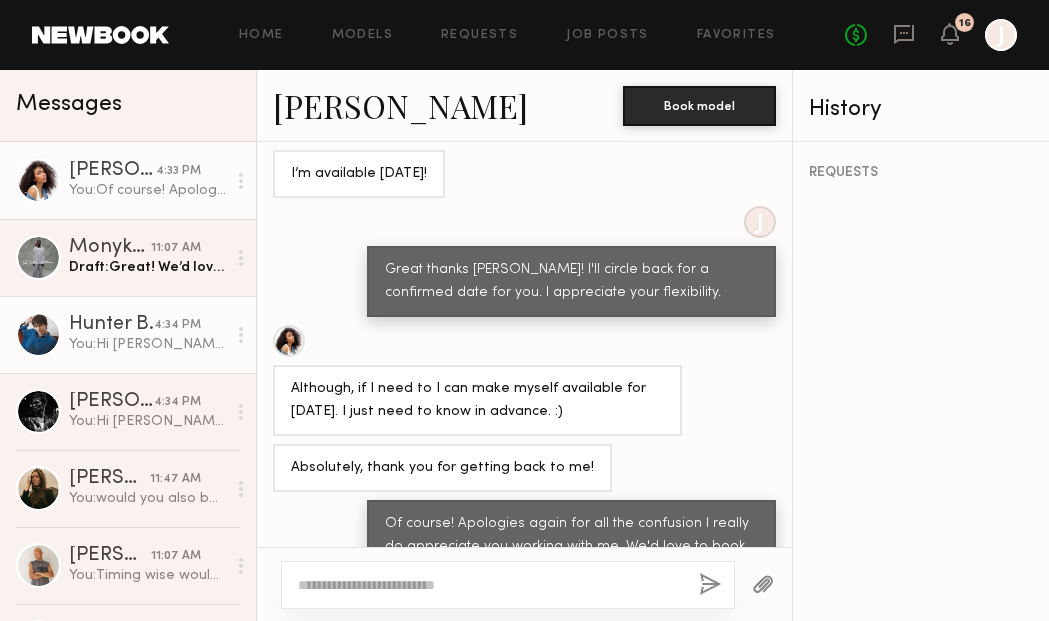 click on "Hunter B." 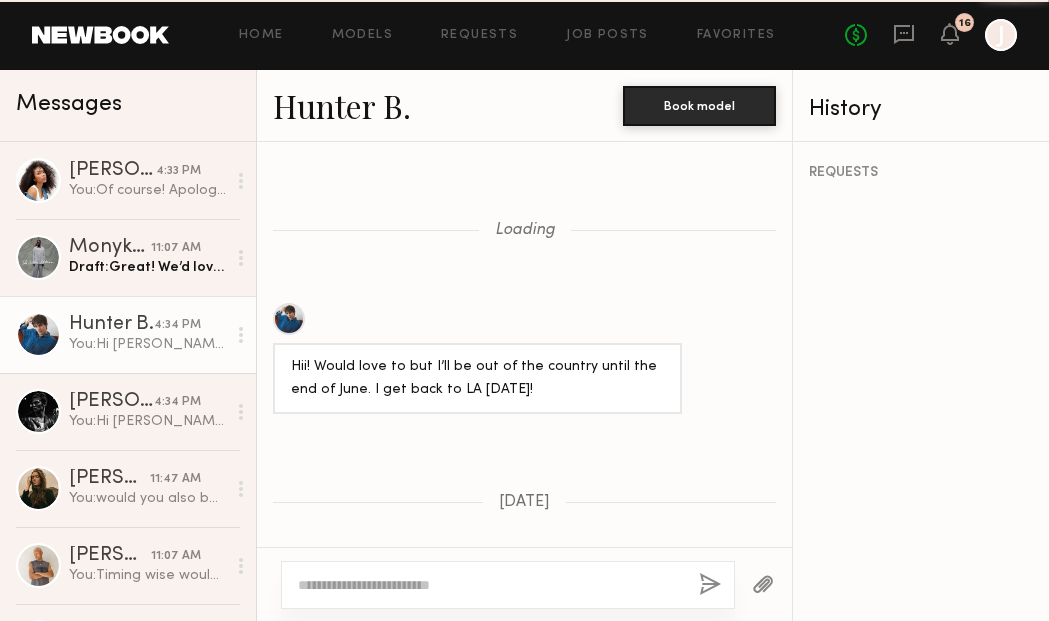 scroll, scrollTop: 3183, scrollLeft: 0, axis: vertical 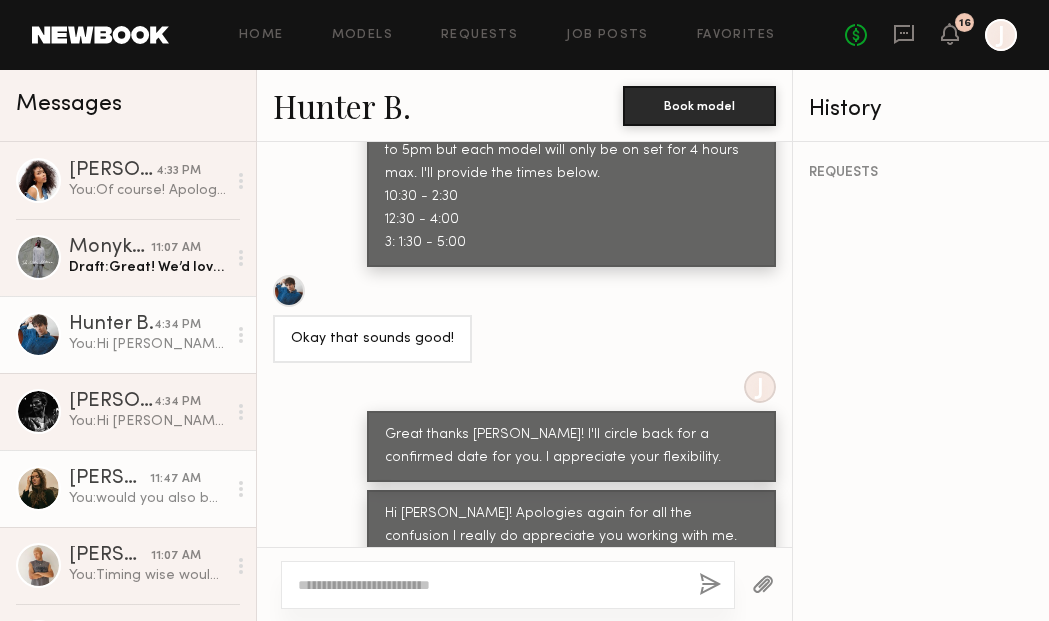 click on "You:  would you also be able to send over photos to my email maddie@htcollective.com of cool sneakers, sunglasses, hats, watches, hiking boots and hiking shoes you may own? Going for outdoorsy vibes." 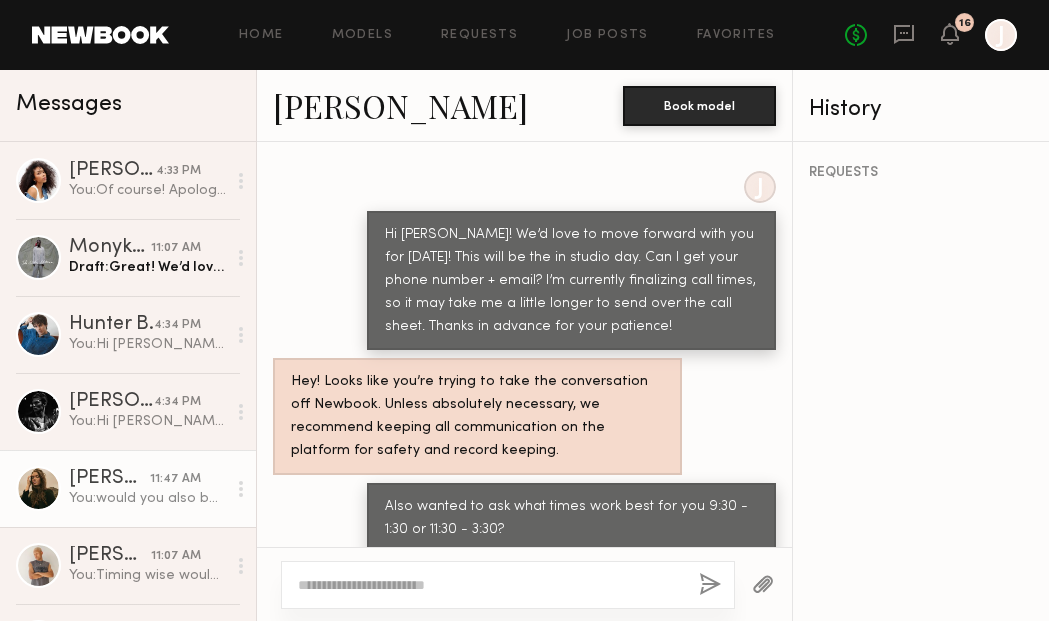scroll, scrollTop: 2385, scrollLeft: 0, axis: vertical 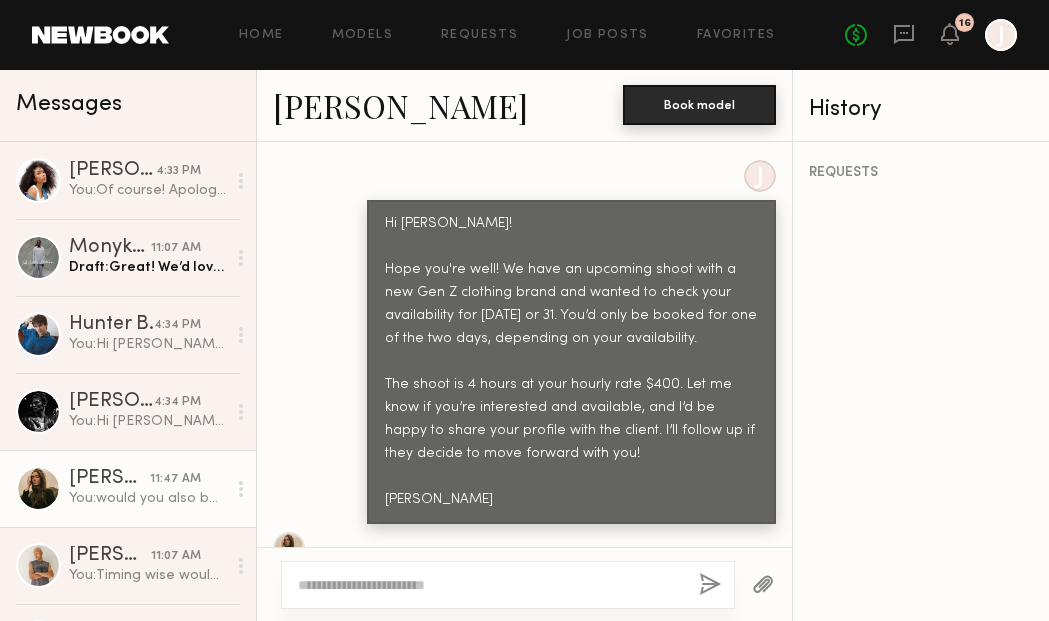 click on "Book model" 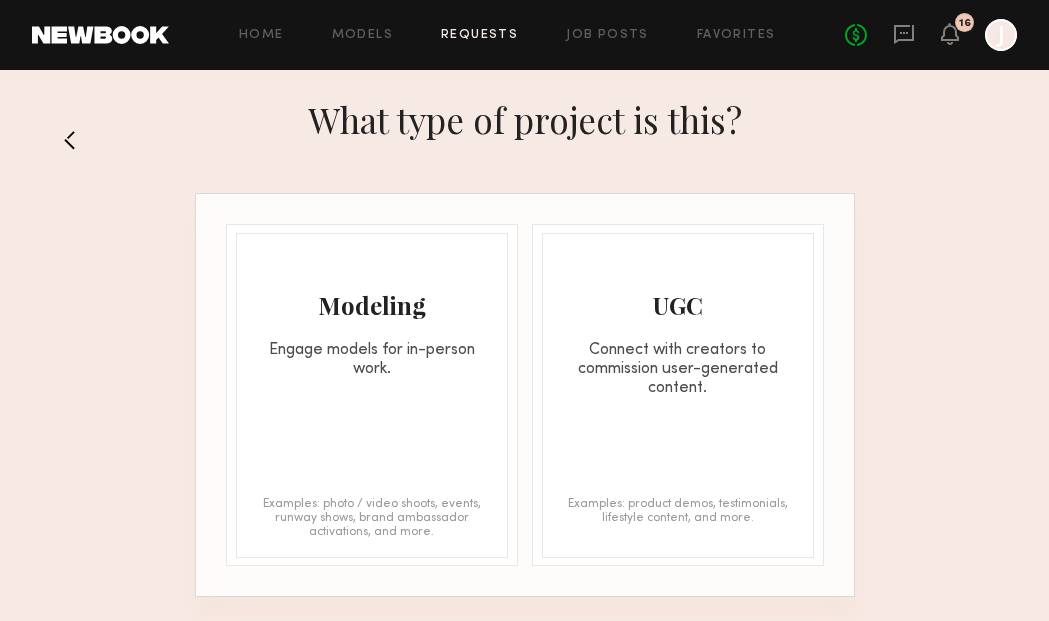 click on "Modeling Engage models for in-person work. Examples: photo / video shoots, events, runway shows, brand ambassador activations, and more." 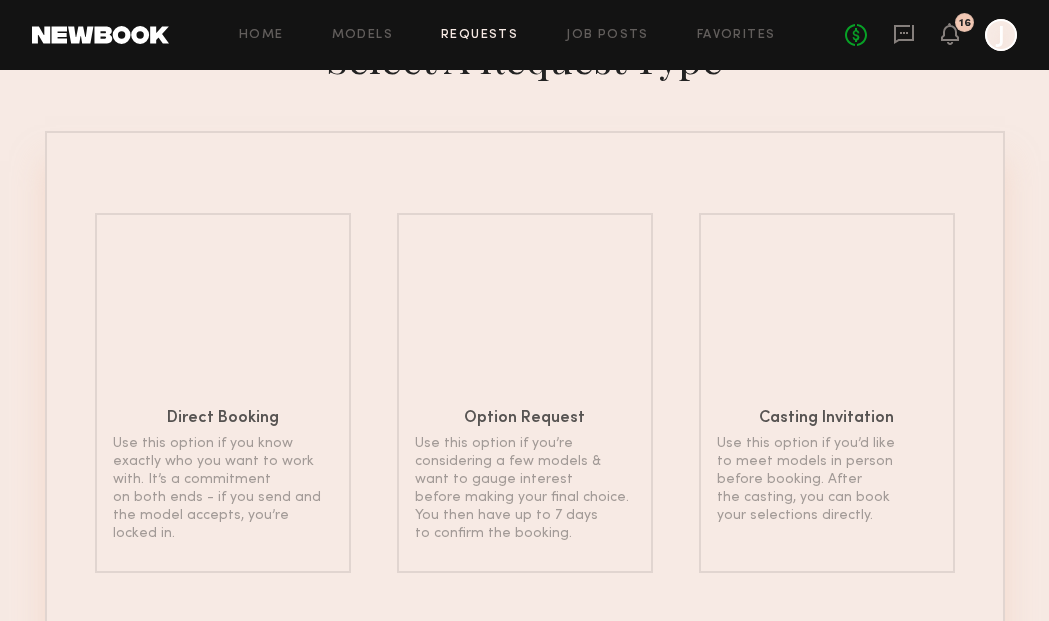 scroll, scrollTop: 171, scrollLeft: 0, axis: vertical 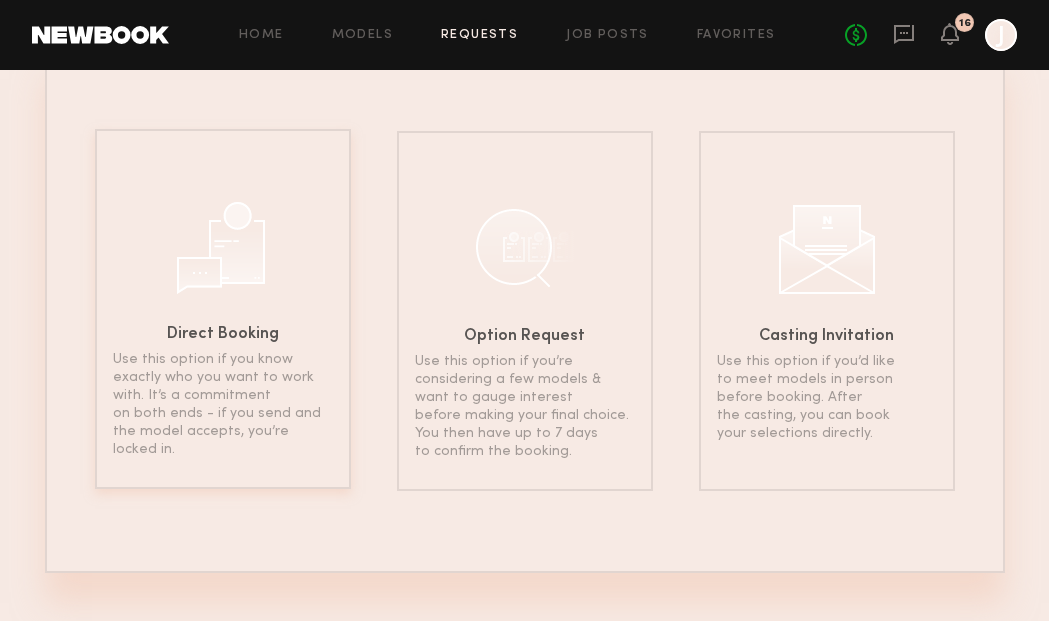 click on "Use this option if you know exactly who you want to work with. It’s a commitment on both ends - if you send and the model accepts, you’re locked in." 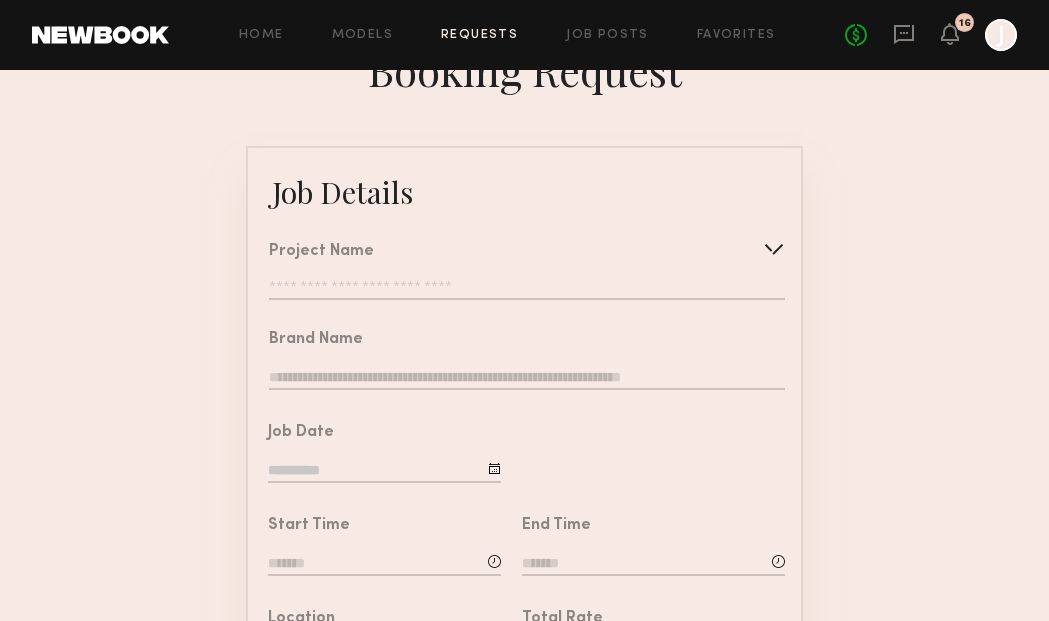 scroll, scrollTop: 0, scrollLeft: 0, axis: both 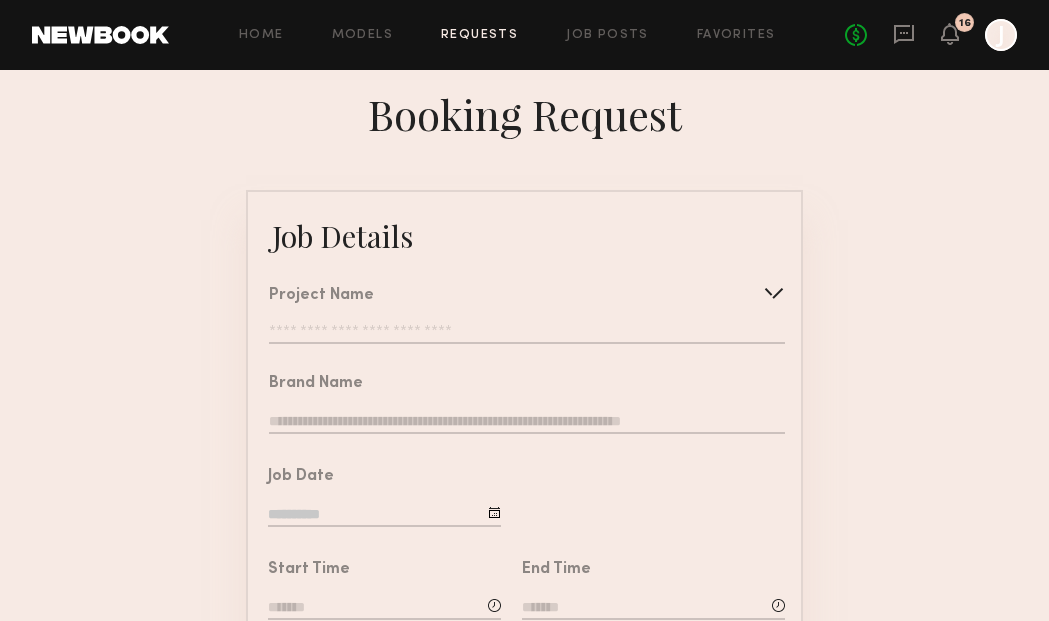 click 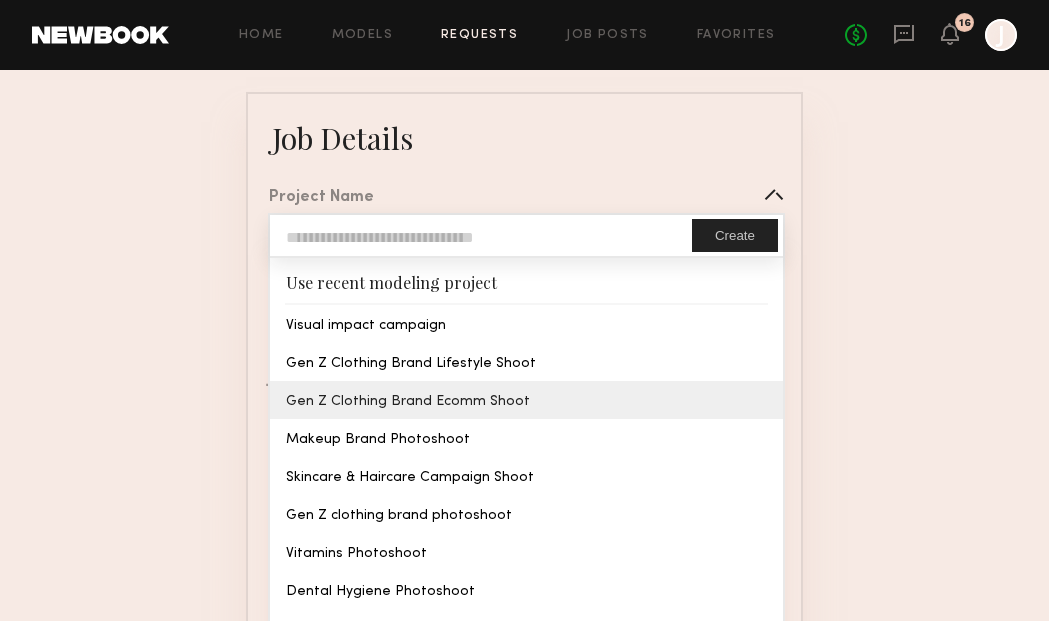 scroll, scrollTop: 99, scrollLeft: 0, axis: vertical 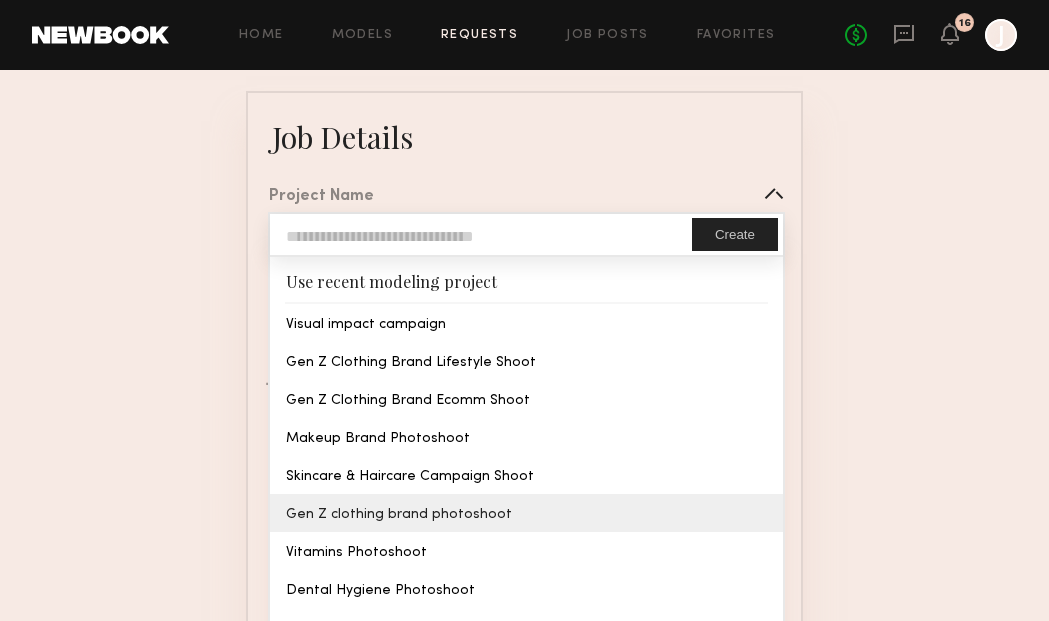 type on "**********" 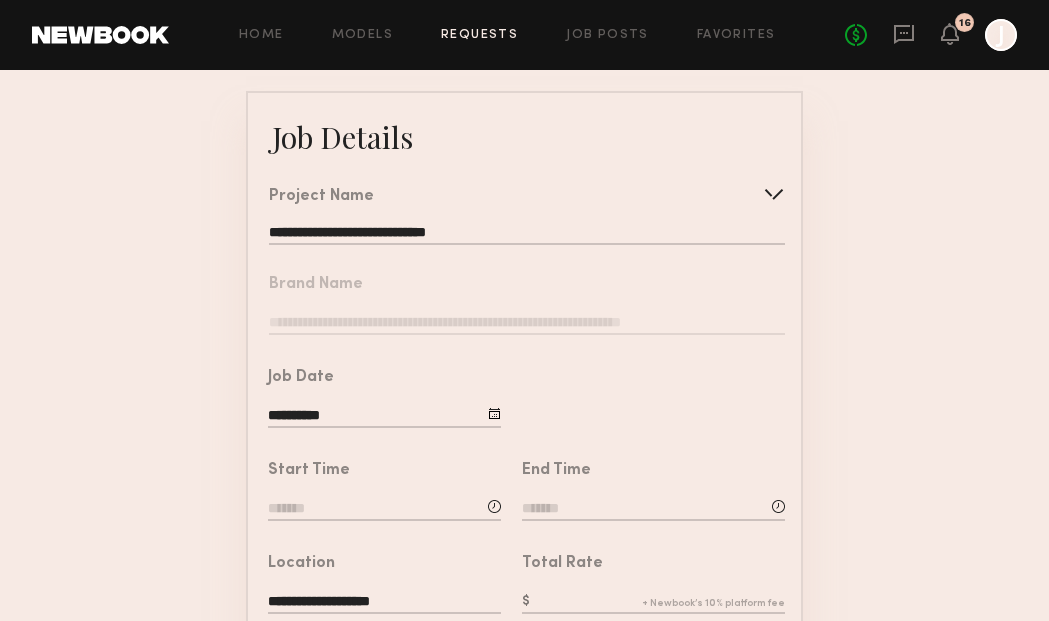 click on "Brand Name" 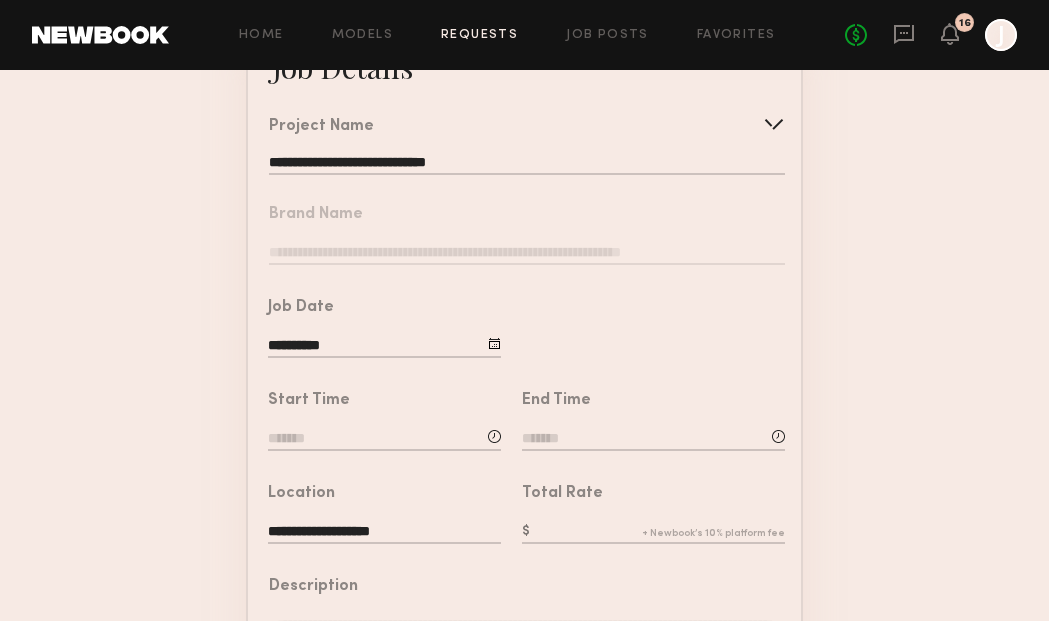 scroll, scrollTop: 175, scrollLeft: 0, axis: vertical 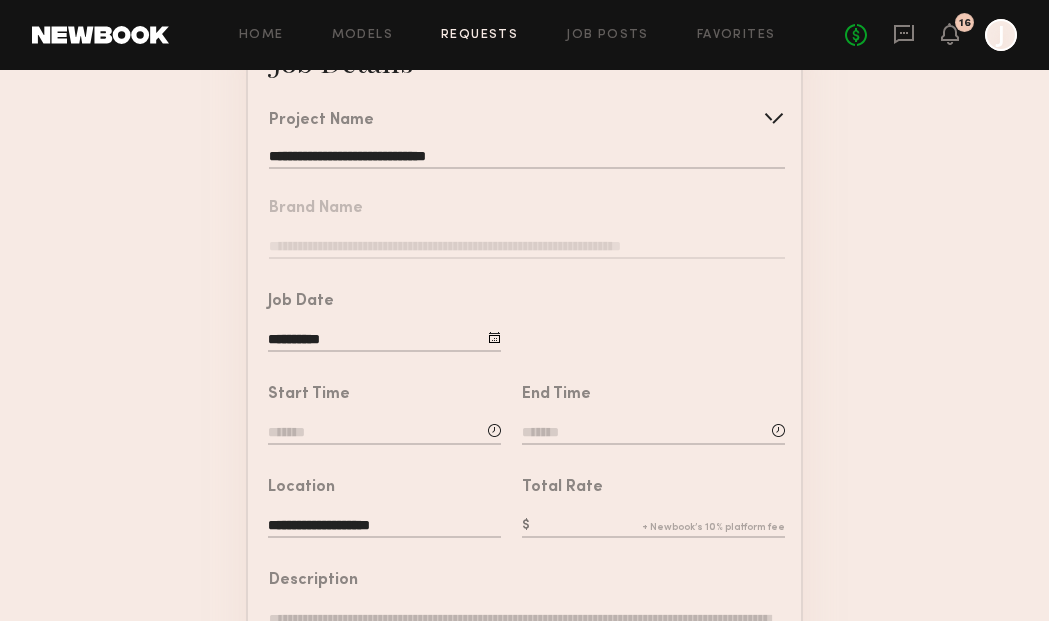 click 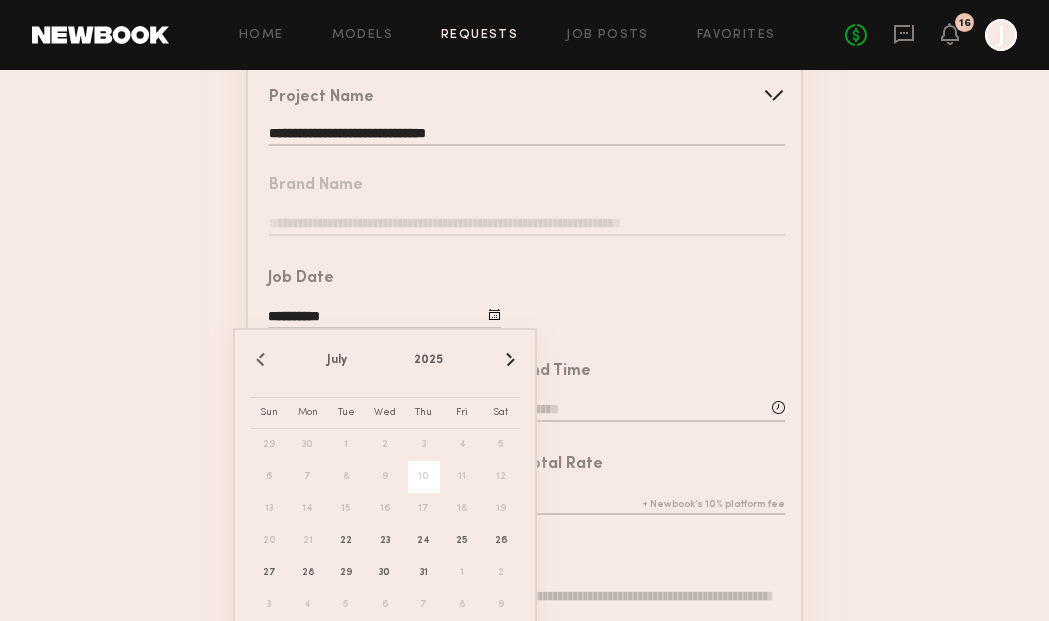 scroll, scrollTop: 203, scrollLeft: 0, axis: vertical 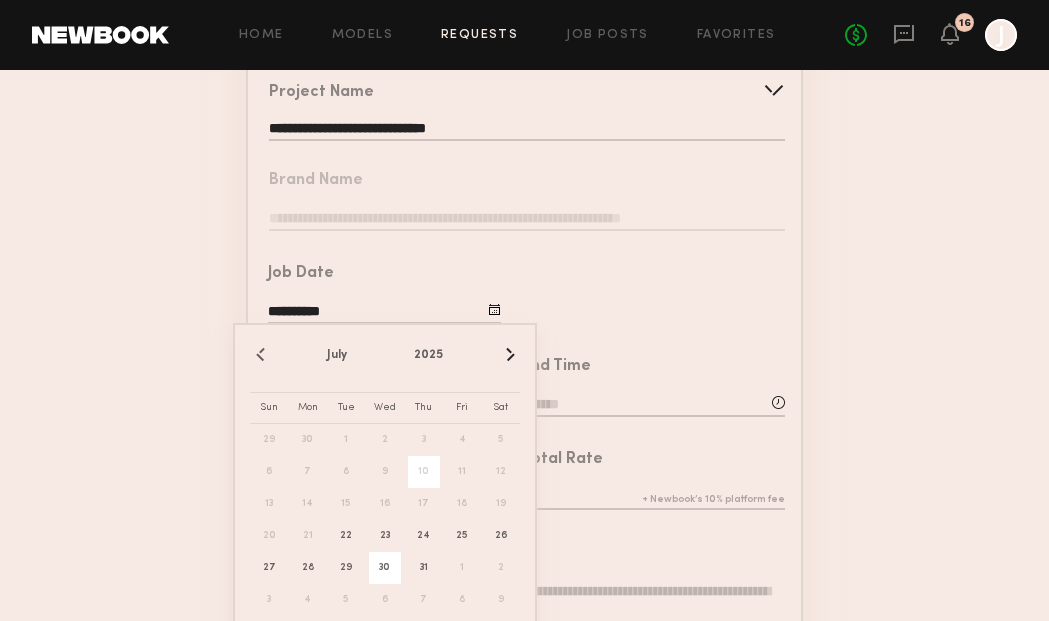 click on "30" 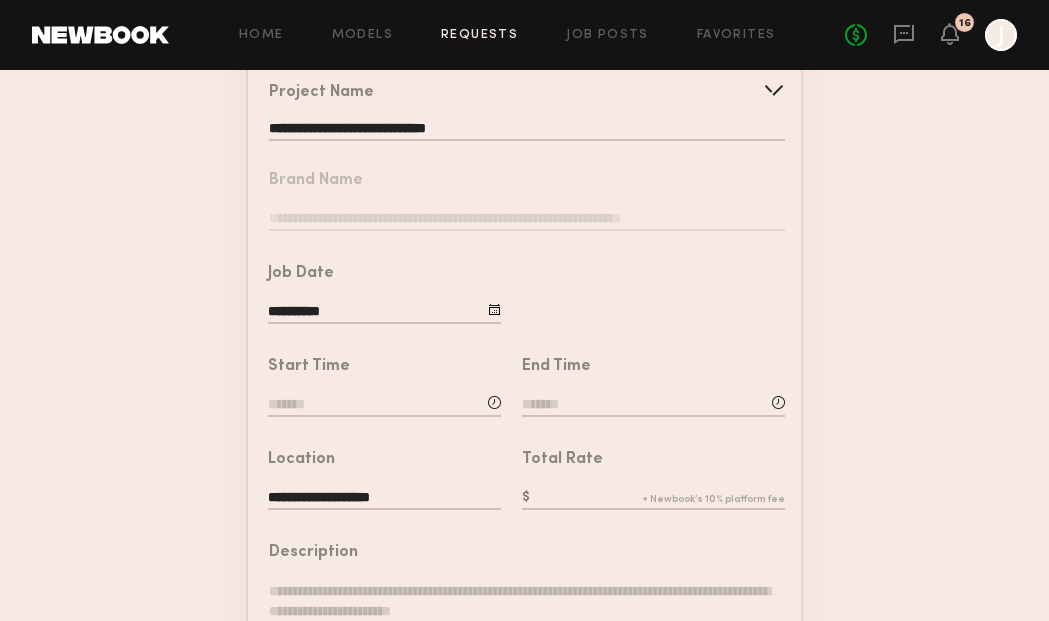 click 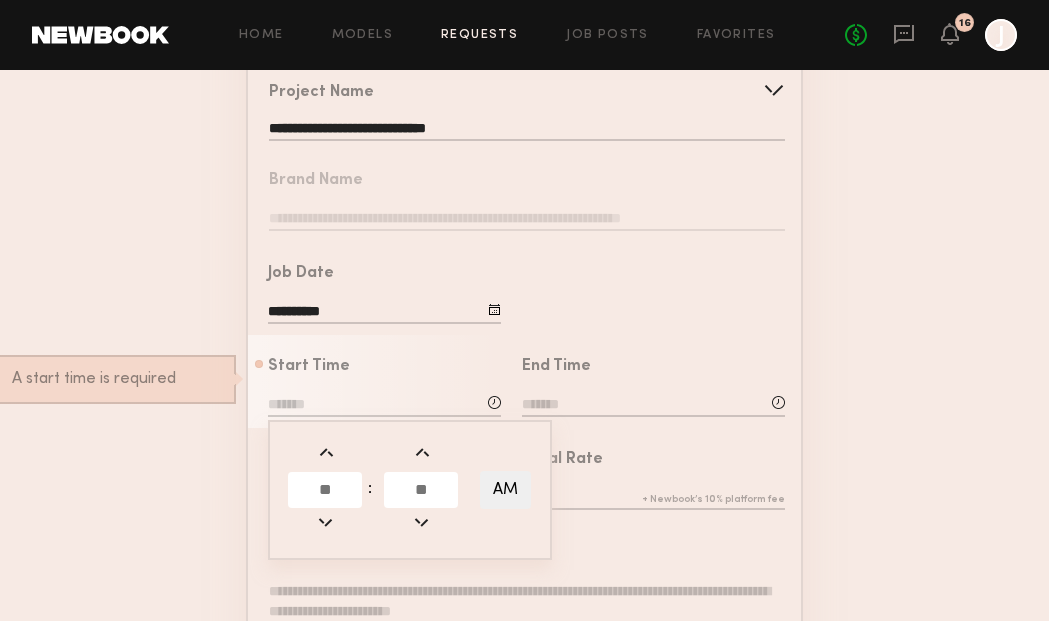 click 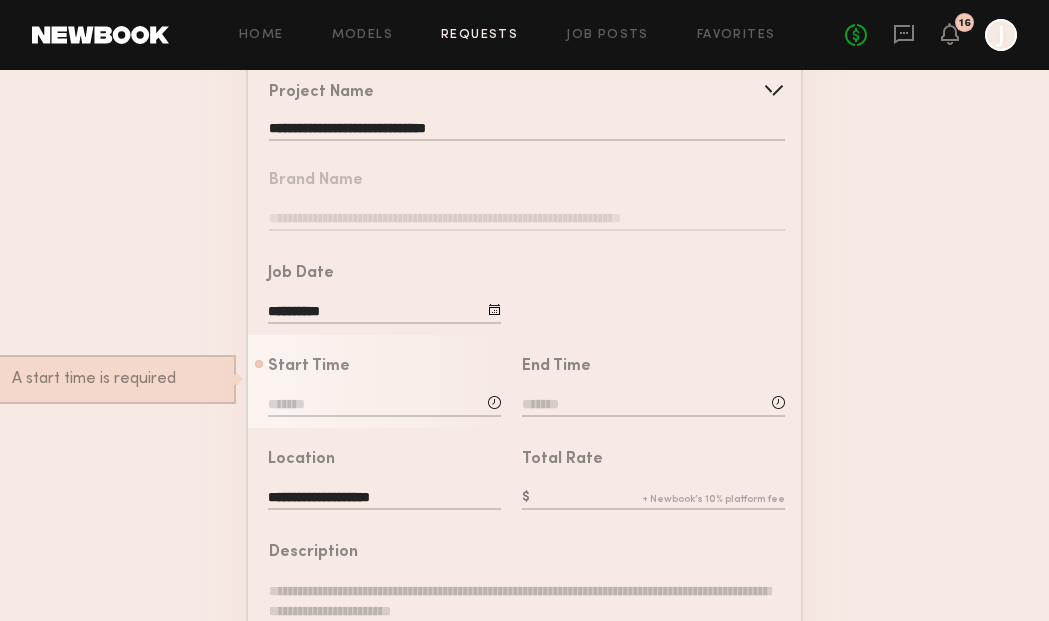 click 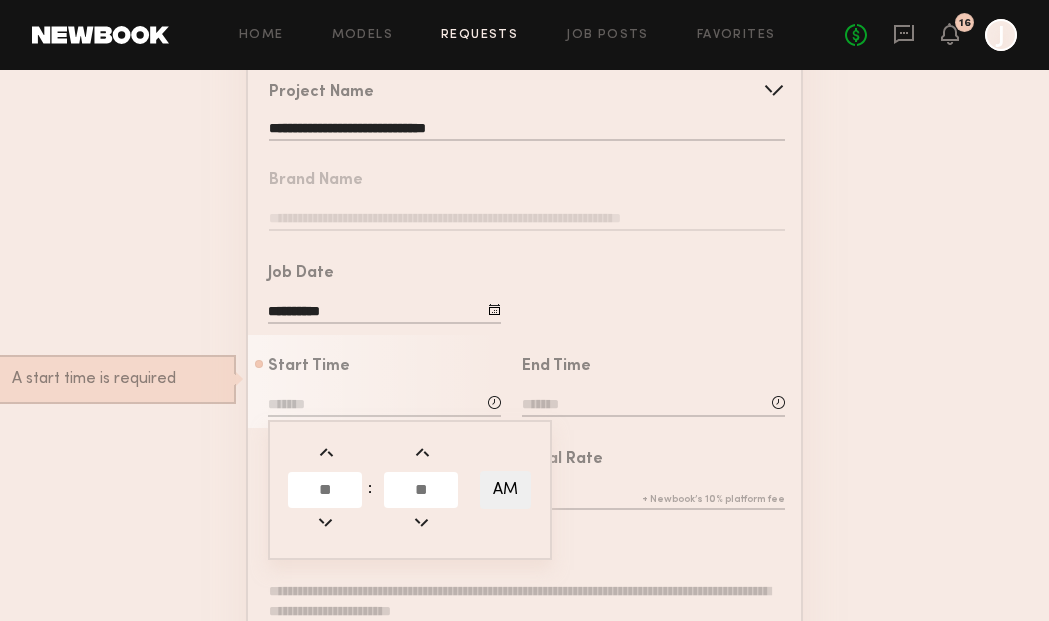 click 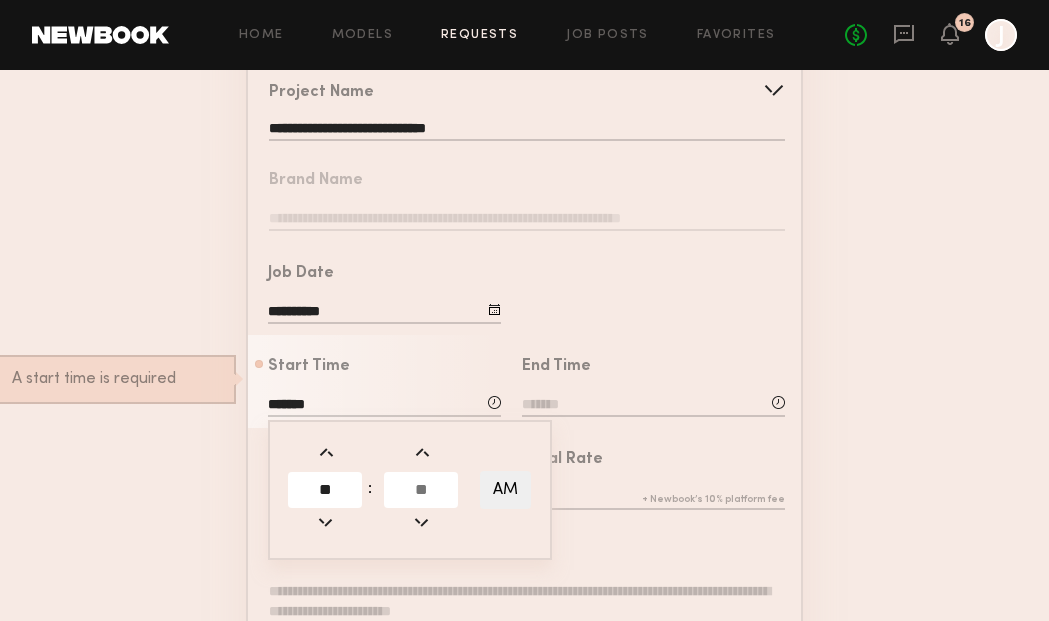 type on "**" 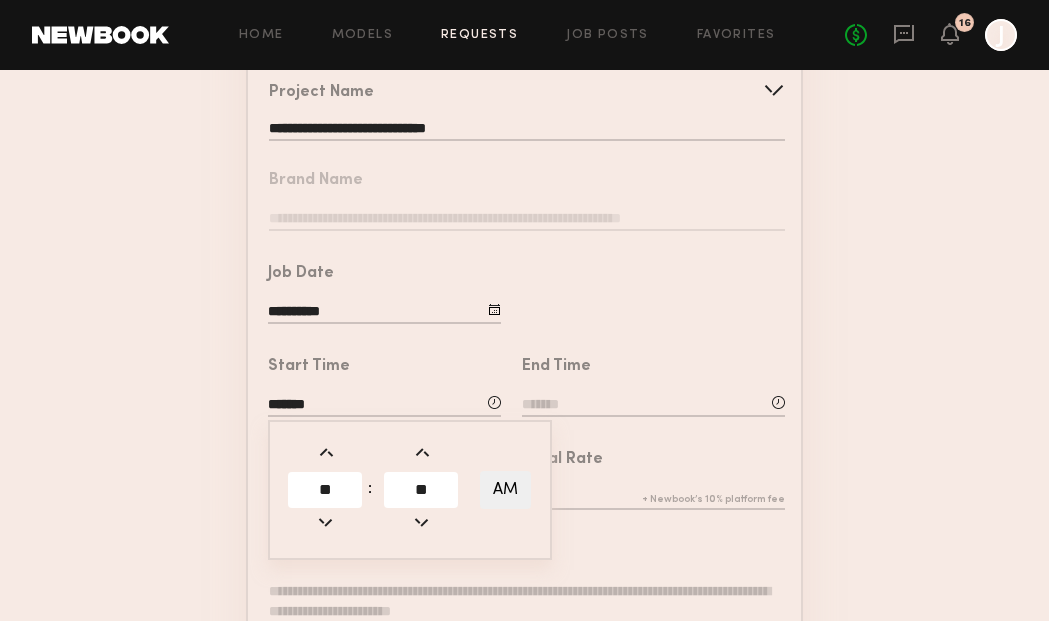 click 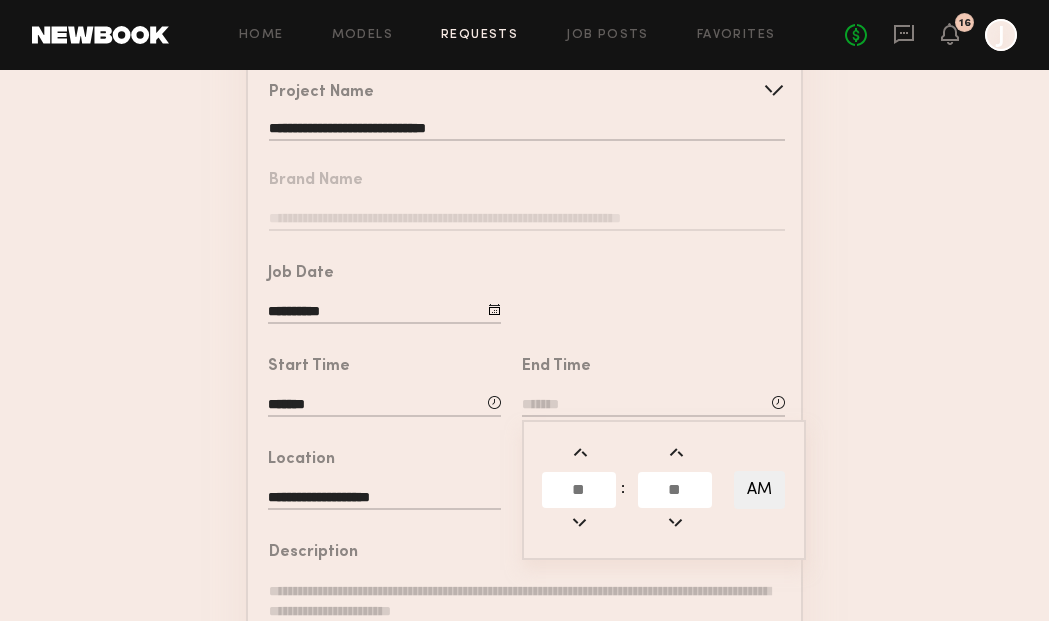 click 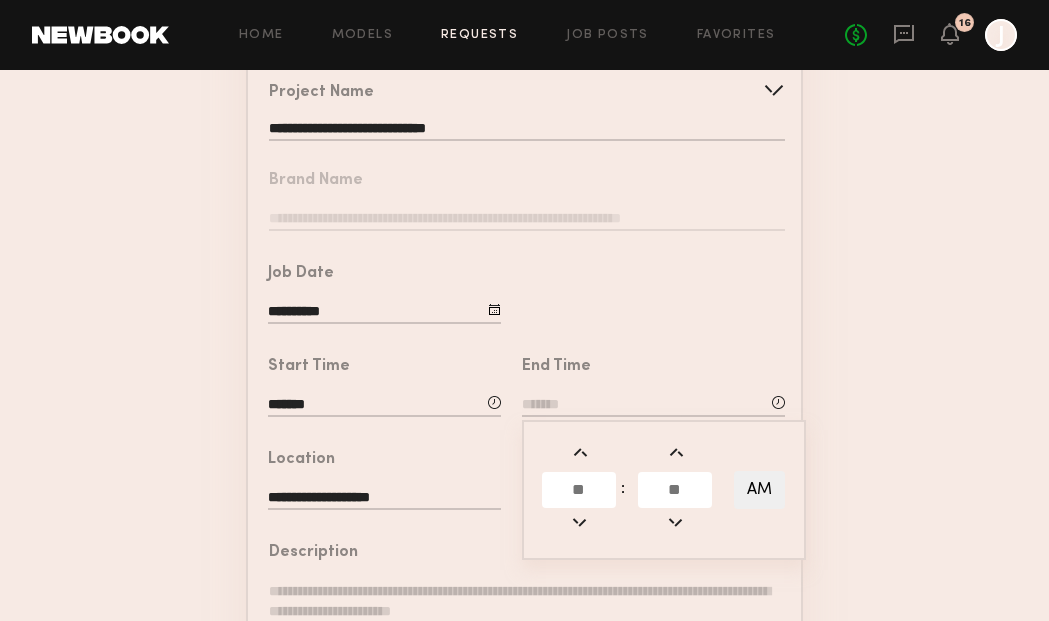 type on "*******" 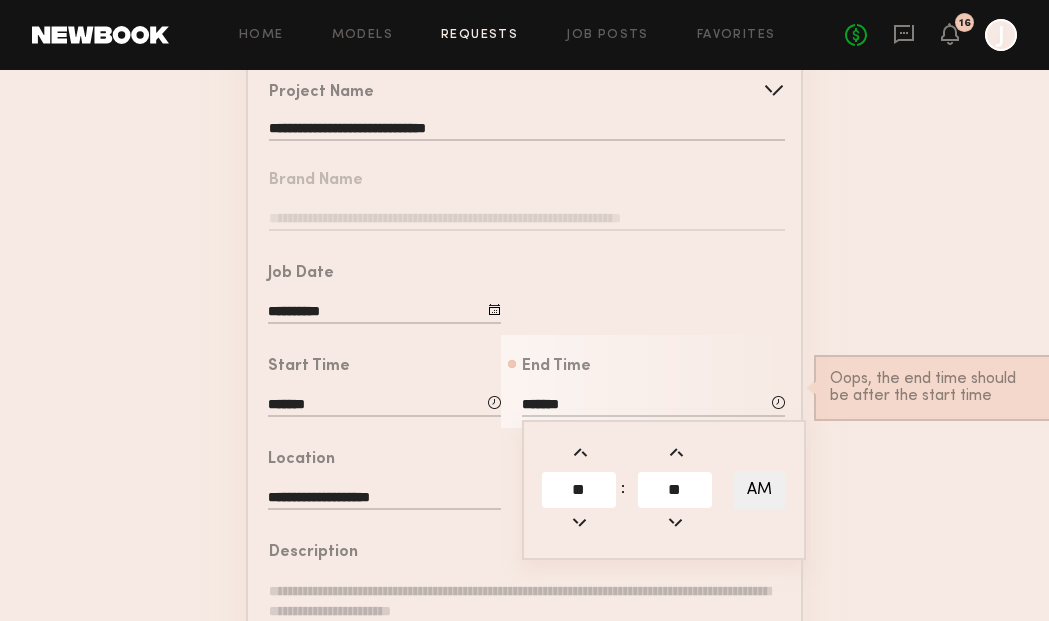 click 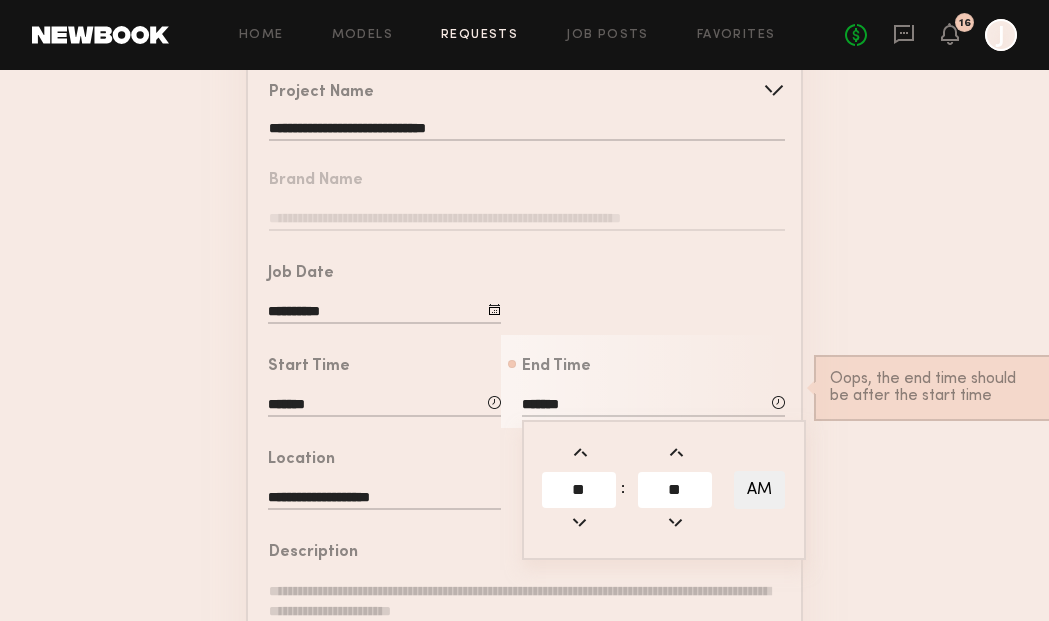 type on "*******" 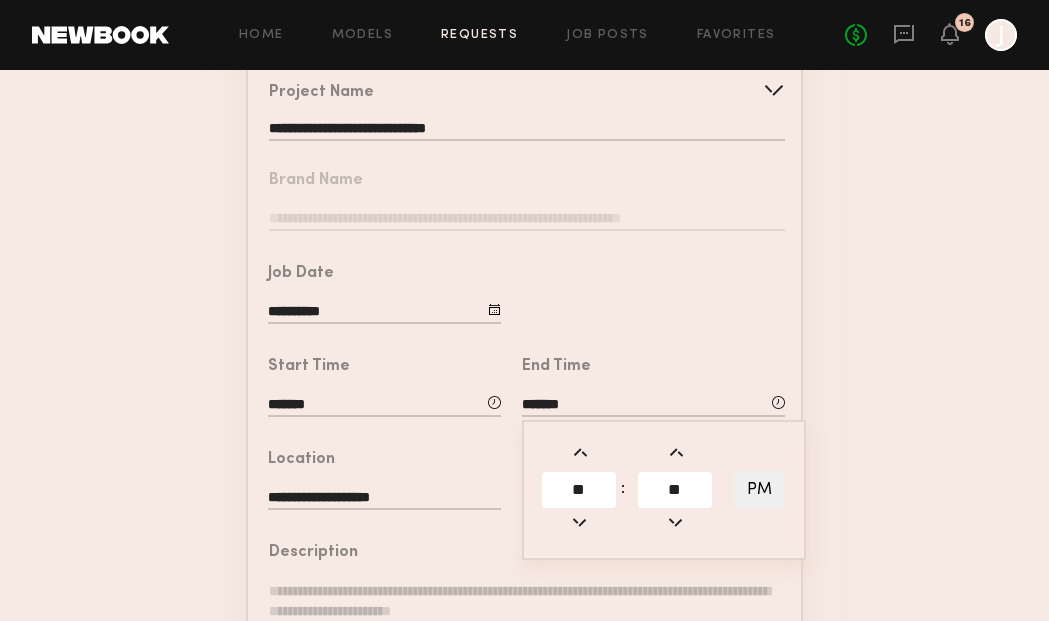 click 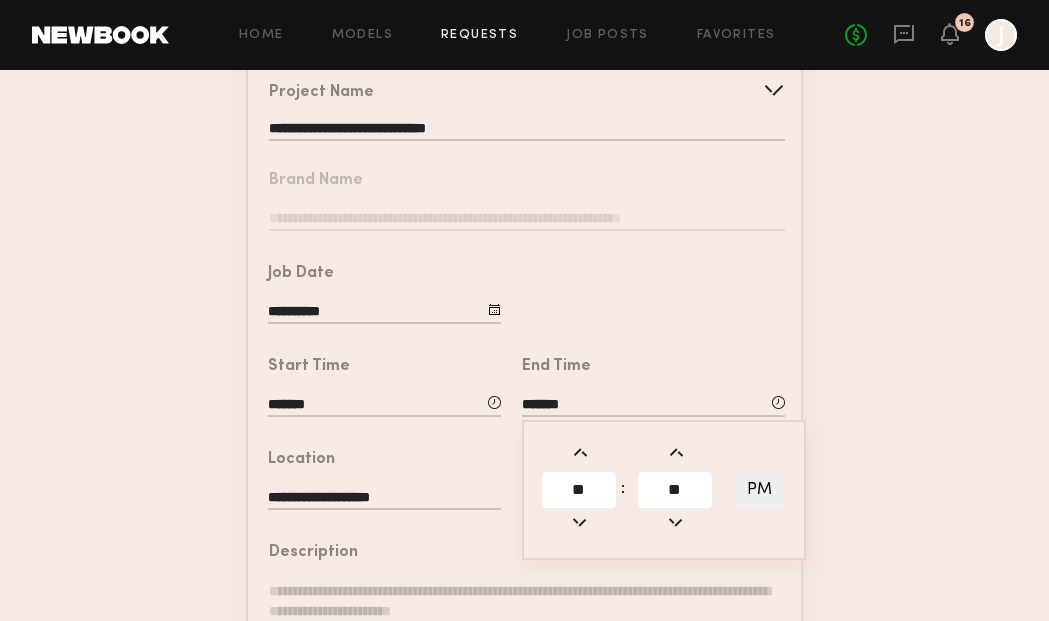 type on "*******" 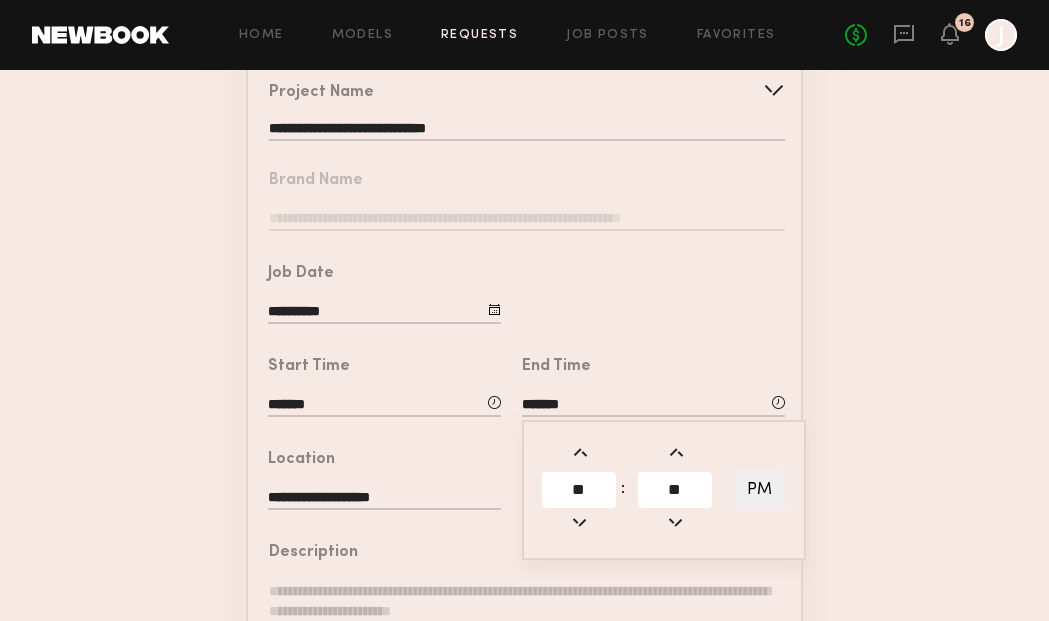click 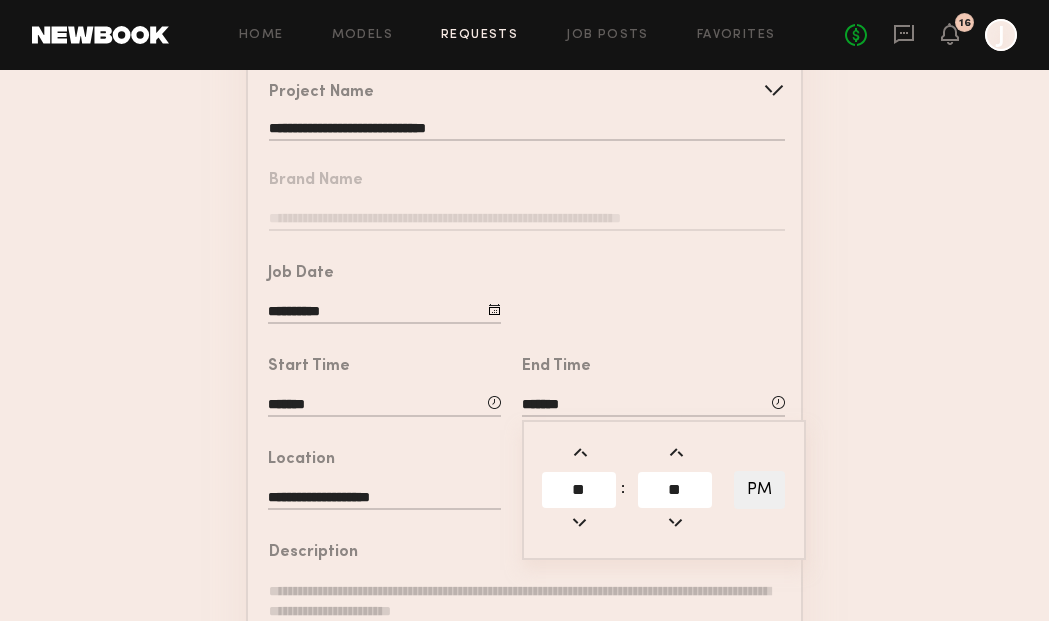 type on "*******" 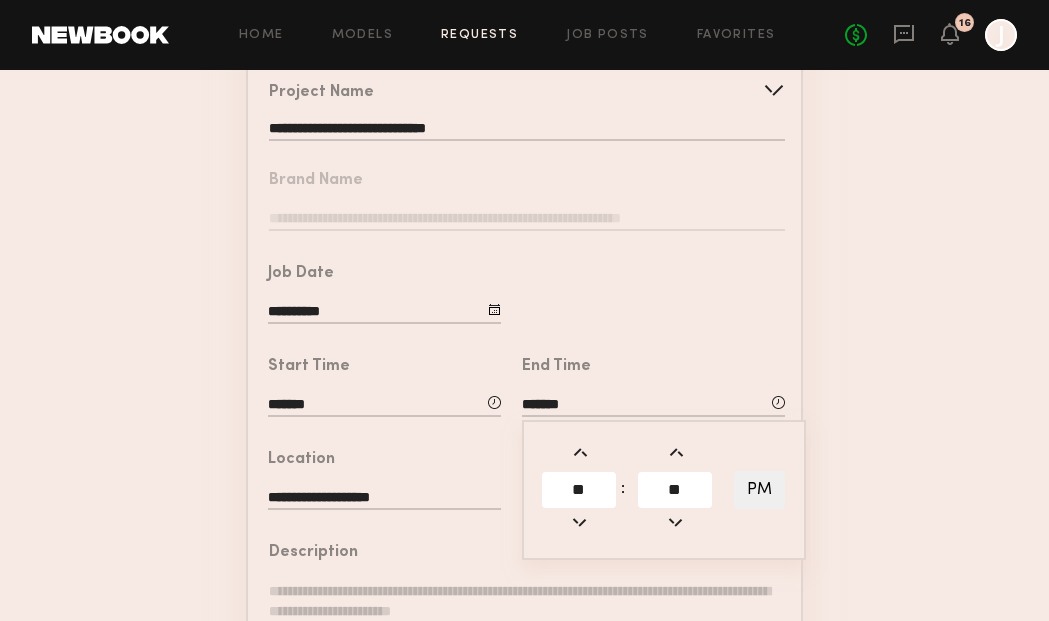 click on "**********" 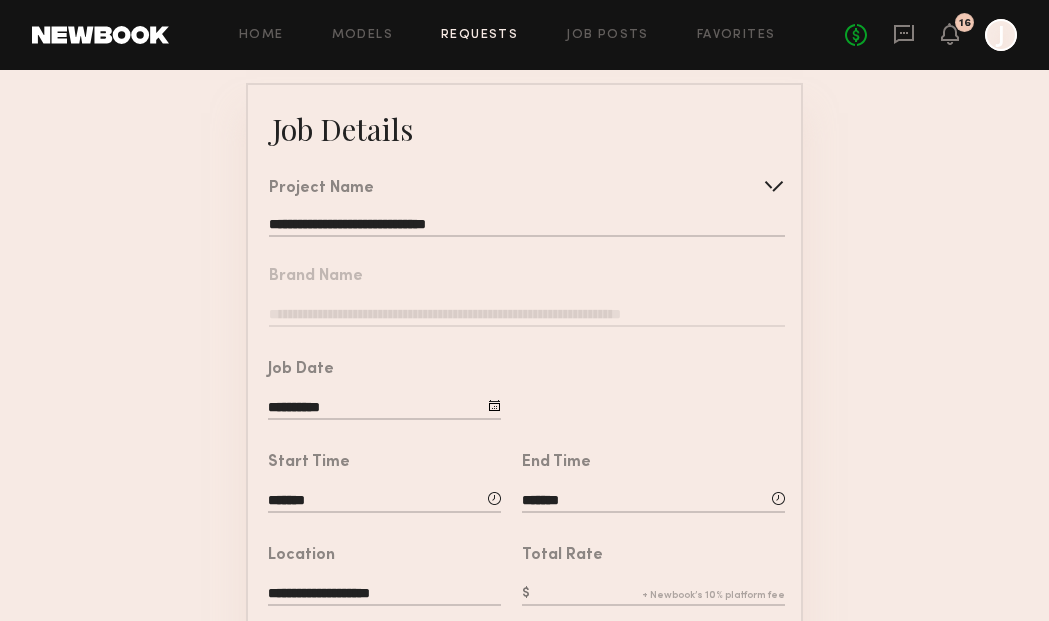 scroll, scrollTop: 115, scrollLeft: 0, axis: vertical 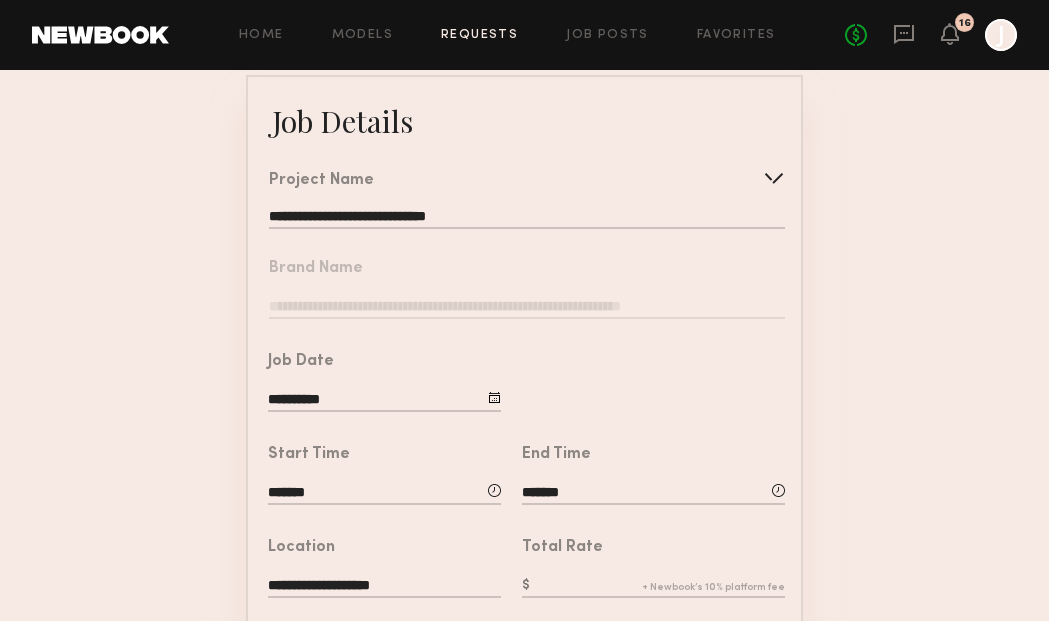 click on "**********" 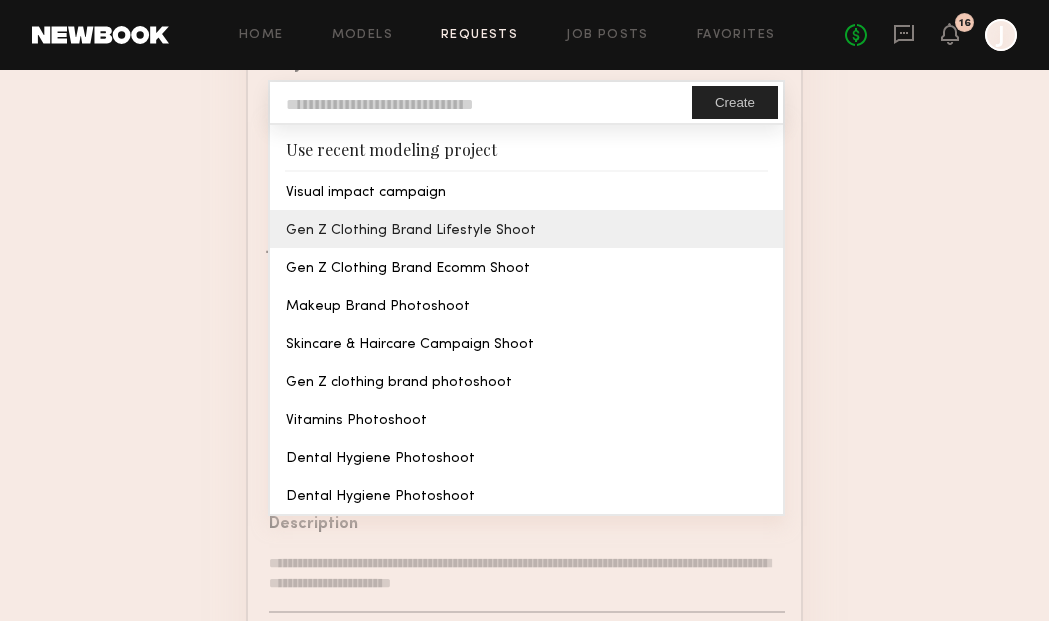 scroll, scrollTop: 232, scrollLeft: 0, axis: vertical 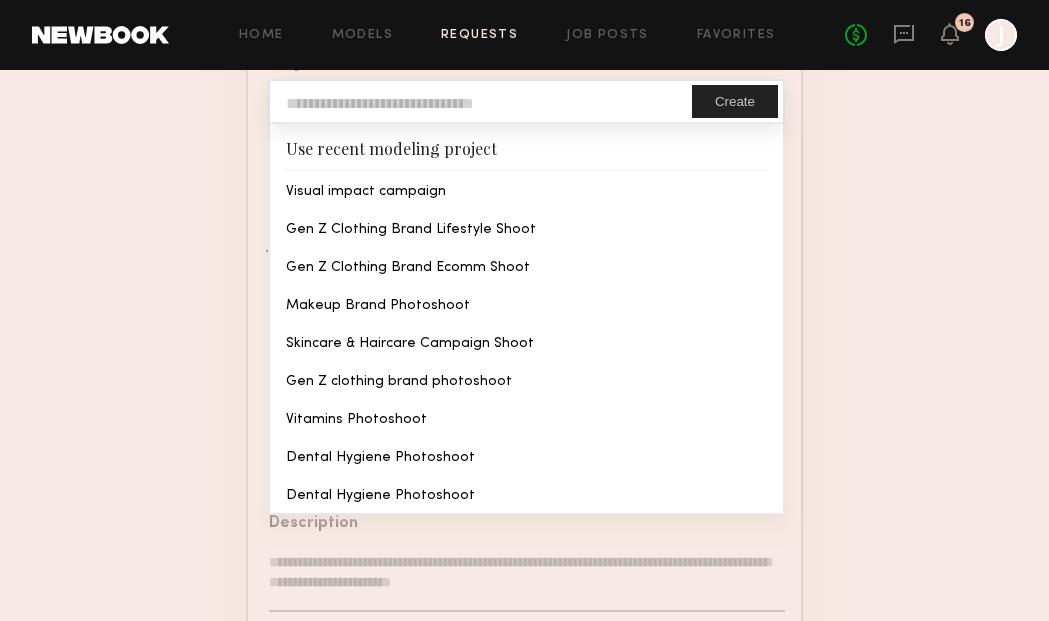 click on "**********" 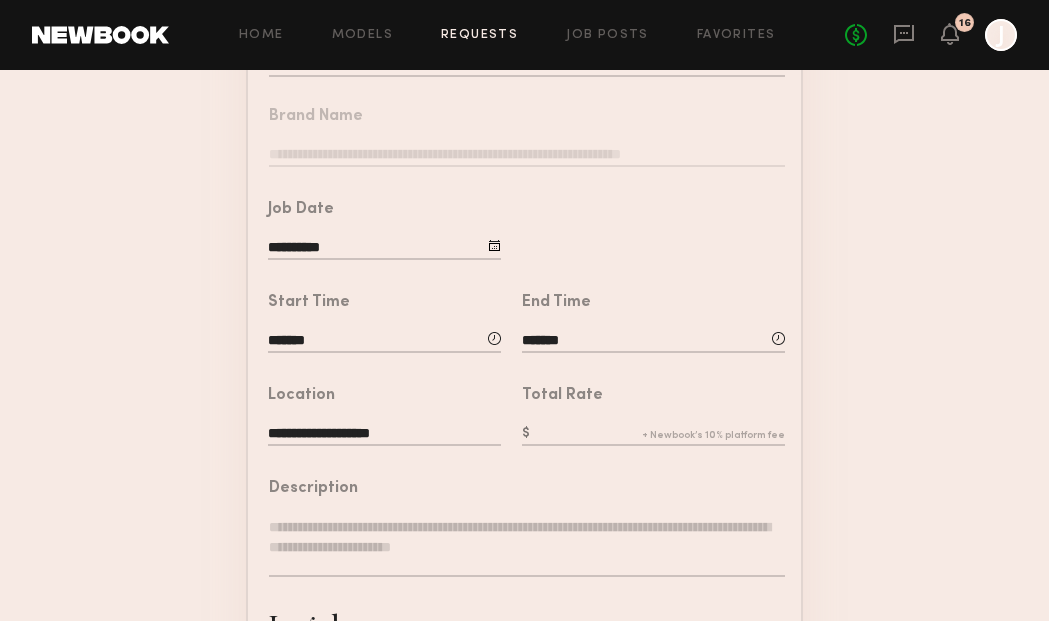 scroll, scrollTop: 273, scrollLeft: 0, axis: vertical 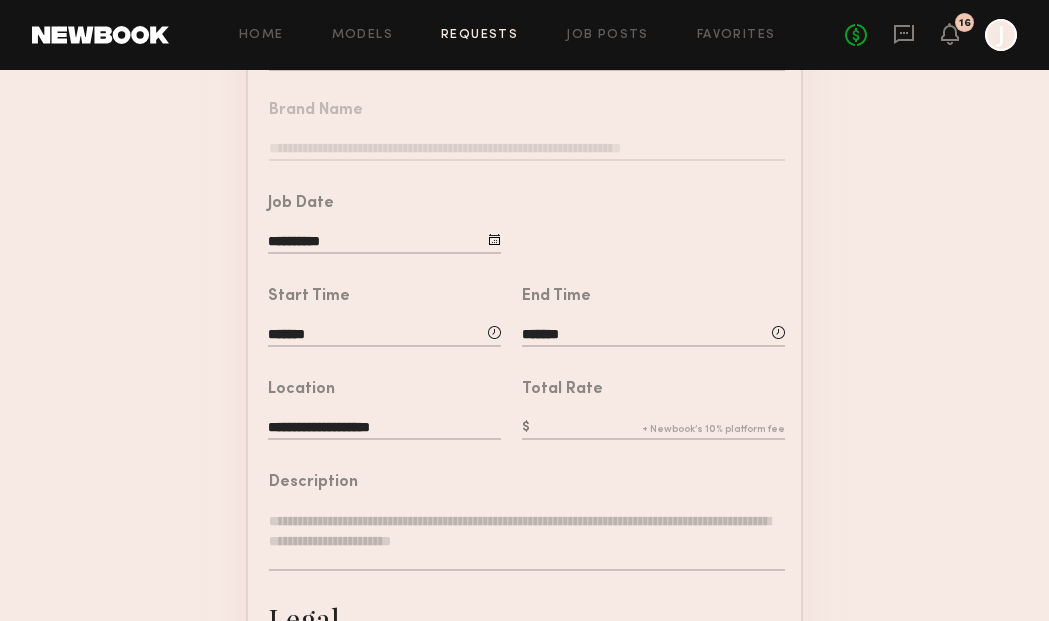click 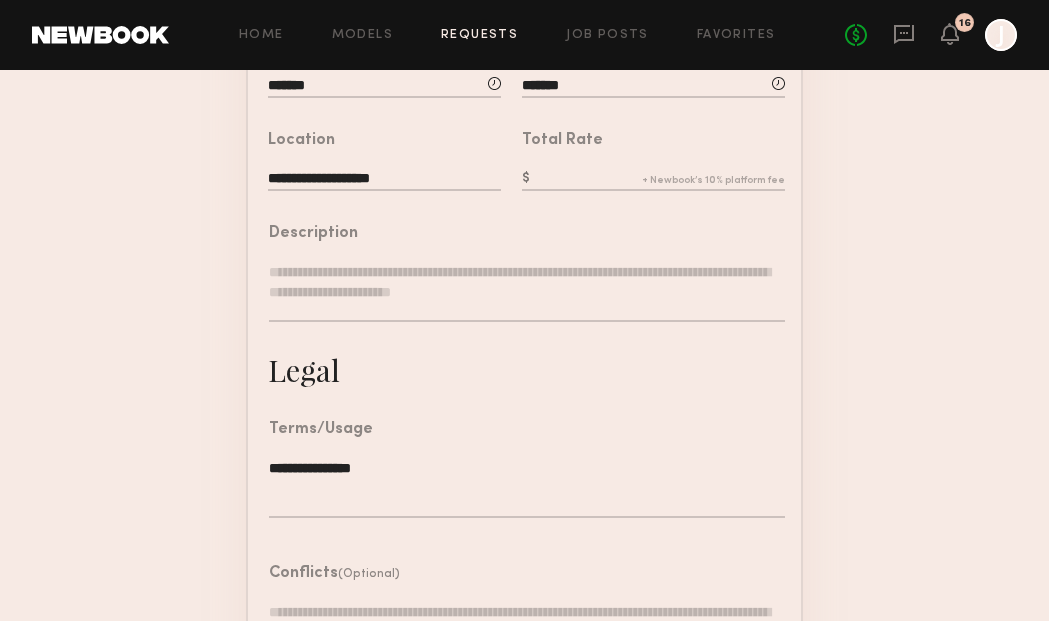 scroll, scrollTop: 695, scrollLeft: 0, axis: vertical 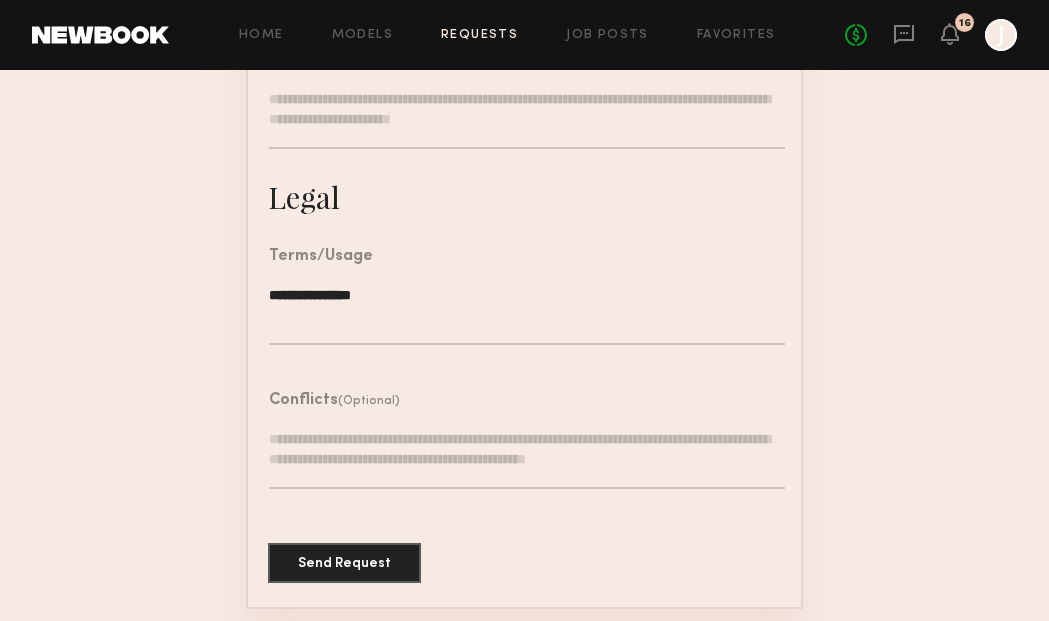 click on "**********" 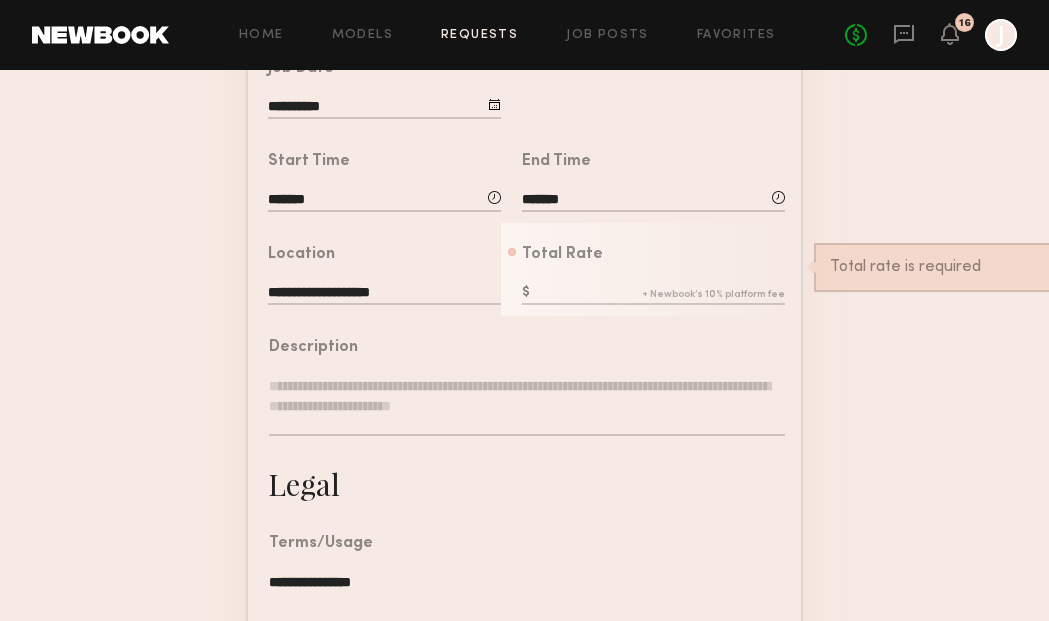 scroll, scrollTop: 404, scrollLeft: 0, axis: vertical 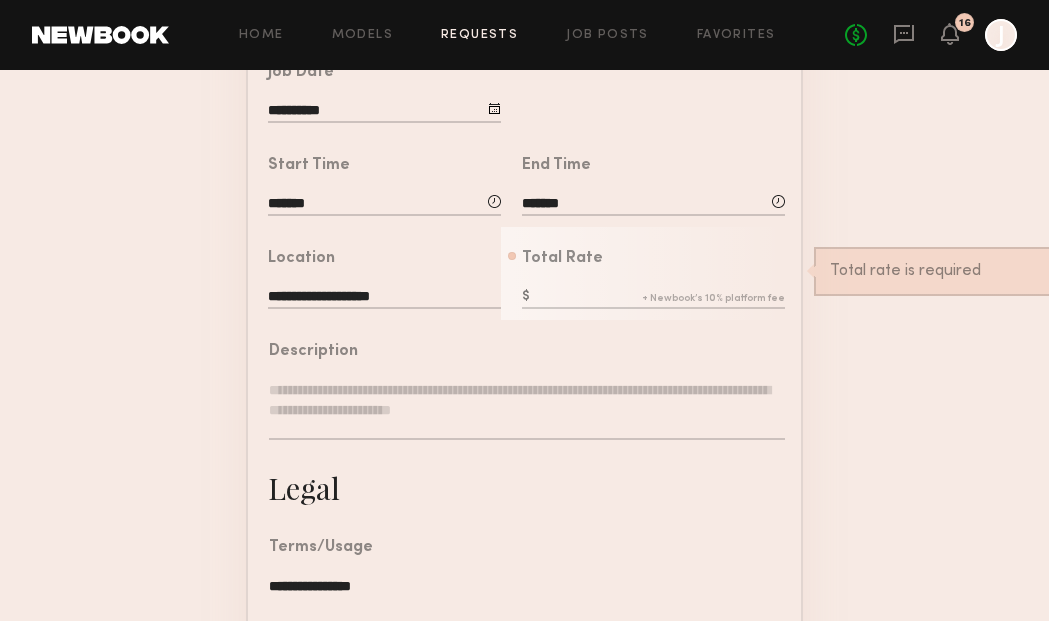 click on "Total Rate   Total rate is required" 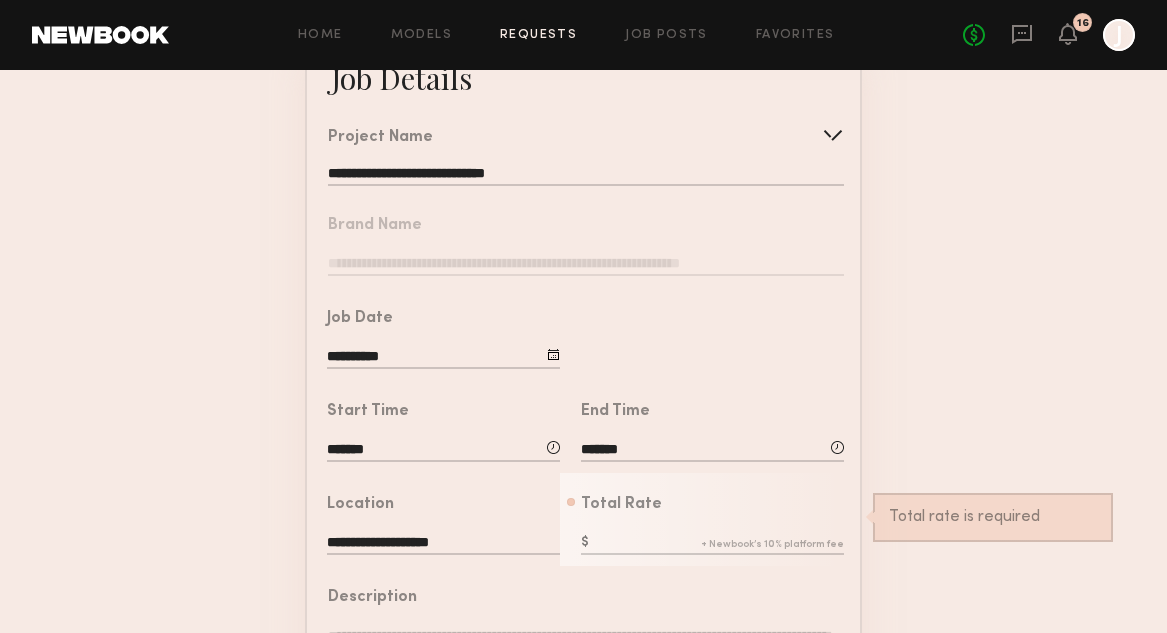 scroll, scrollTop: 163, scrollLeft: 0, axis: vertical 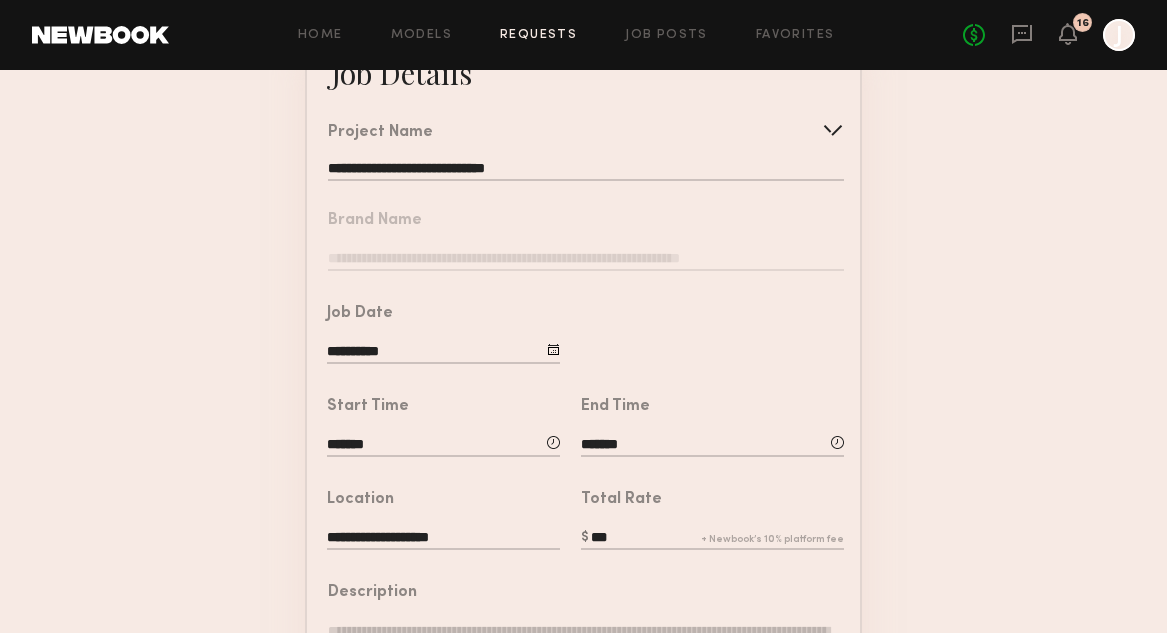 type on "***" 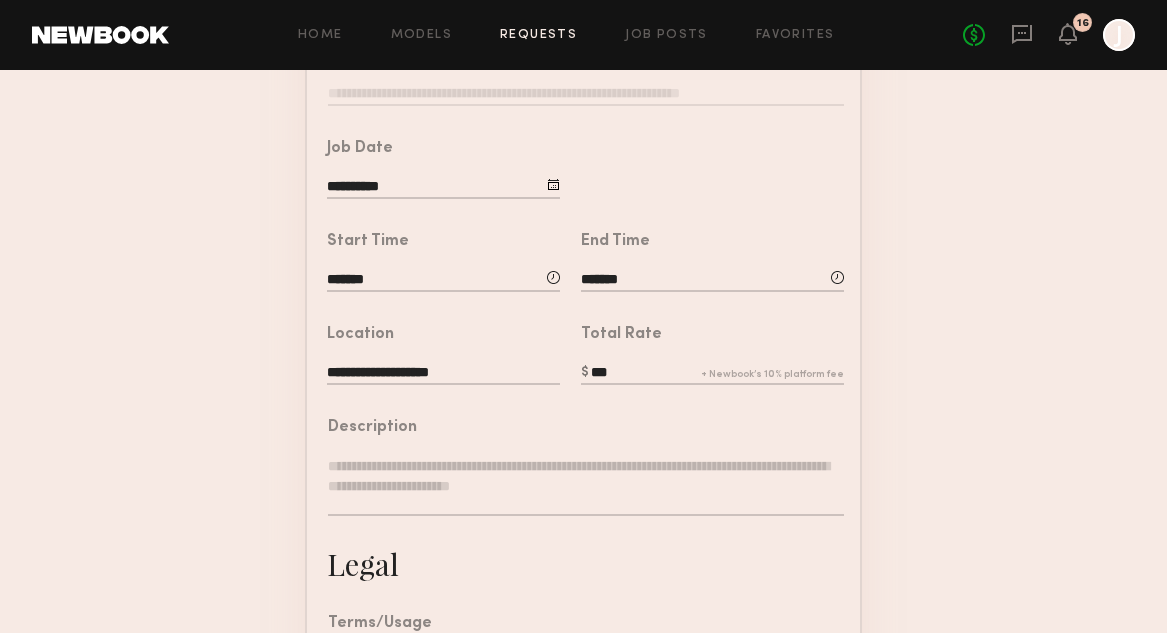 scroll, scrollTop: 355, scrollLeft: 0, axis: vertical 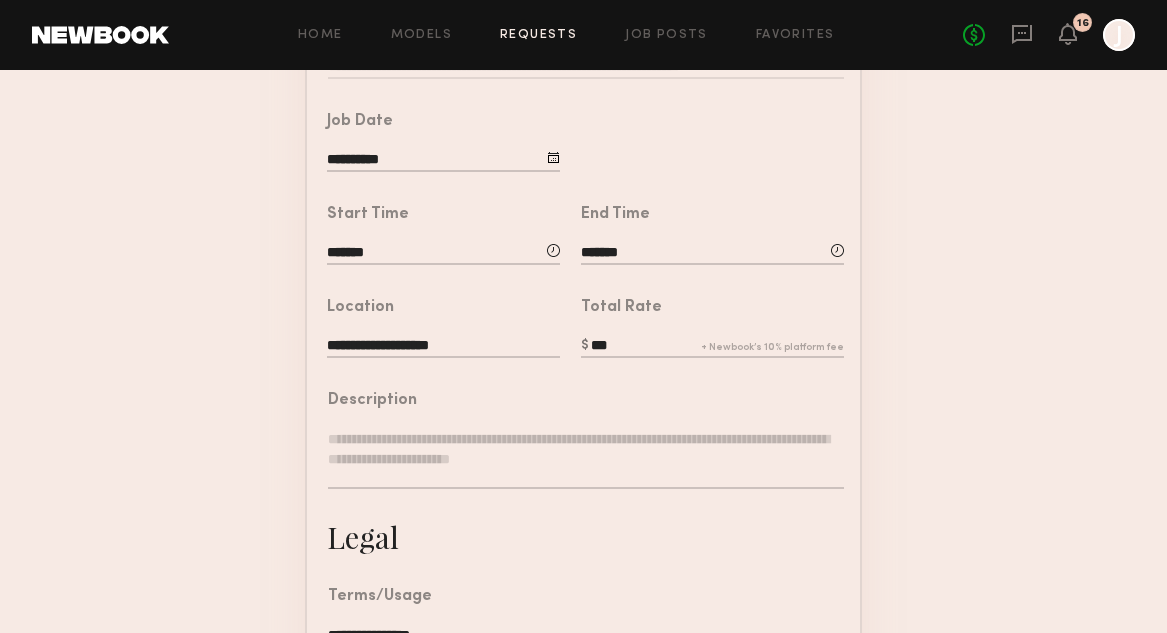 click 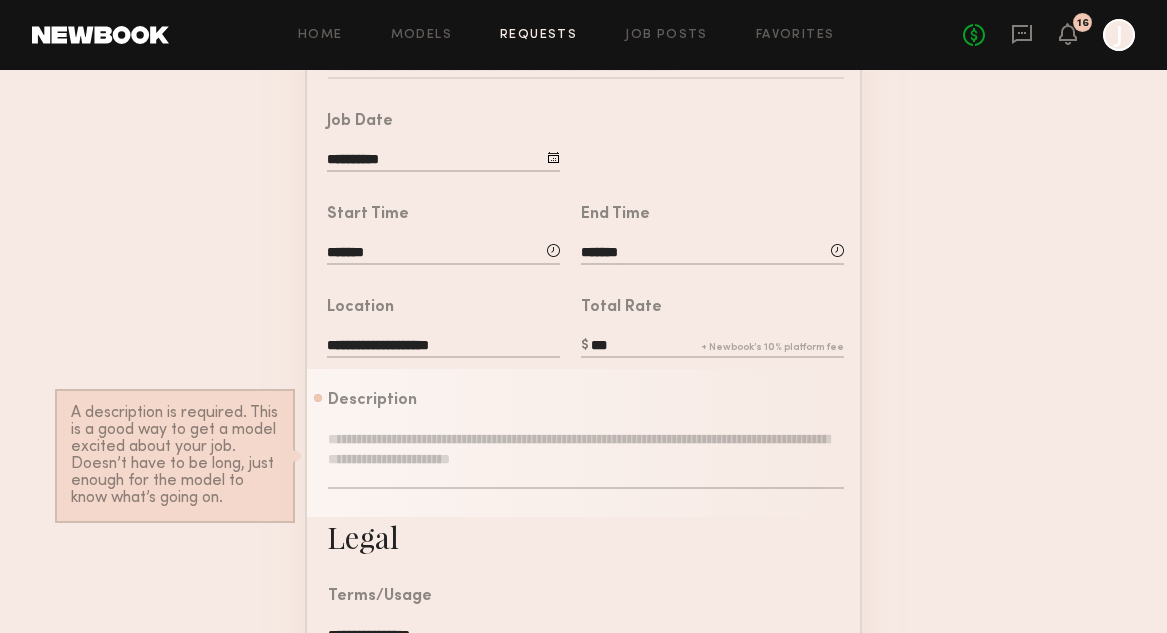 click 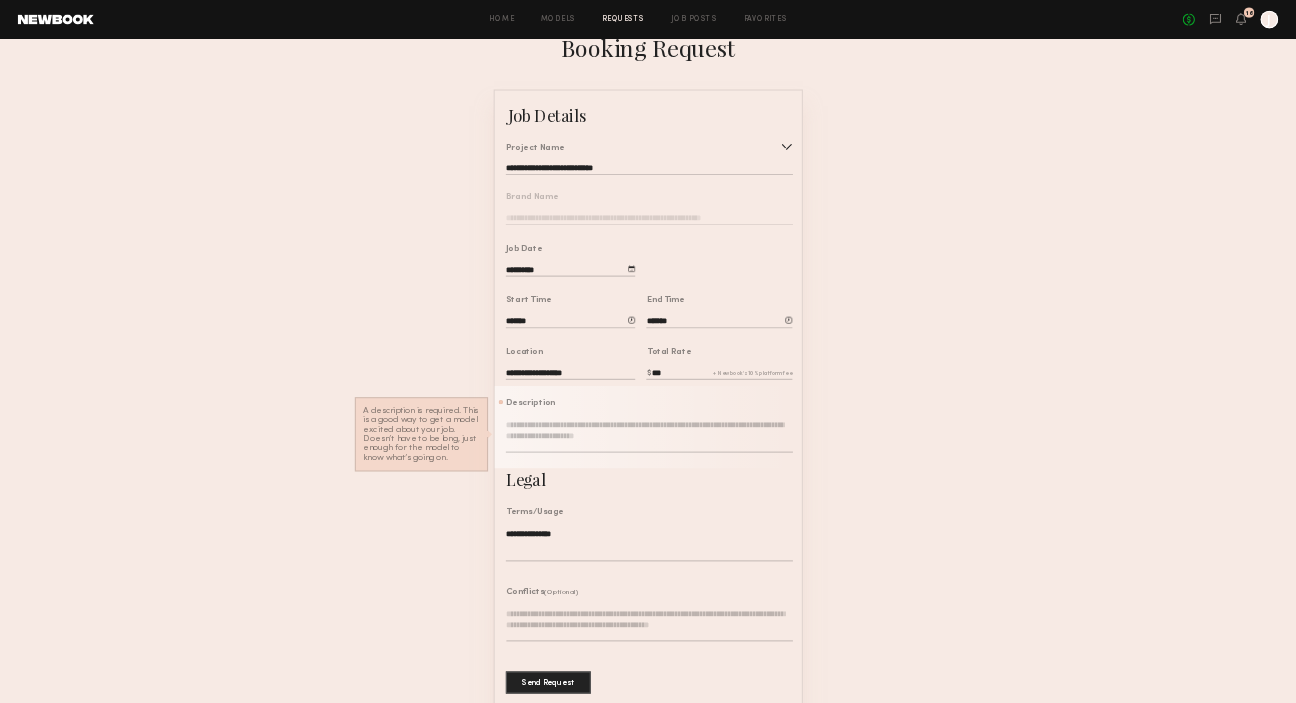 scroll, scrollTop: 0, scrollLeft: 0, axis: both 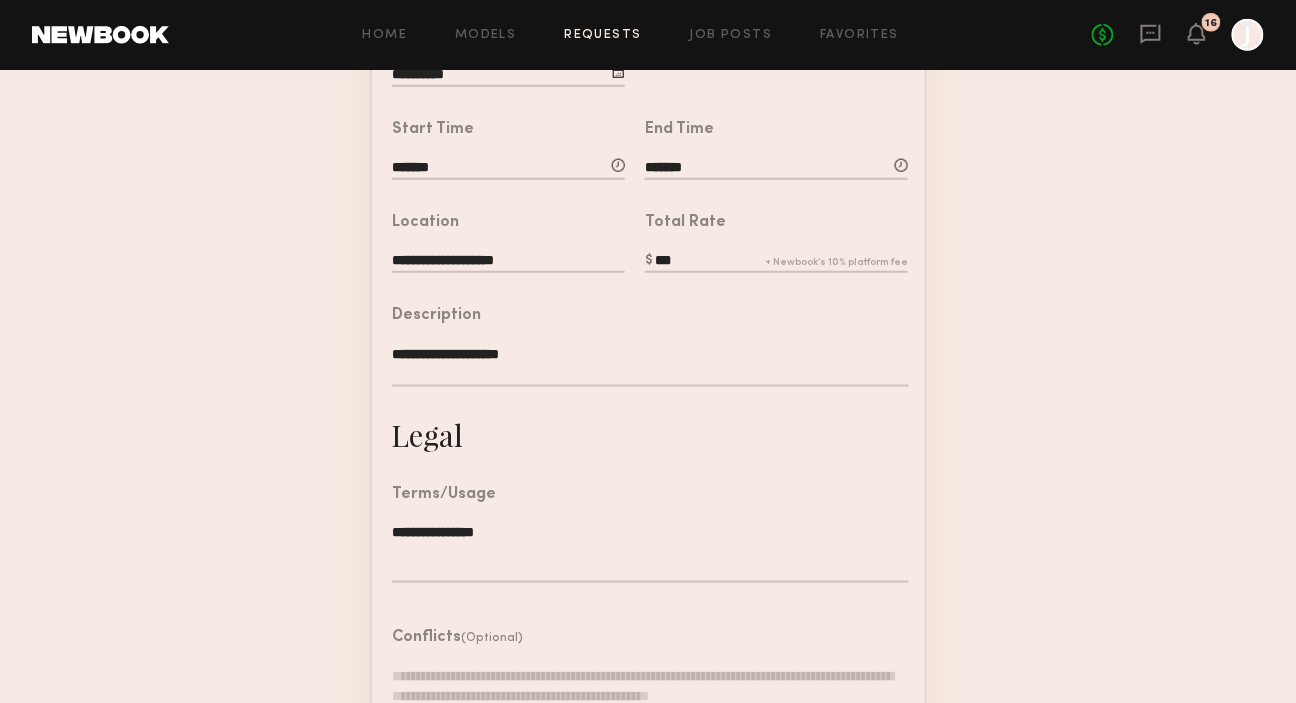 click on "**********" 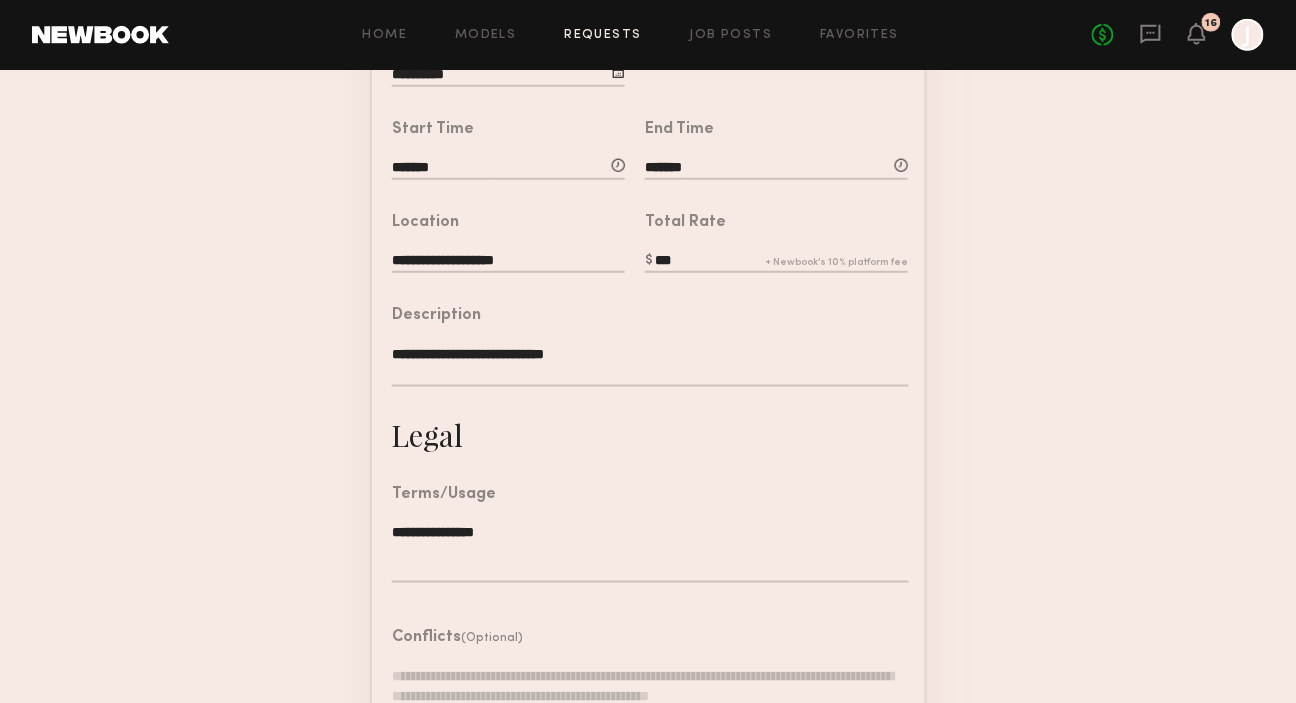 click on "**********" 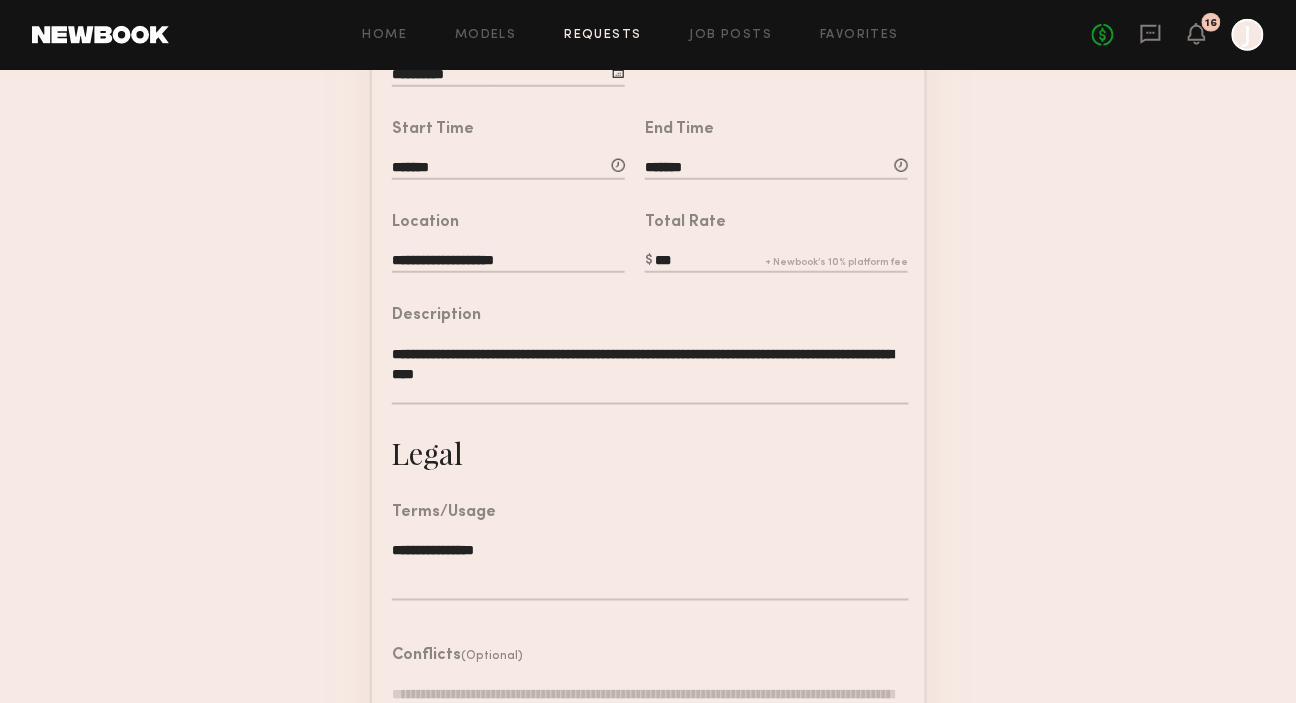 type on "**********" 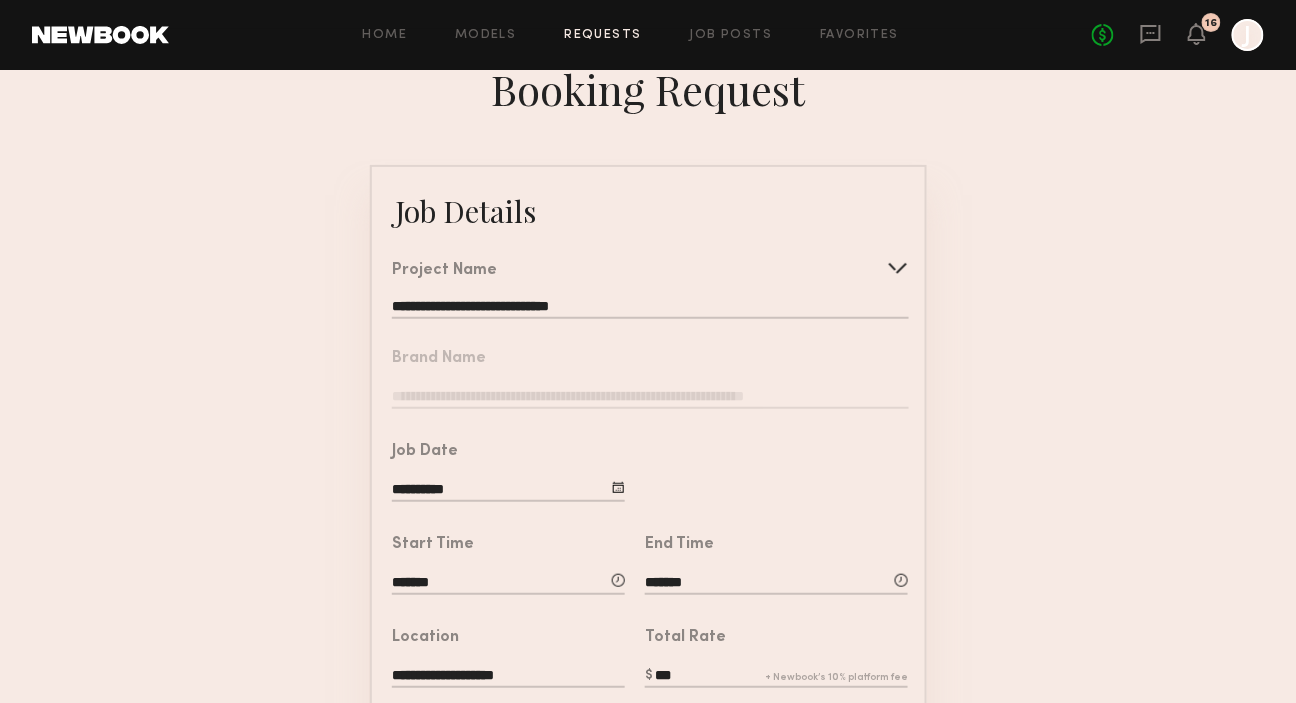 scroll, scrollTop: 24, scrollLeft: 0, axis: vertical 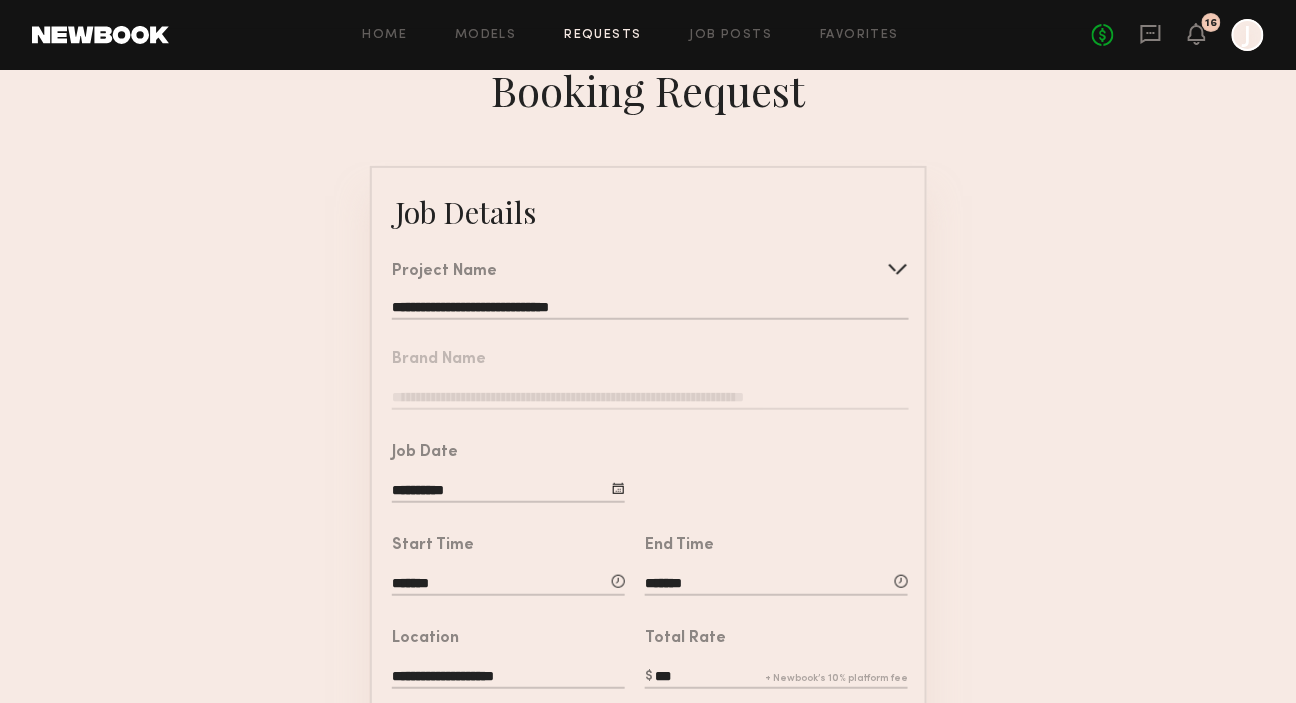 click on "Brand Name" 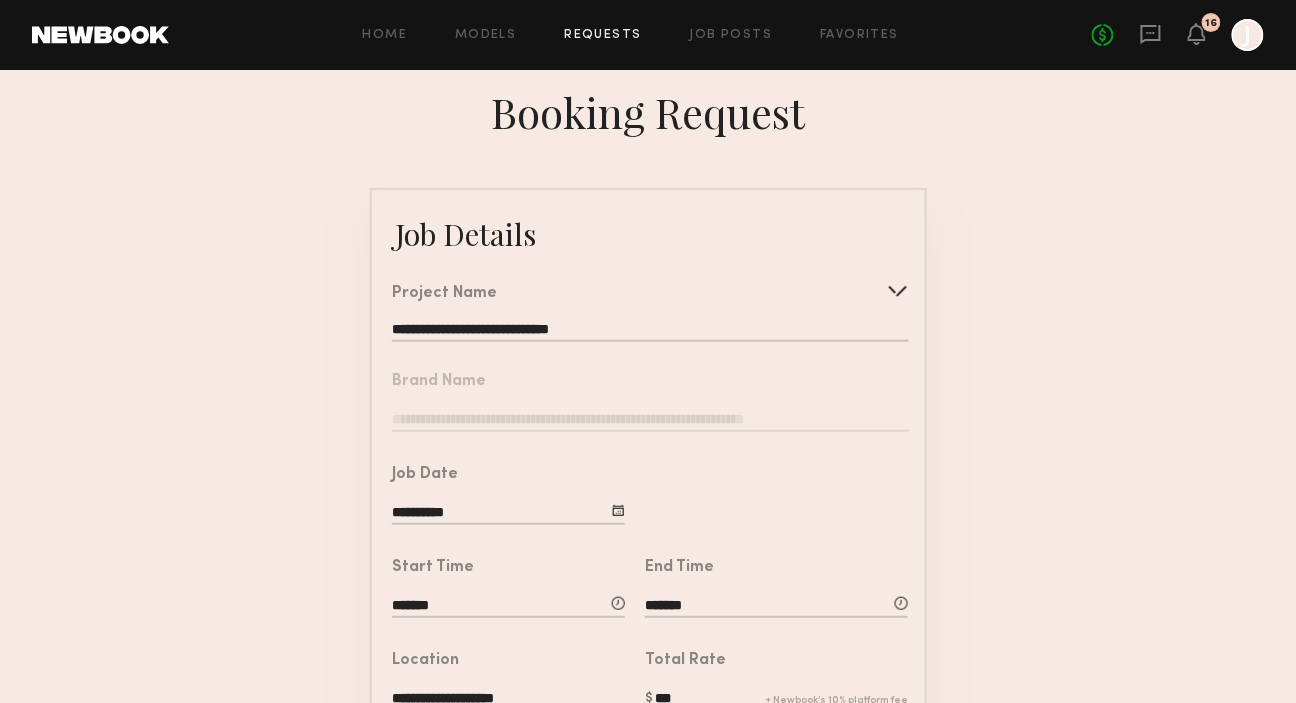 scroll, scrollTop: 0, scrollLeft: 0, axis: both 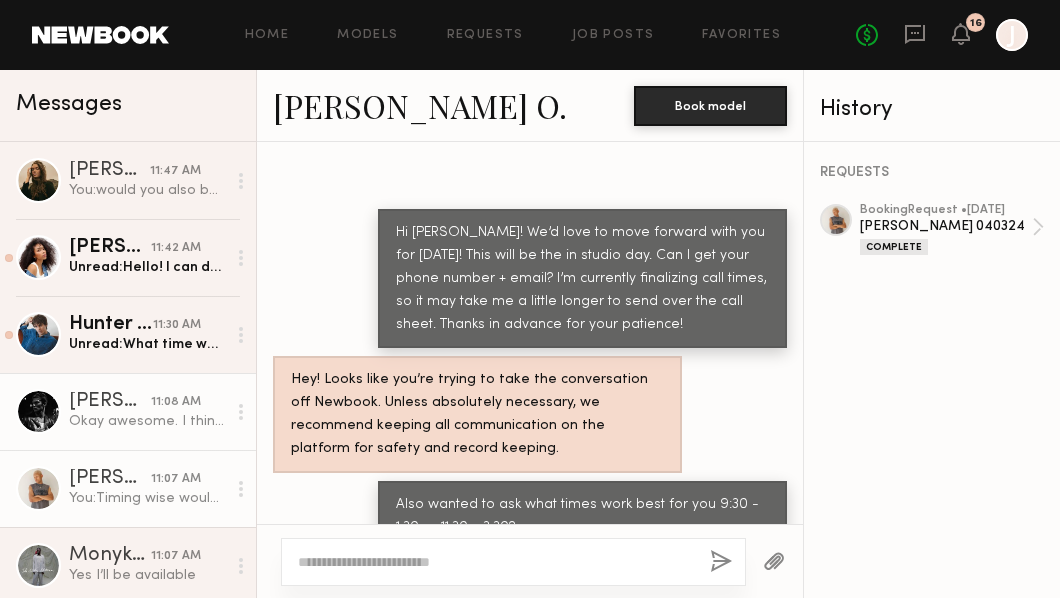 click on "Royce L. 11:08 AM Okay awesome. I think it would be much better for me if the 31st was the day as I have a flight to Utah on the 1st but let me know asap and I can make arrangements to change it." 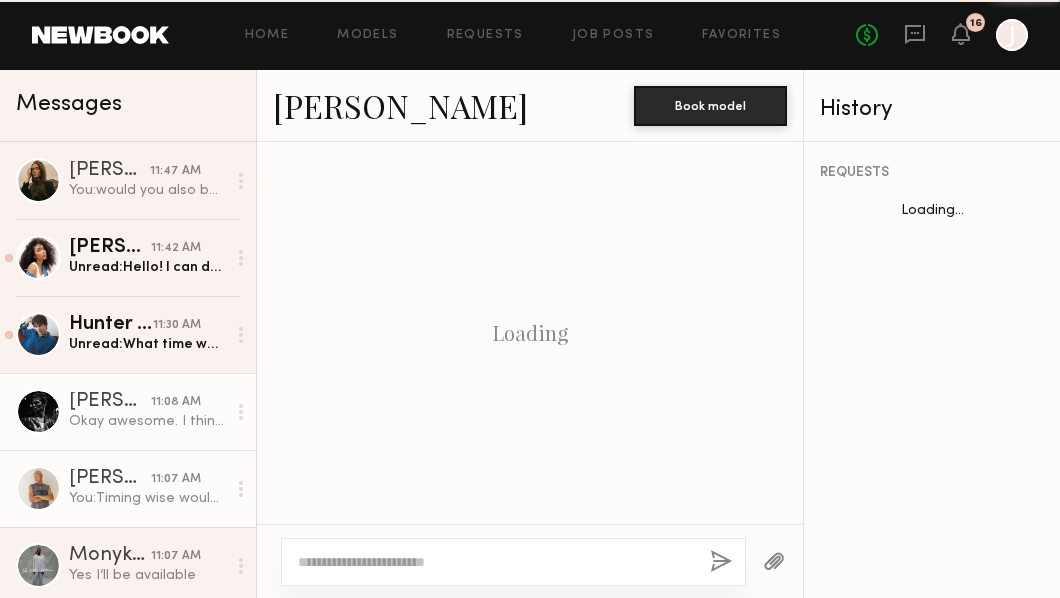 scroll, scrollTop: 1756, scrollLeft: 0, axis: vertical 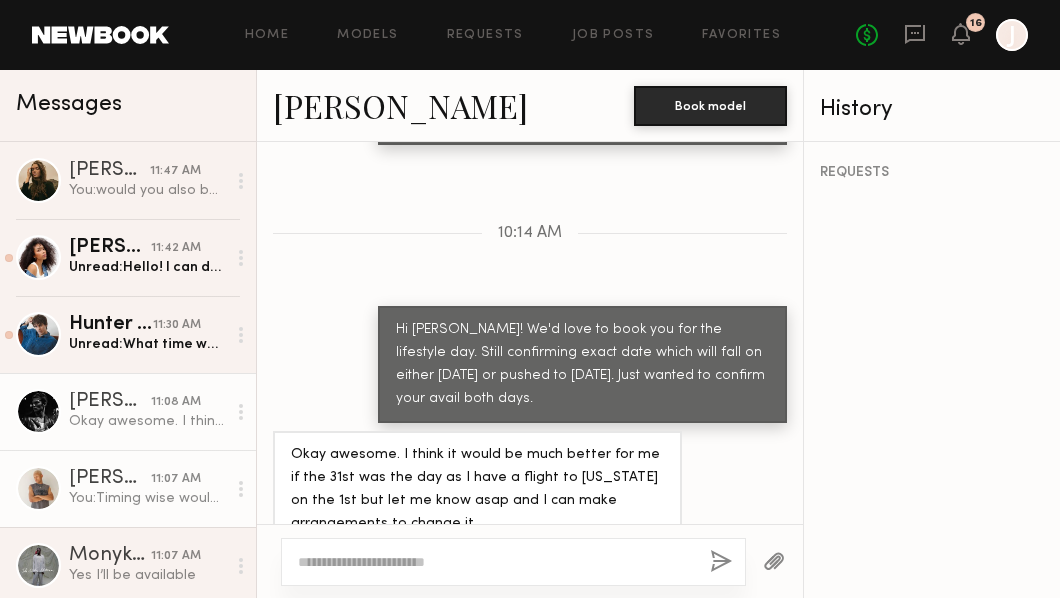 click on "11:07 AM" 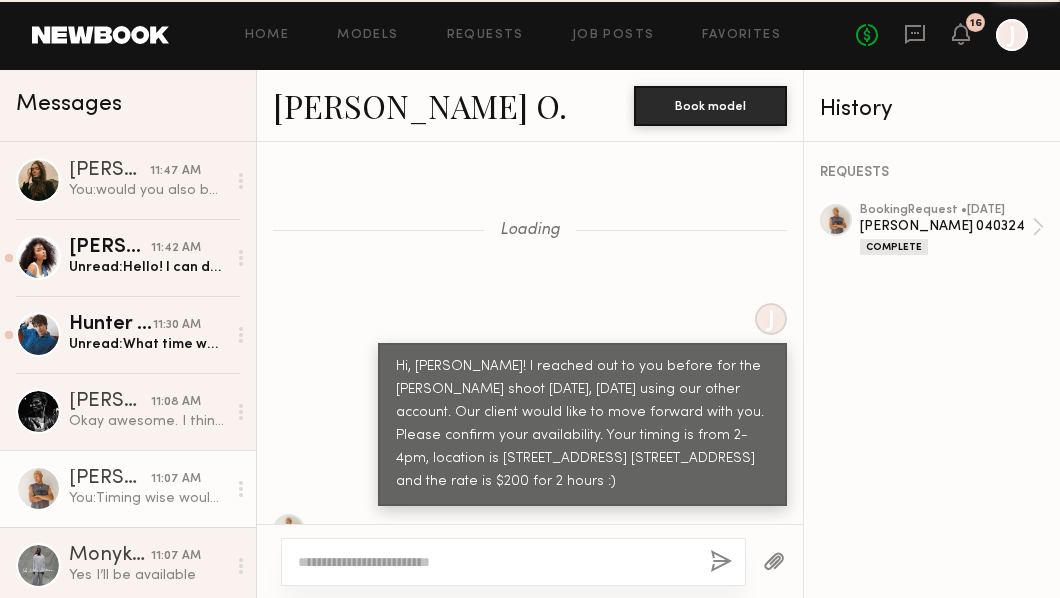 scroll, scrollTop: 5815, scrollLeft: 0, axis: vertical 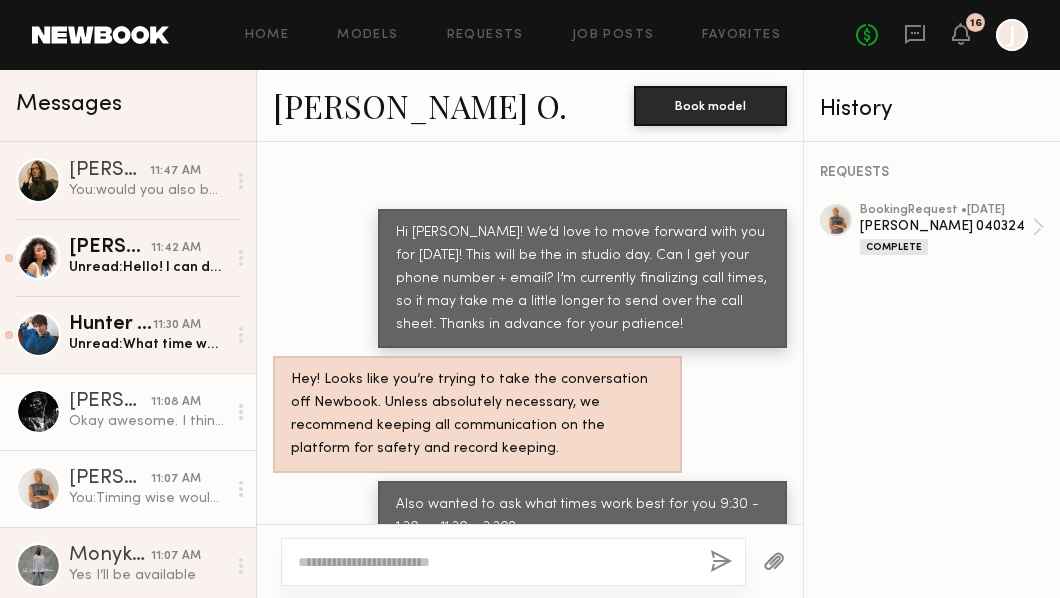 click on "Okay awesome. I think it would be much better for me if the 31st was the day as I have a flight to [US_STATE] on the 1st but let me know asap and I can make arrangements to change it." 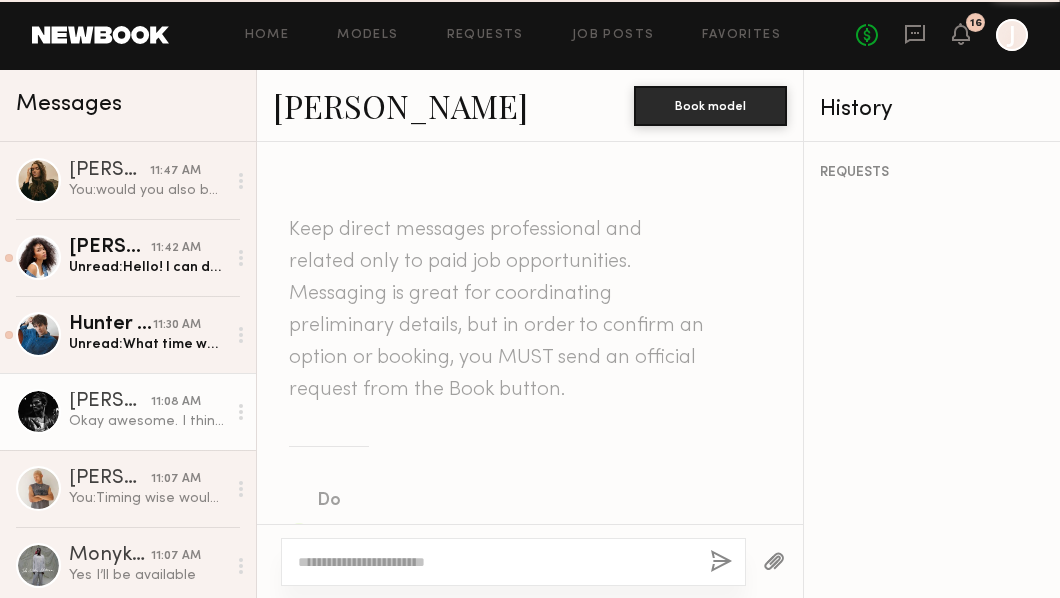 scroll, scrollTop: 1756, scrollLeft: 0, axis: vertical 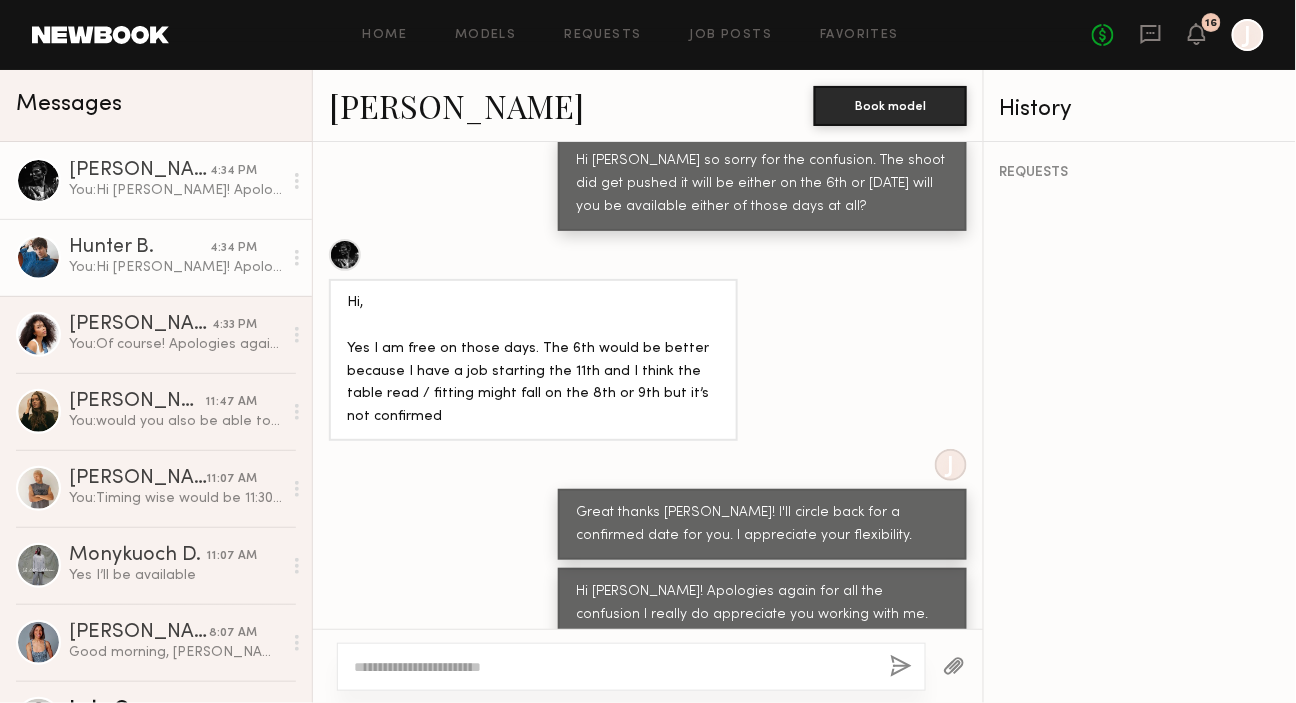 click on "Hunter B." 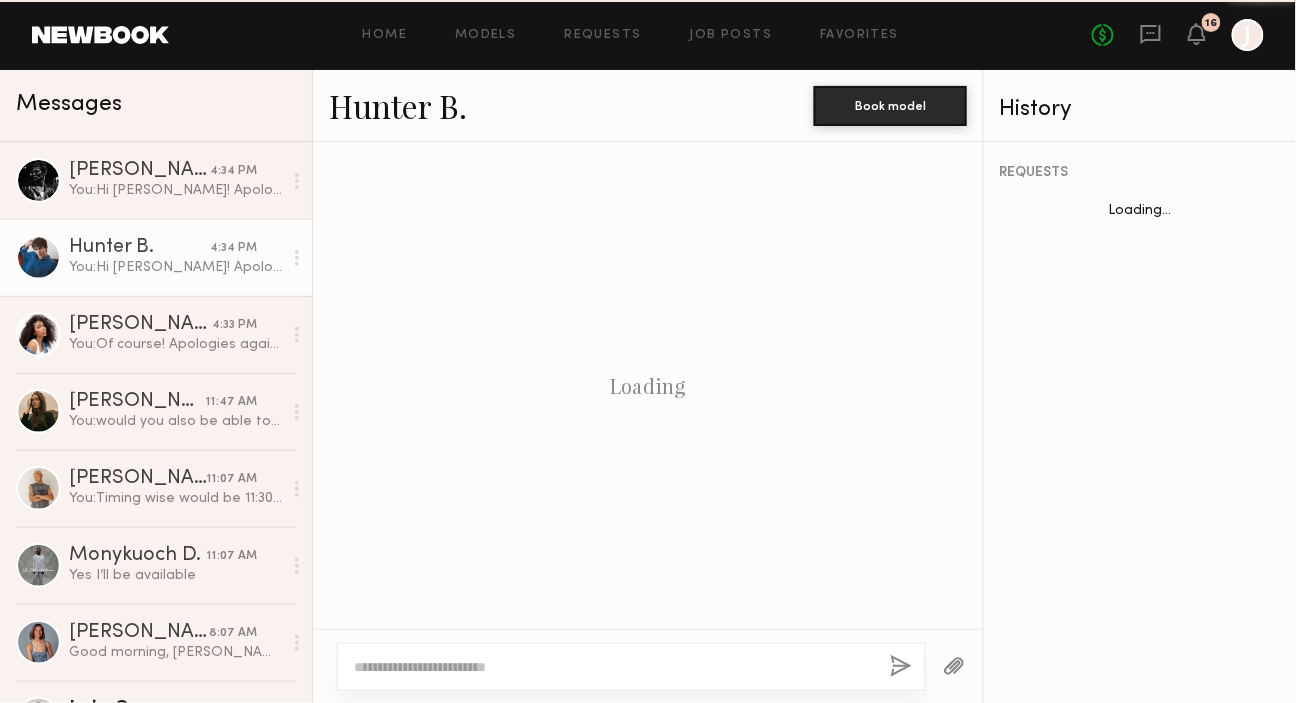 scroll, scrollTop: 1862, scrollLeft: 0, axis: vertical 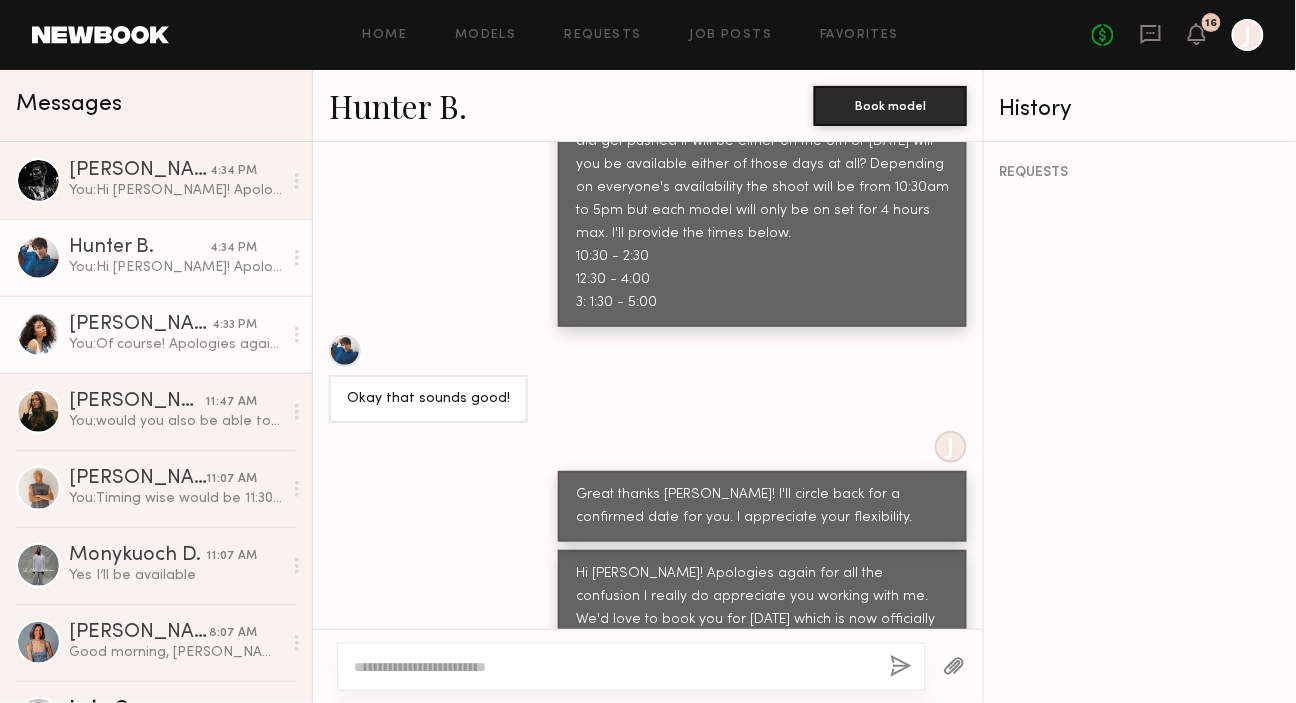 click on "You:  Of course! Apologies again for all the confusion I really do appreciate you working with me. We'd love to book you for [DATE] which is now officially confirmed!" 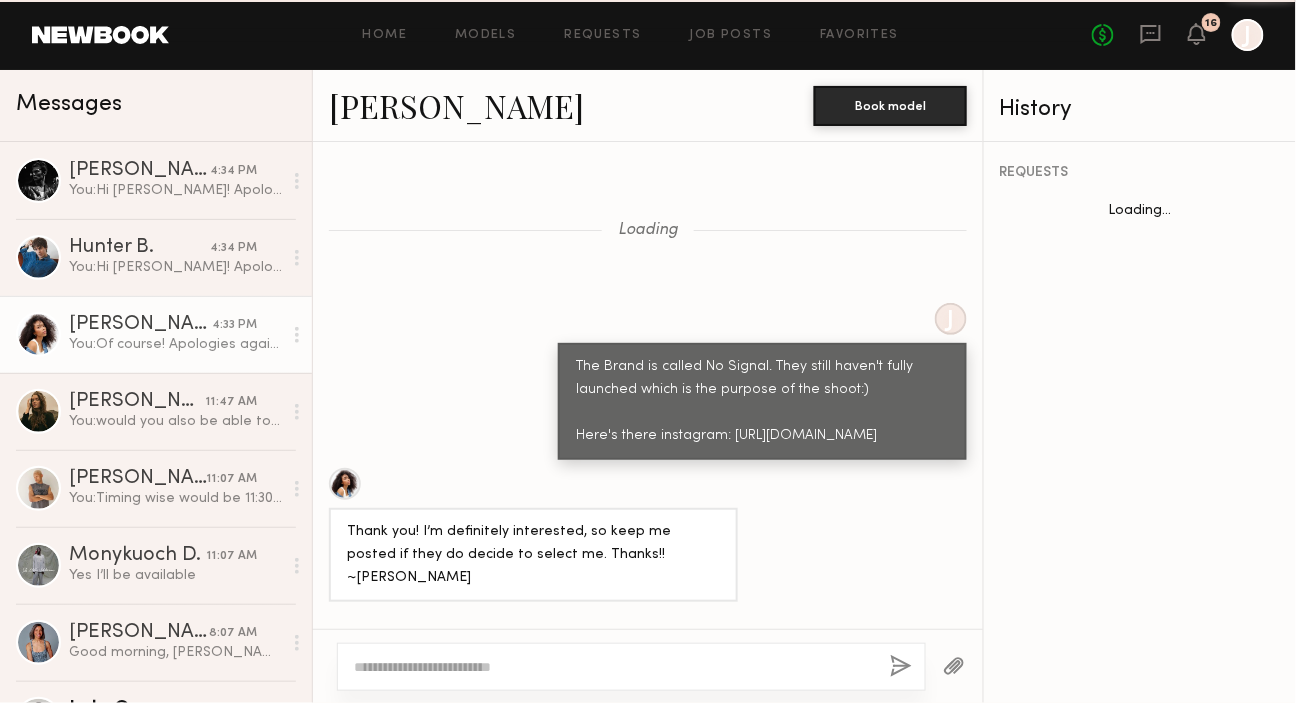 scroll, scrollTop: 1120, scrollLeft: 0, axis: vertical 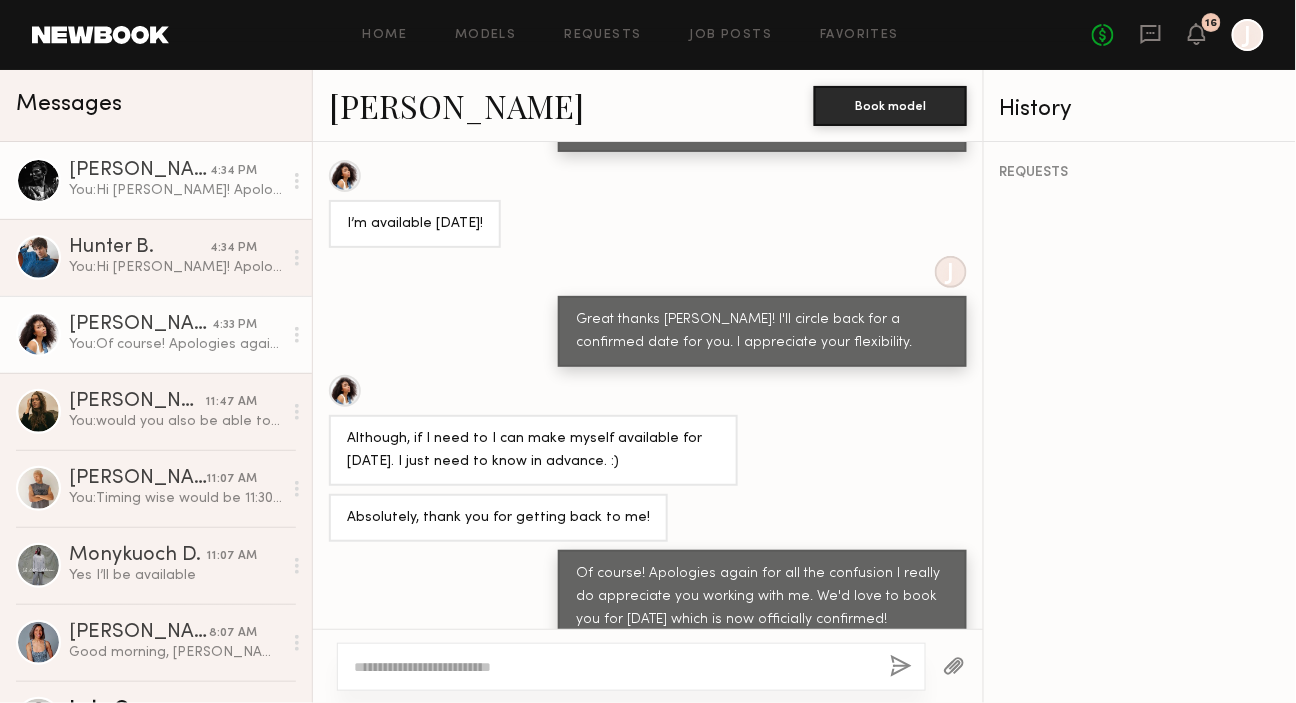 click on "Royce L. 4:34 PM You:  Hi Royce! Apologies again for all the confusion I really do appreciate you working with me. We'd love to book you for Friday August 8th which is now officially confirmed!" 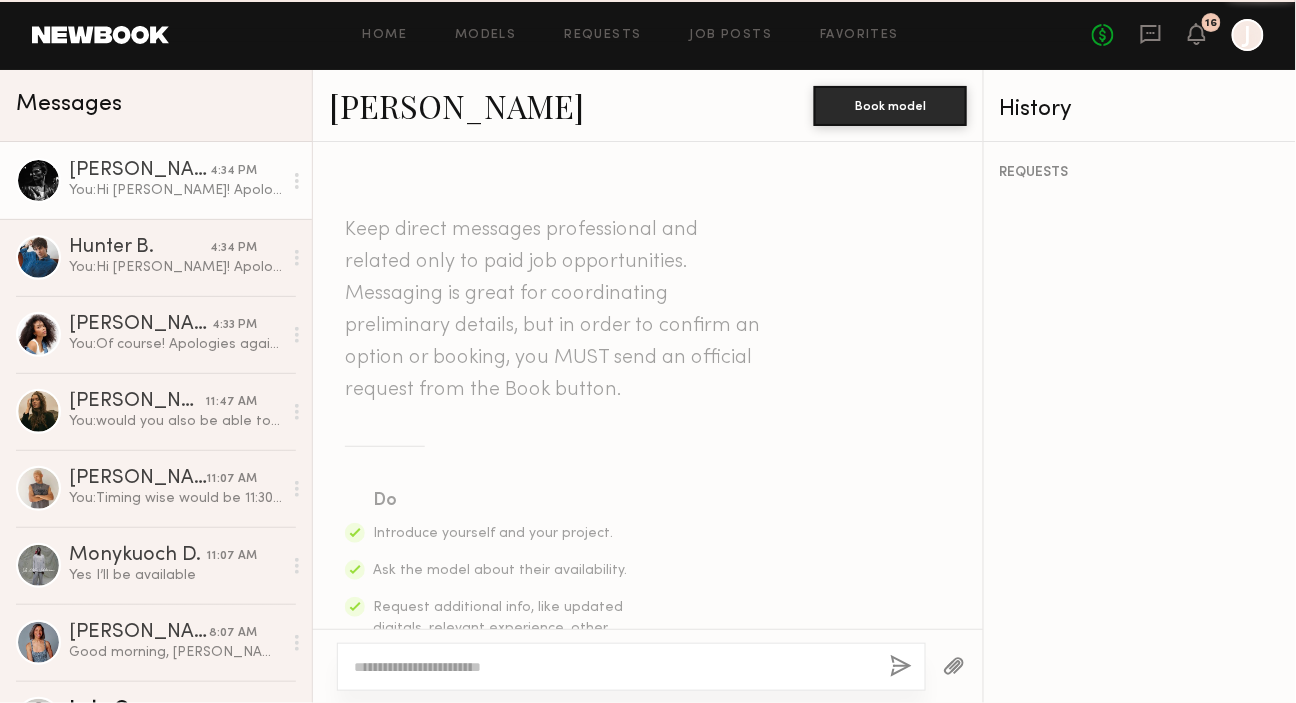 scroll, scrollTop: 2256, scrollLeft: 0, axis: vertical 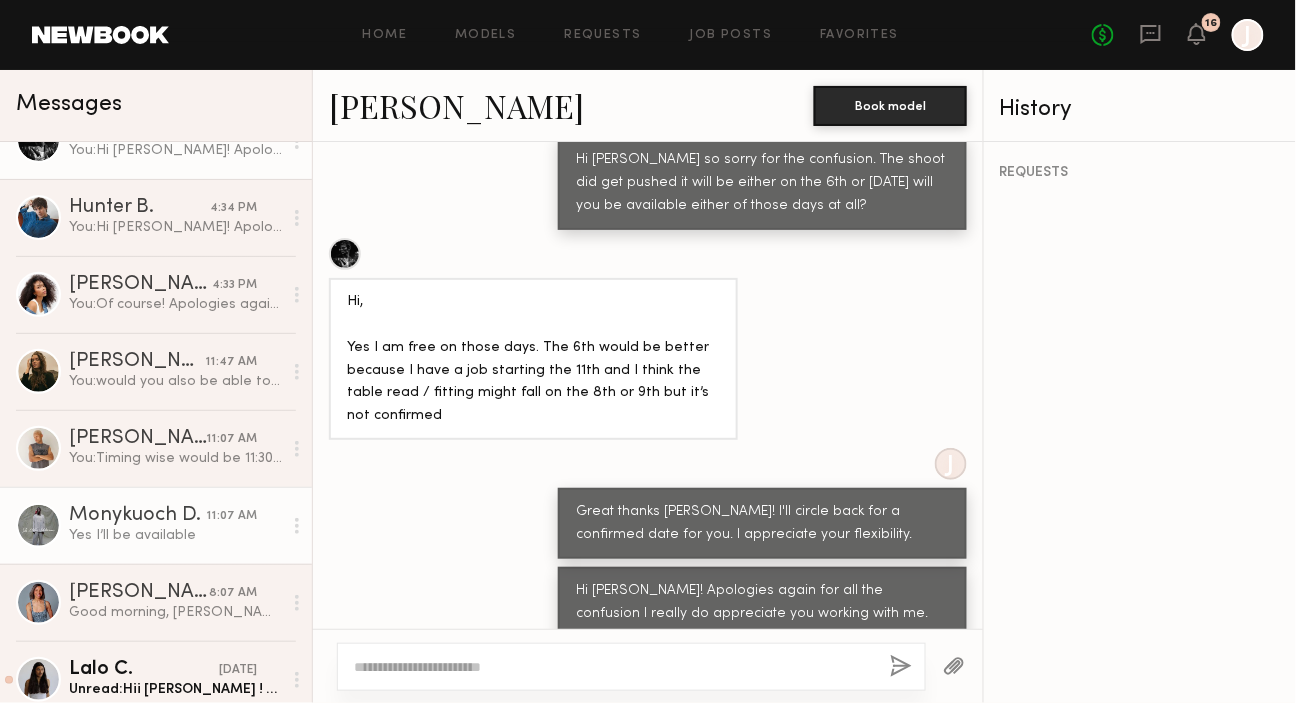 click on "Yes I’ll be available" 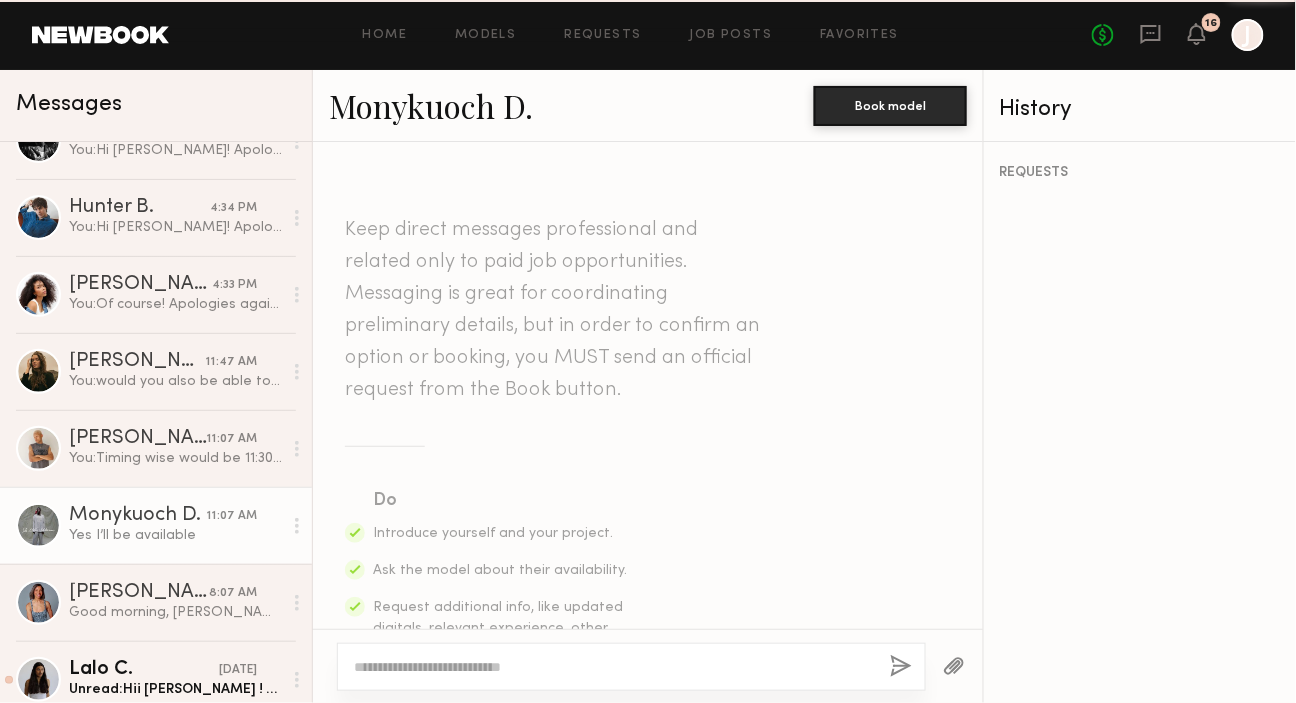scroll, scrollTop: 1642, scrollLeft: 0, axis: vertical 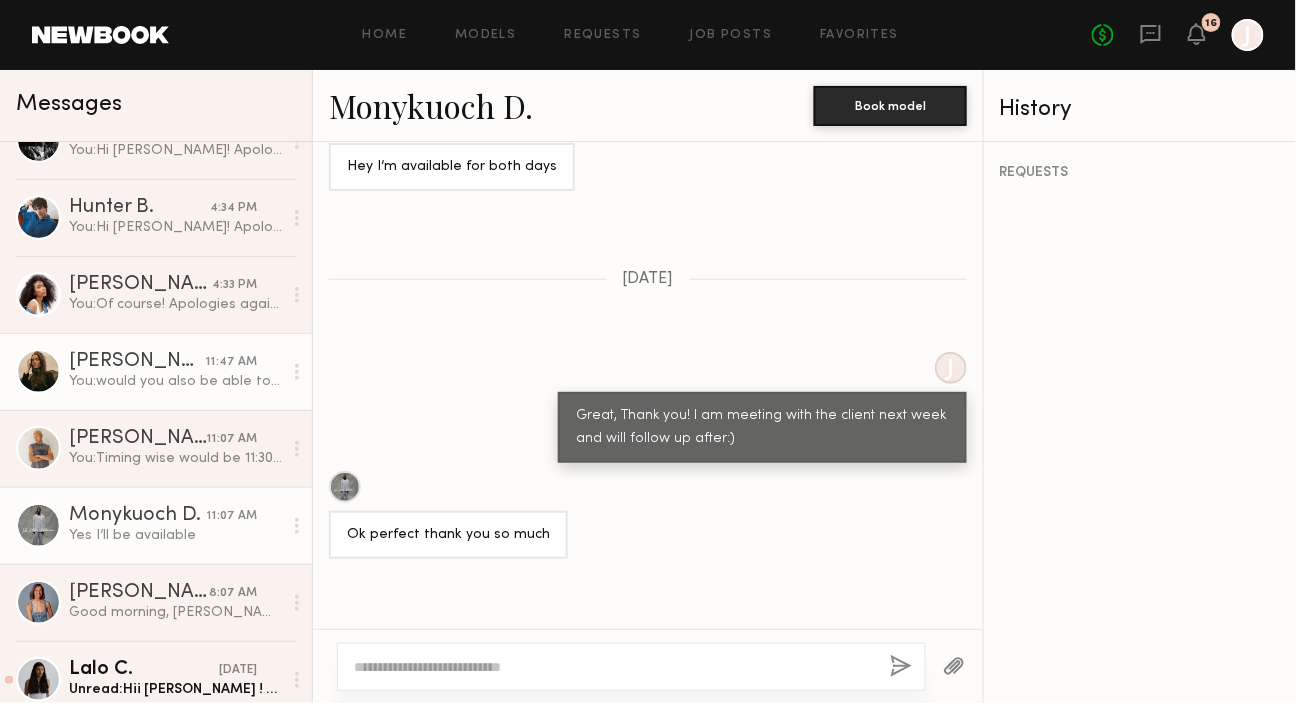 click on "You:  would you also be able to send over photos to my email maddie@htcollective.com of cool sneakers, sunglasses, hats, watches, hiking boots and hiking shoes you may own? Going for outdoorsy vibes." 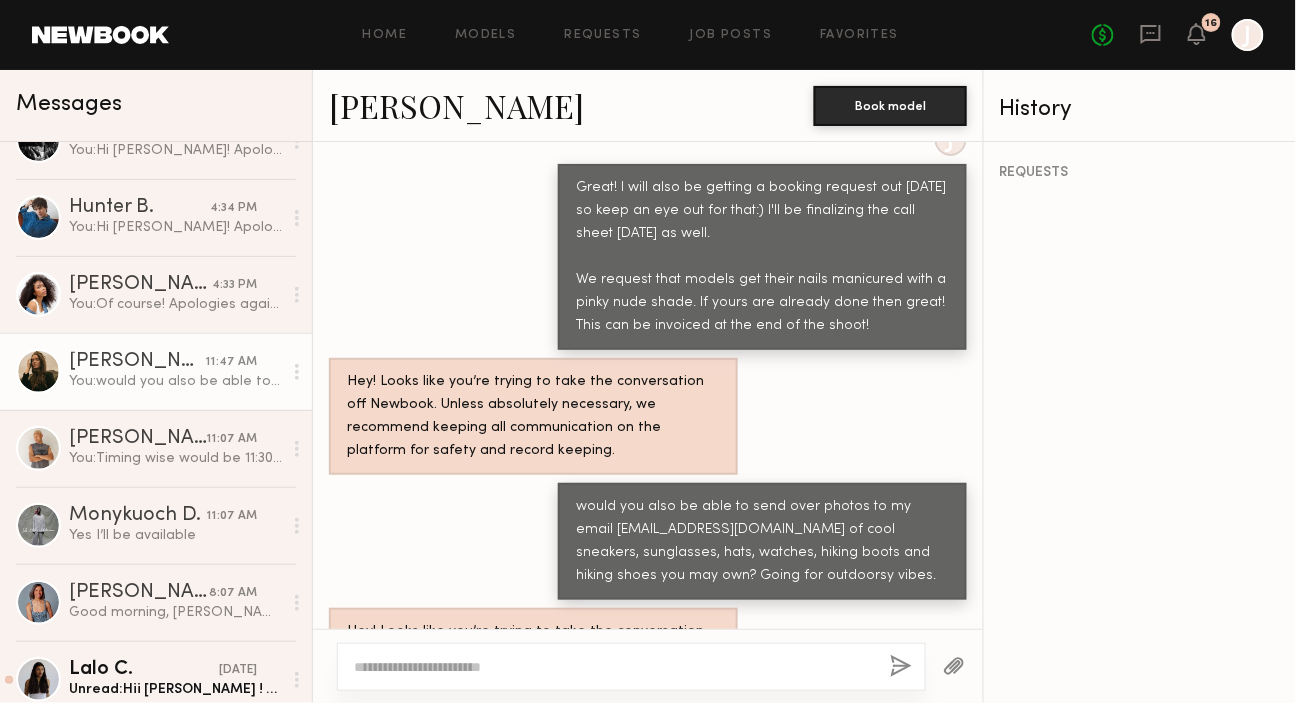 scroll, scrollTop: 2163, scrollLeft: 0, axis: vertical 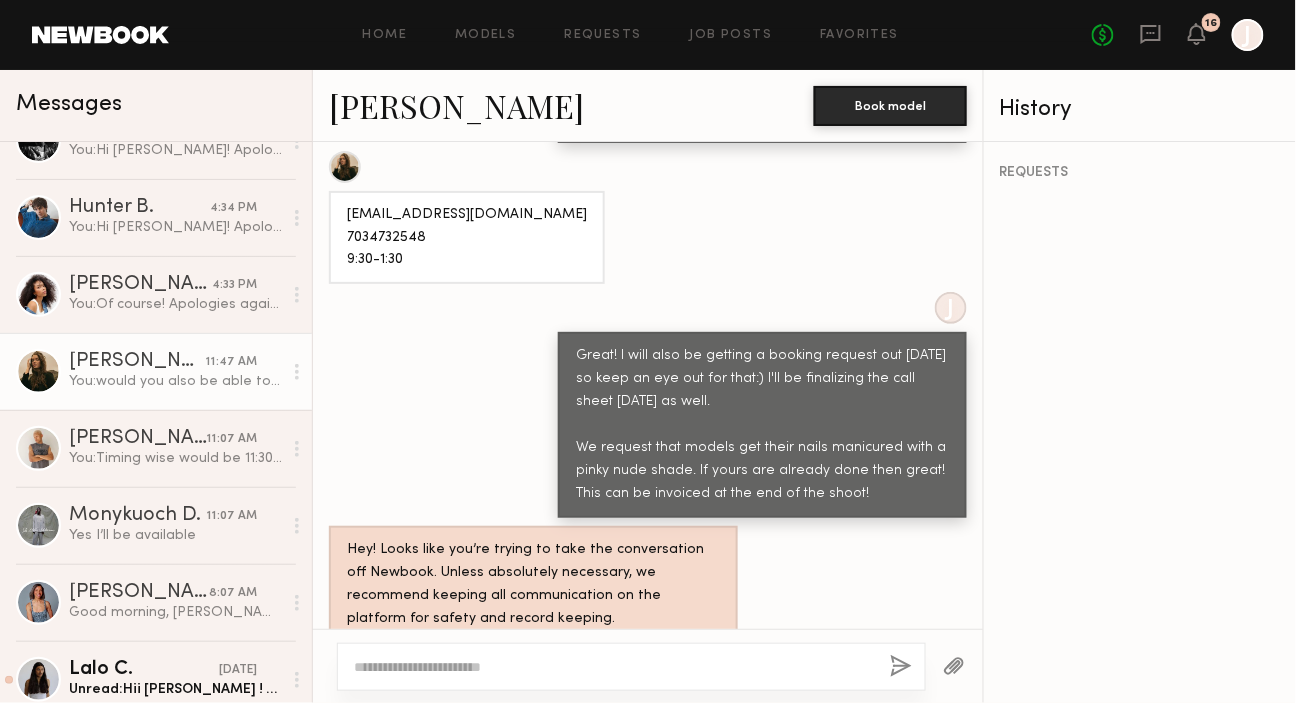 click on "[PERSON_NAME]" 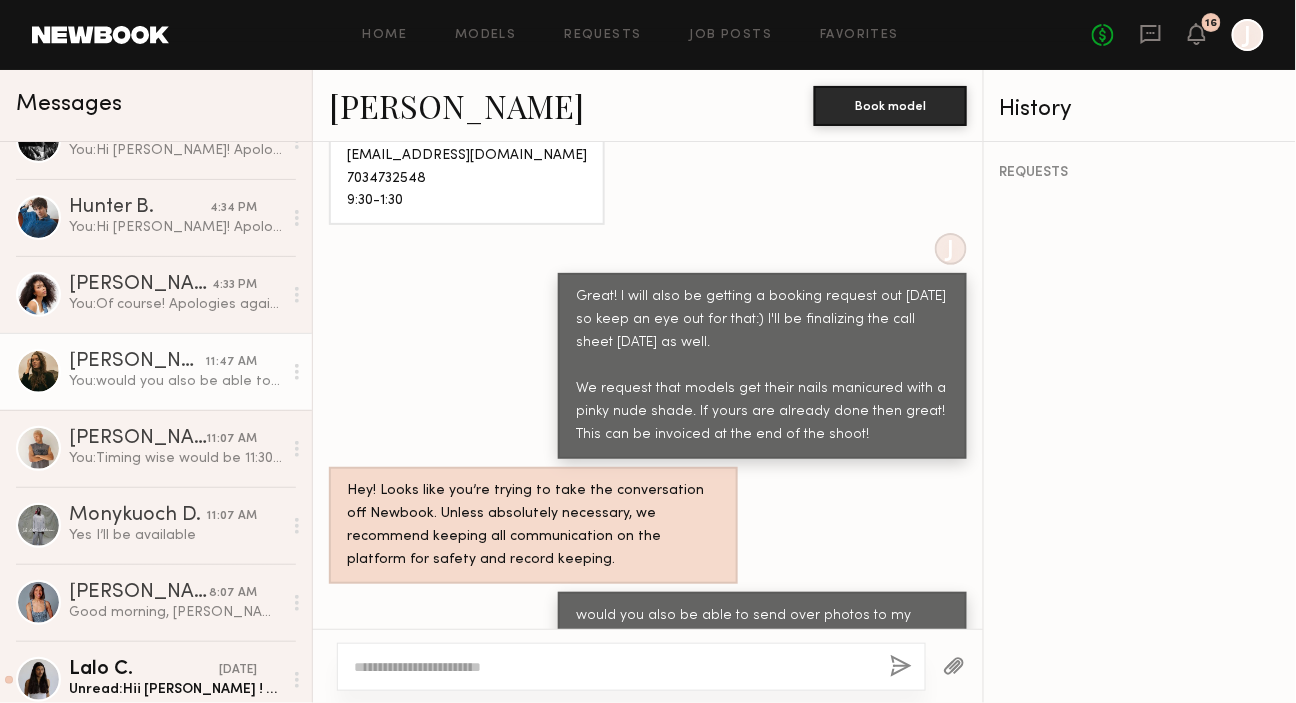 scroll, scrollTop: 2223, scrollLeft: 0, axis: vertical 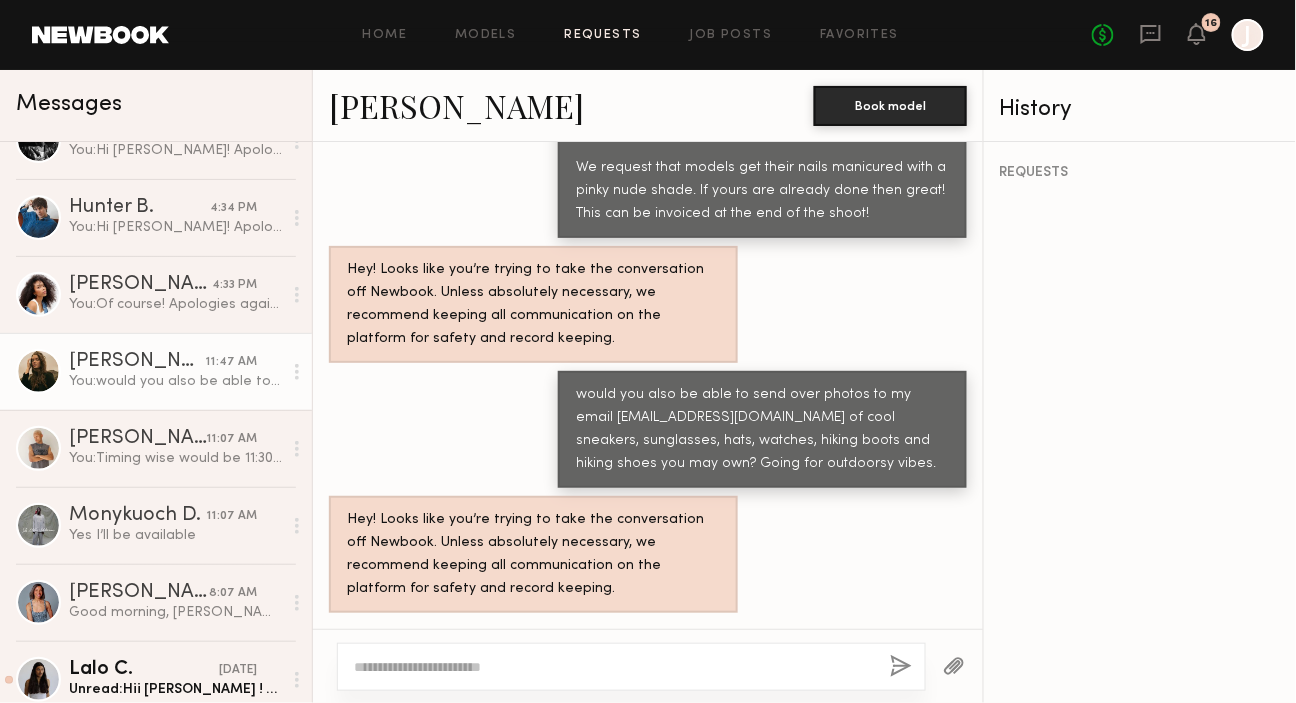 click on "Requests" 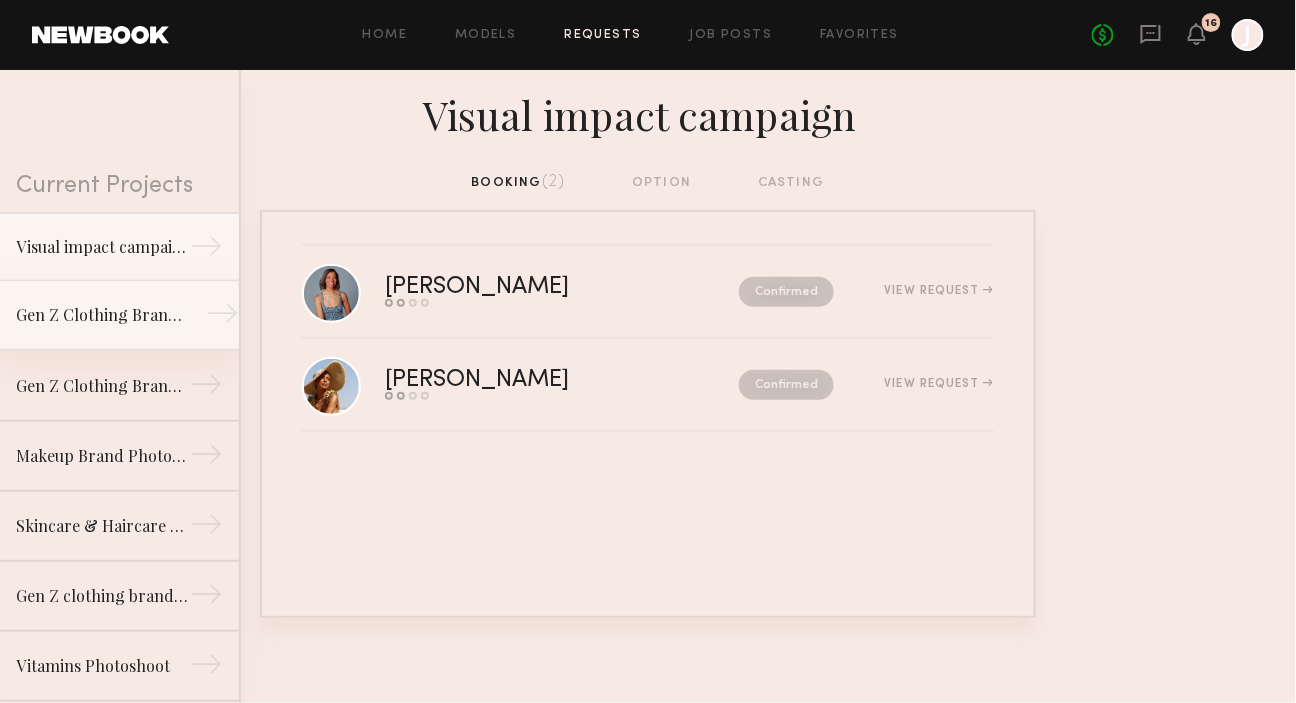 click on "→" 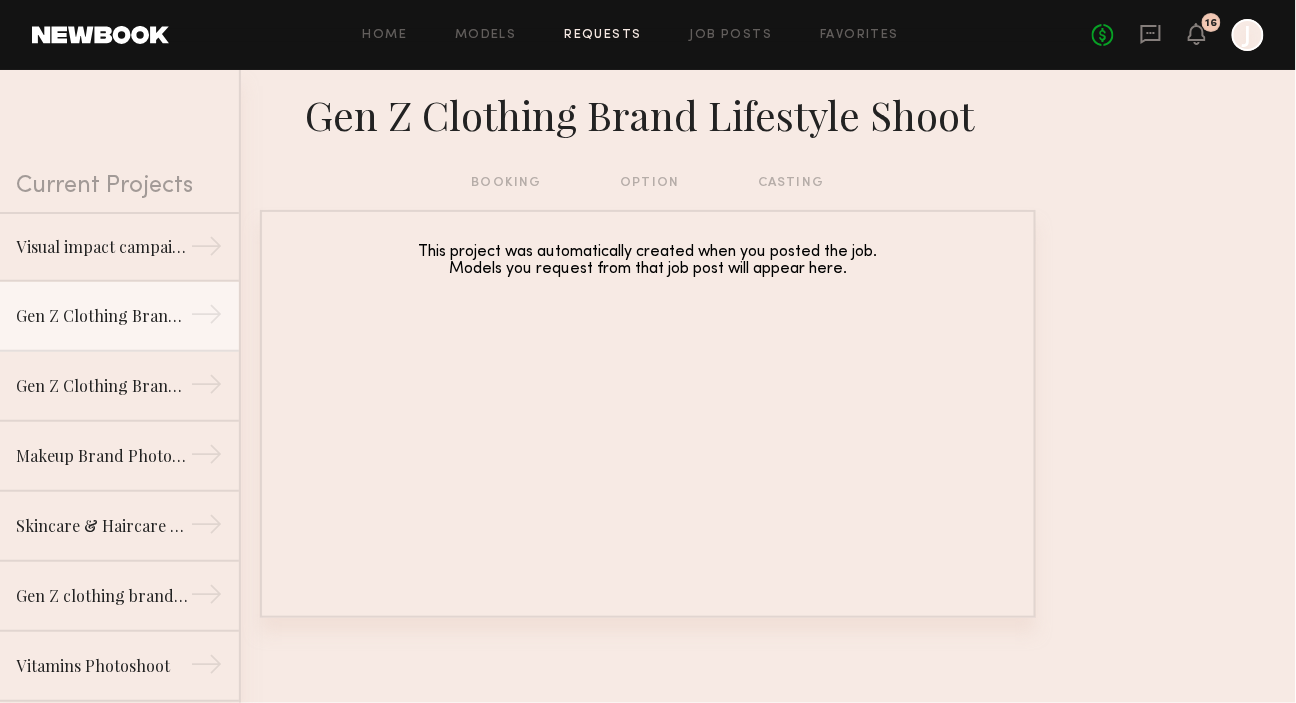 click on "booking   option   casting" 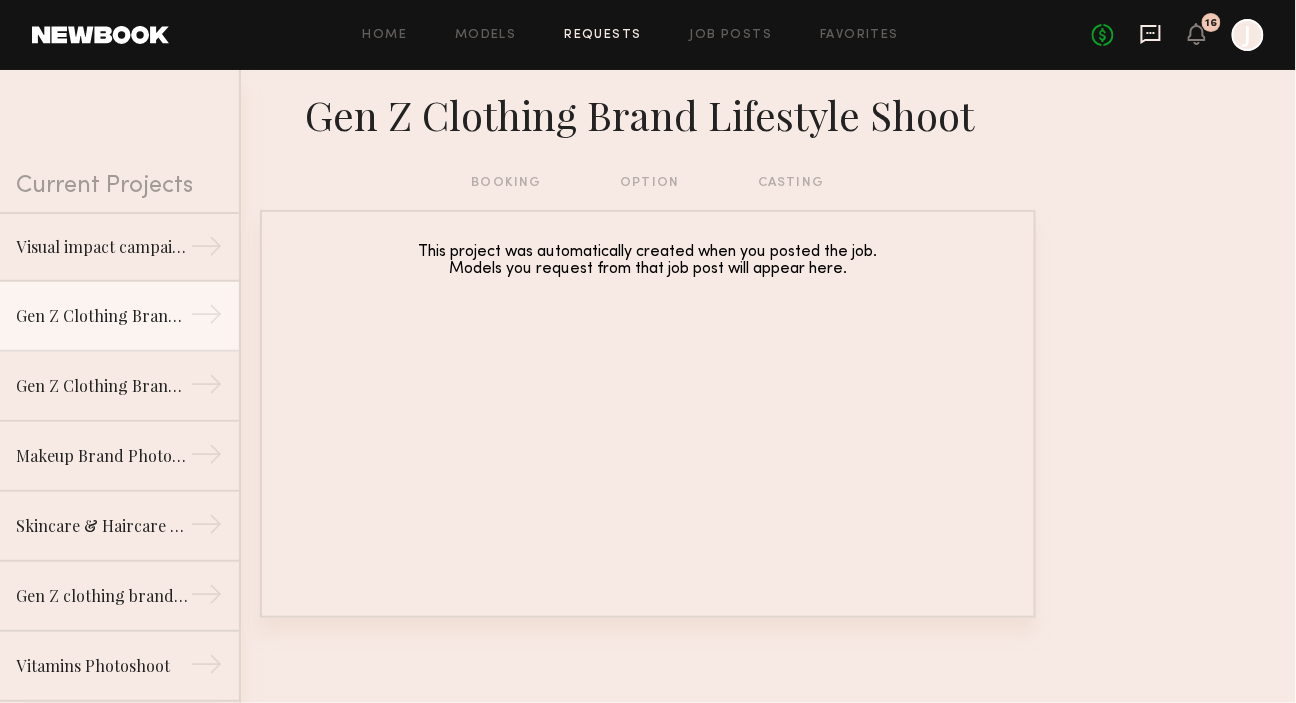 click 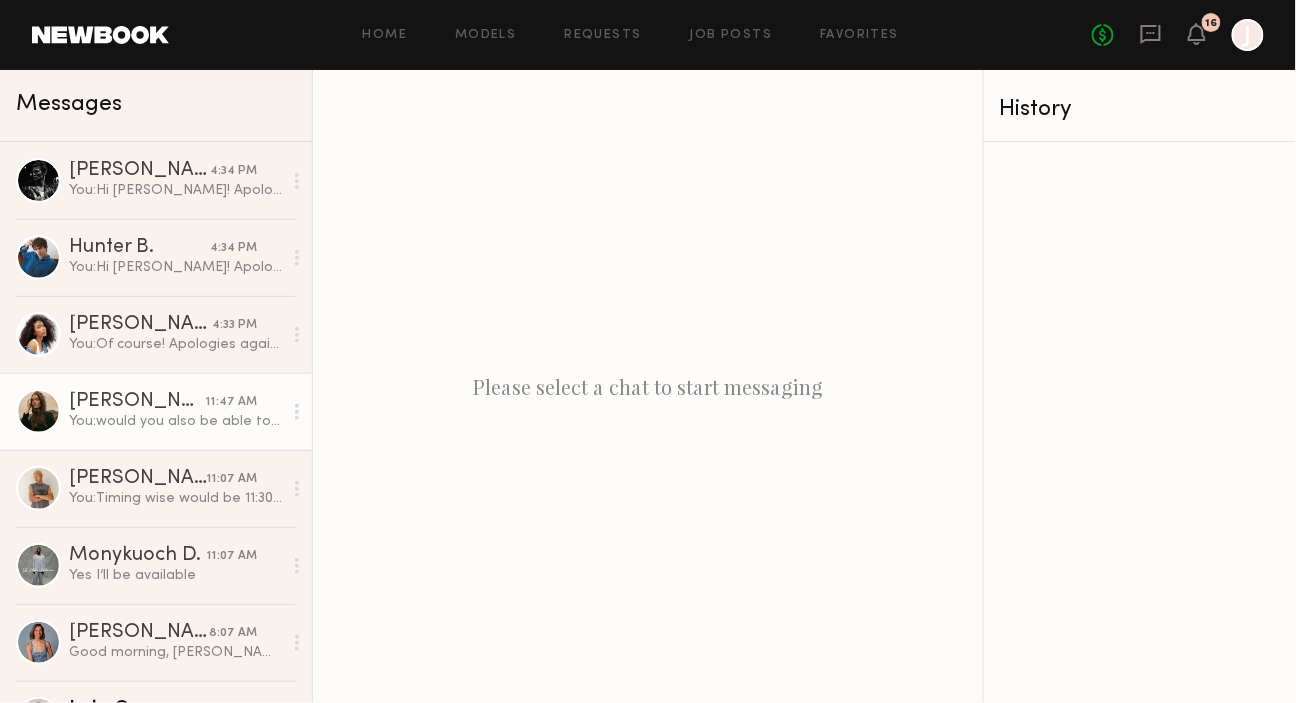 click on "You:  would you also be able to send over photos to my email maddie@htcollective.com of cool sneakers, sunglasses, hats, watches, hiking boots and hiking shoes you may own? Going for outdoorsy vibes." 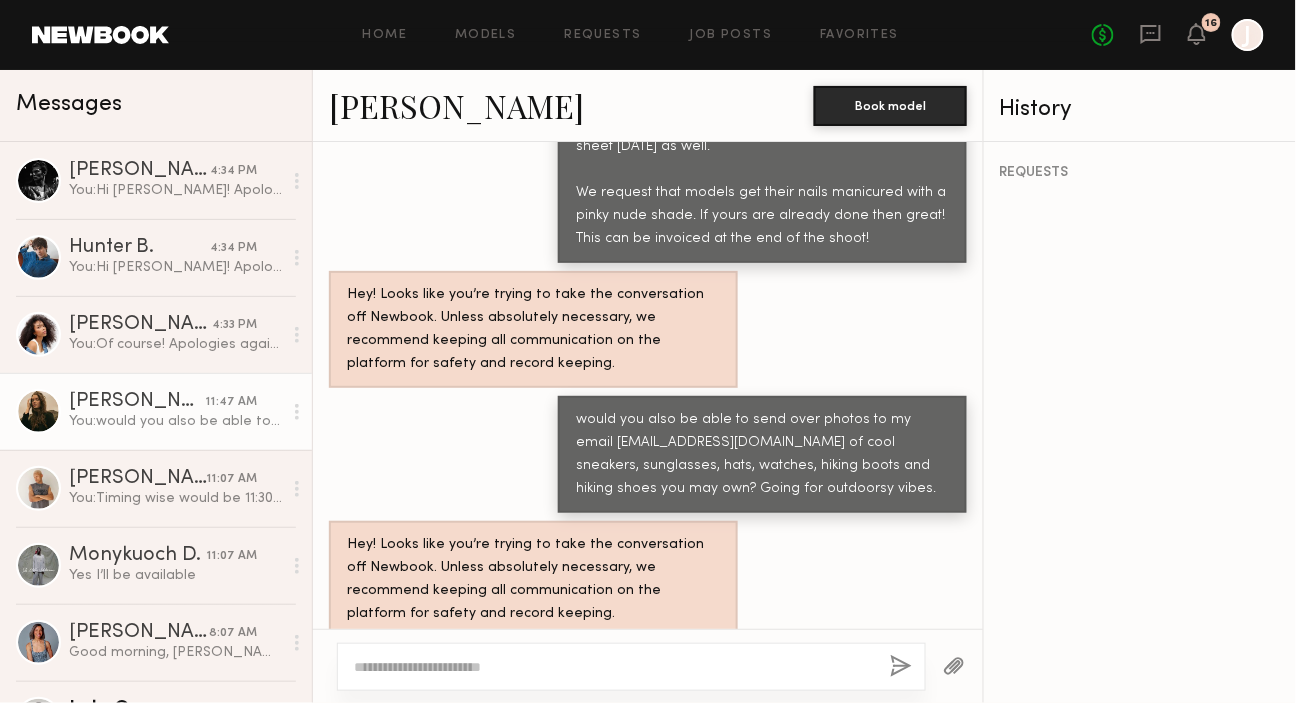 scroll, scrollTop: 2432, scrollLeft: 0, axis: vertical 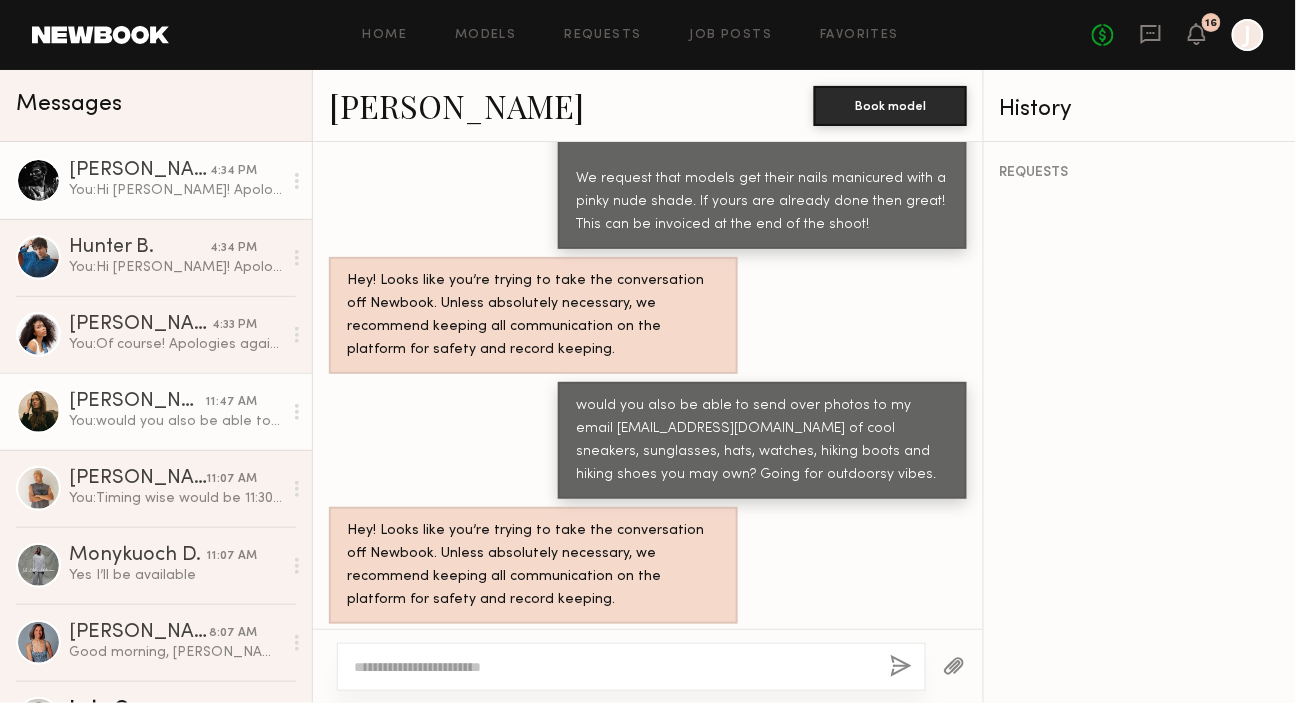 click on "You:  Hi [PERSON_NAME]! Apologies again for all the confusion I really do appreciate you working with me. We'd love to book you for [DATE] which is now officially confirmed!" 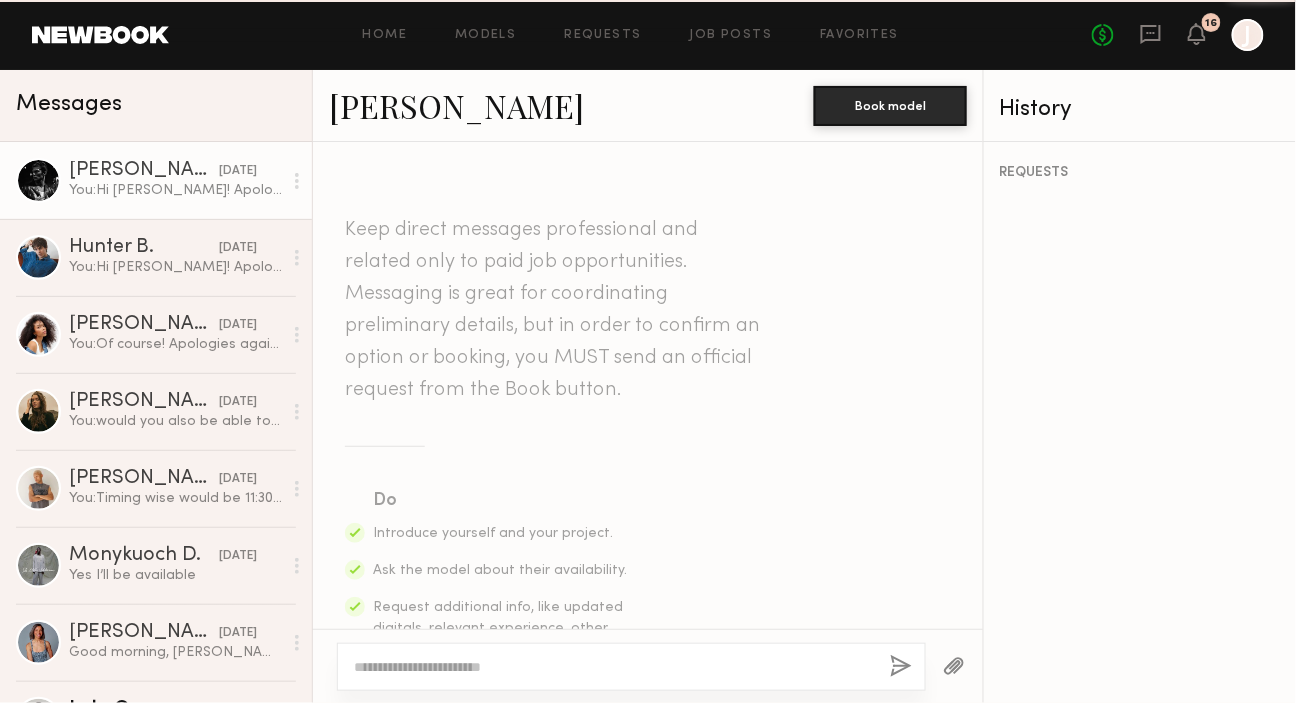 scroll, scrollTop: 2256, scrollLeft: 0, axis: vertical 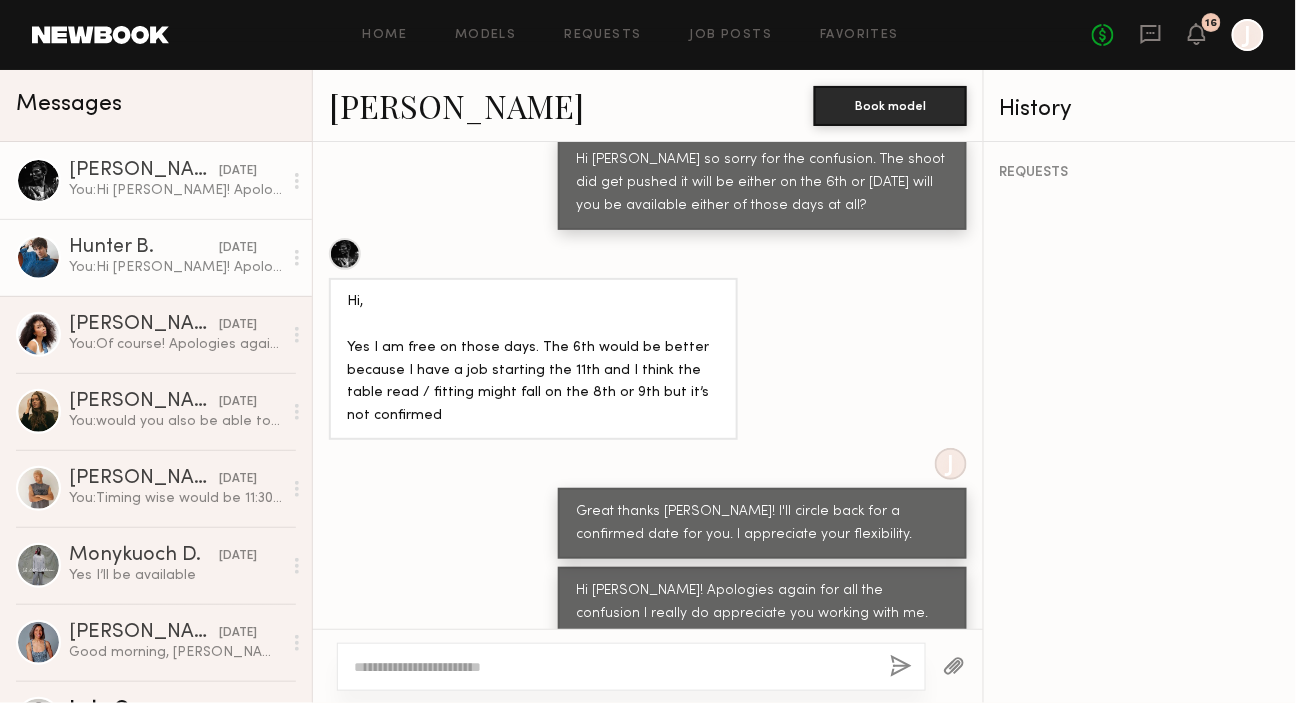 click on "You:  Hi [PERSON_NAME]! Apologies again for all the confusion I really do appreciate you working with me. We'd love to book you for [DATE] which is now officially confirmed!" 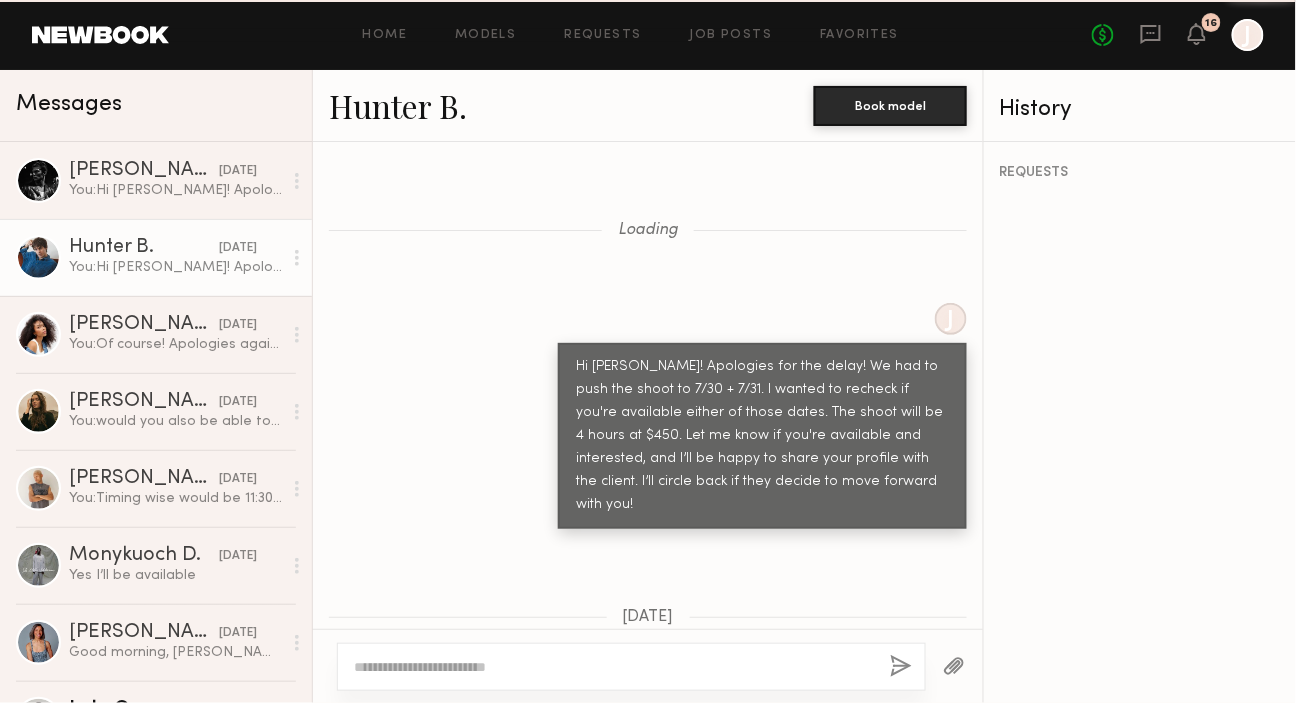 scroll, scrollTop: 1862, scrollLeft: 0, axis: vertical 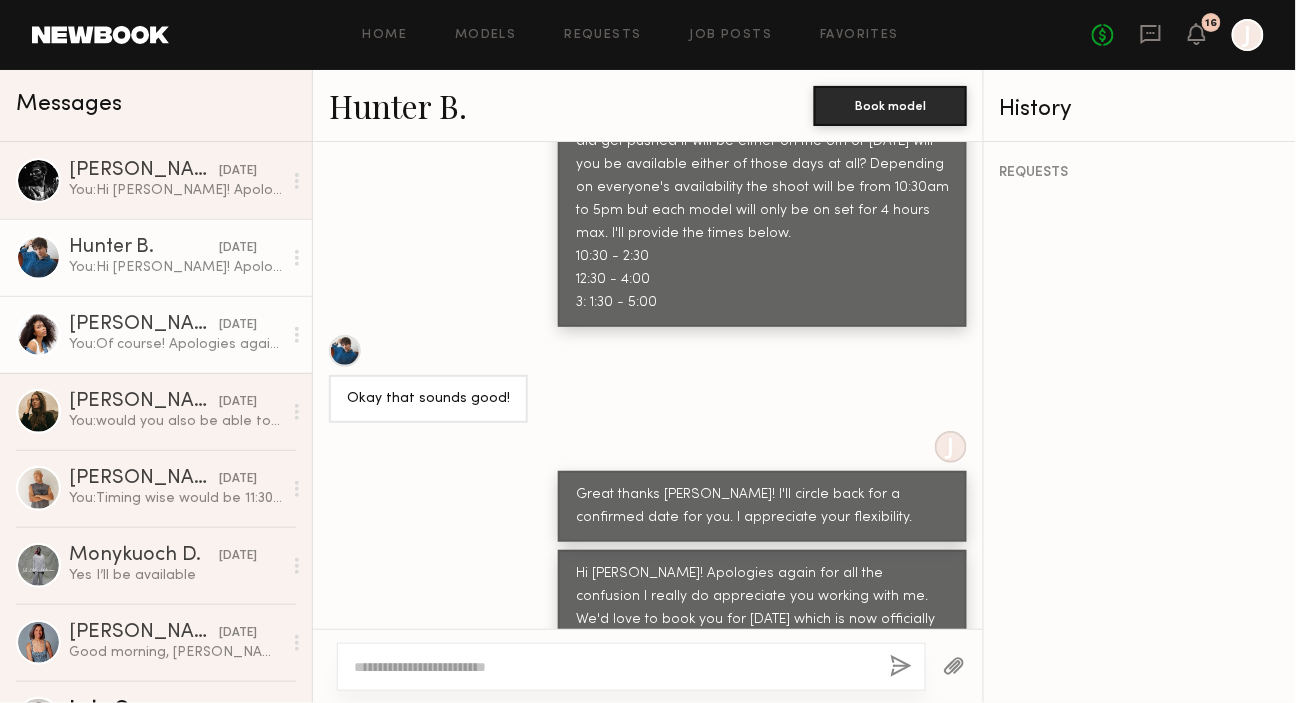 click on "[PERSON_NAME]" 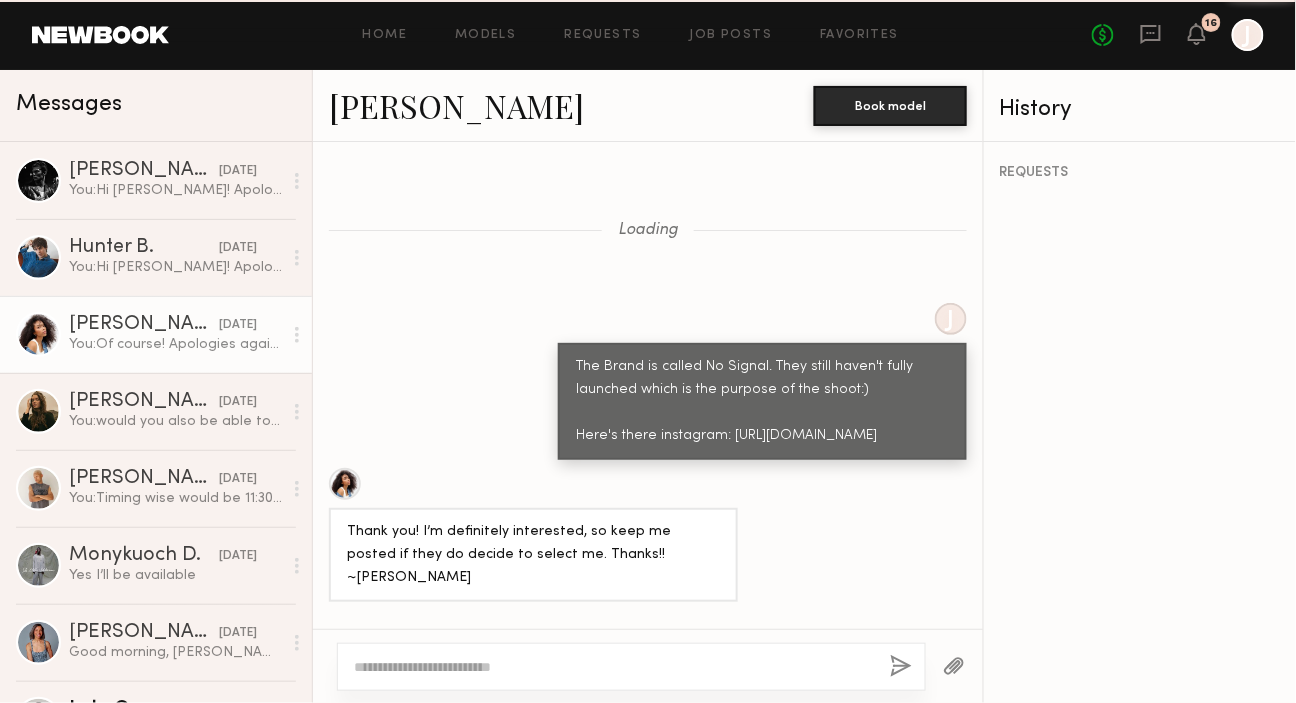 scroll, scrollTop: 1120, scrollLeft: 0, axis: vertical 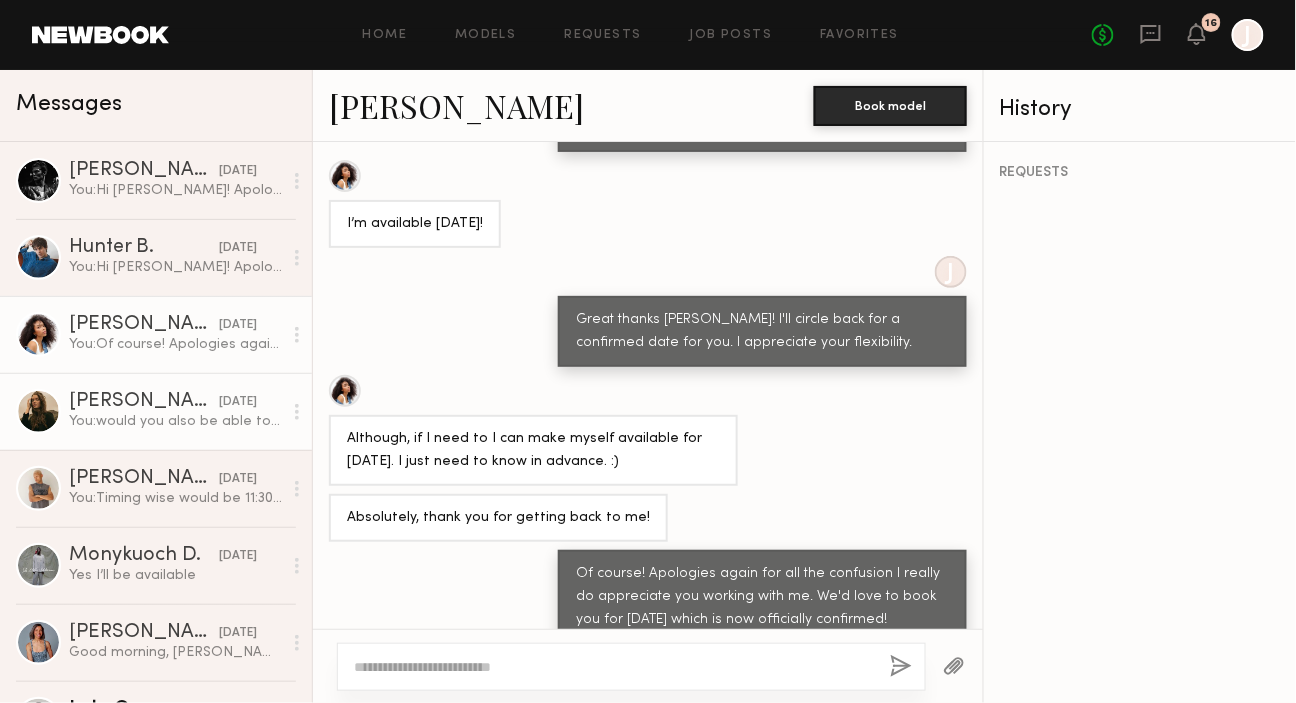 click on "You:  would you also be able to send over photos to my email maddie@htcollective.com of cool sneakers, sunglasses, hats, watches, hiking boots and hiking shoes you may own? Going for outdoorsy vibes." 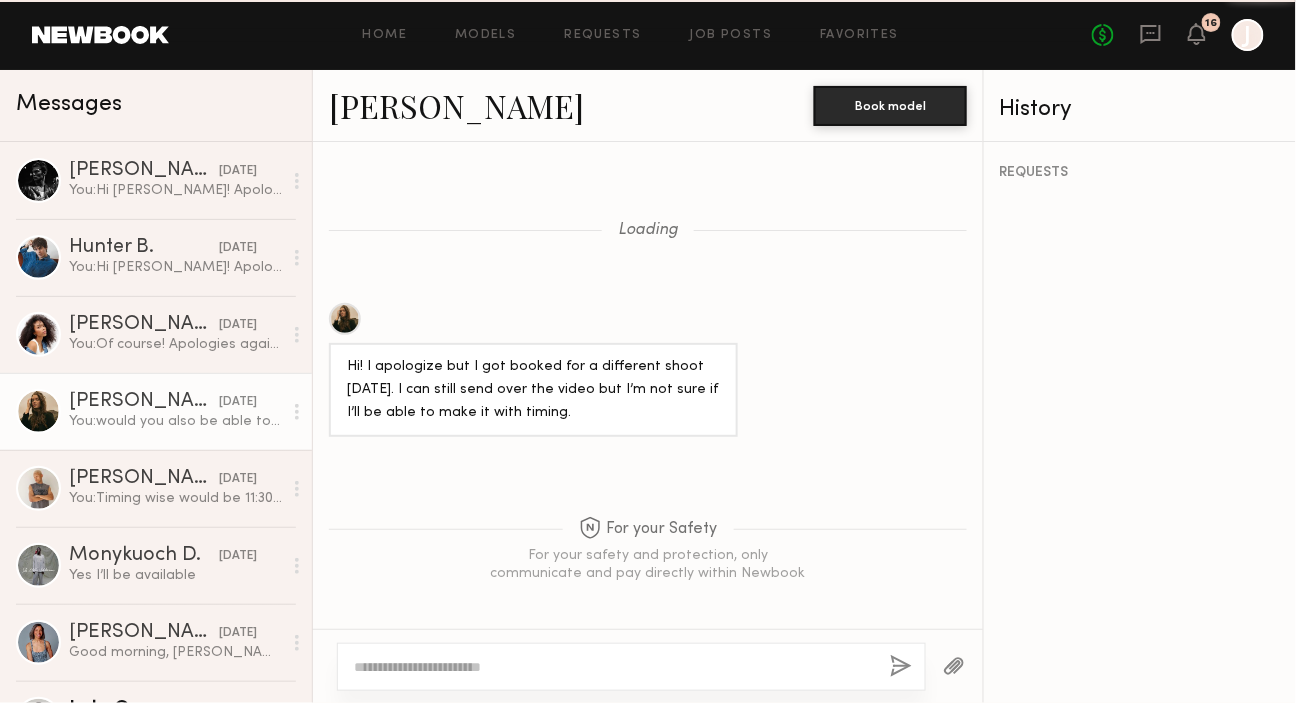 scroll, scrollTop: 2455, scrollLeft: 0, axis: vertical 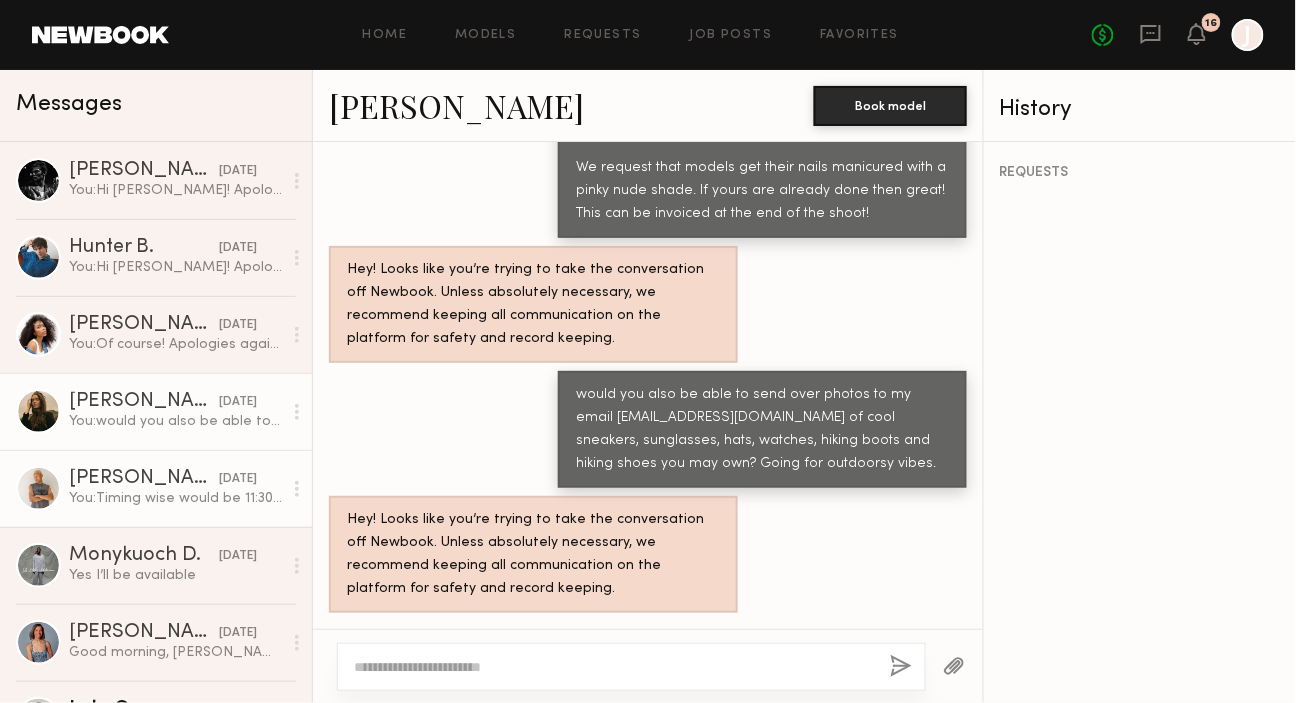 click on "You:  Timing wise would be 11:30 - 3:30!" 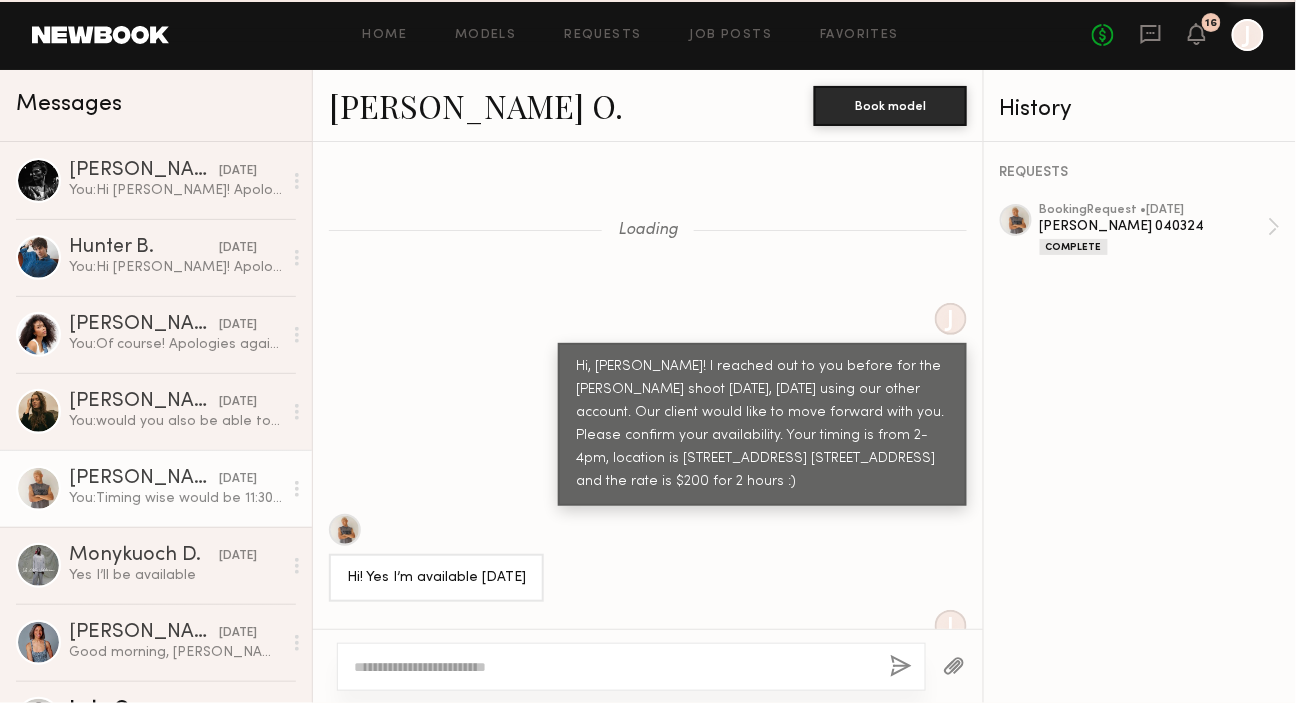 scroll, scrollTop: 5666, scrollLeft: 0, axis: vertical 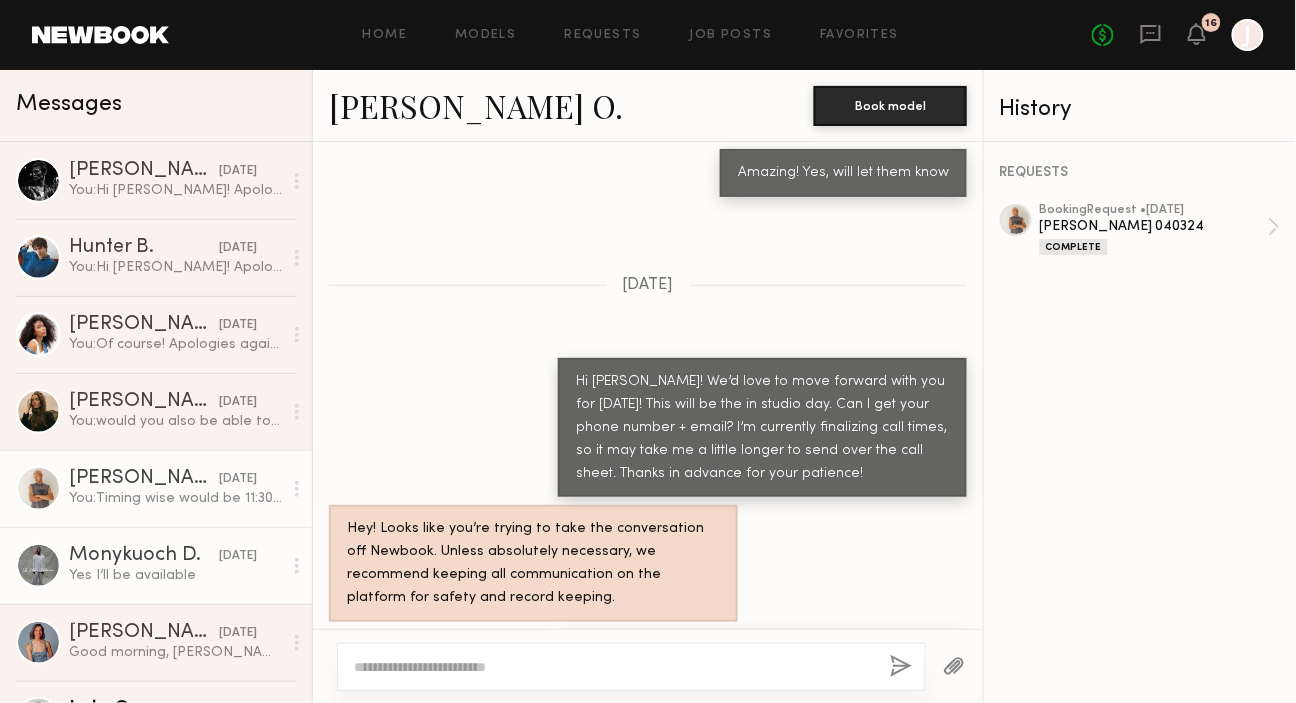 click on "Monykuoch D." 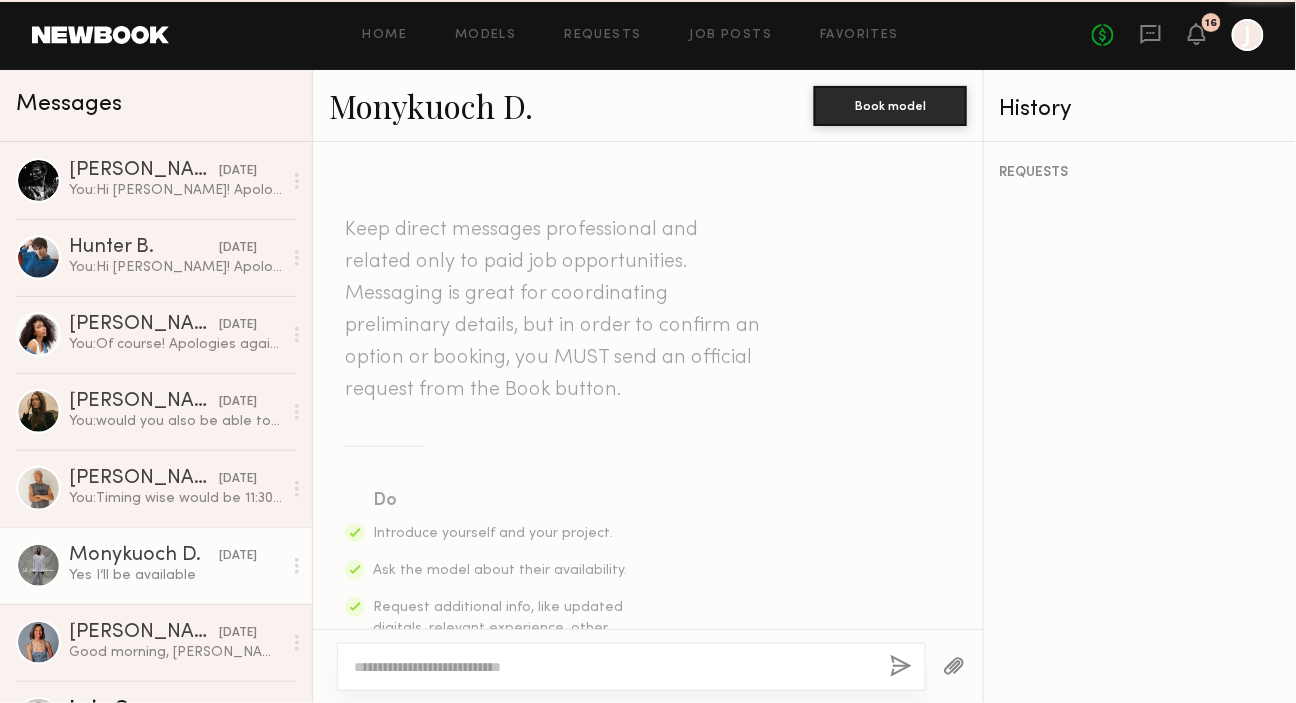 scroll, scrollTop: 1642, scrollLeft: 0, axis: vertical 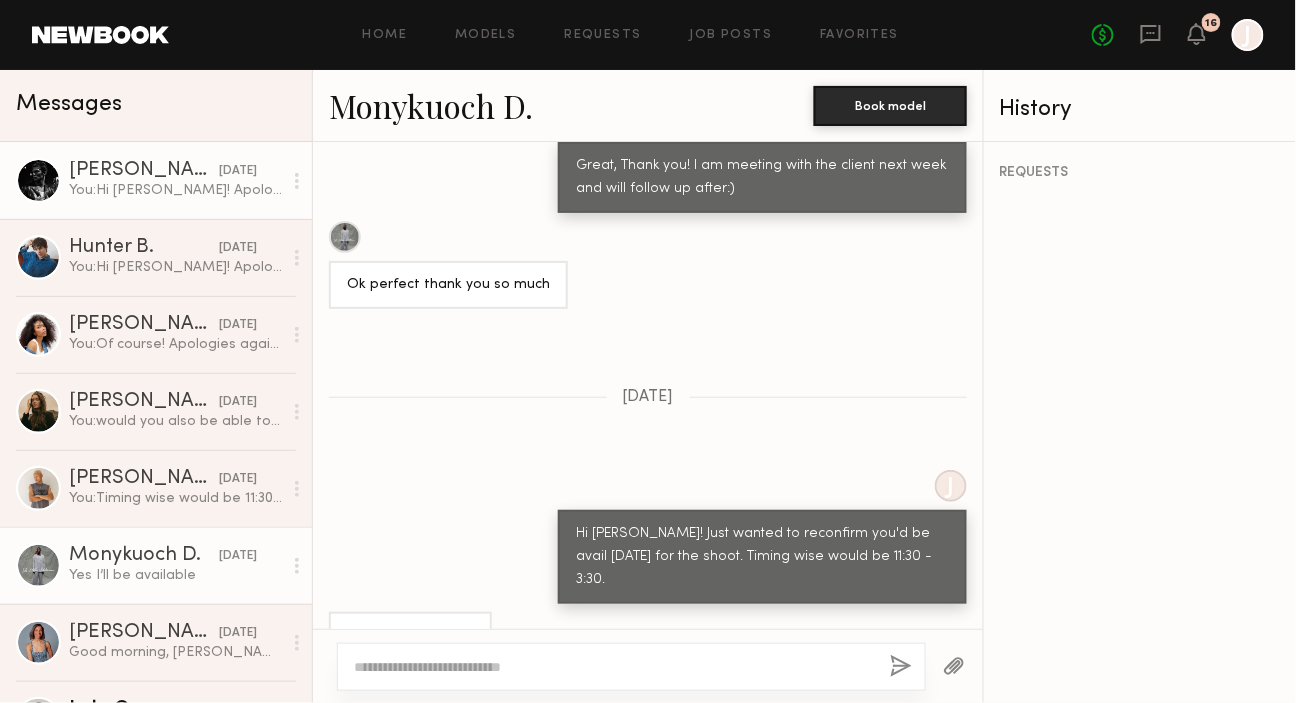 click on "Royce L. yesterday You:  Hi Royce! Apologies again for all the confusion I really do appreciate you working with me. We'd love to book you for Friday August 8th which is now officially confirmed!" 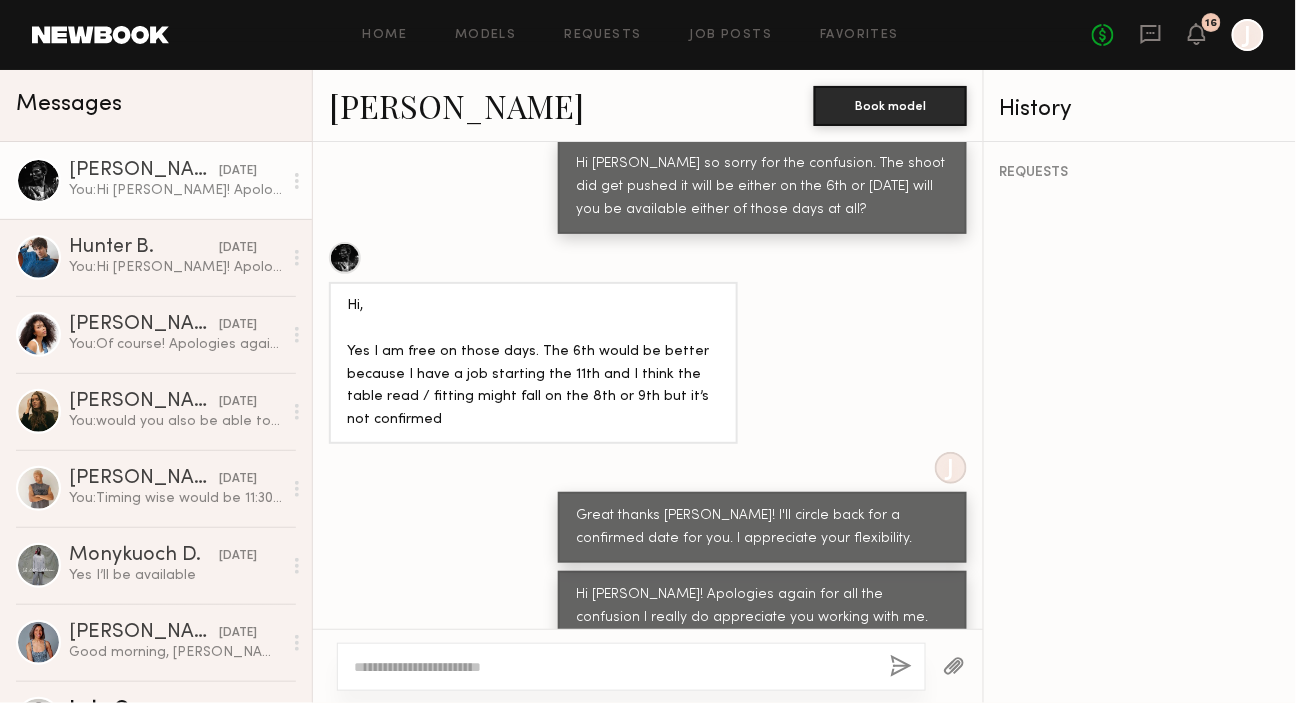 scroll, scrollTop: 2256, scrollLeft: 0, axis: vertical 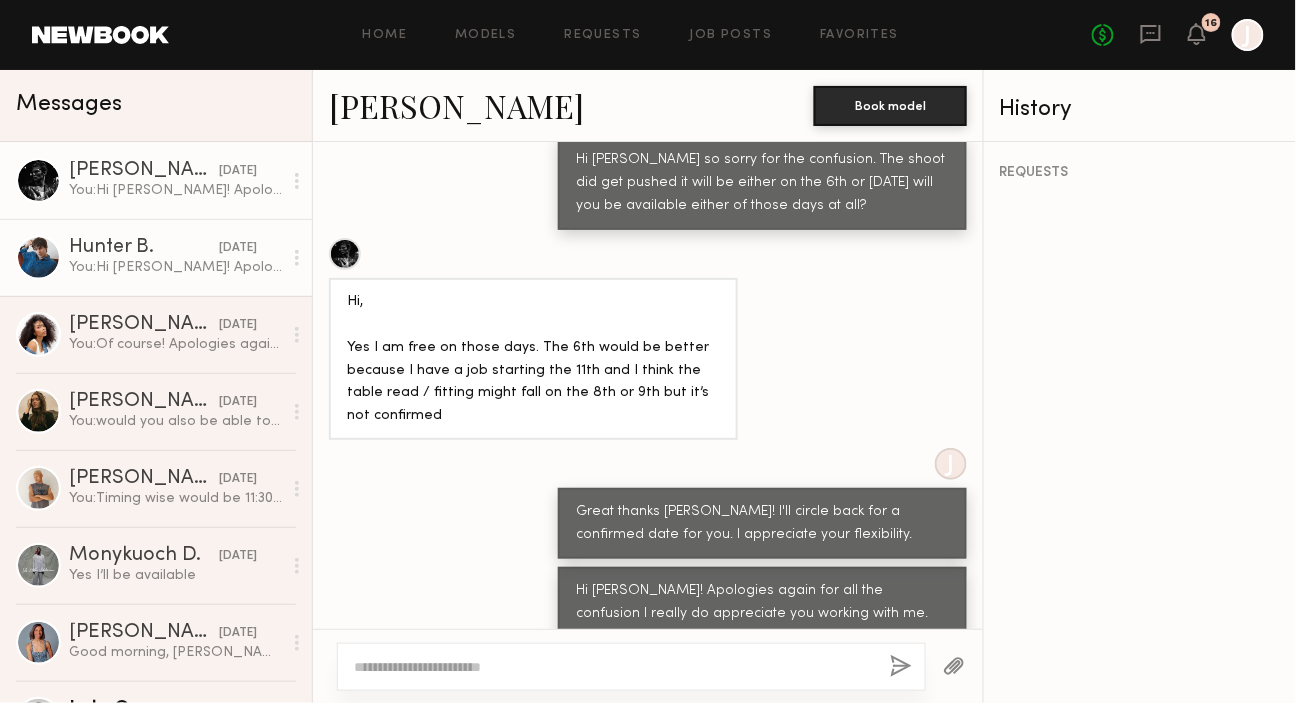 click on "You:  Hi [PERSON_NAME]! Apologies again for all the confusion I really do appreciate you working with me. We'd love to book you for [DATE] which is now officially confirmed!" 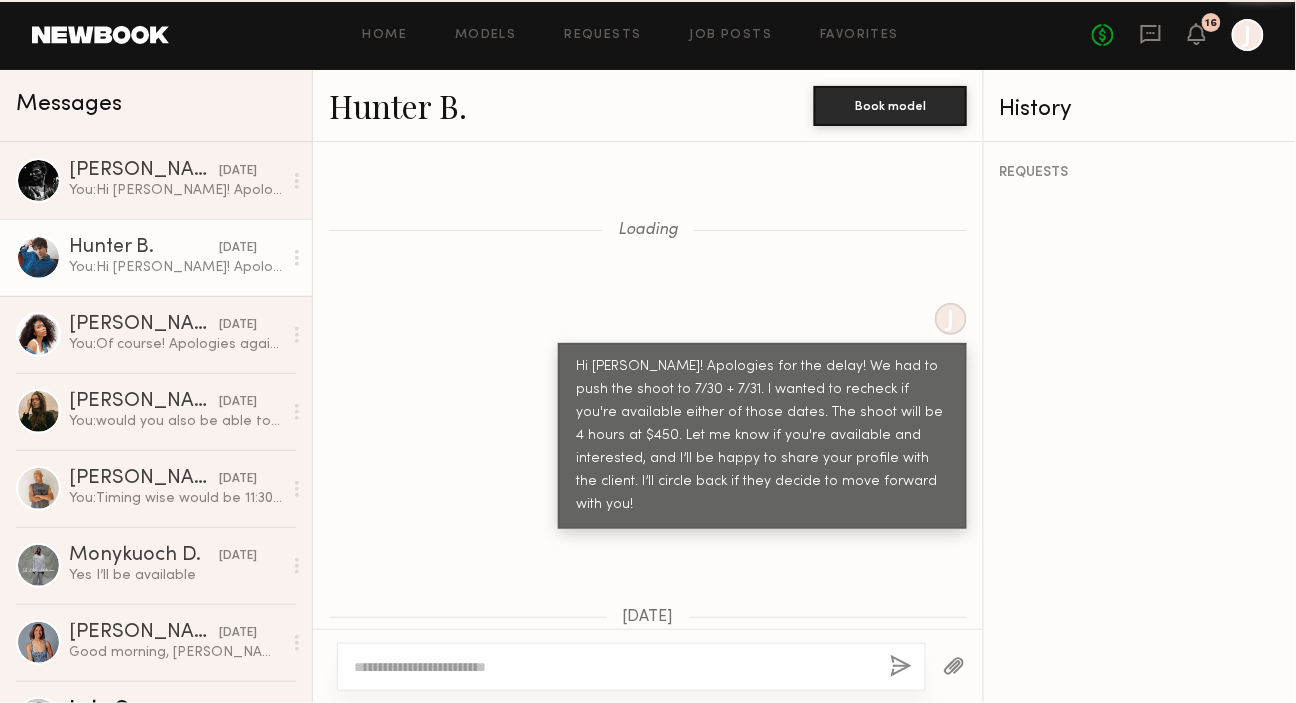 scroll, scrollTop: 1862, scrollLeft: 0, axis: vertical 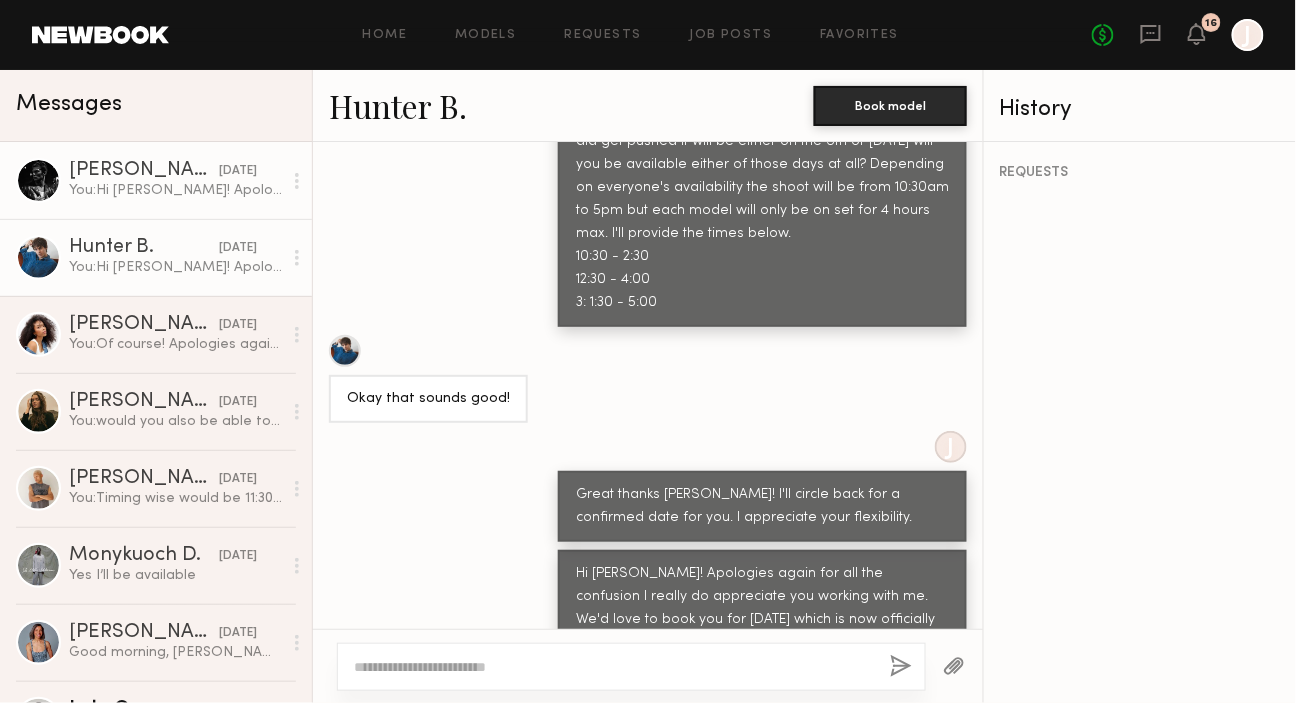 click on "You:  Hi [PERSON_NAME]! Apologies again for all the confusion I really do appreciate you working with me. We'd love to book you for [DATE] which is now officially confirmed!" 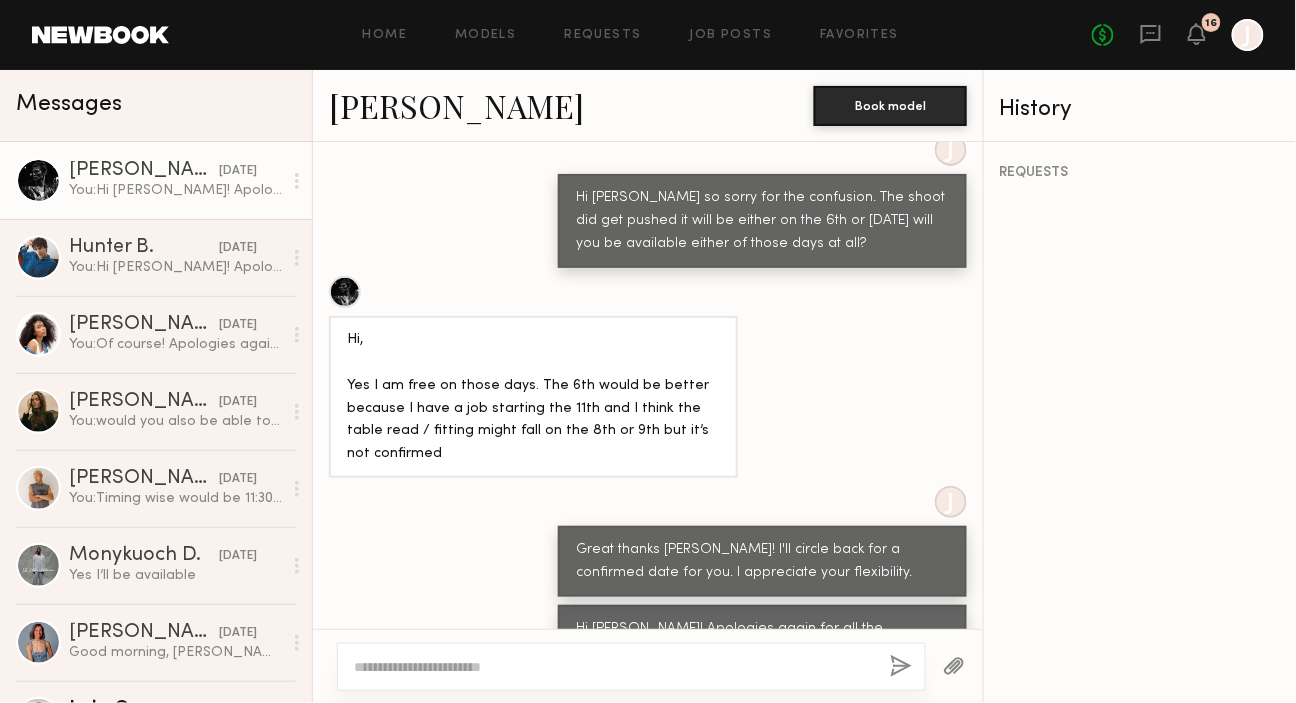 scroll, scrollTop: 2256, scrollLeft: 0, axis: vertical 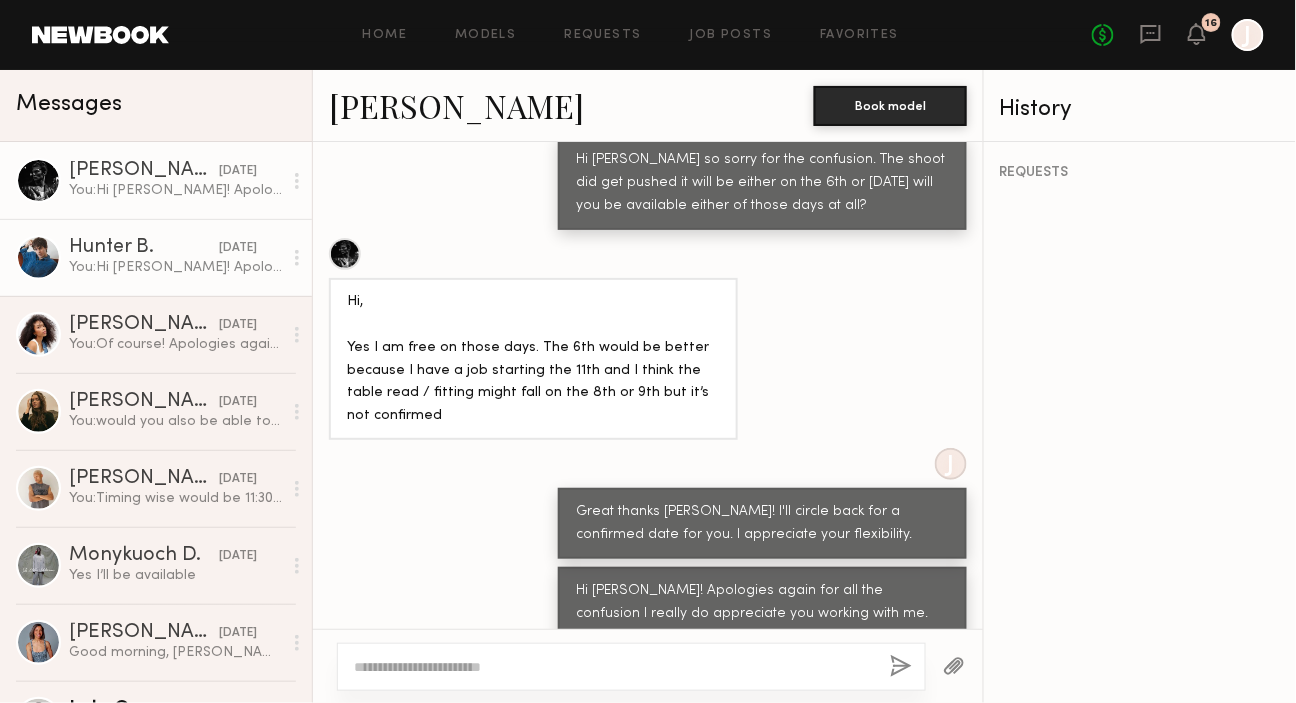 click on "Hunter B. yesterday You:  Hi Hunter! Apologies again for all the confusion I really do appreciate you working with me. We'd love to book you for Friday August 8th which is now officially confirmed!" 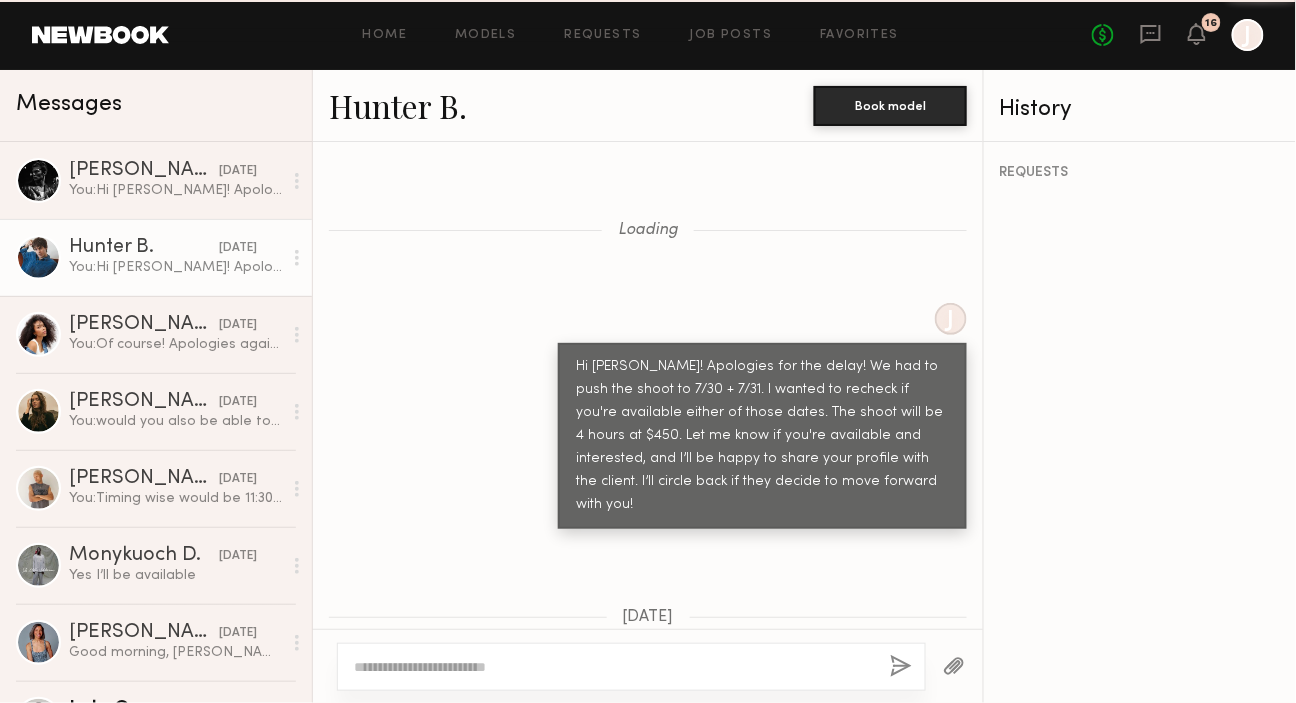 scroll, scrollTop: 1862, scrollLeft: 0, axis: vertical 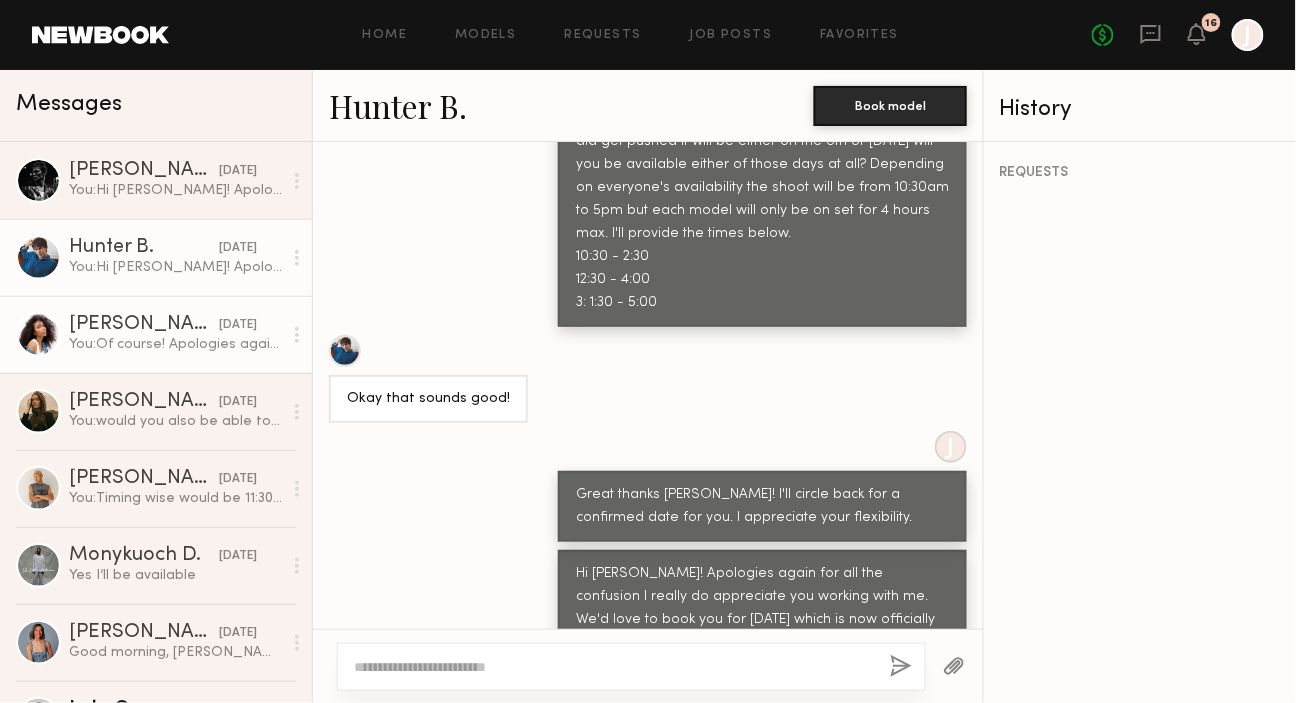 click on "[PERSON_NAME]" 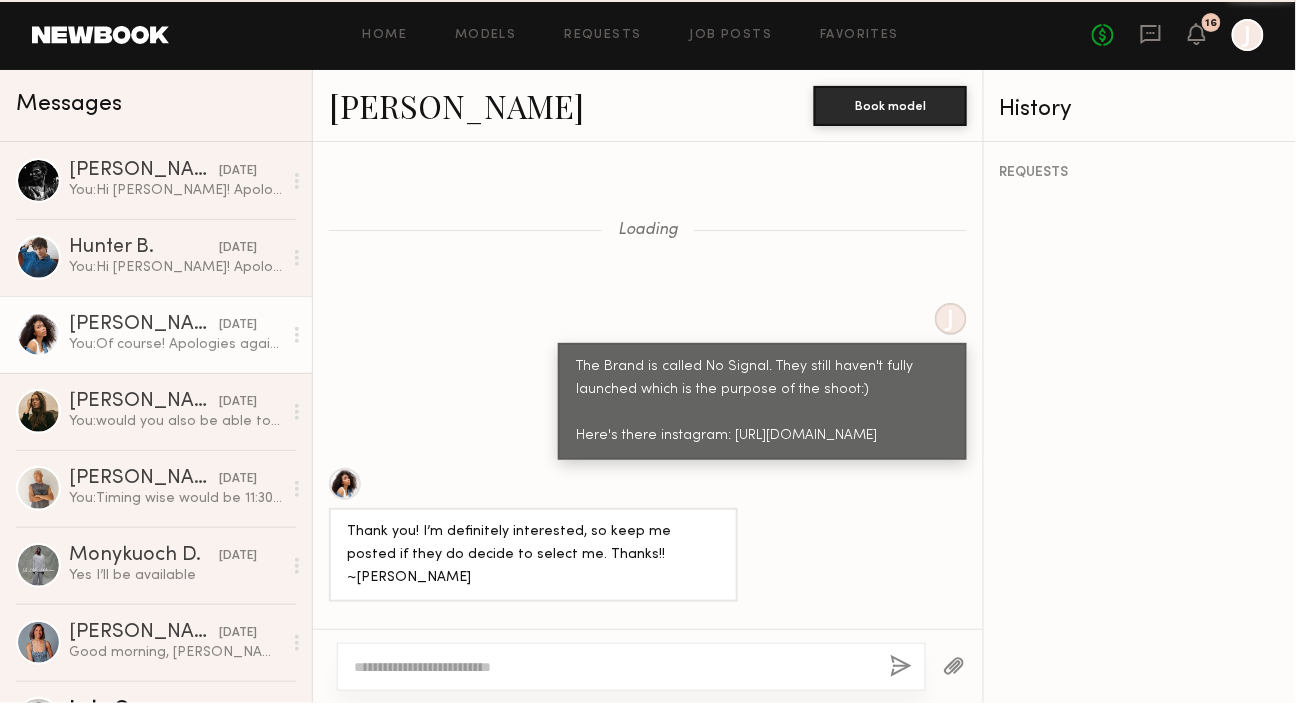 scroll, scrollTop: 1120, scrollLeft: 0, axis: vertical 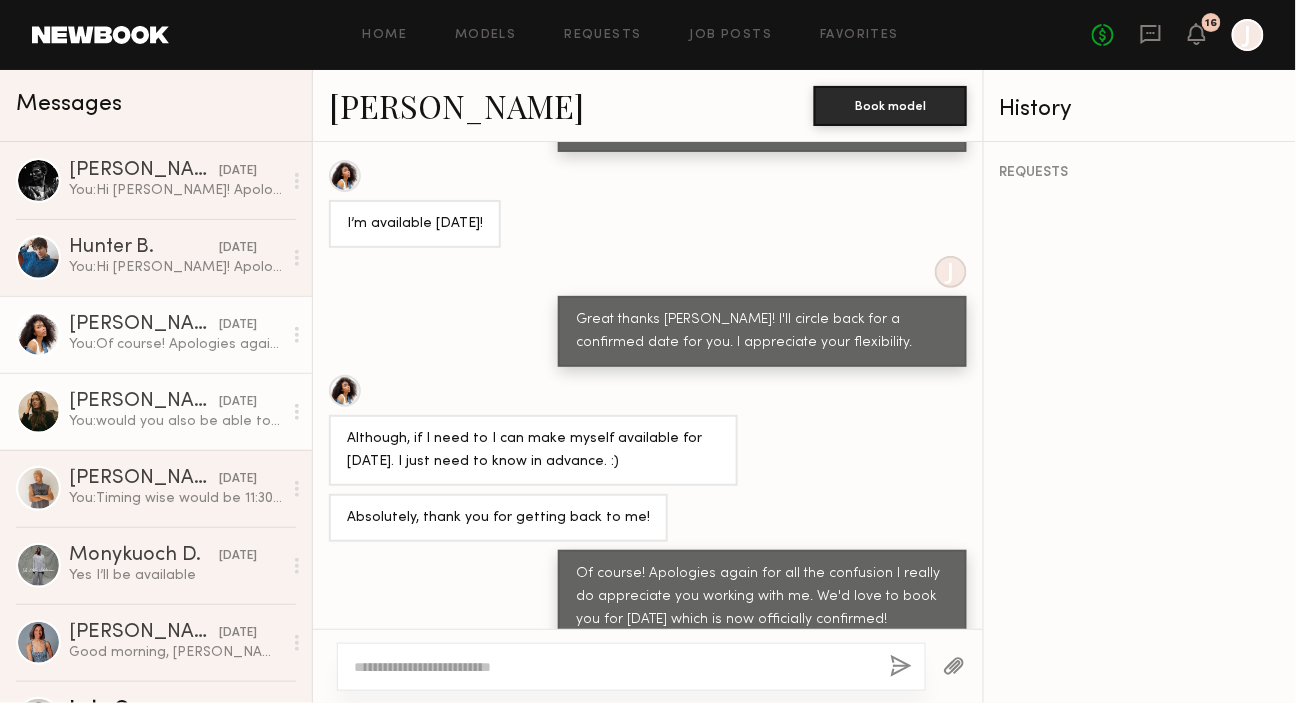 click on "Diana F. yesterday You:  would you also be able to send over photos to my email maddie@htcollective.com of cool sneakers, sunglasses, hats, watches, hiking boots and hiking shoes you may own? Going for outdoorsy vibes." 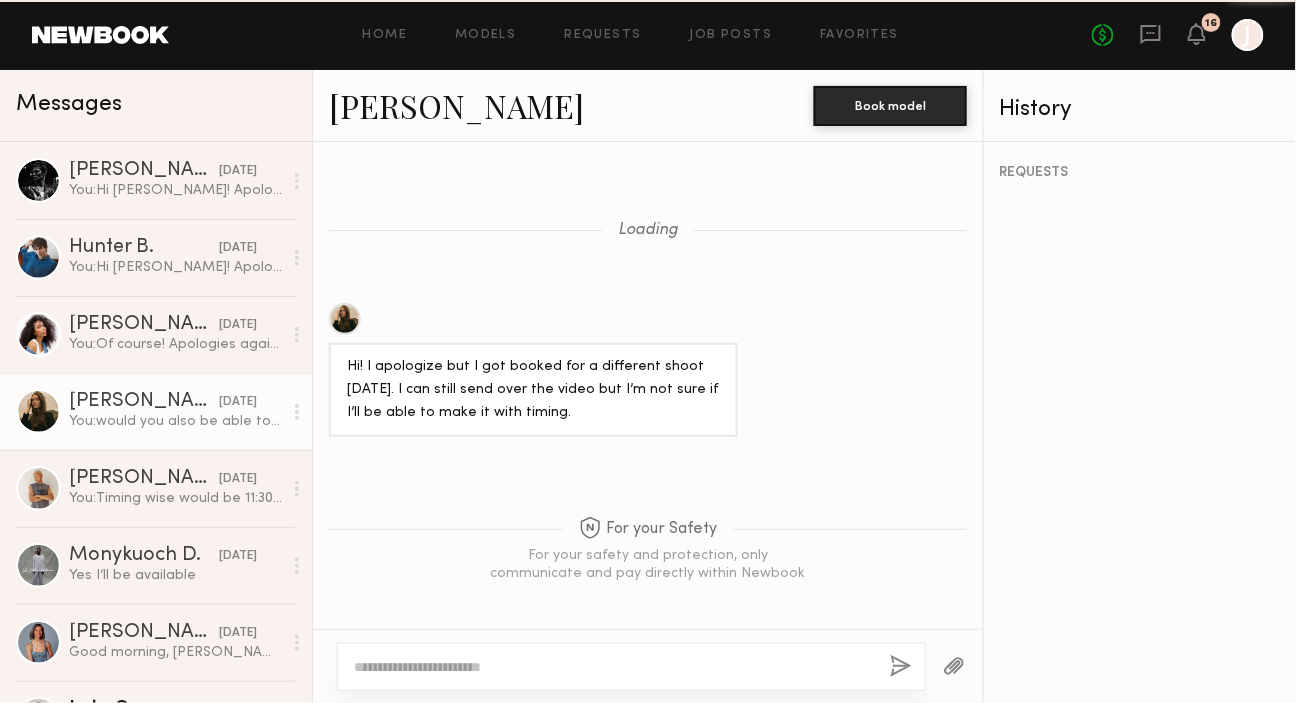scroll, scrollTop: 2455, scrollLeft: 0, axis: vertical 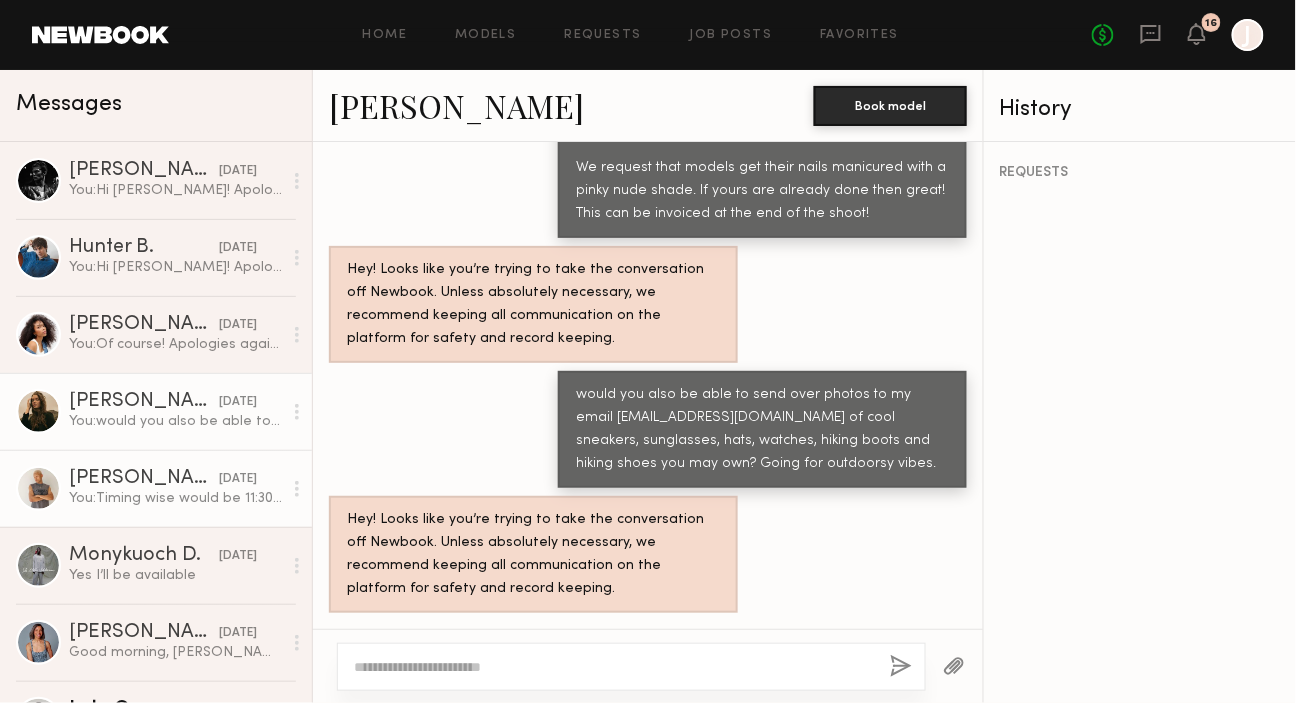 click on "You:  Timing wise would be 11:30 - 3:30!" 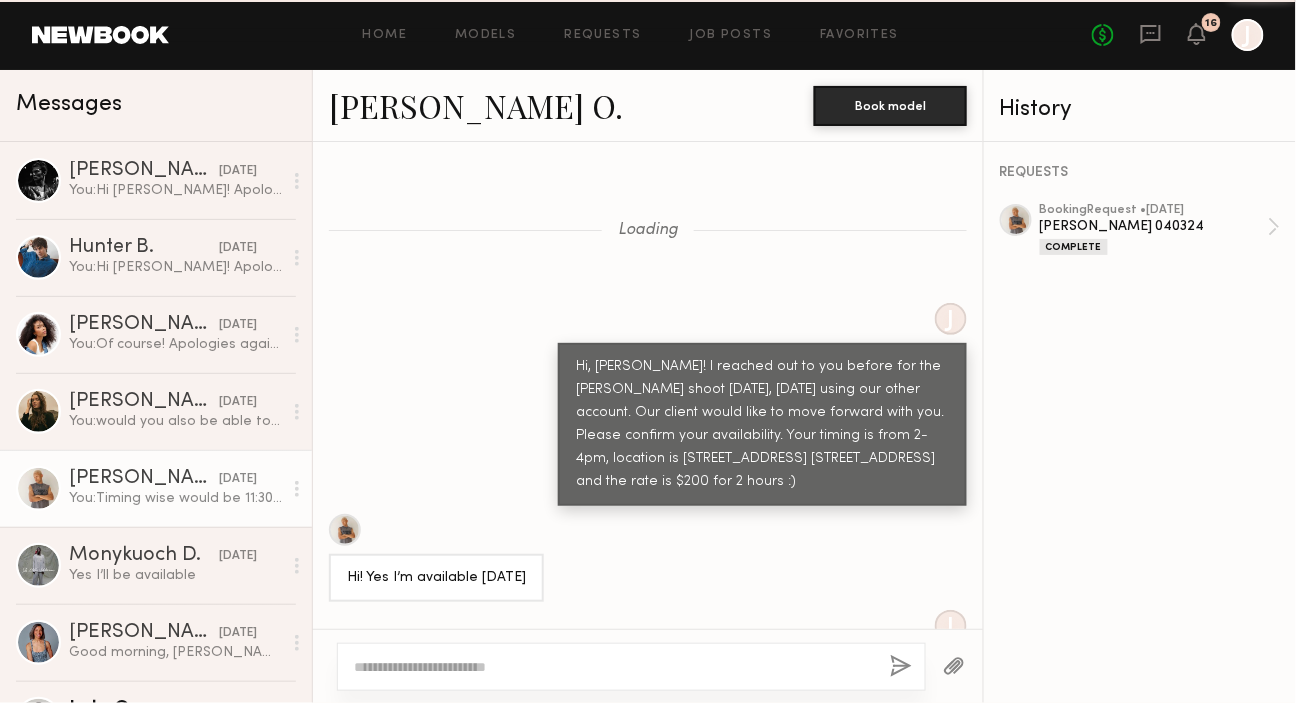 scroll, scrollTop: 5666, scrollLeft: 0, axis: vertical 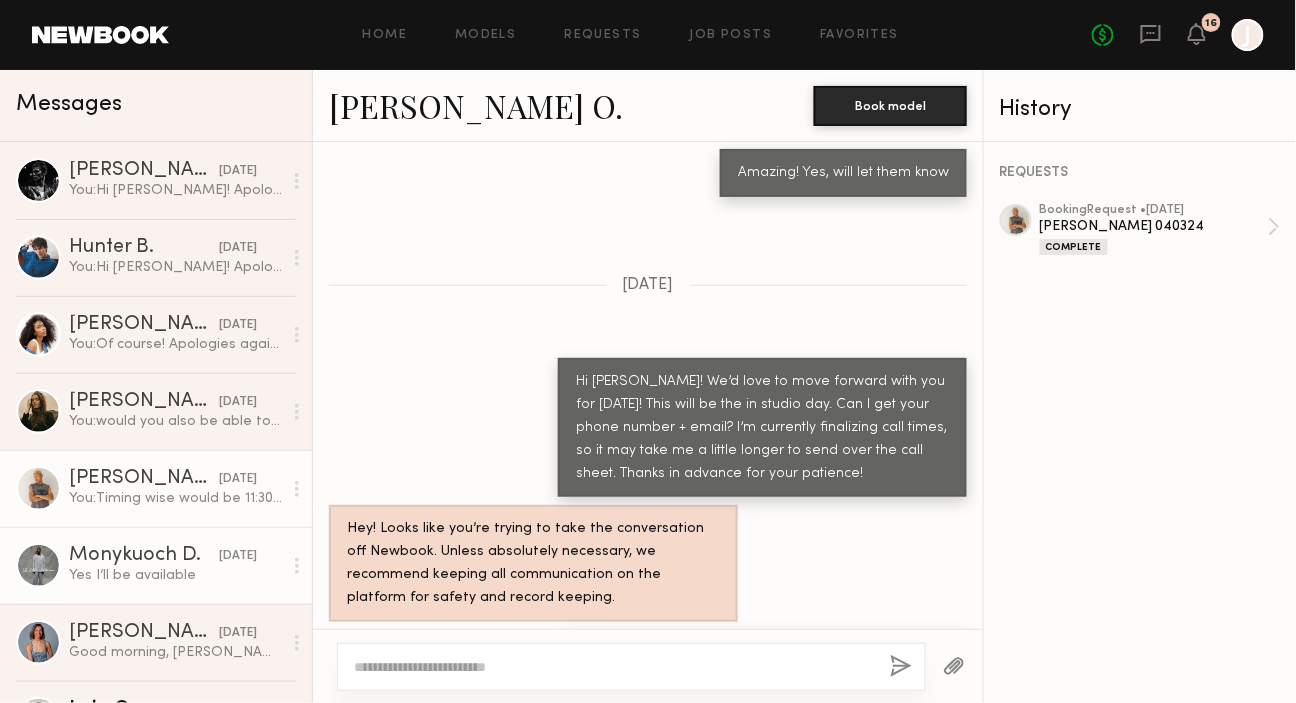 click on "Yes I’ll be available" 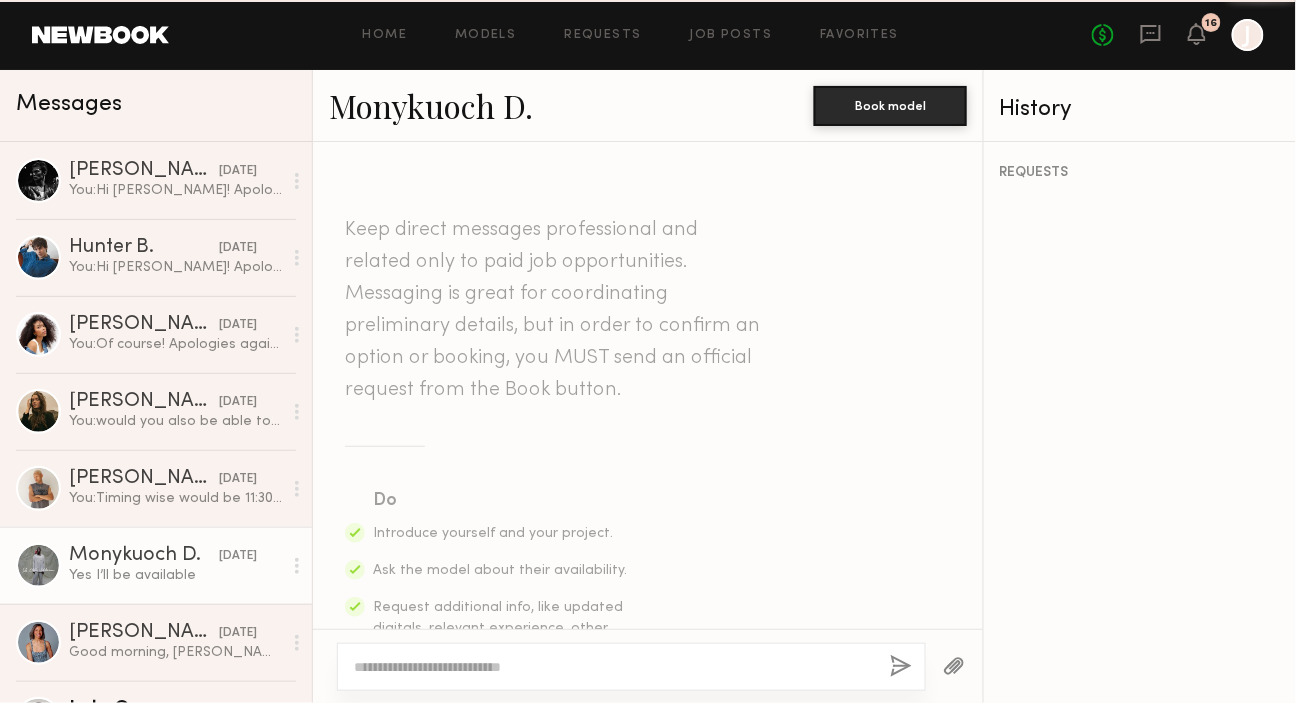 scroll, scrollTop: 1642, scrollLeft: 0, axis: vertical 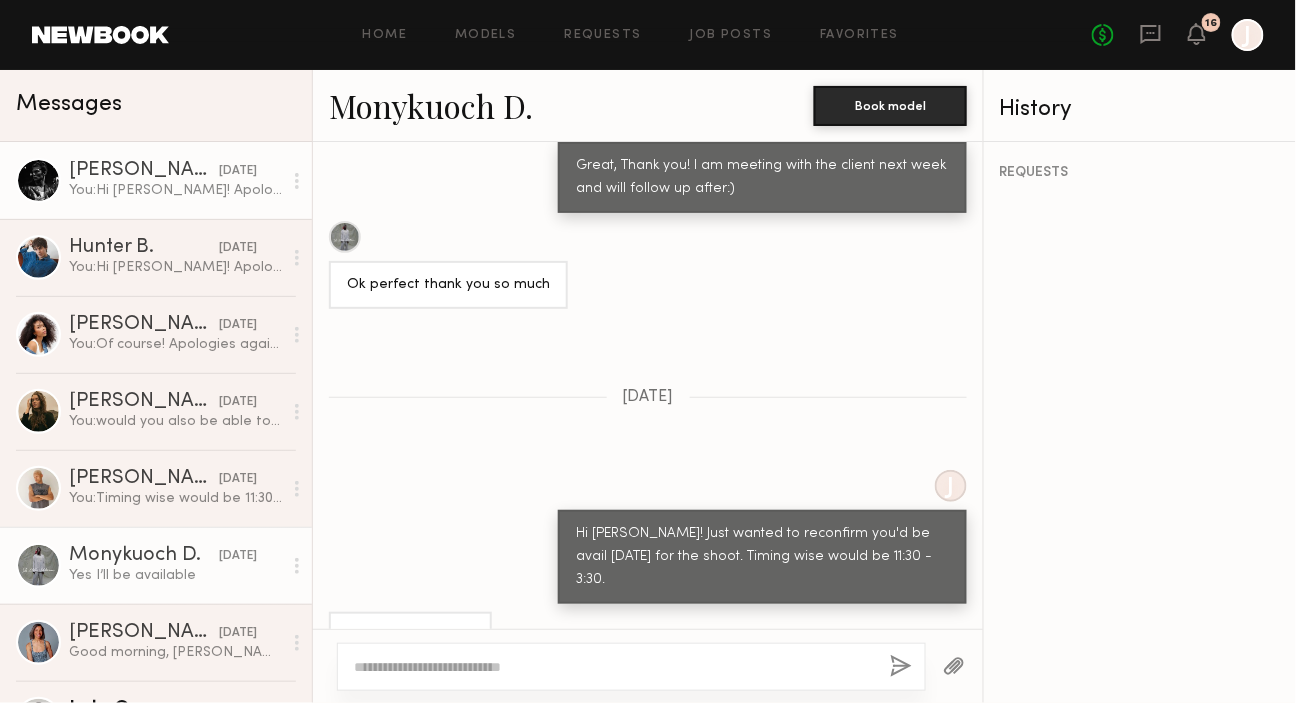 click on "You:  Hi [PERSON_NAME]! Apologies again for all the confusion I really do appreciate you working with me. We'd love to book you for [DATE] which is now officially confirmed!" 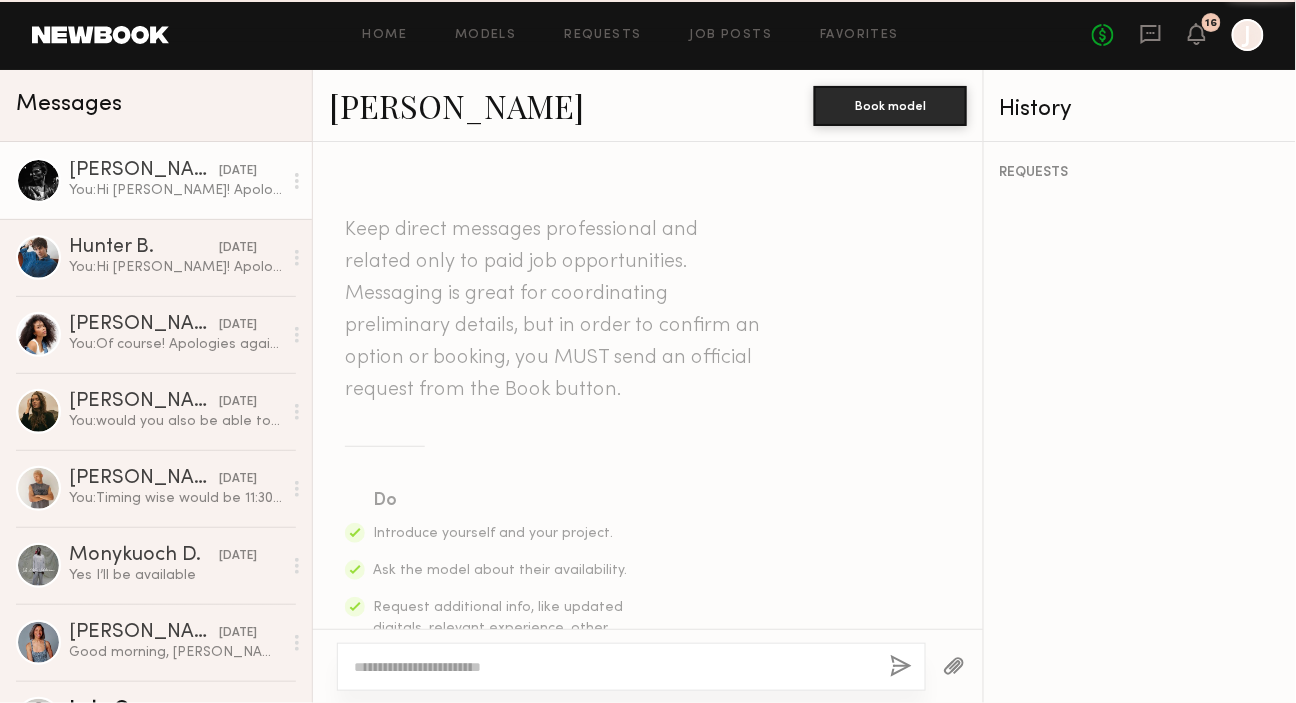 scroll, scrollTop: 2256, scrollLeft: 0, axis: vertical 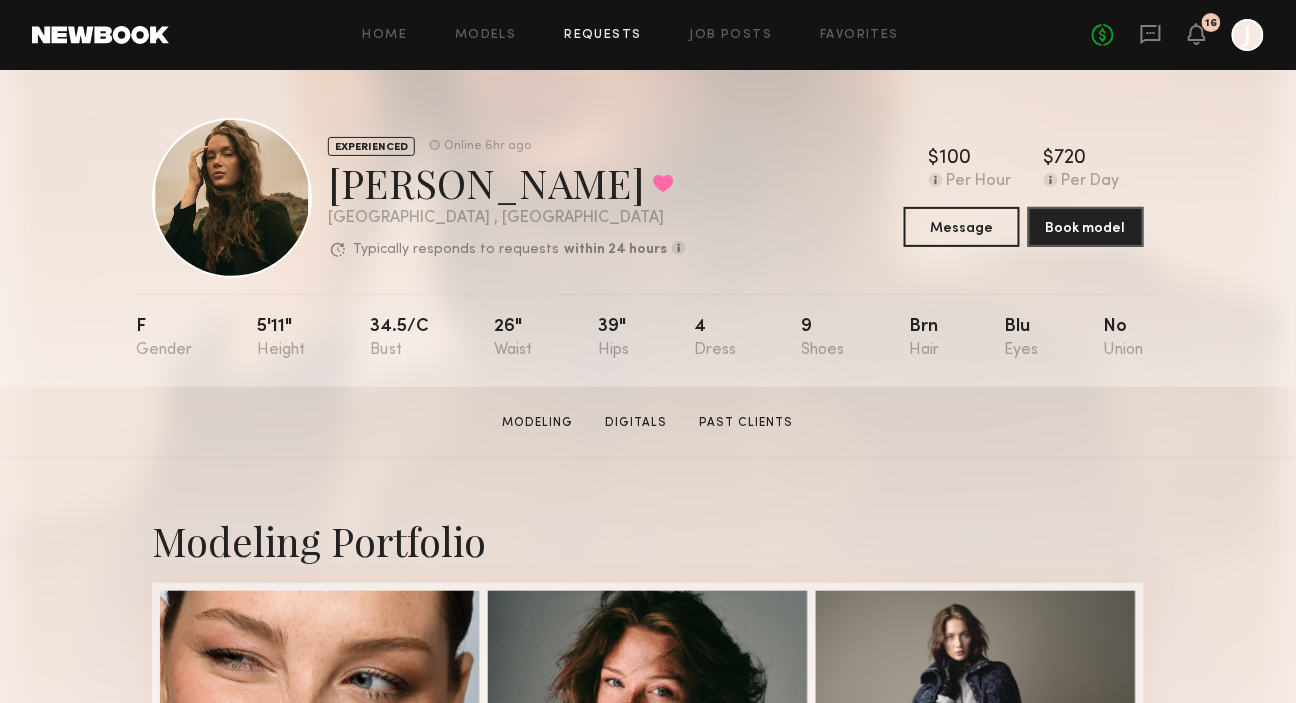 click on "Requests" 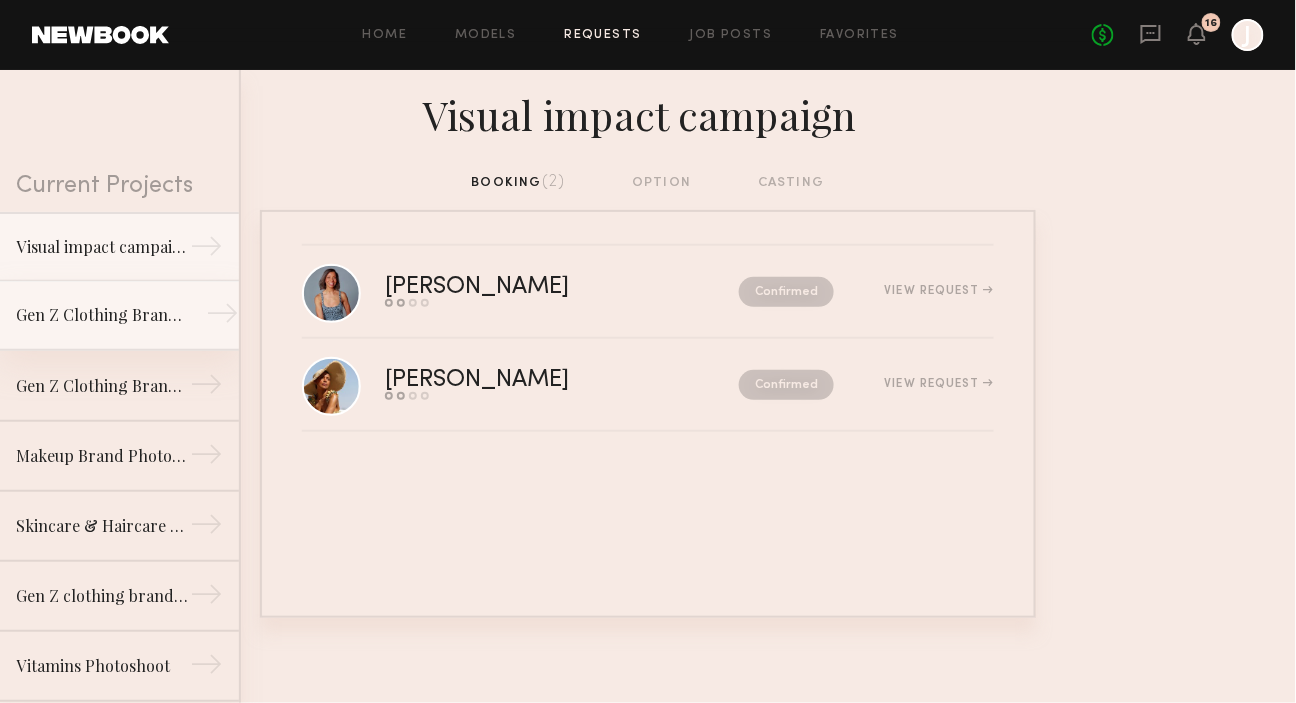 click on "Gen Z Clothing Brand Lifestyle Shoot" 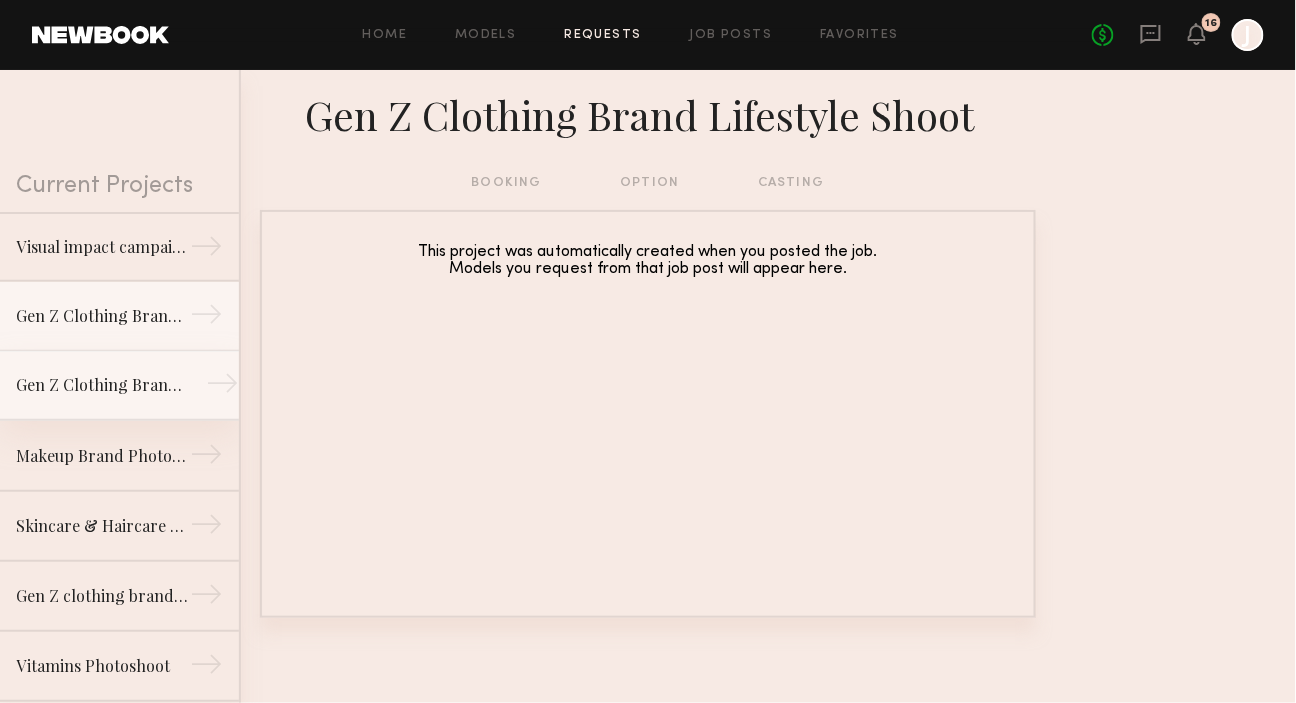 click on "Gen Z Clothing Brand Ecomm Shoot" 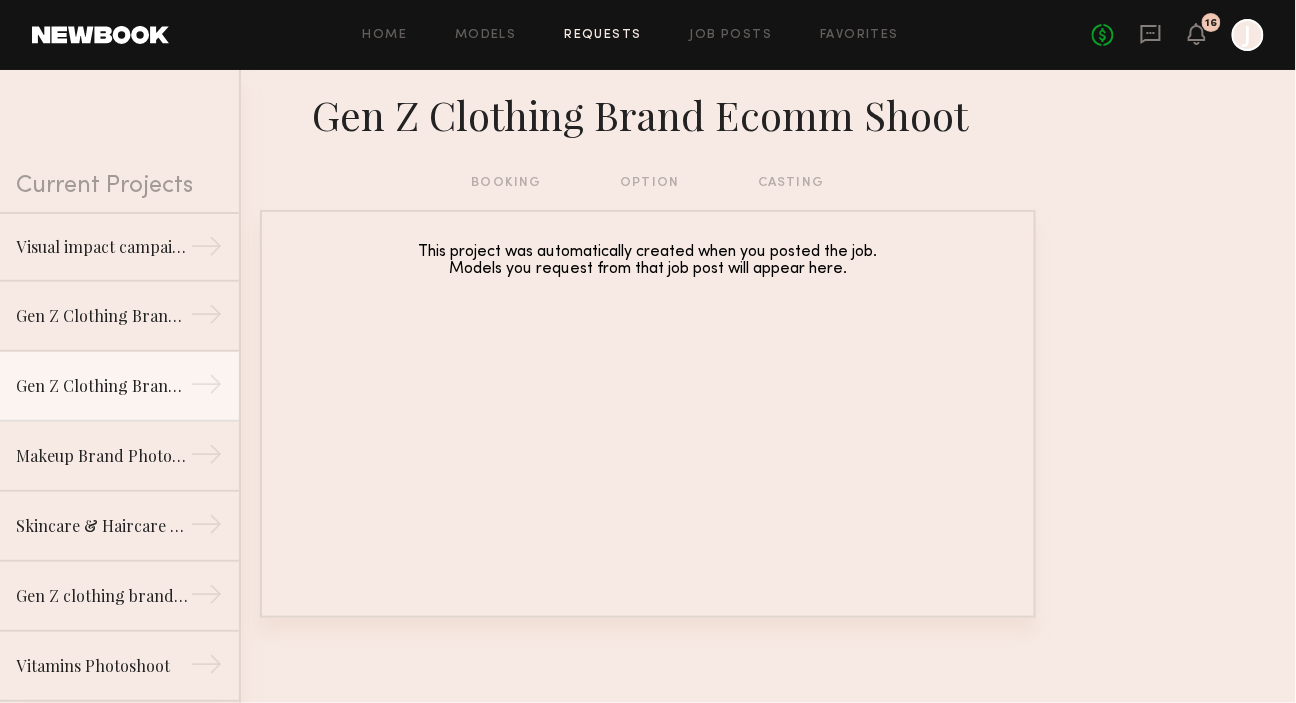 click on "booking   option   casting" 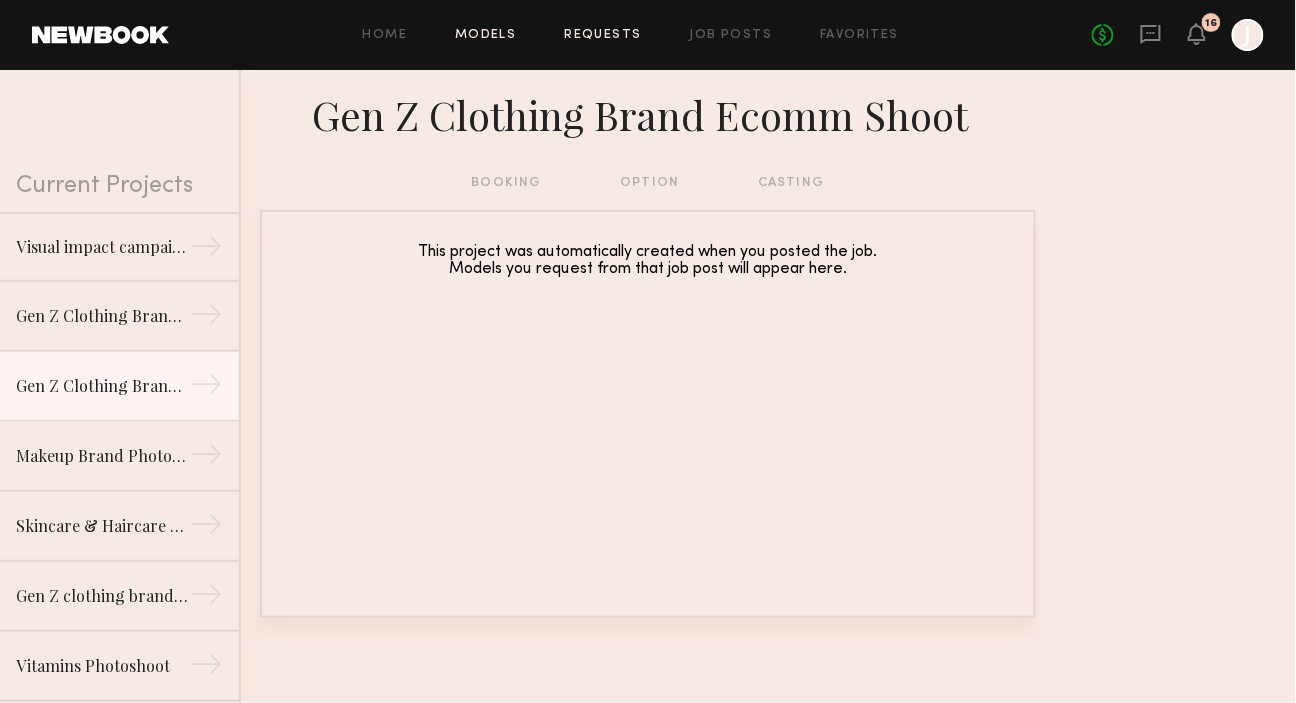 click on "Models" 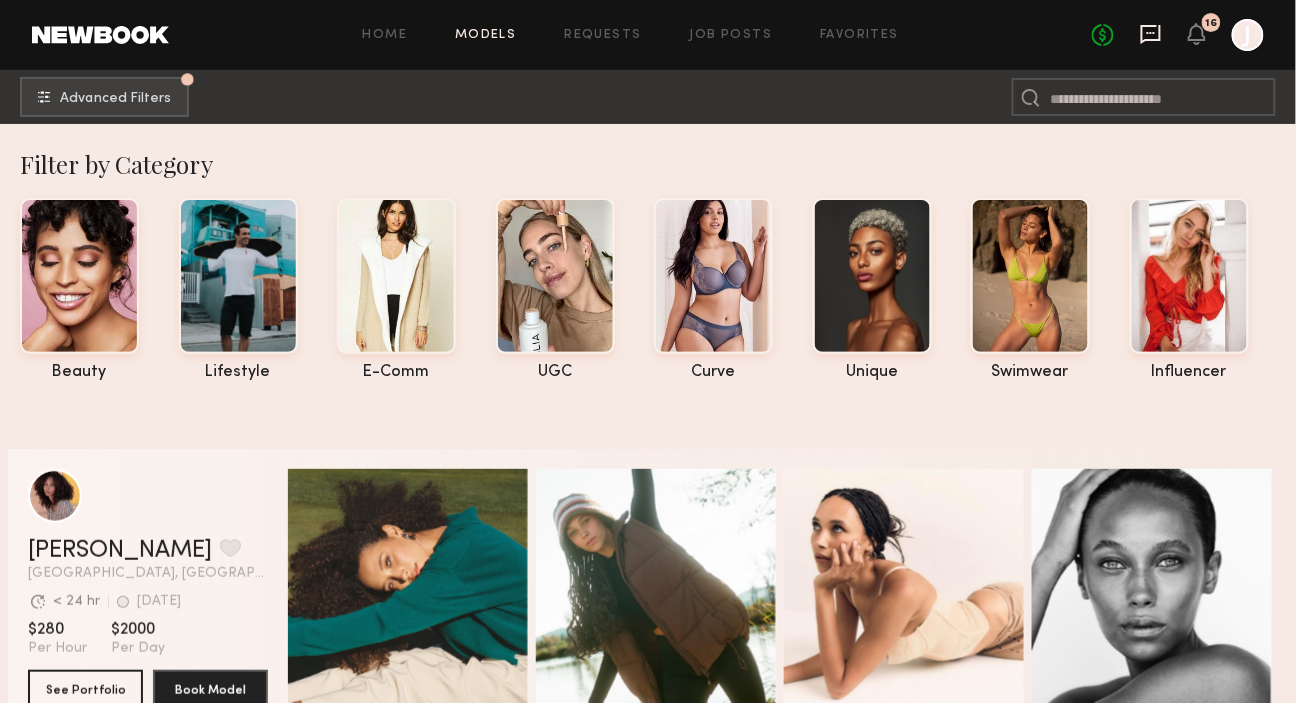 click 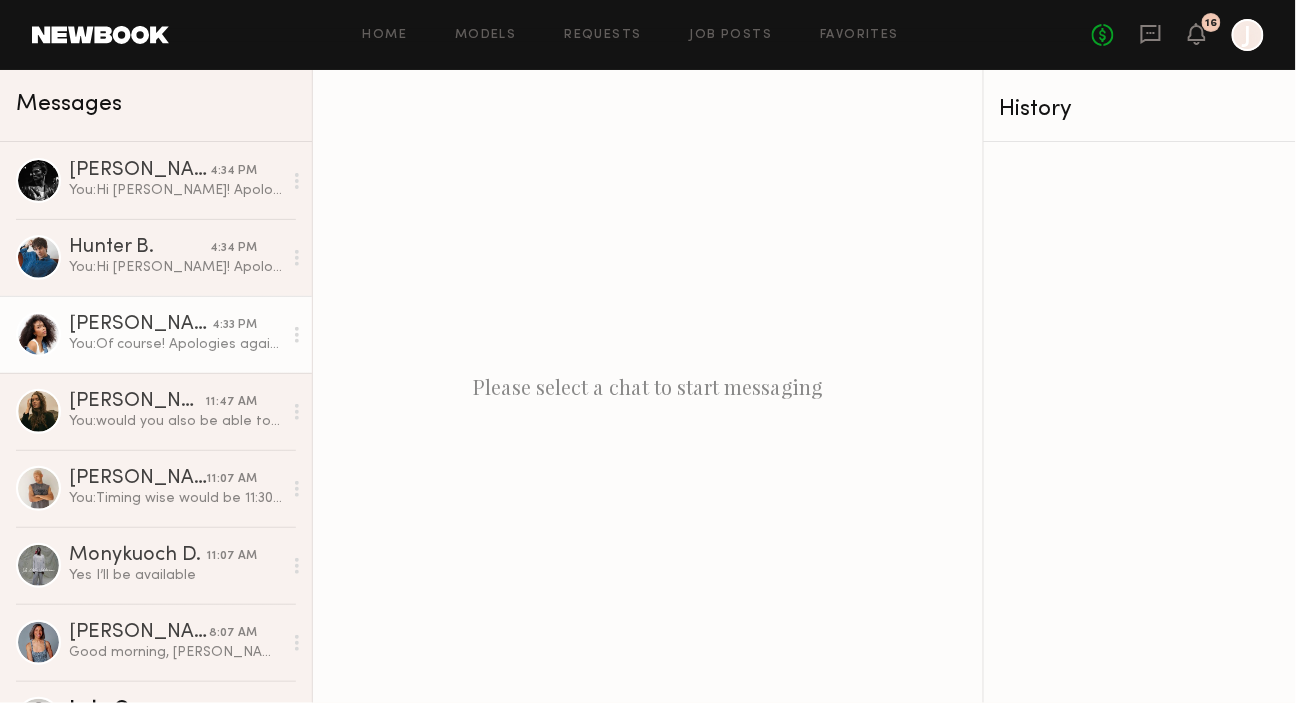click on "You:  Of course! Apologies again for all the confusion I really do appreciate you working with me. We'd love to book you for [DATE] which is now officially confirmed!" 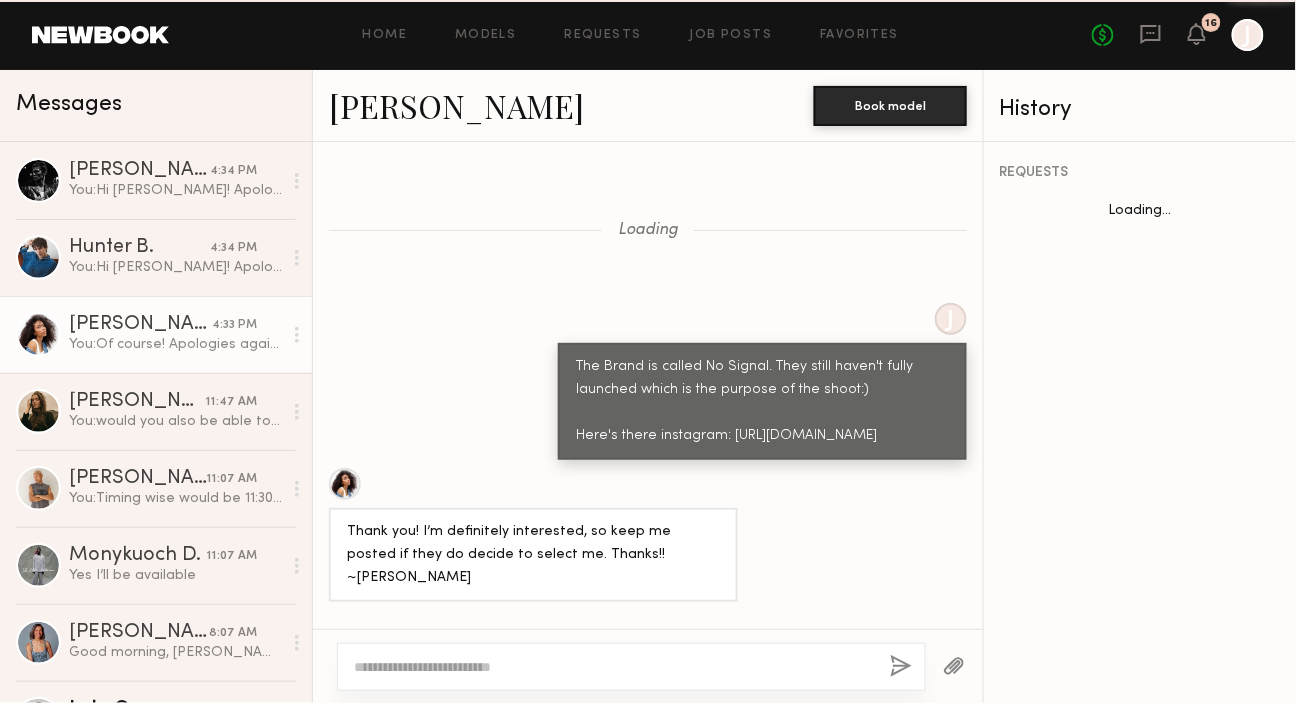 scroll, scrollTop: 1120, scrollLeft: 0, axis: vertical 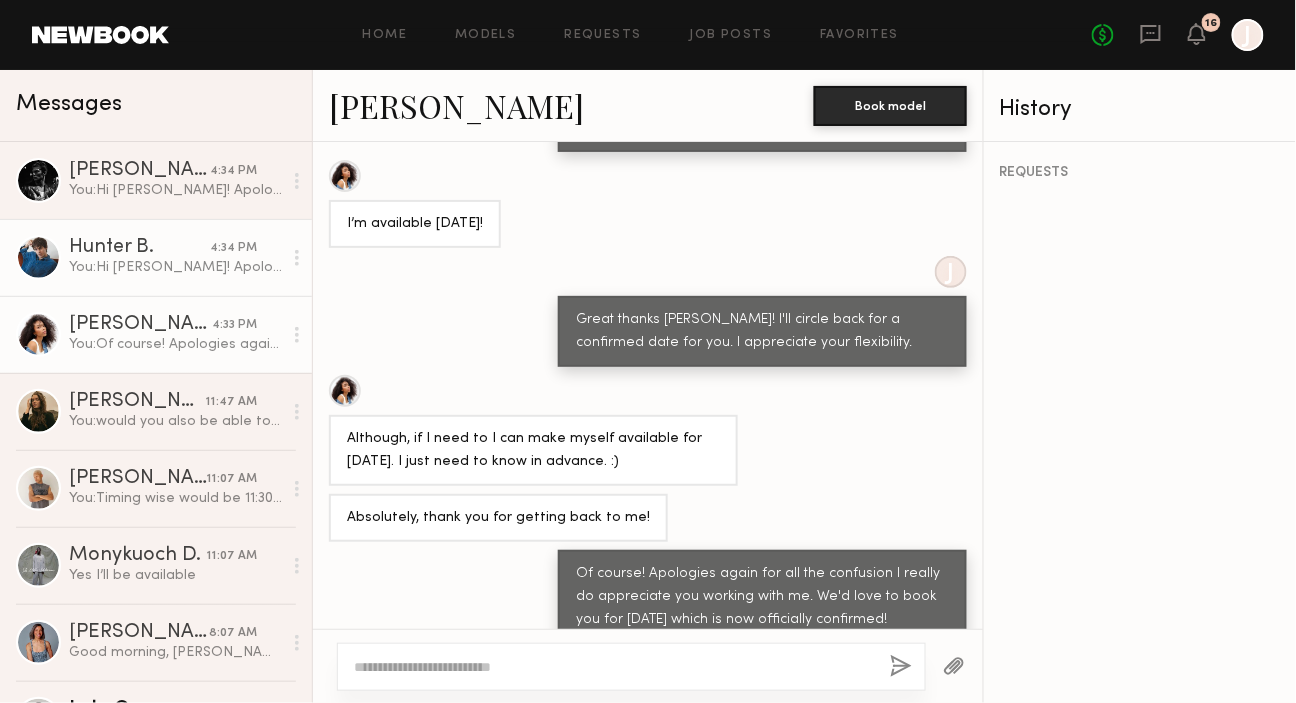 click on "You:  Hi [PERSON_NAME]! Apologies again for all the confusion I really do appreciate you working with me. We'd love to book you for [DATE] which is now officially confirmed!" 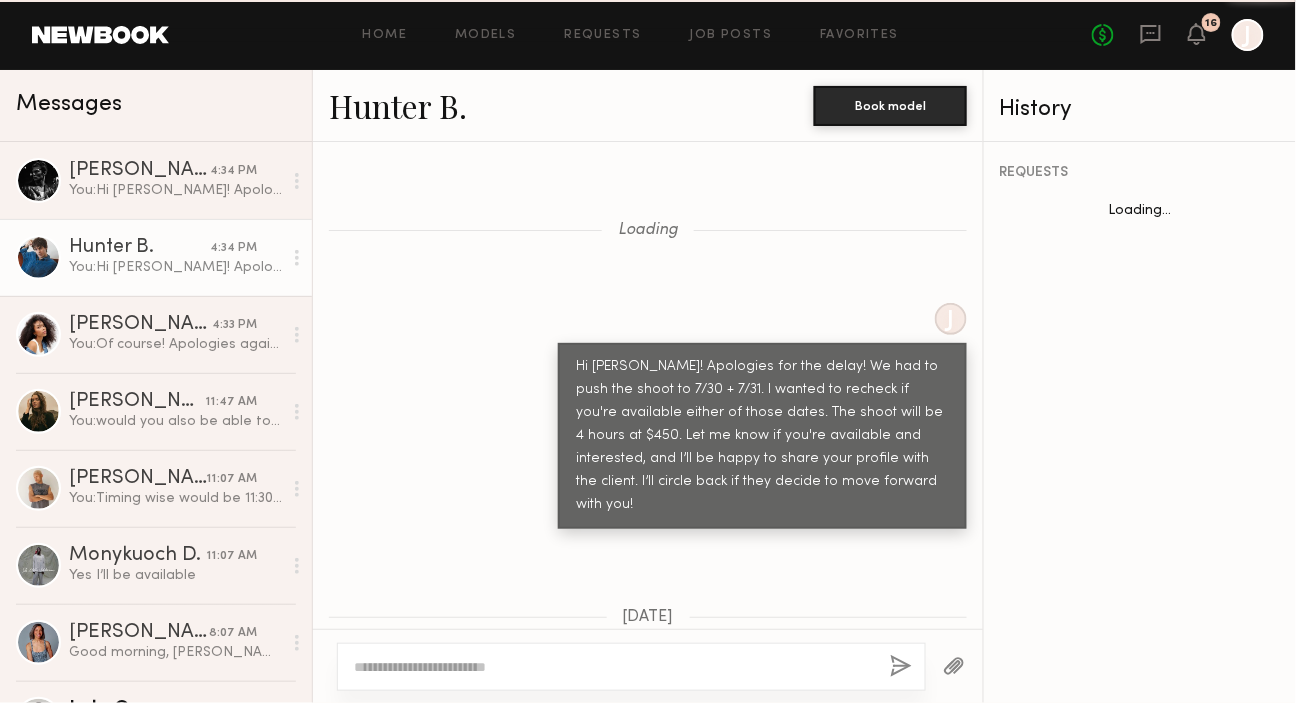scroll, scrollTop: 1862, scrollLeft: 0, axis: vertical 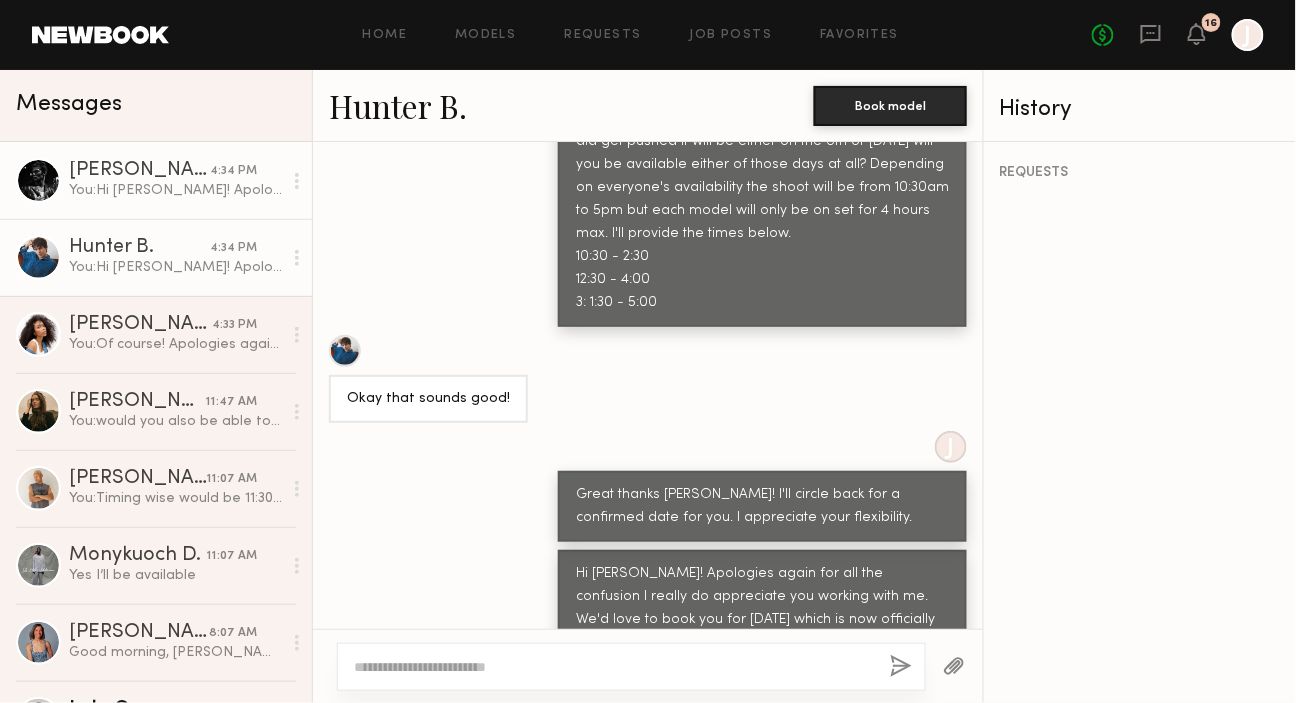 click on "You:  Hi [PERSON_NAME]! Apologies again for all the confusion I really do appreciate you working with me. We'd love to book you for [DATE] which is now officially confirmed!" 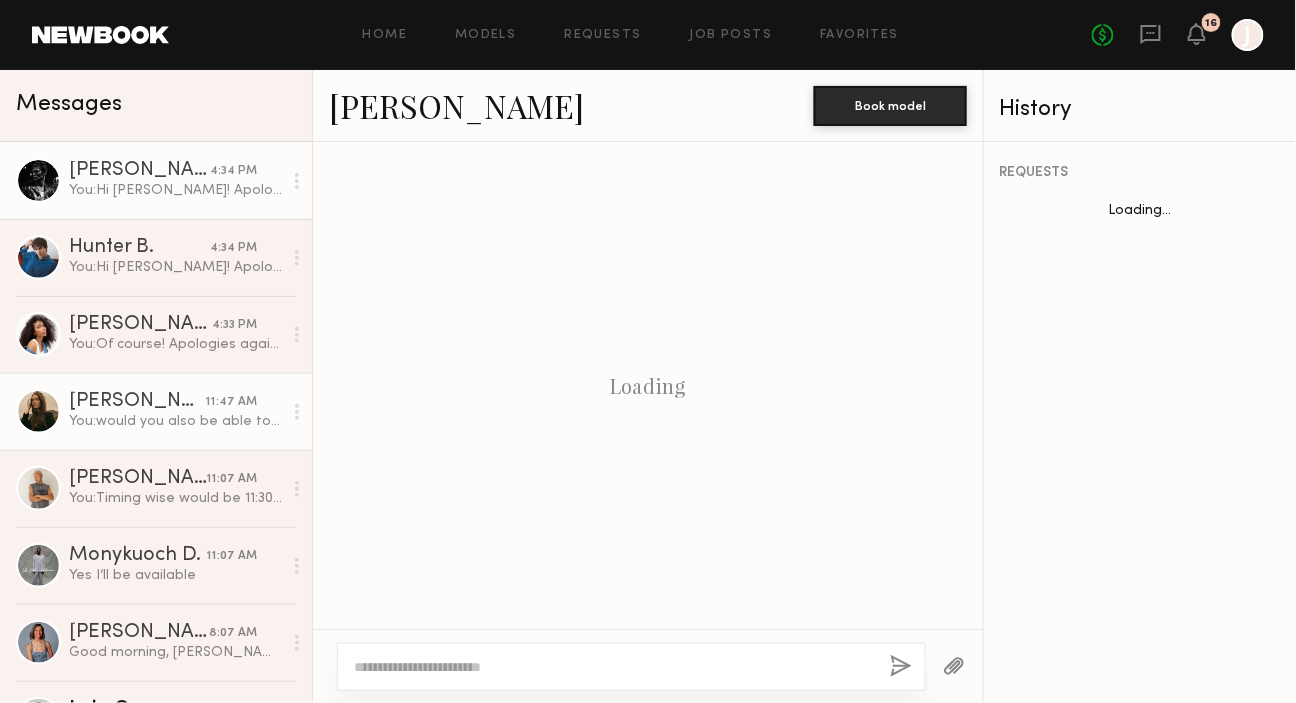 scroll, scrollTop: 2256, scrollLeft: 0, axis: vertical 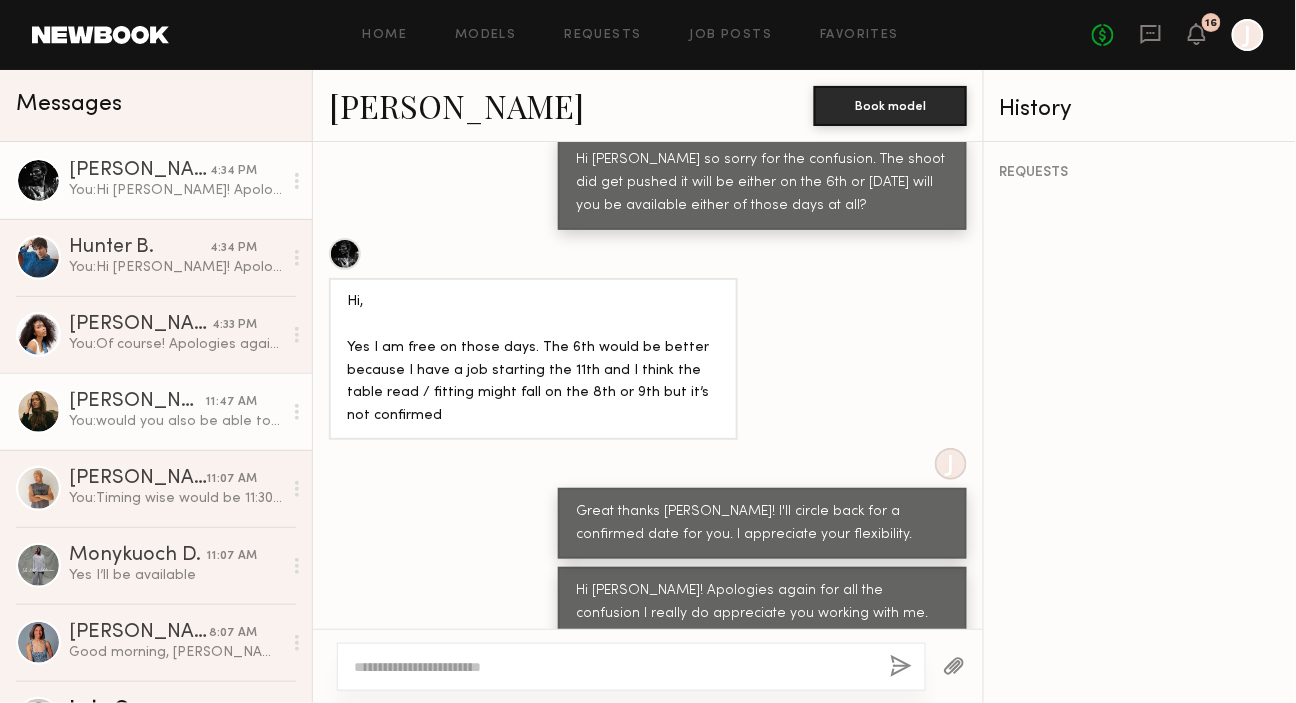 click on "[PERSON_NAME]" 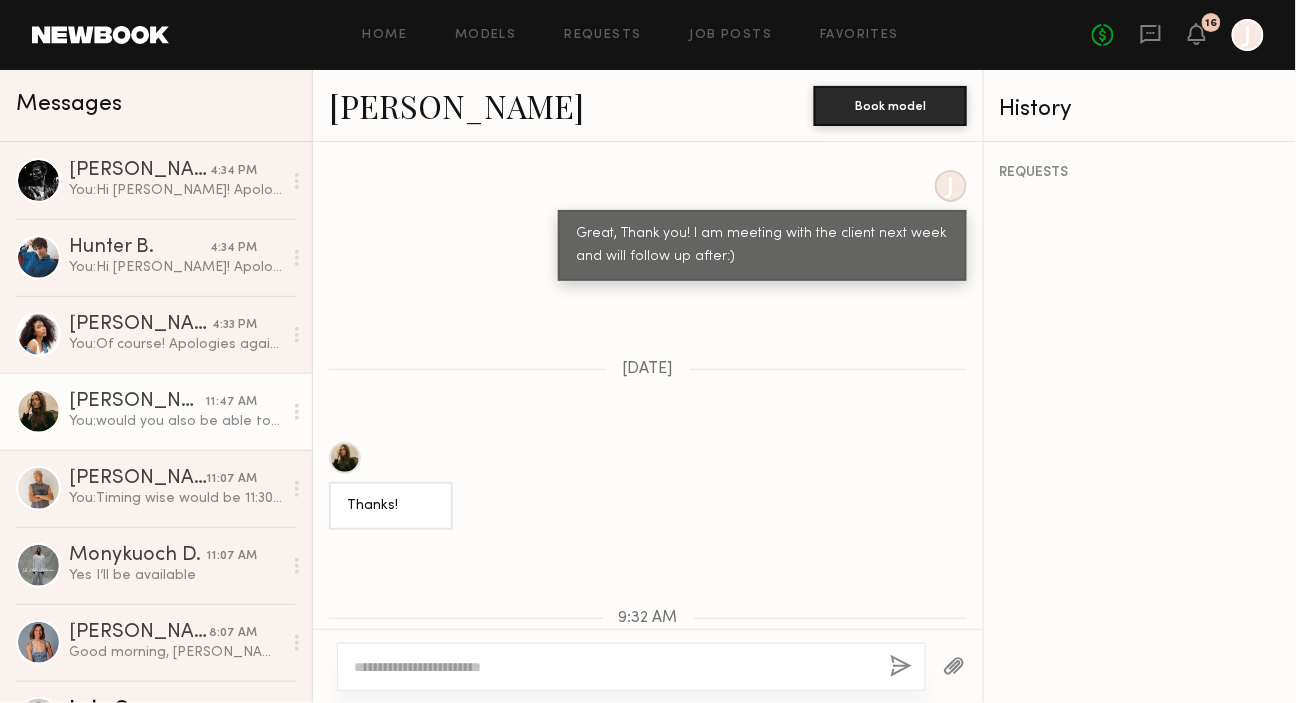scroll, scrollTop: 1268, scrollLeft: 0, axis: vertical 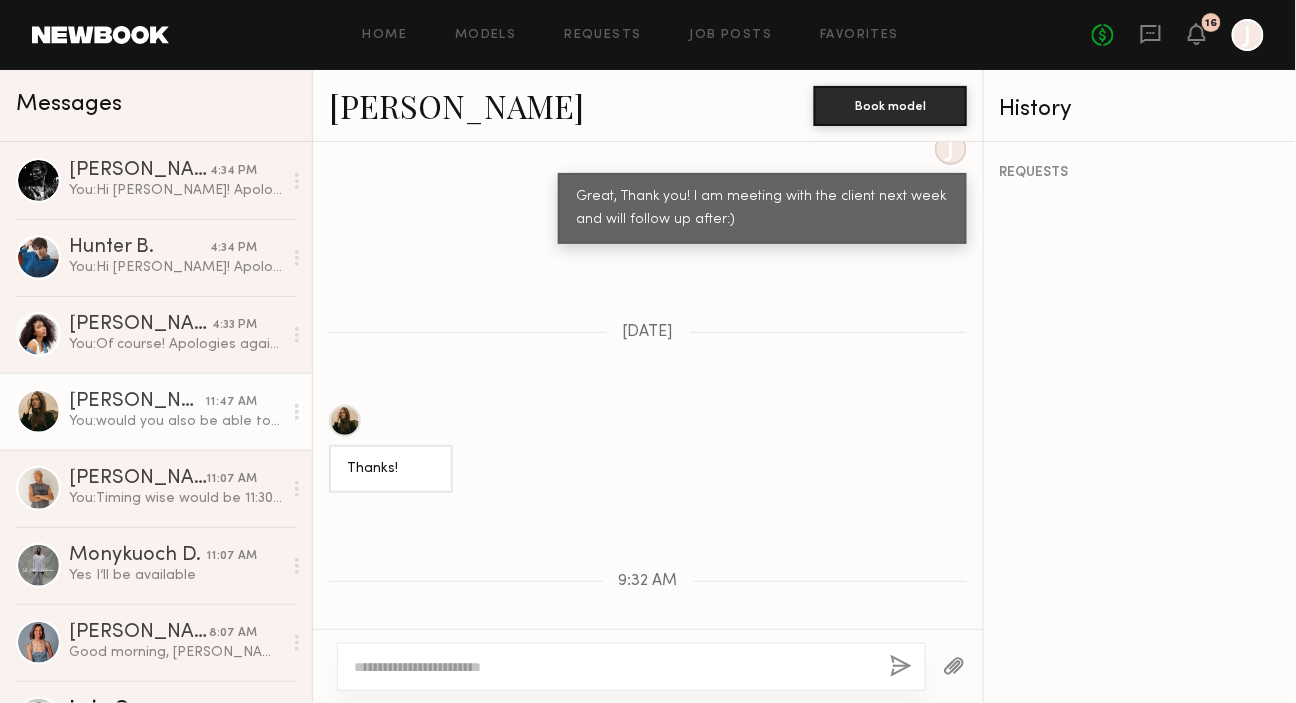 click on "REQUESTS" 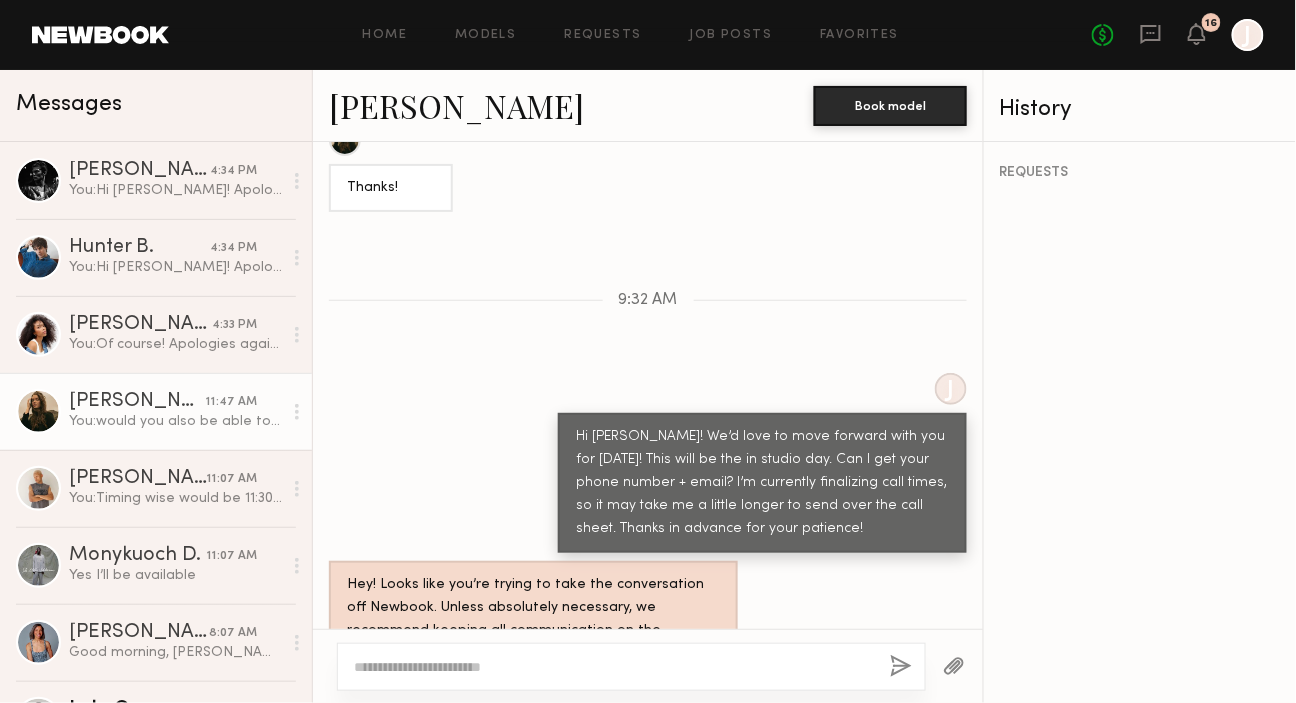 scroll, scrollTop: 1550, scrollLeft: 0, axis: vertical 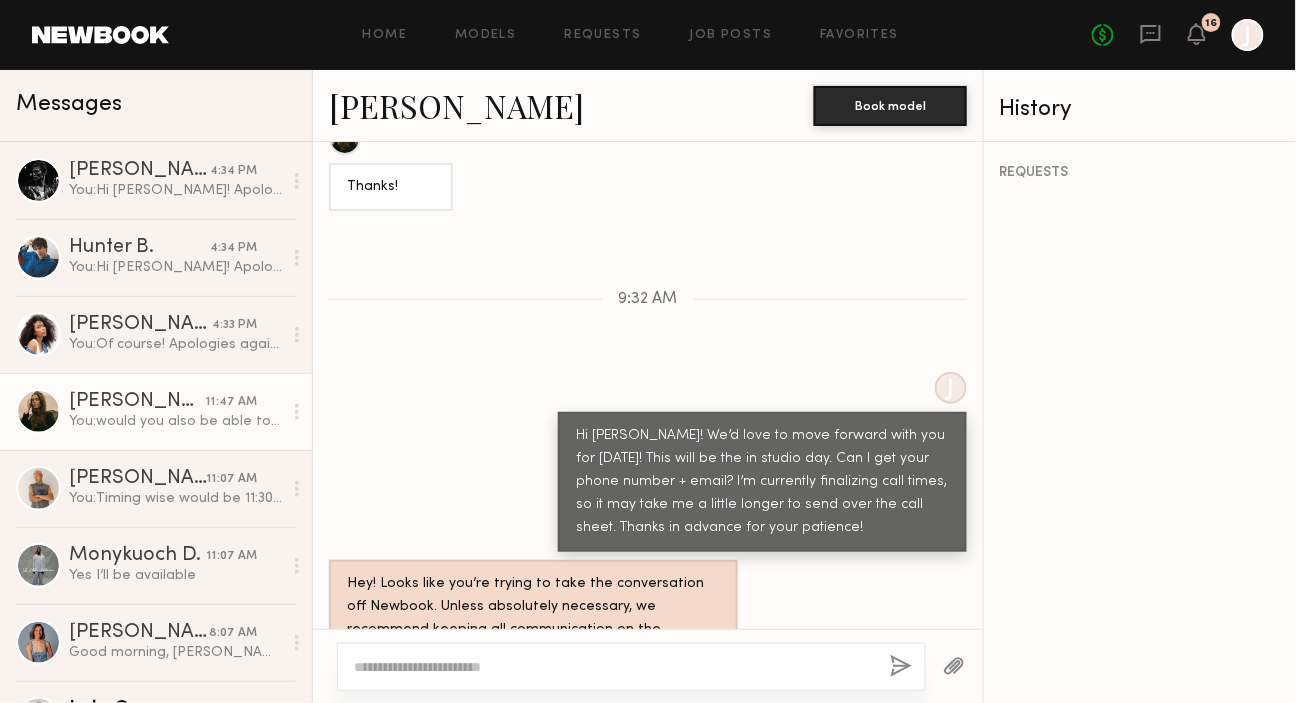 click on "Home Models Requests Job Posts Favorites Sign Out No fees up to $5,000 16 J" 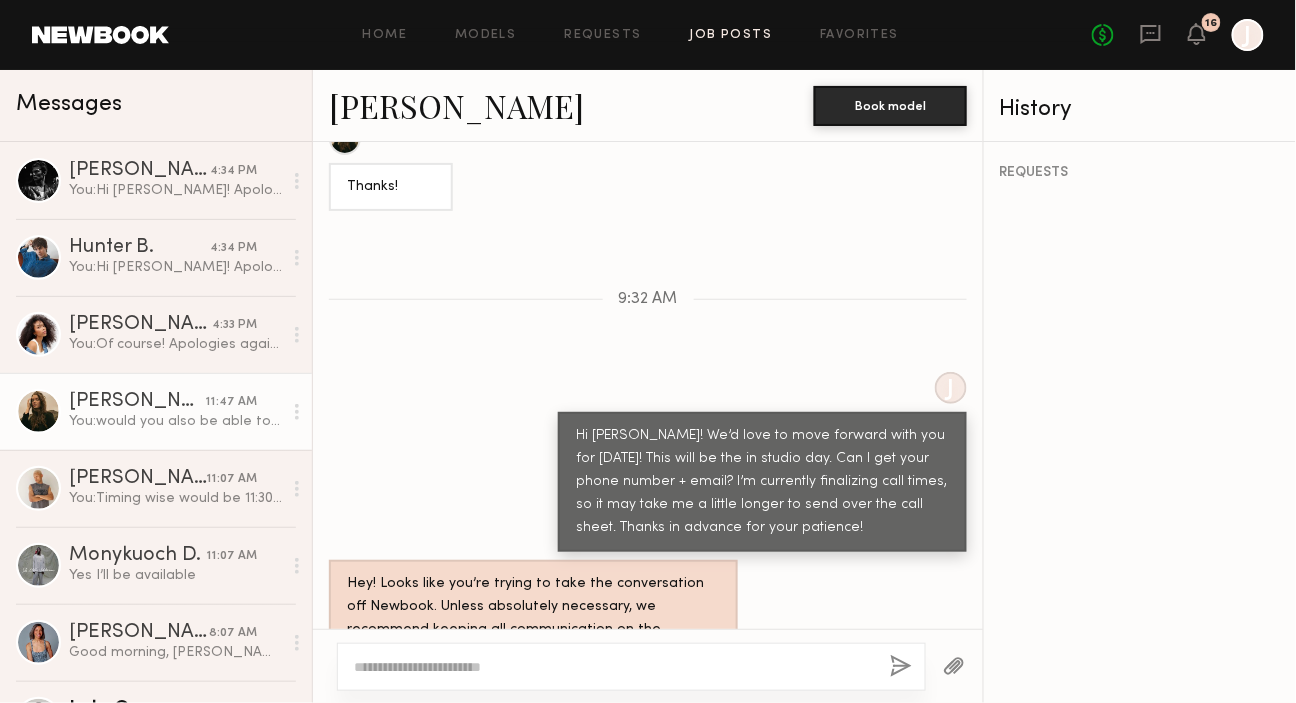 click on "Job Posts" 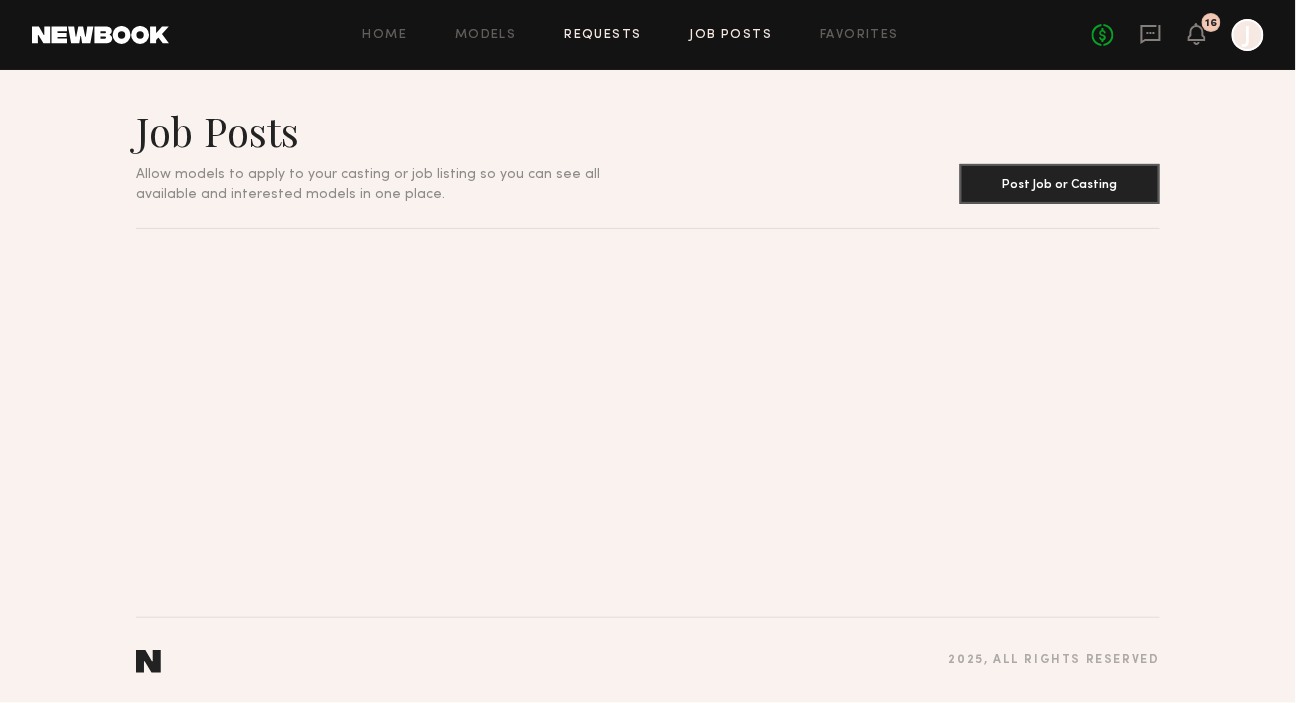 click on "Requests" 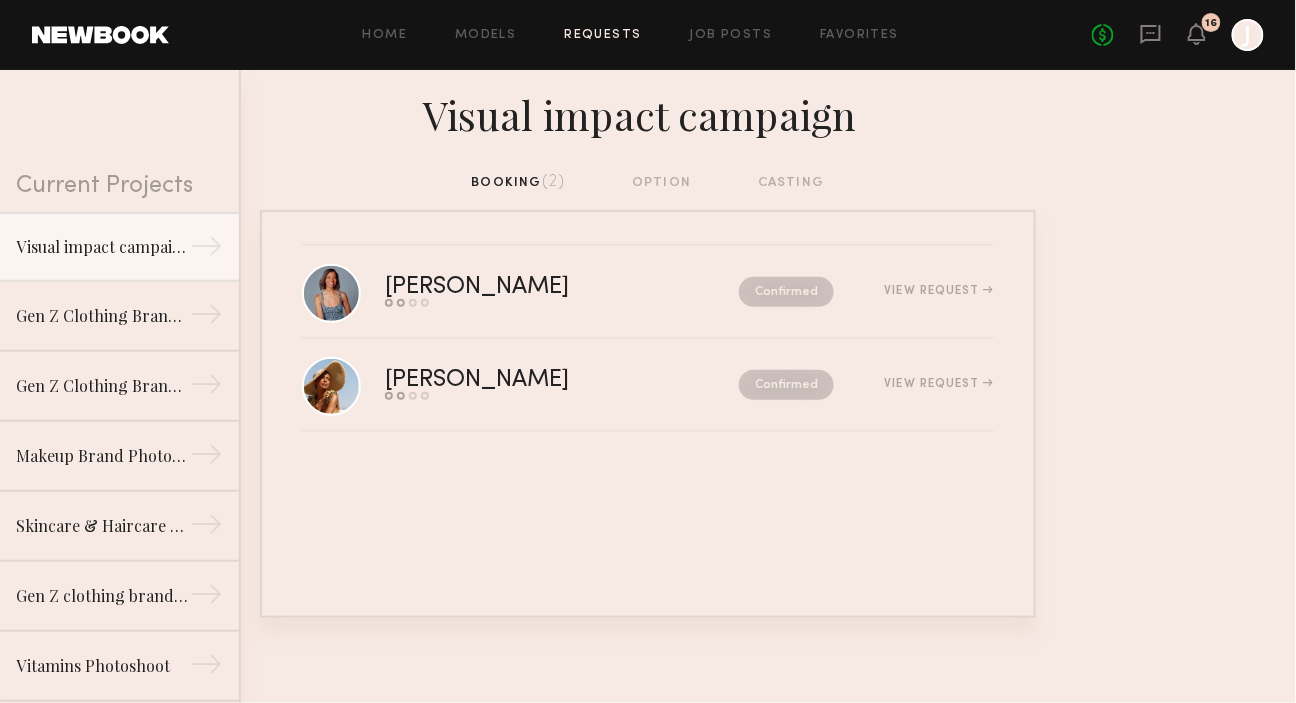 click on "booking  (2)  option   casting" 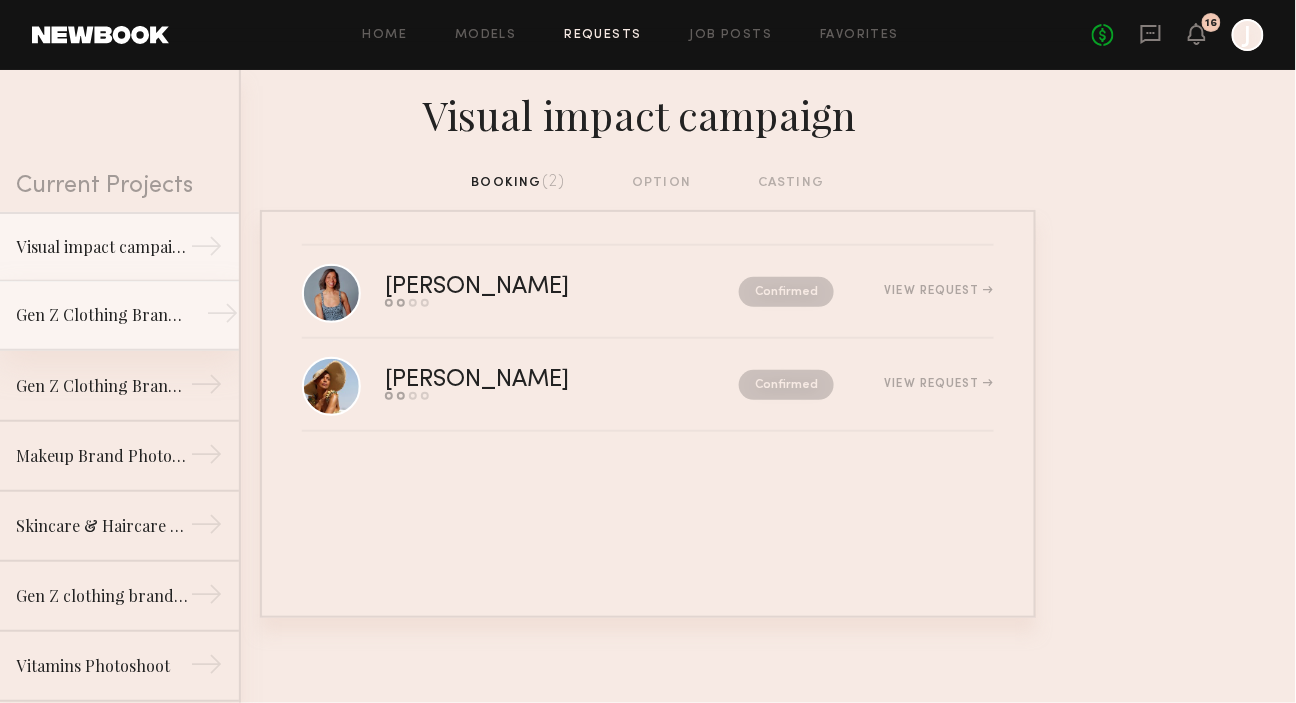 click on "Gen Z Clothing Brand Lifestyle Shoot →" 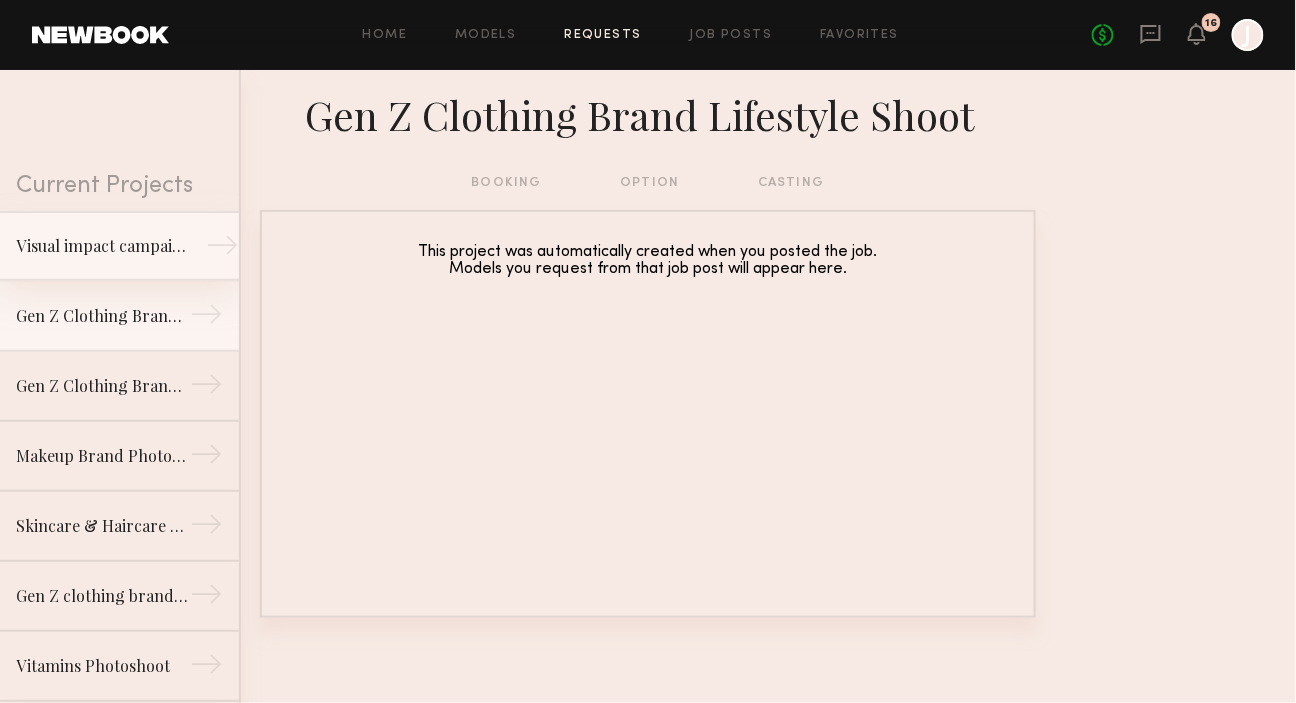 click on "Visual impact campaign →" 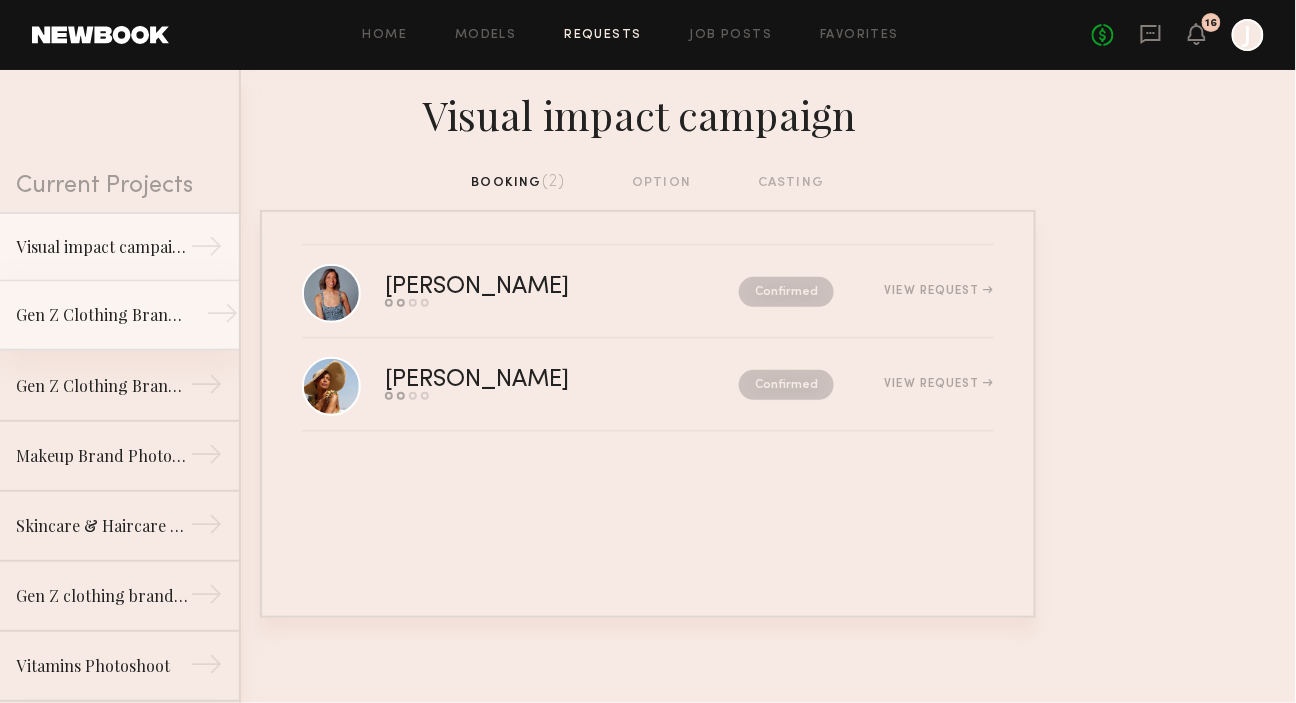 click on "Gen Z Clothing Brand Lifestyle Shoot" 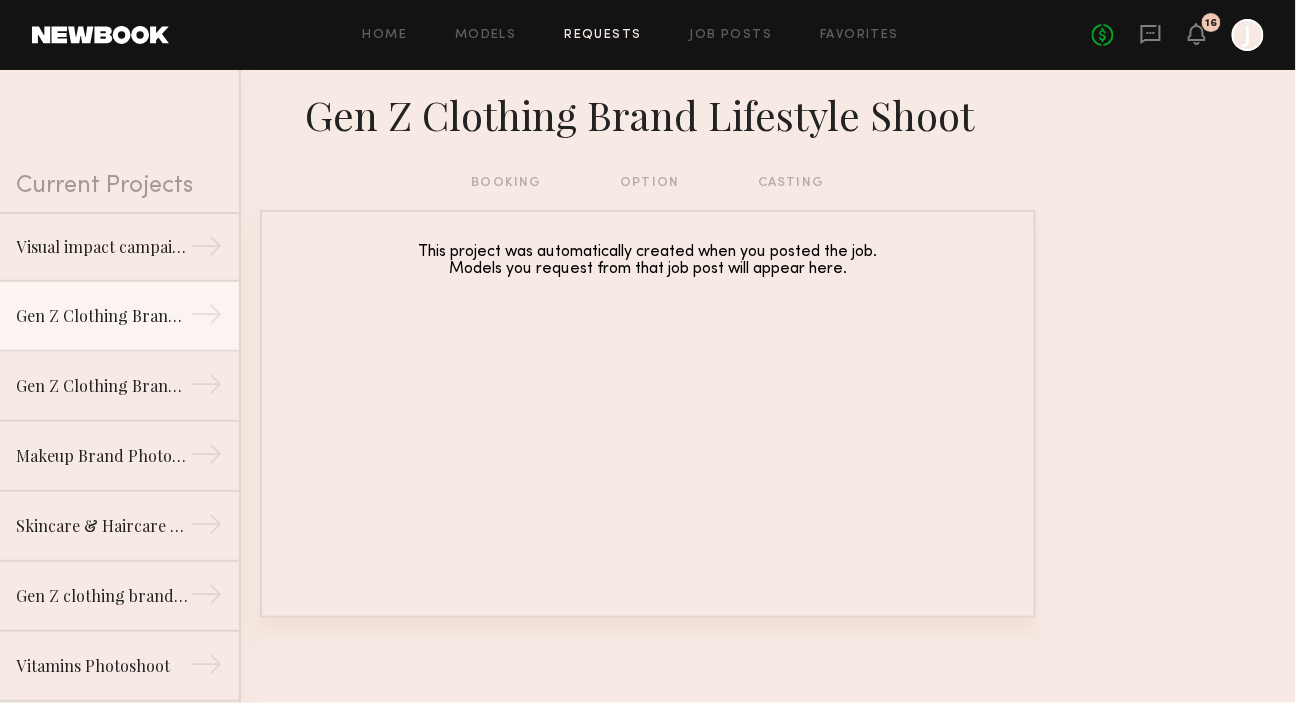 click on "booking   option   casting" 